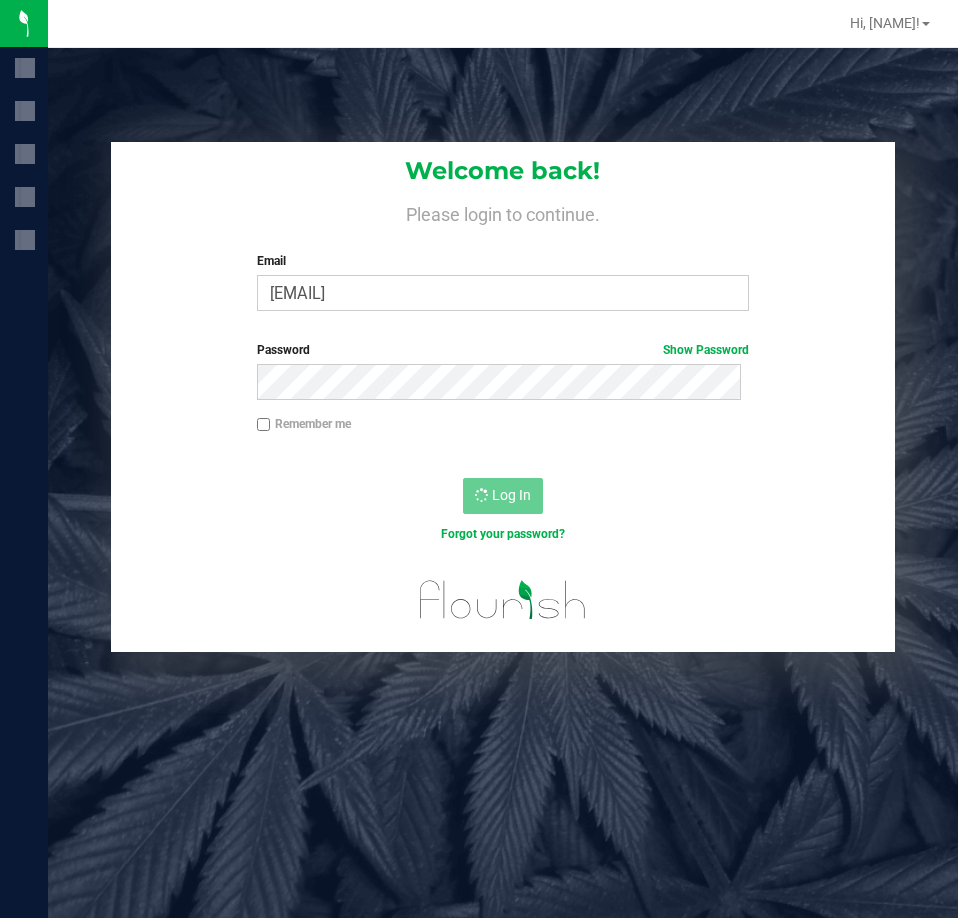 scroll, scrollTop: 0, scrollLeft: 0, axis: both 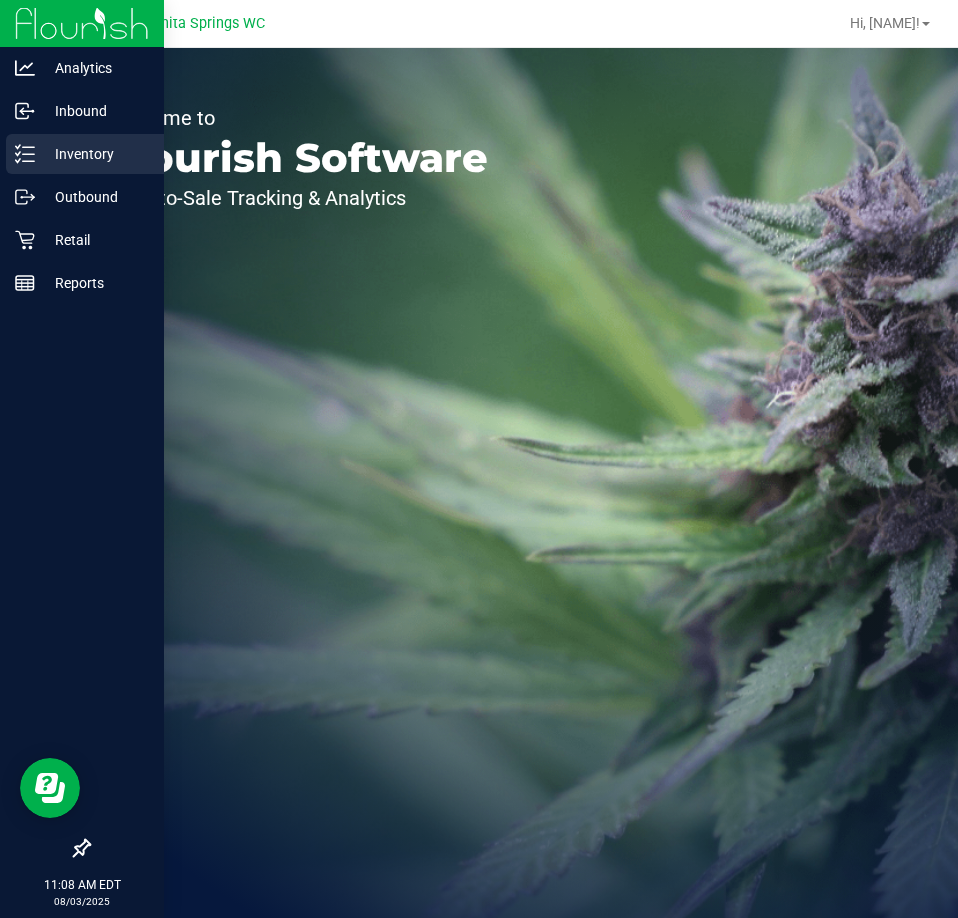 click on "Inventory" at bounding box center [95, 154] 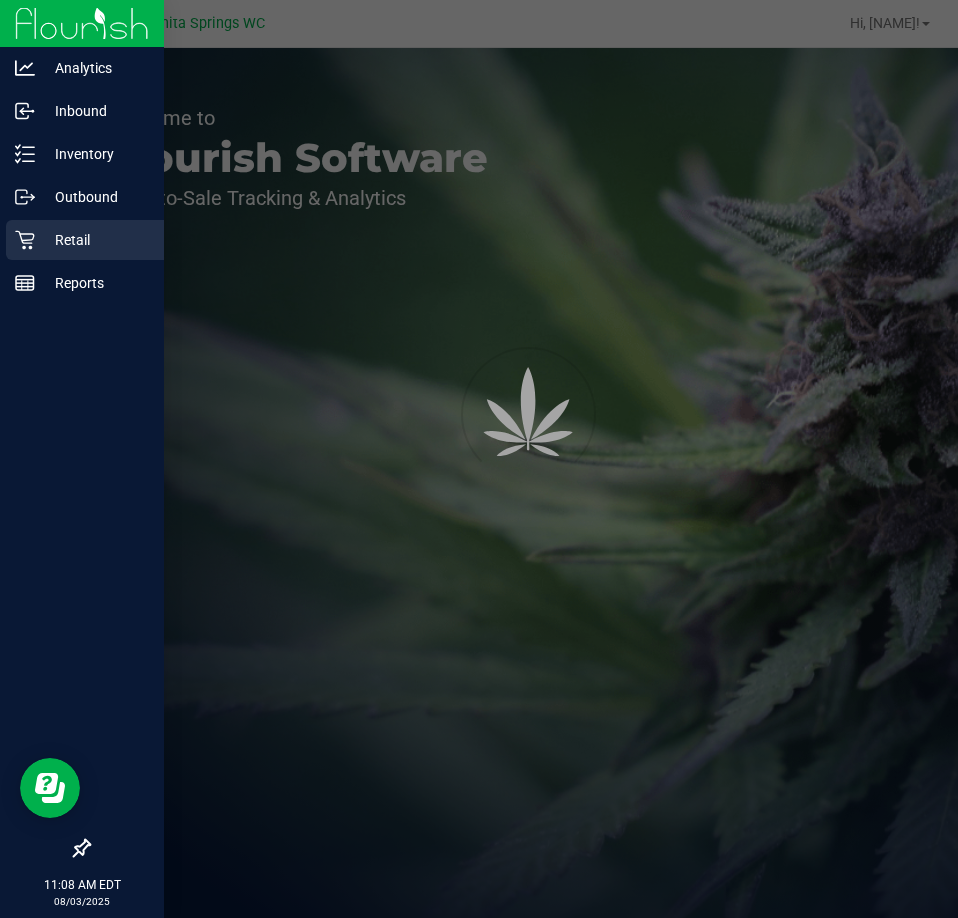 click on "Retail" at bounding box center [95, 240] 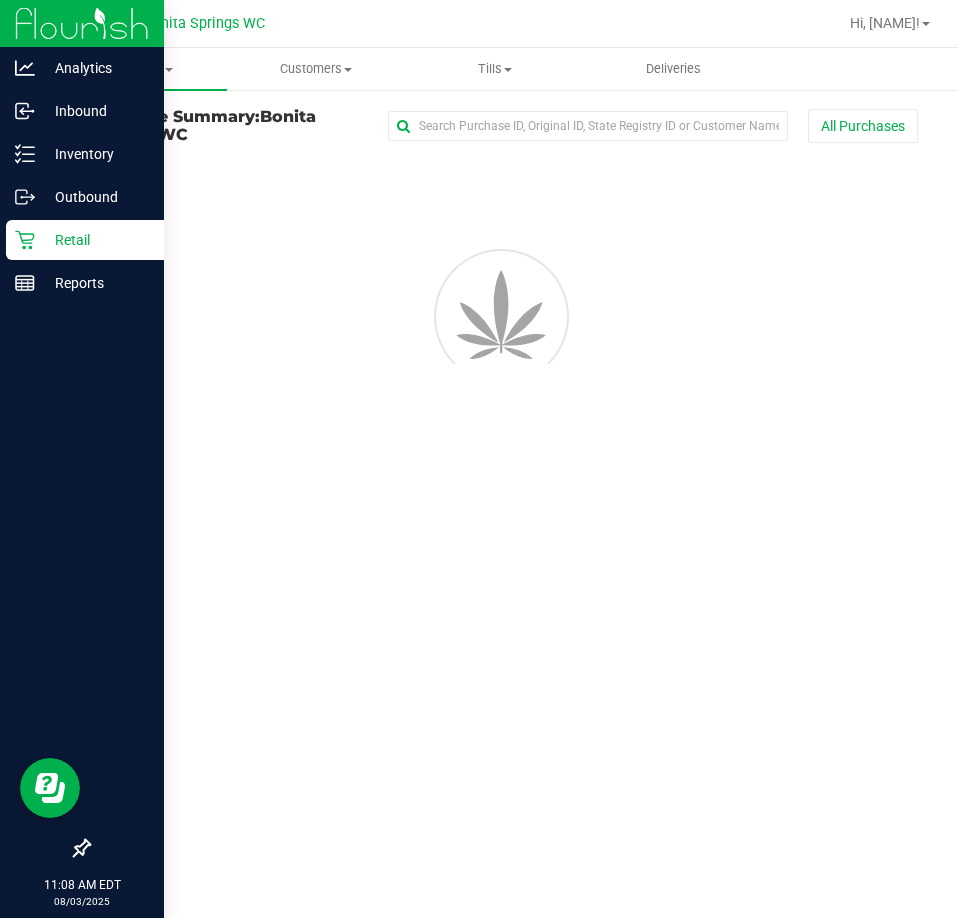 click on "Retail" at bounding box center [95, 240] 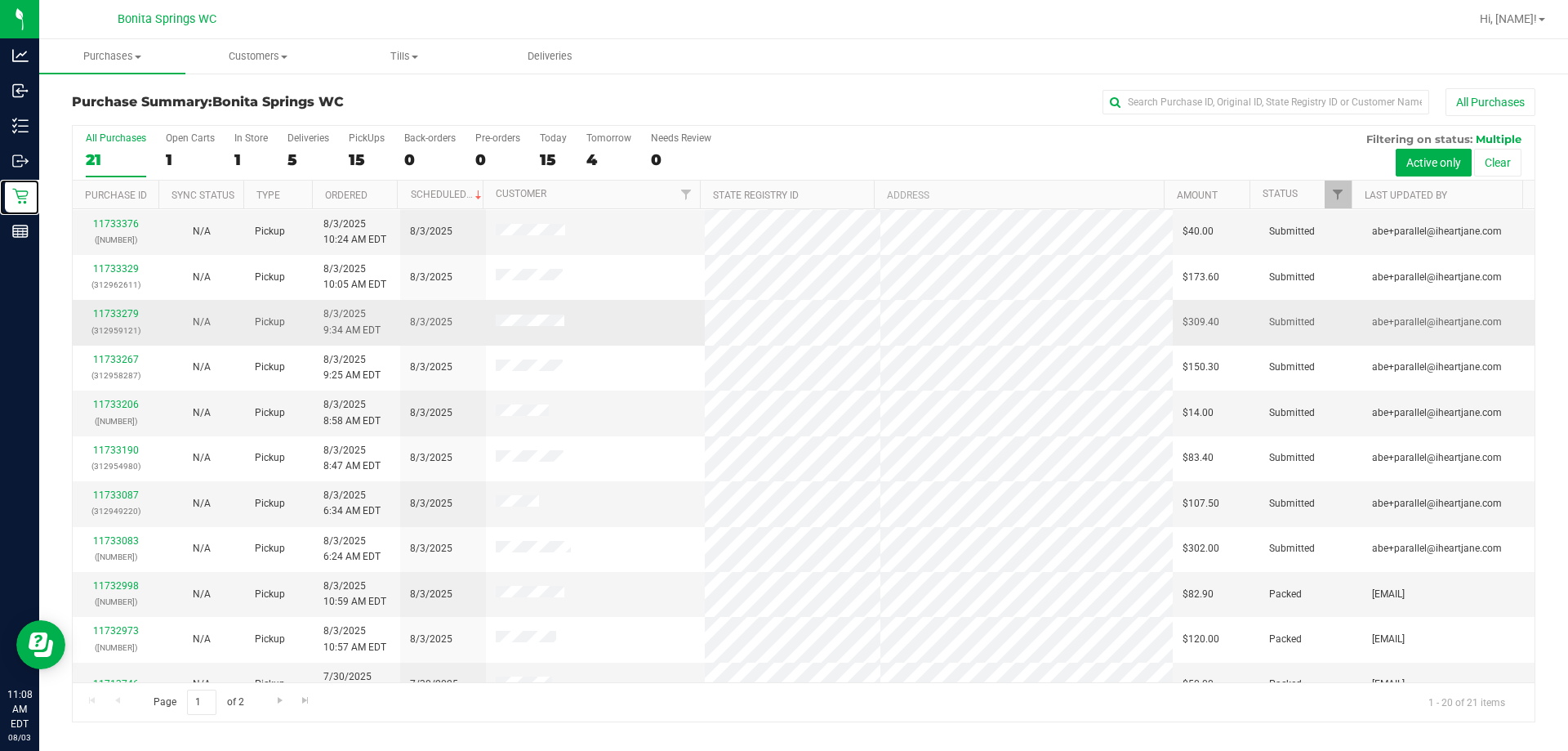 scroll, scrollTop: 409, scrollLeft: 0, axis: vertical 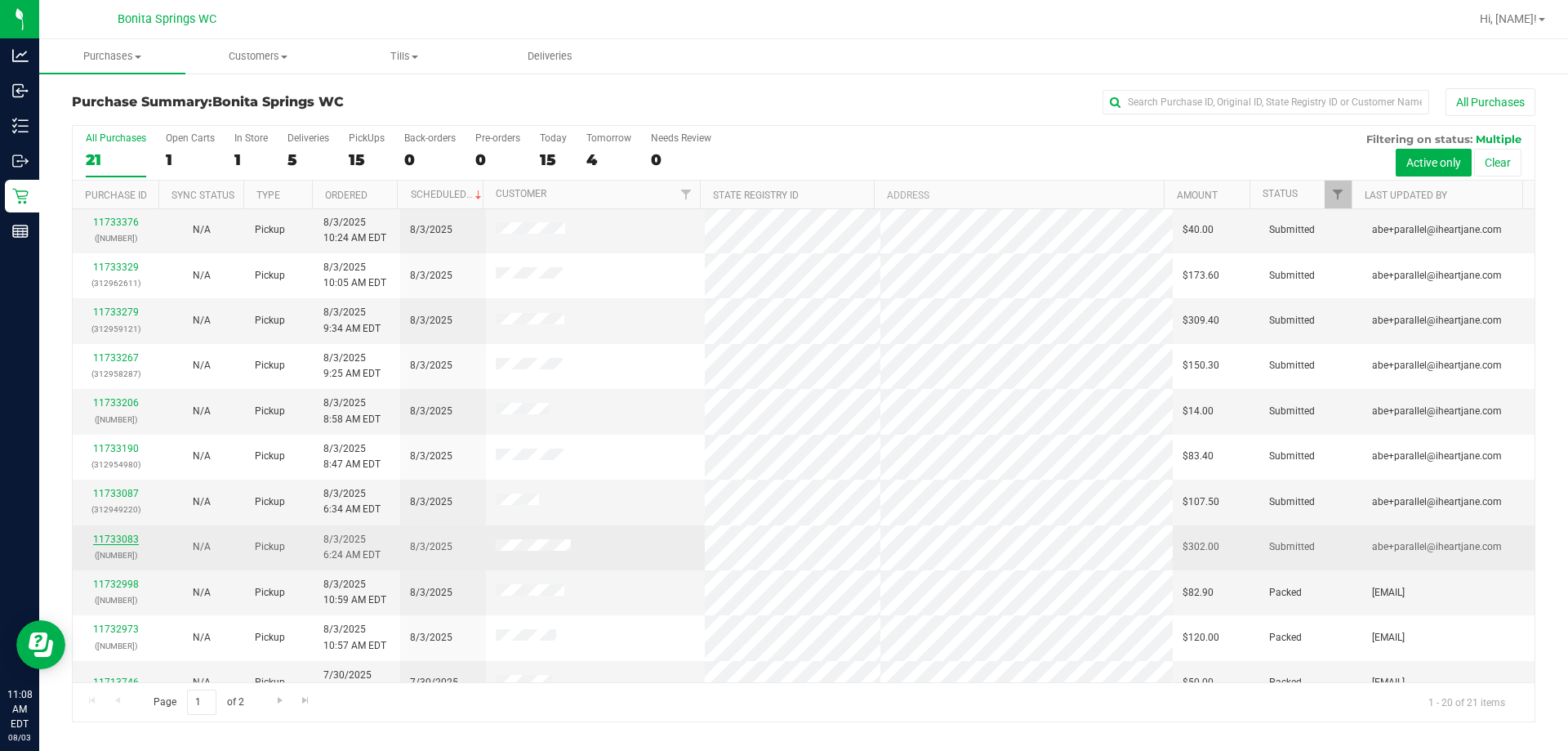 click on "11733083" at bounding box center (116, 539) 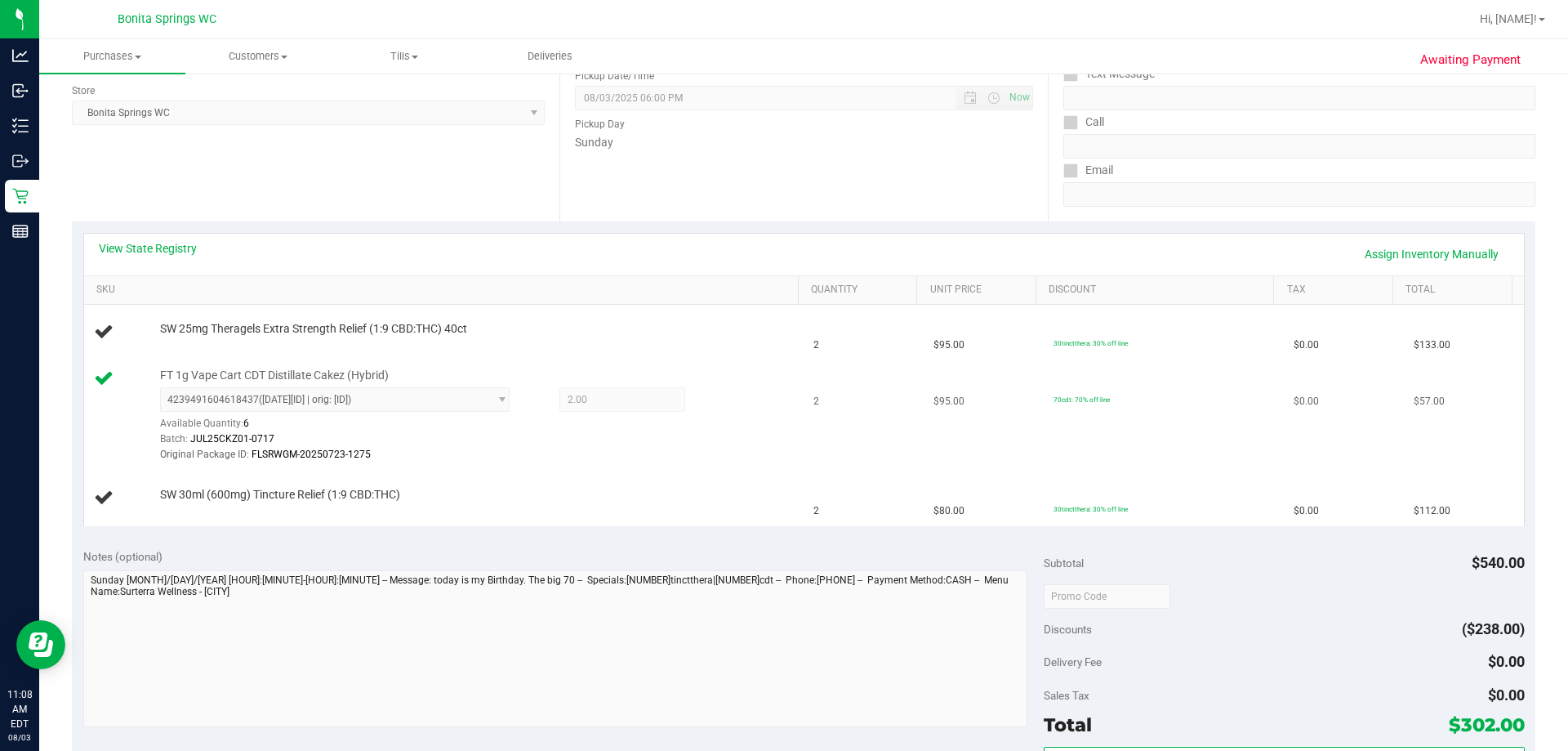 scroll, scrollTop: 245, scrollLeft: 0, axis: vertical 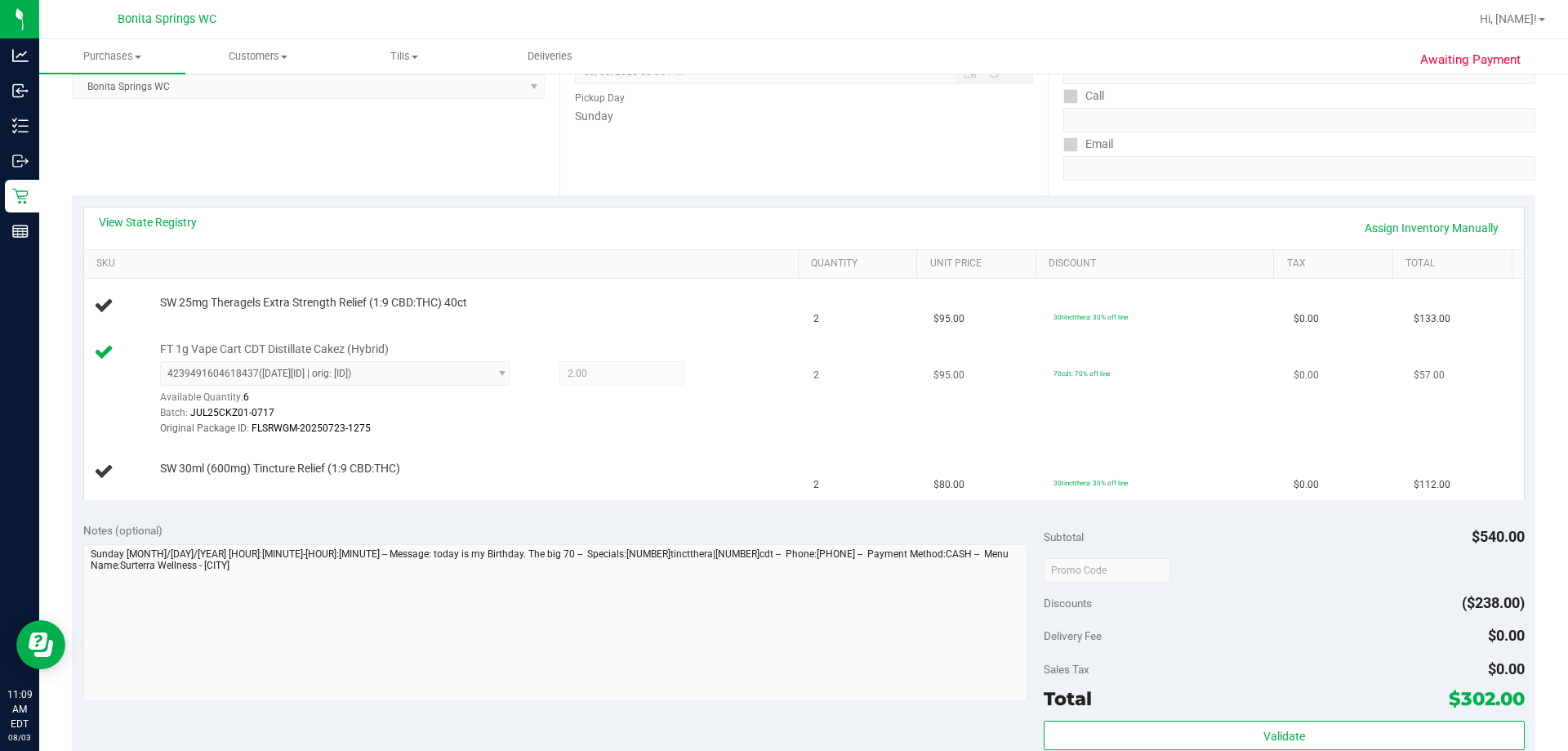 click on "FT 1g Vape Cart CDT Distillate Cakez (Hybrid)
4239491604618437
(
JUL25CKZ01-0717 | orig: FLSRWGM-20250723-1275
)
4239491604618437
Available Quantity:  6
2.00 2
Batch:" at bounding box center [444, 390] 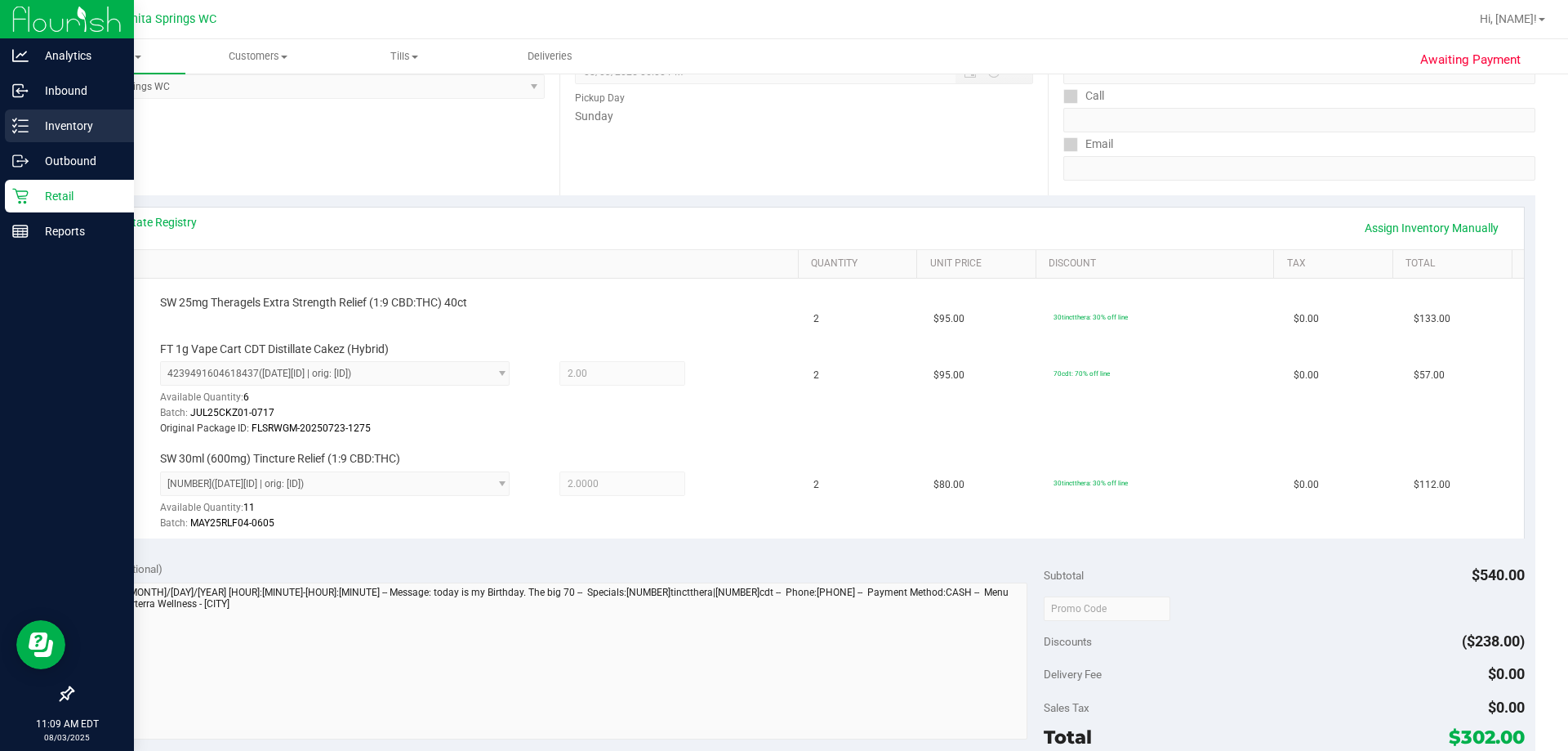 click on "Inventory" at bounding box center [78, 126] 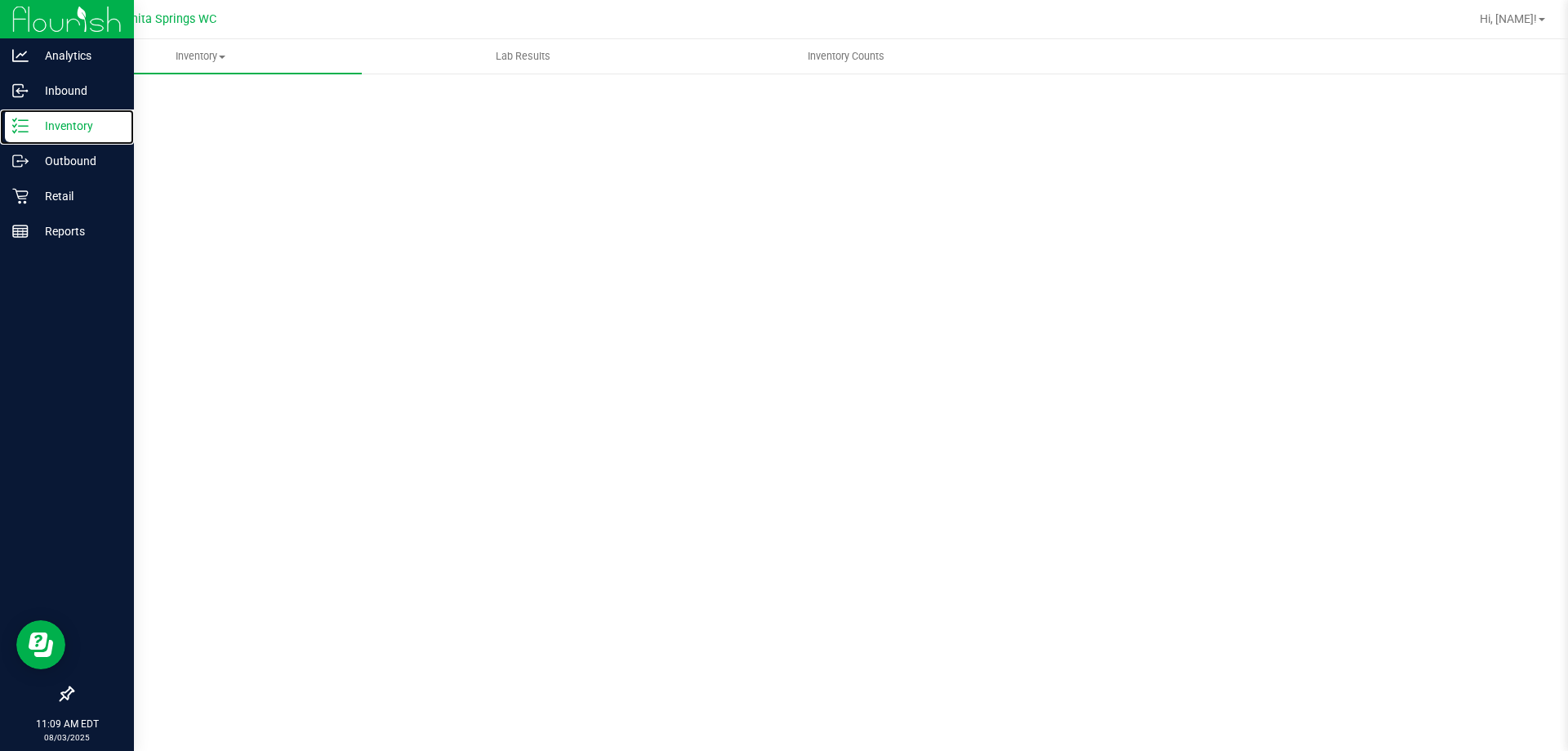 scroll, scrollTop: 0, scrollLeft: 0, axis: both 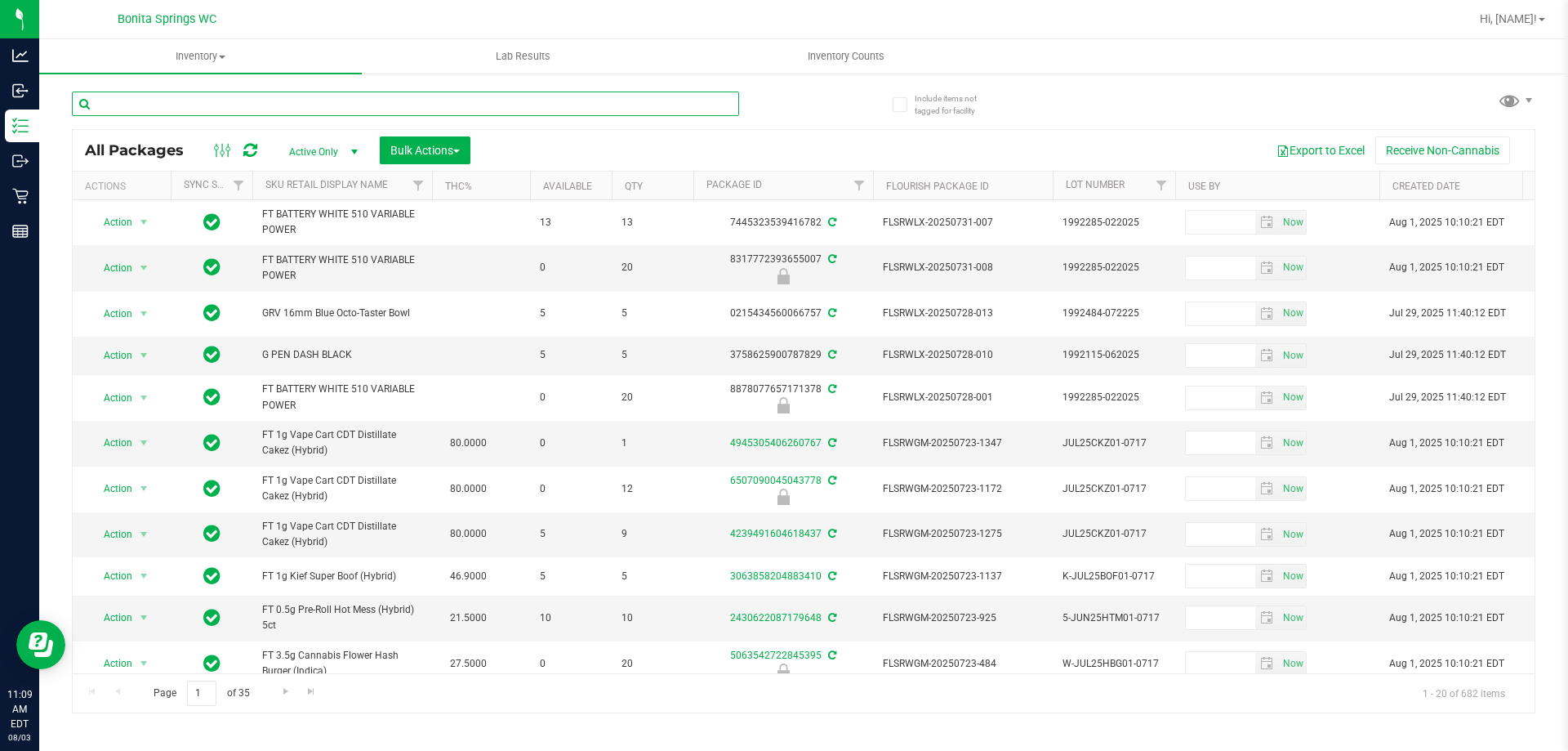 click at bounding box center (405, 104) 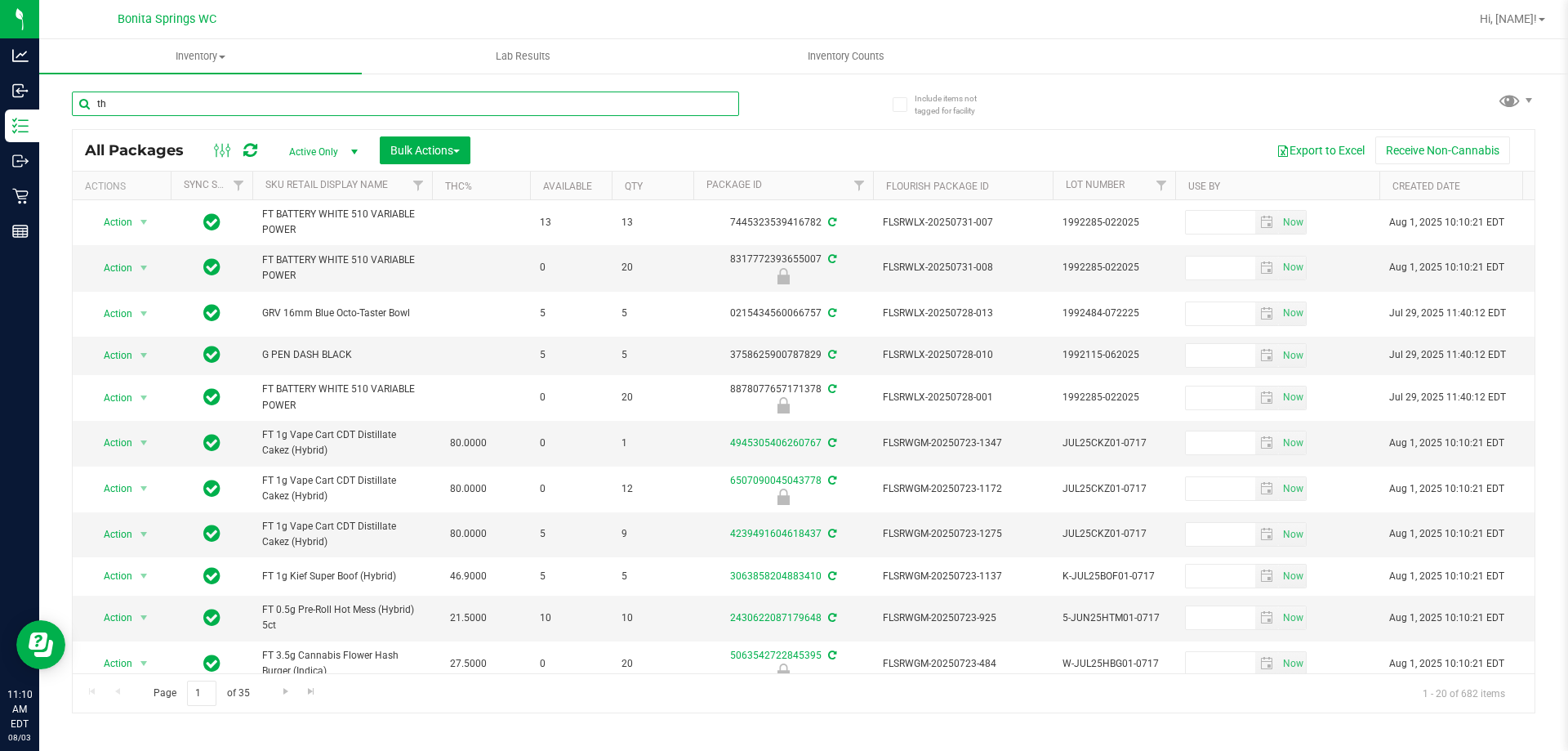 type on "t" 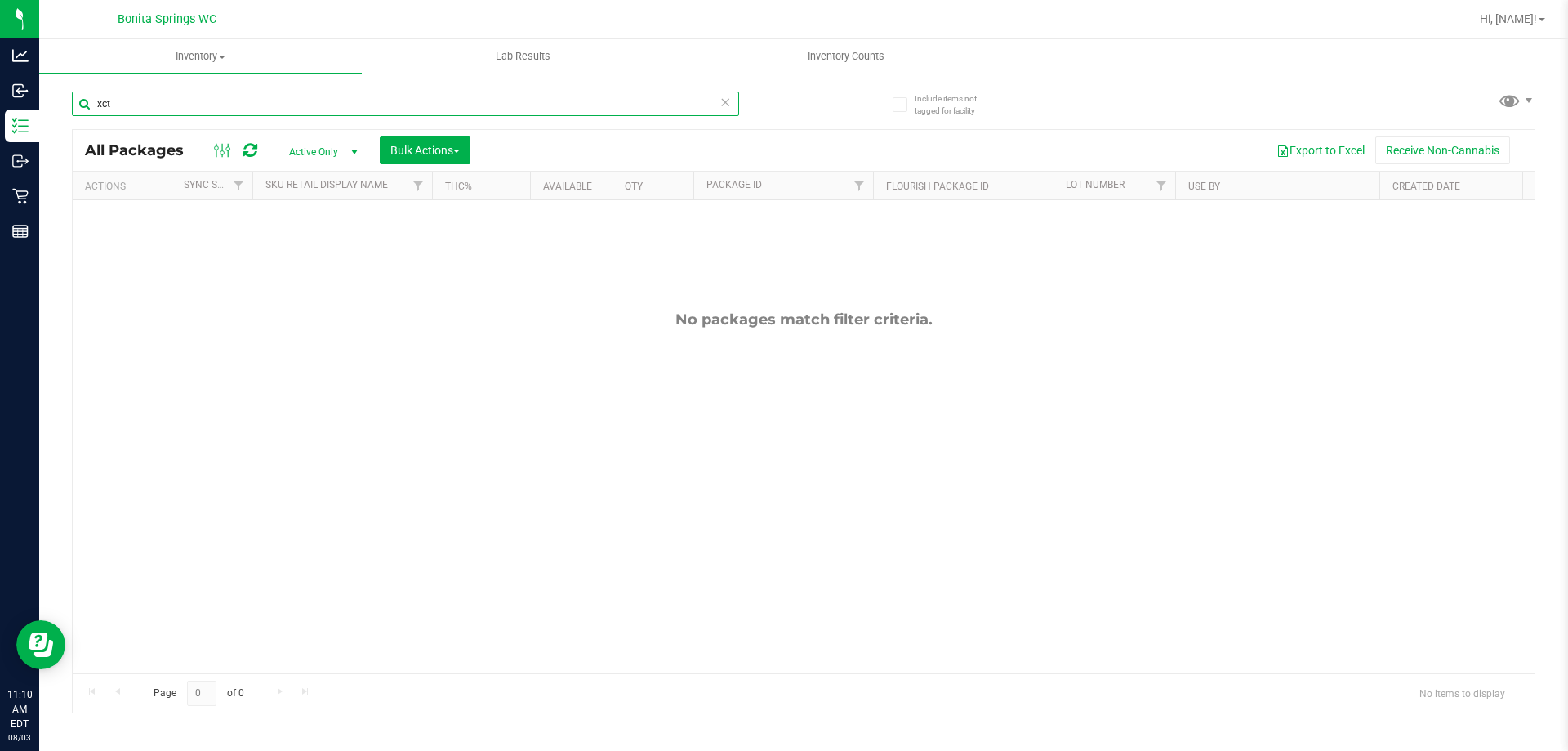 click on "xct" at bounding box center (405, 104) 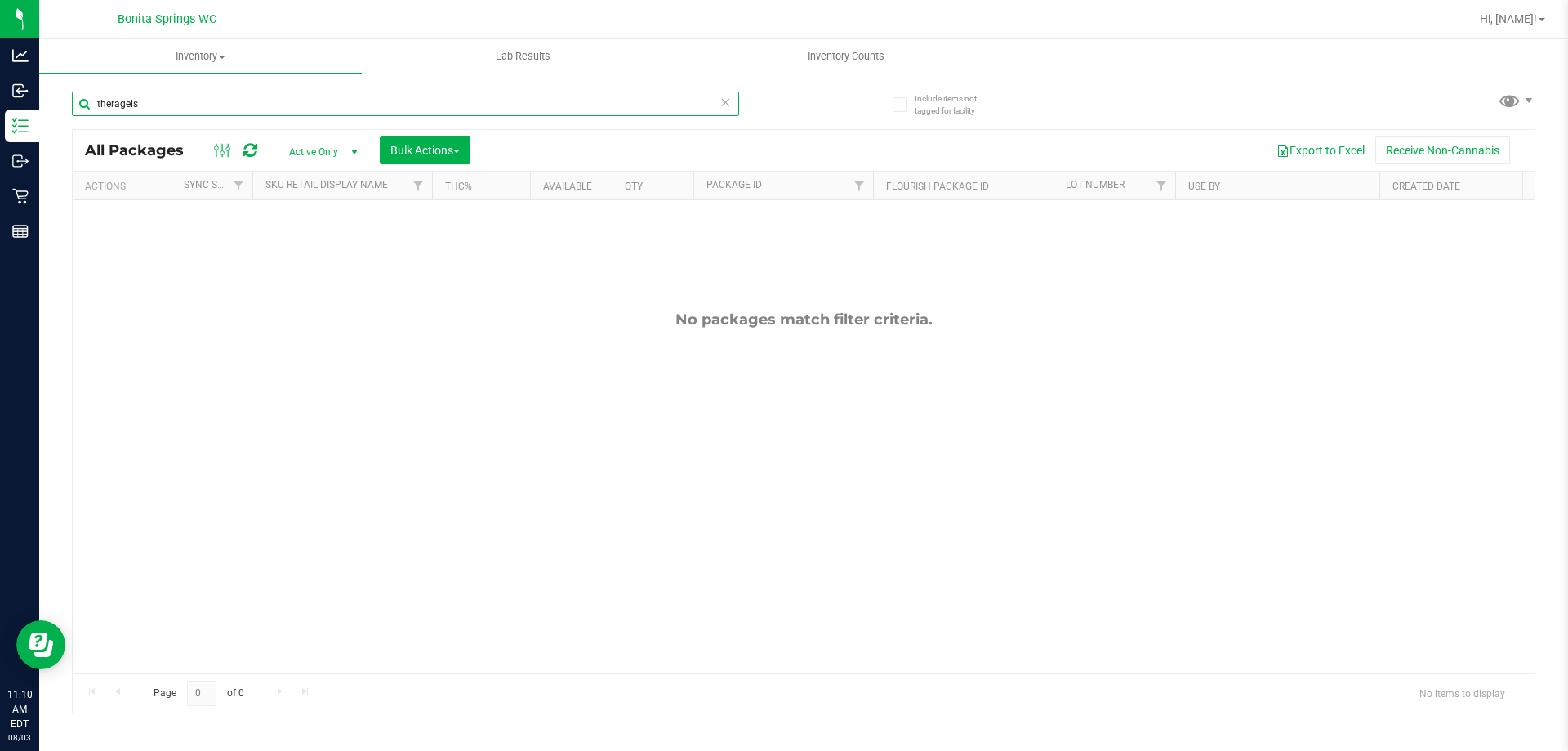 type on "theragels" 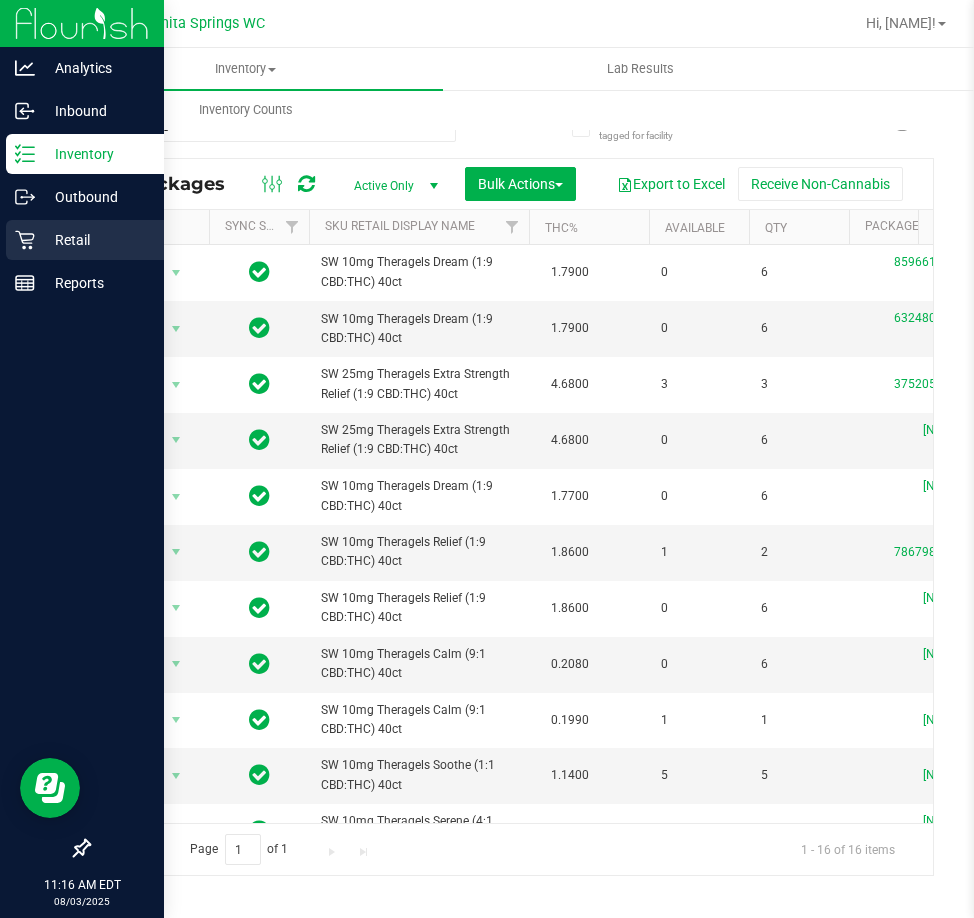 click on "Retail" at bounding box center [95, 240] 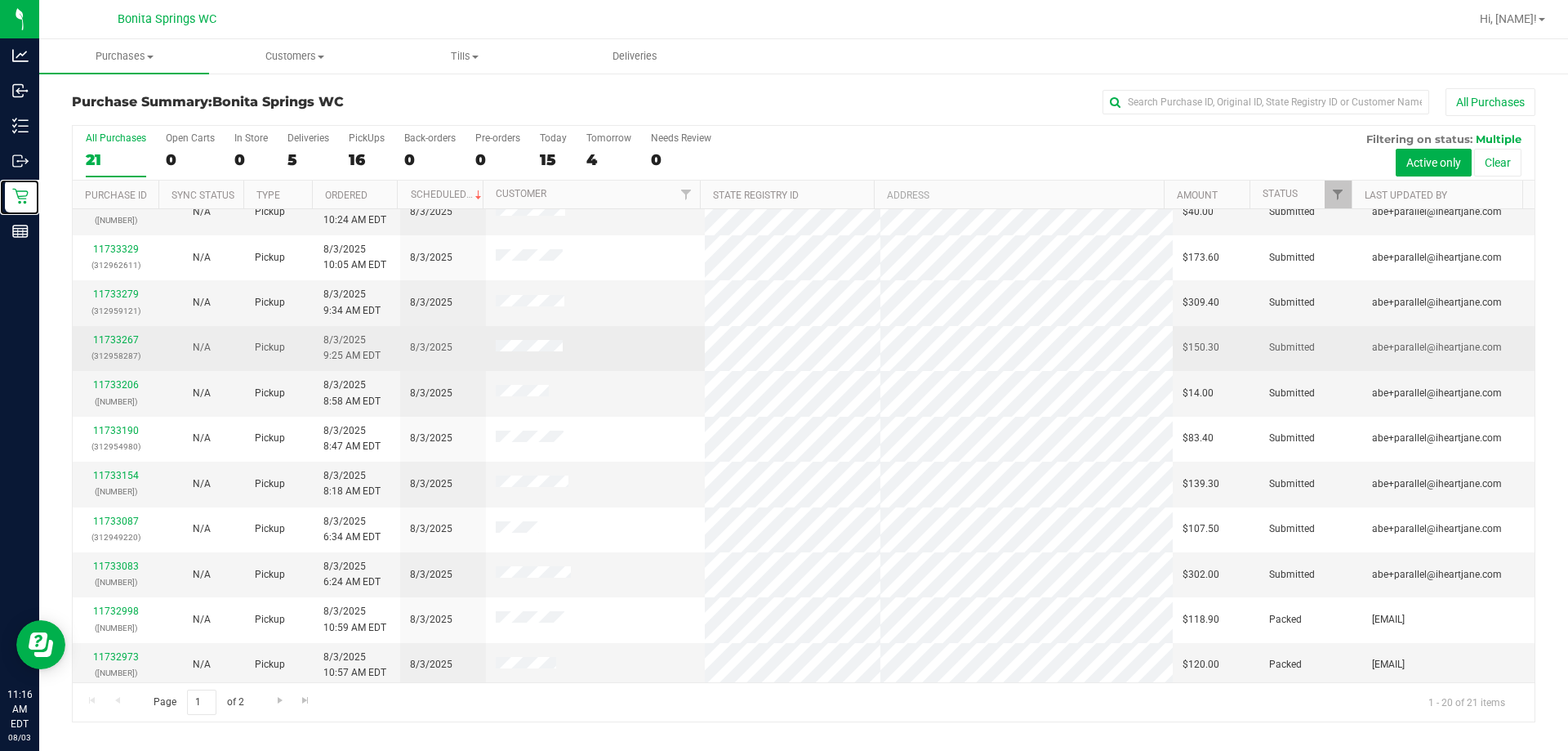scroll, scrollTop: 431, scrollLeft: 0, axis: vertical 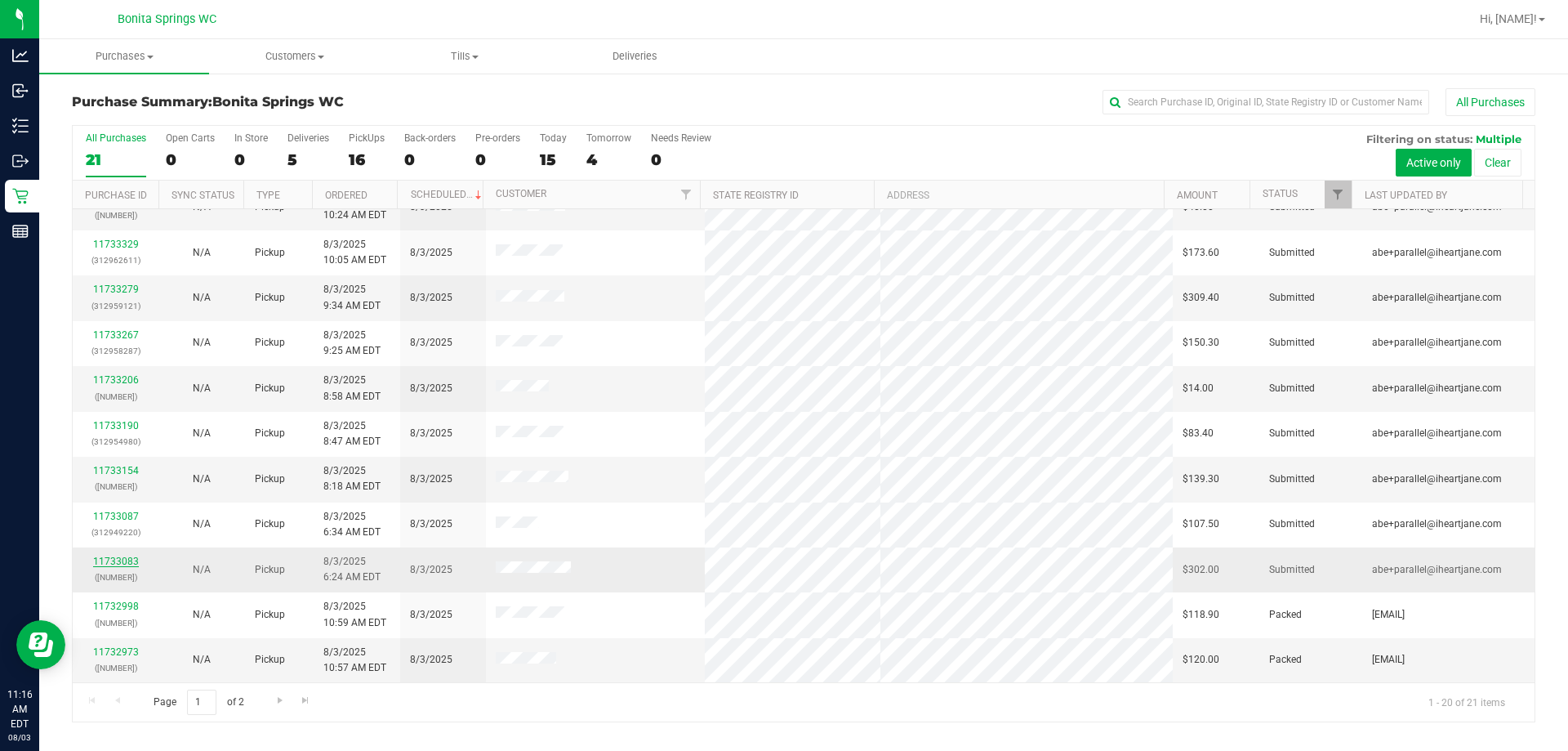 click on "11733083" at bounding box center (116, 561) 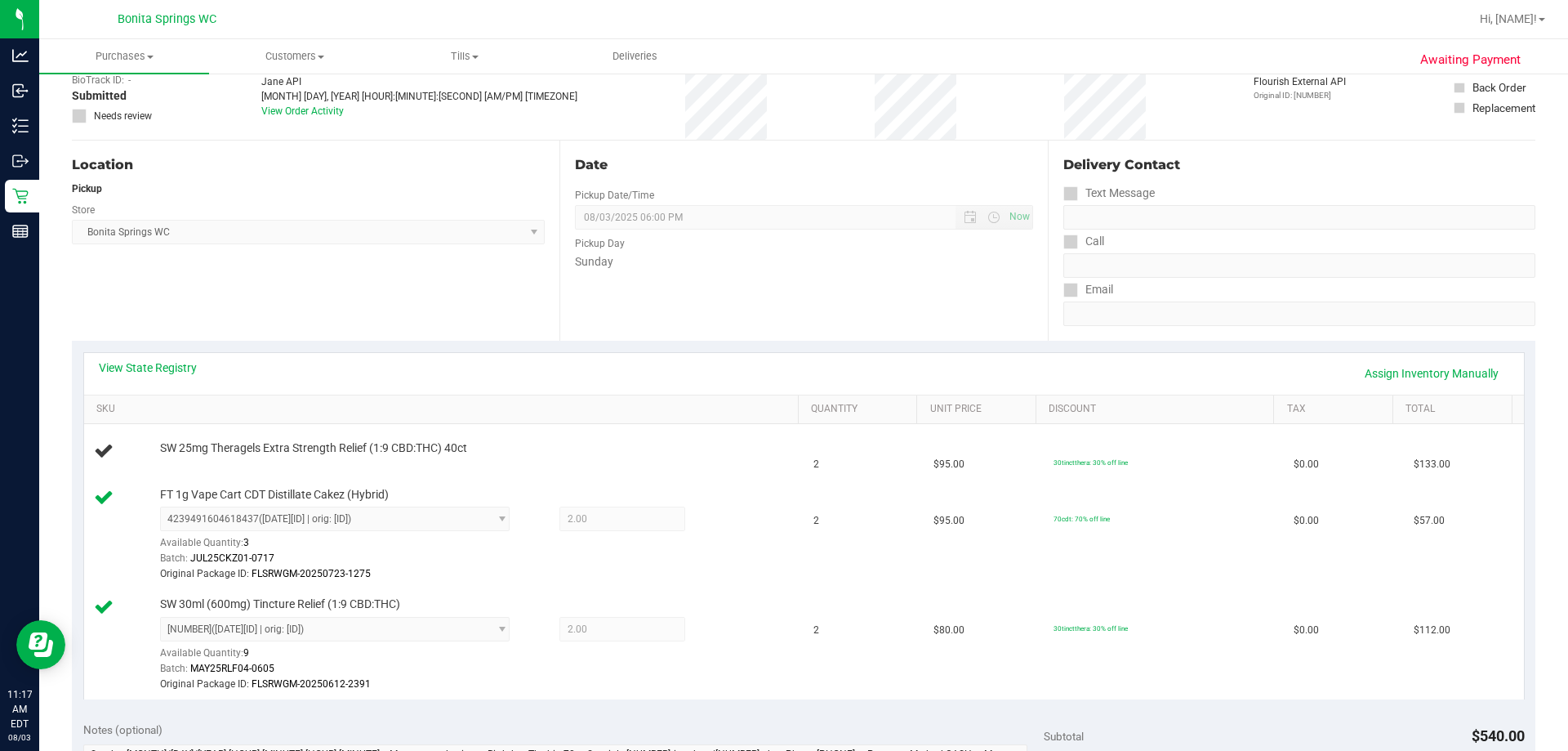 scroll, scrollTop: 0, scrollLeft: 0, axis: both 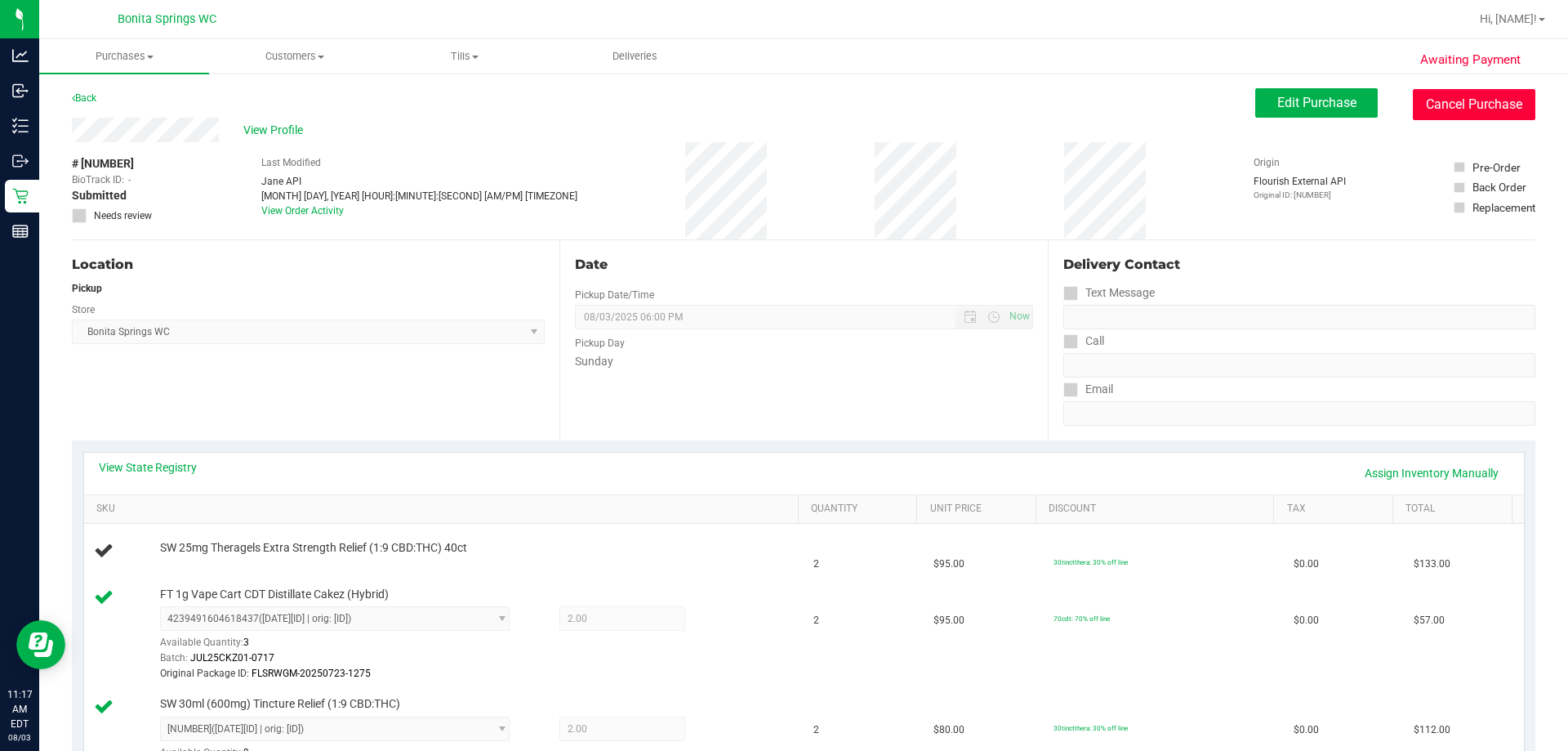 click on "Cancel Purchase" at bounding box center (1474, 105) 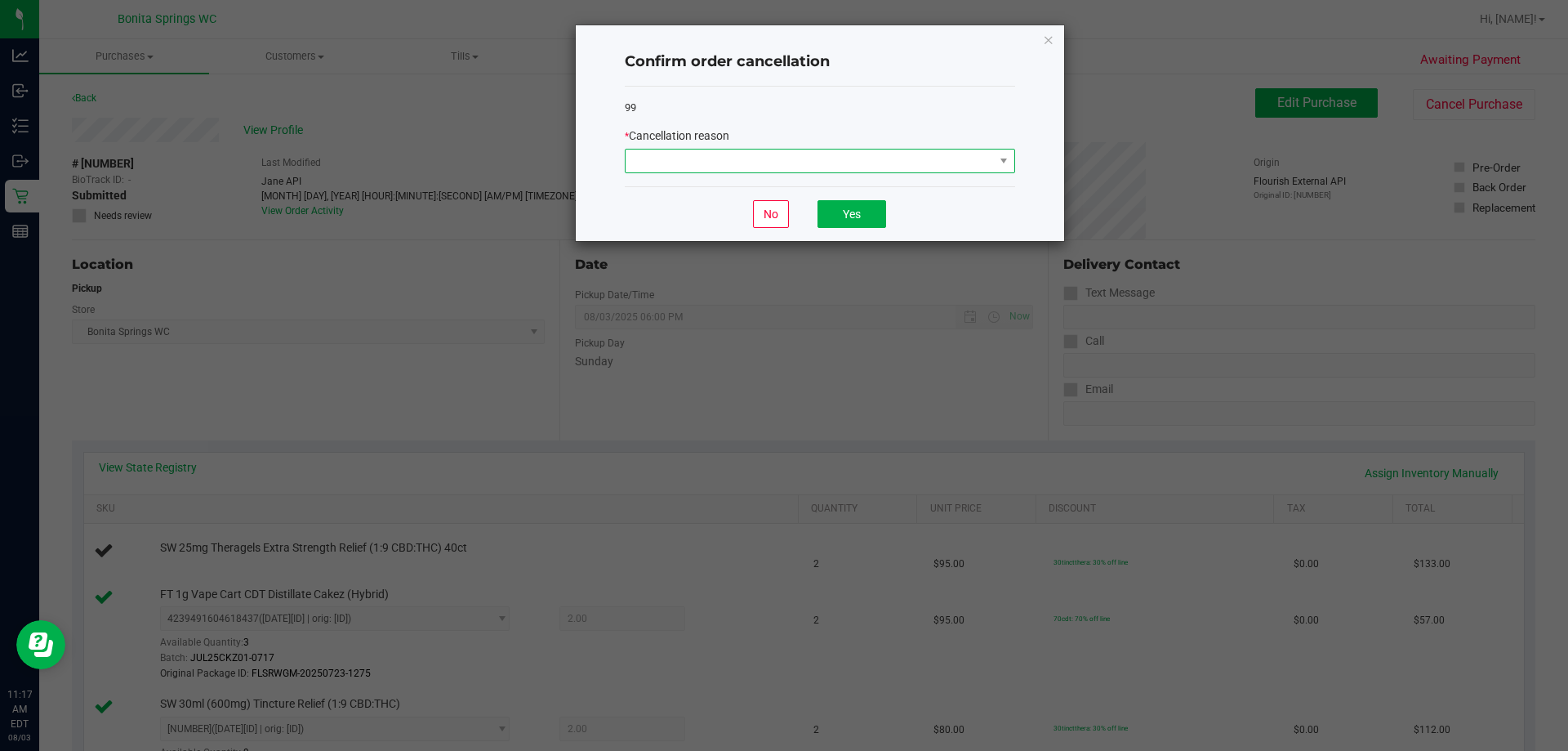 click at bounding box center [809, 161] 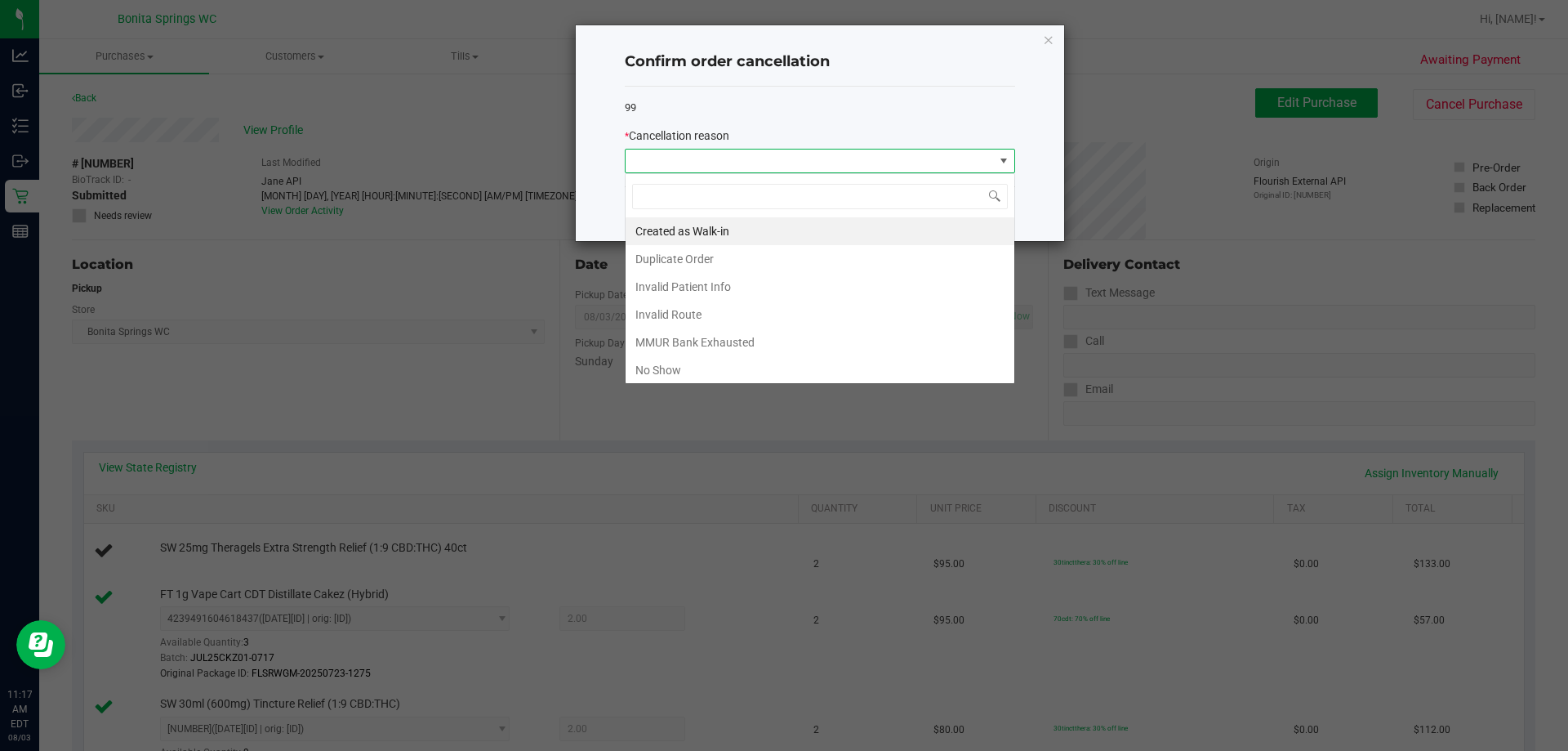 scroll, scrollTop: 81695, scrollLeft: 81276, axis: both 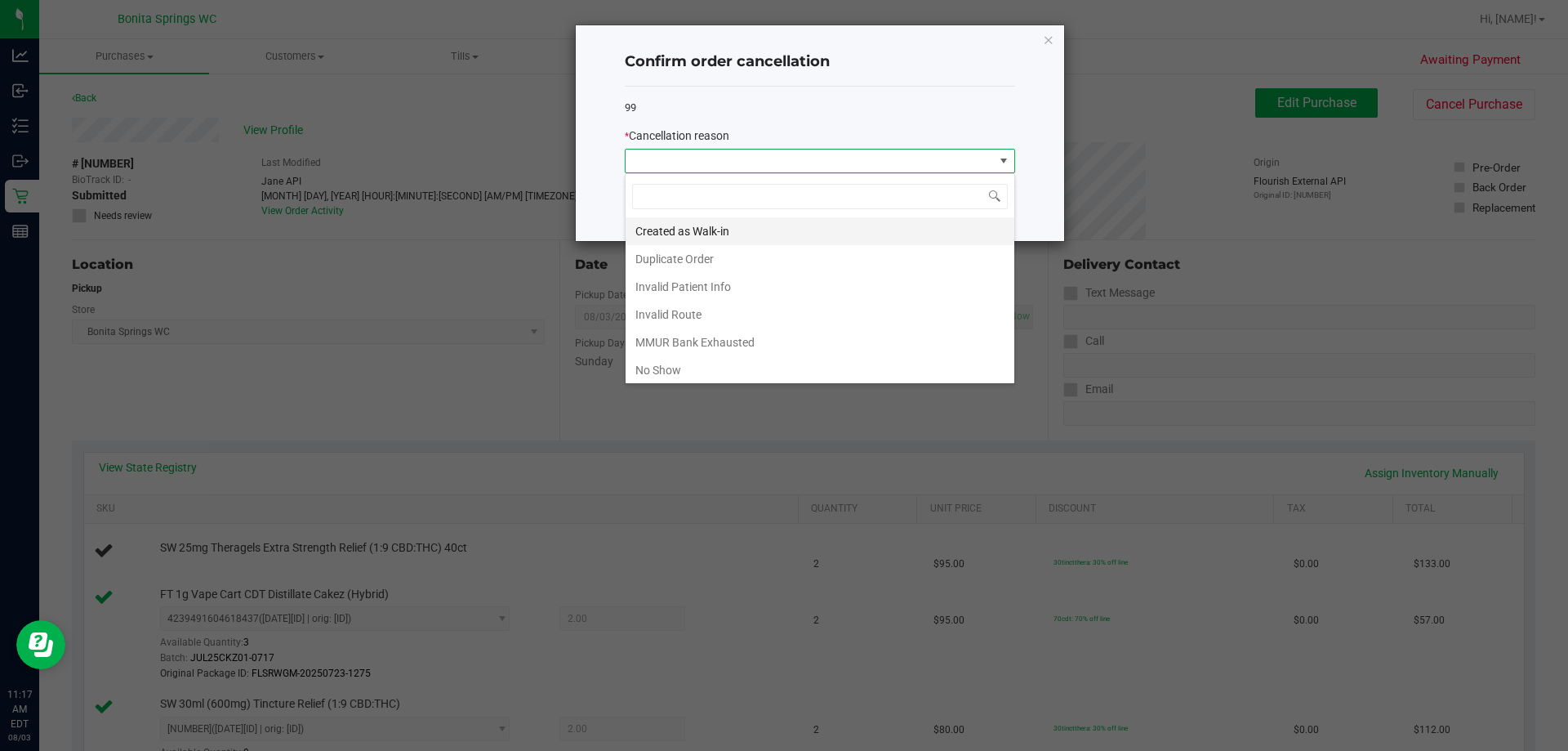 click on "Created as Walk-in" at bounding box center [820, 231] 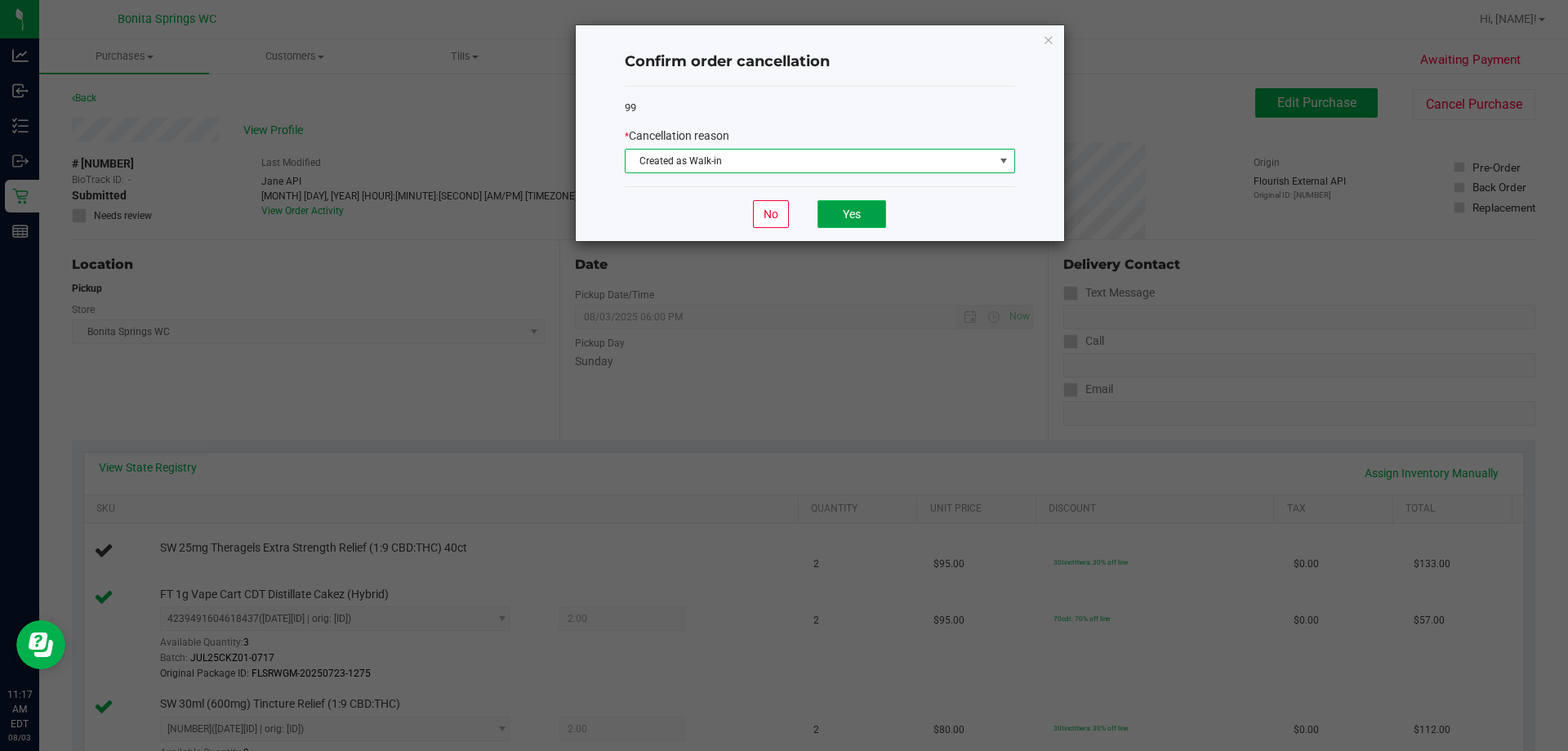 click on "Yes" 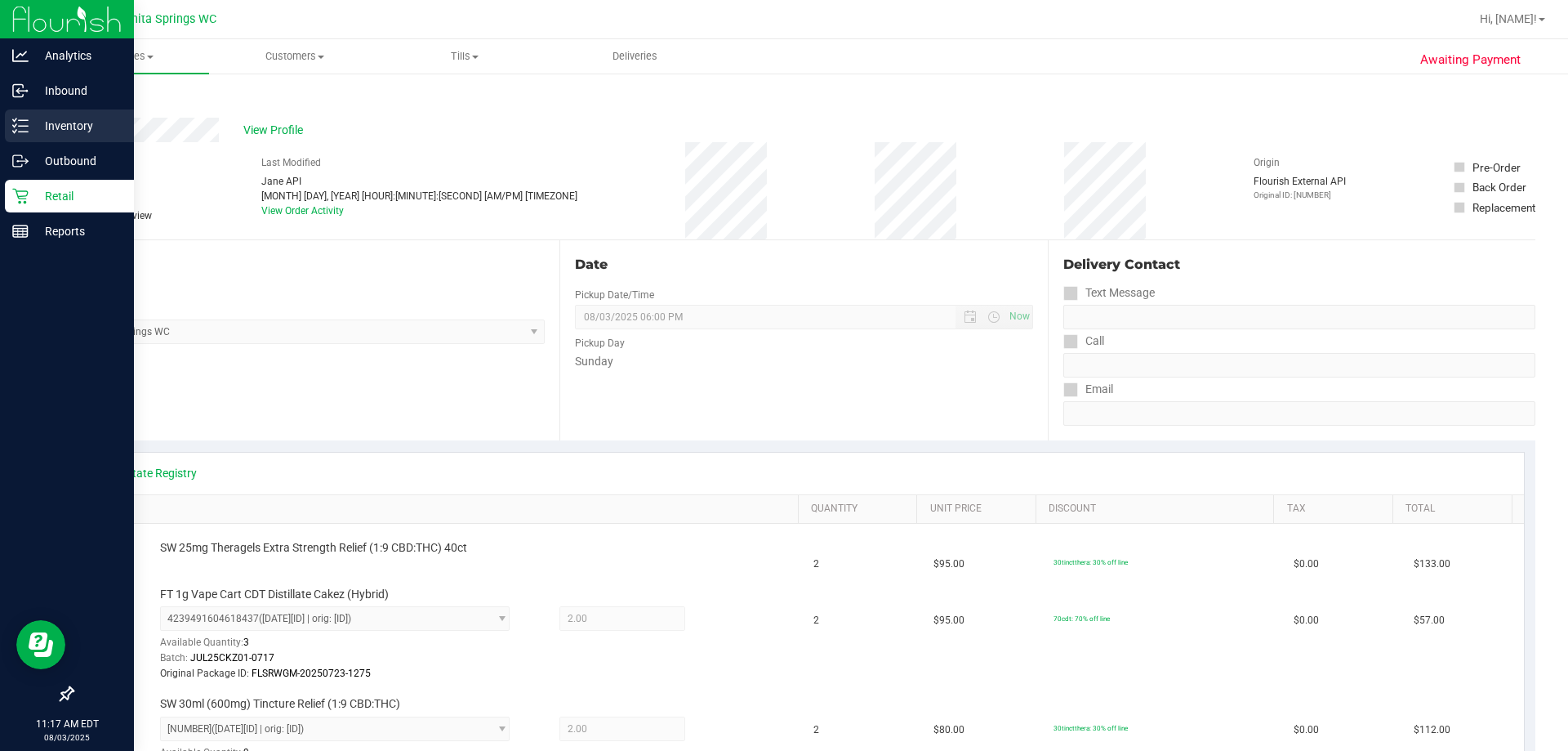 click on "Inventory" at bounding box center (78, 126) 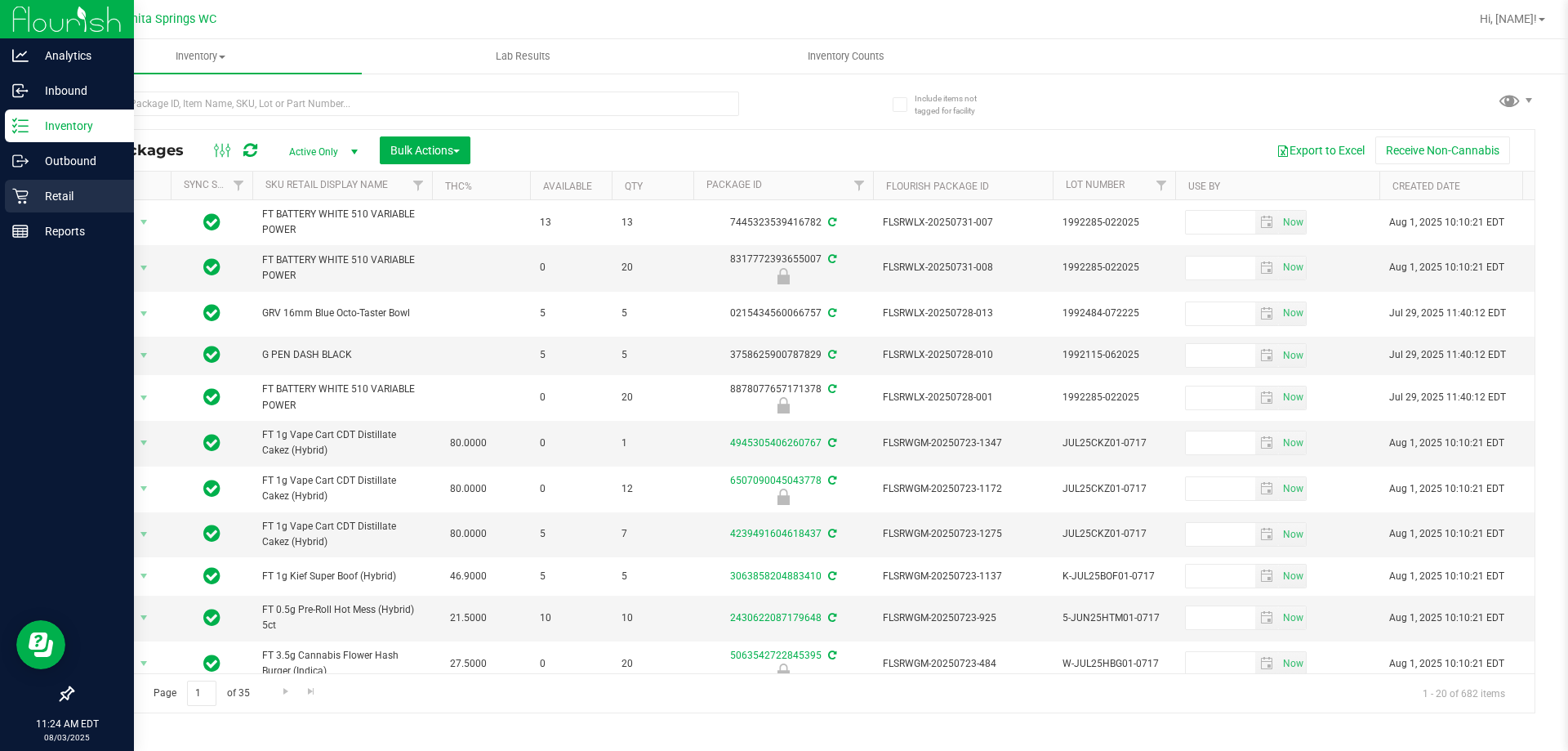 click on "Retail" at bounding box center (78, 196) 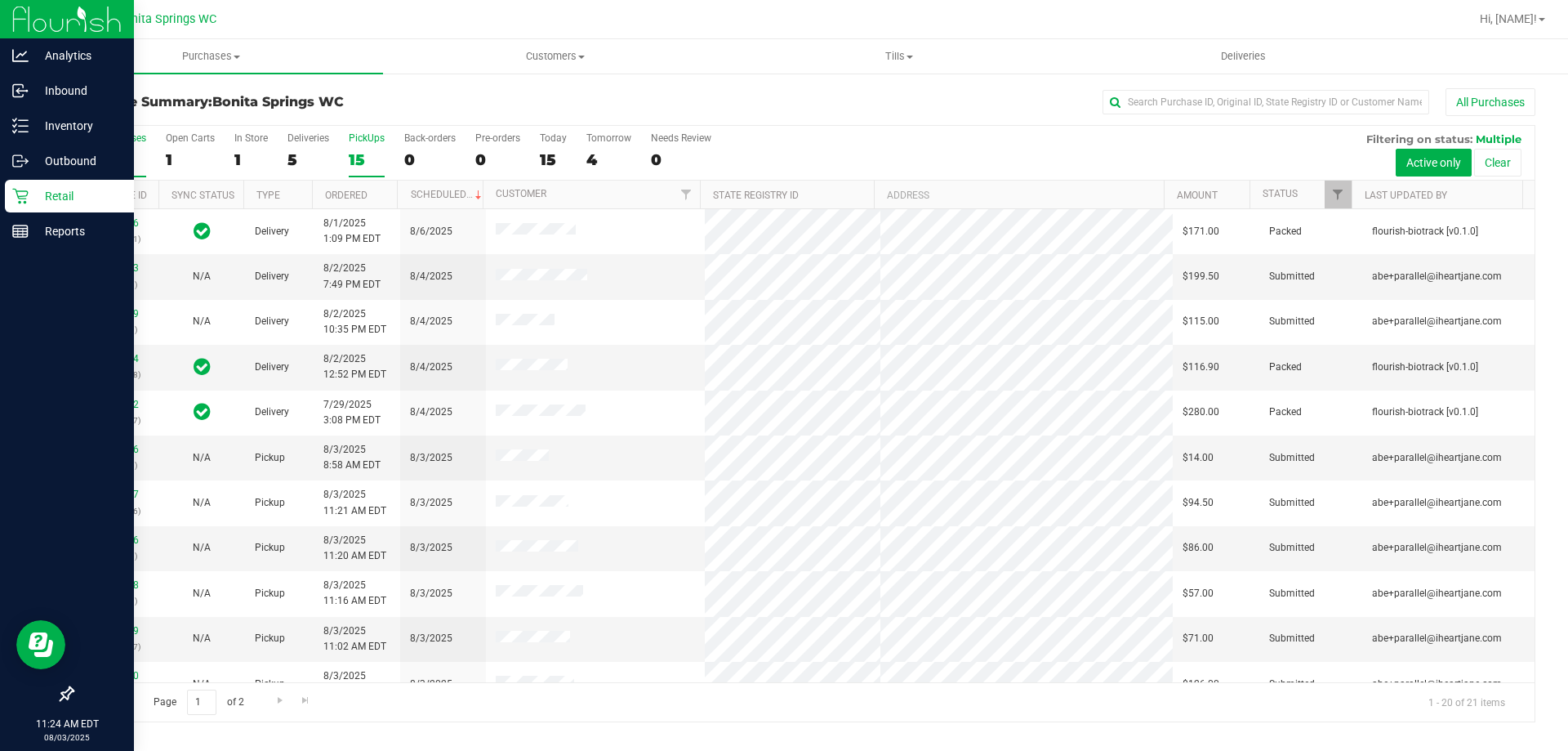 click on "15" at bounding box center [367, 159] 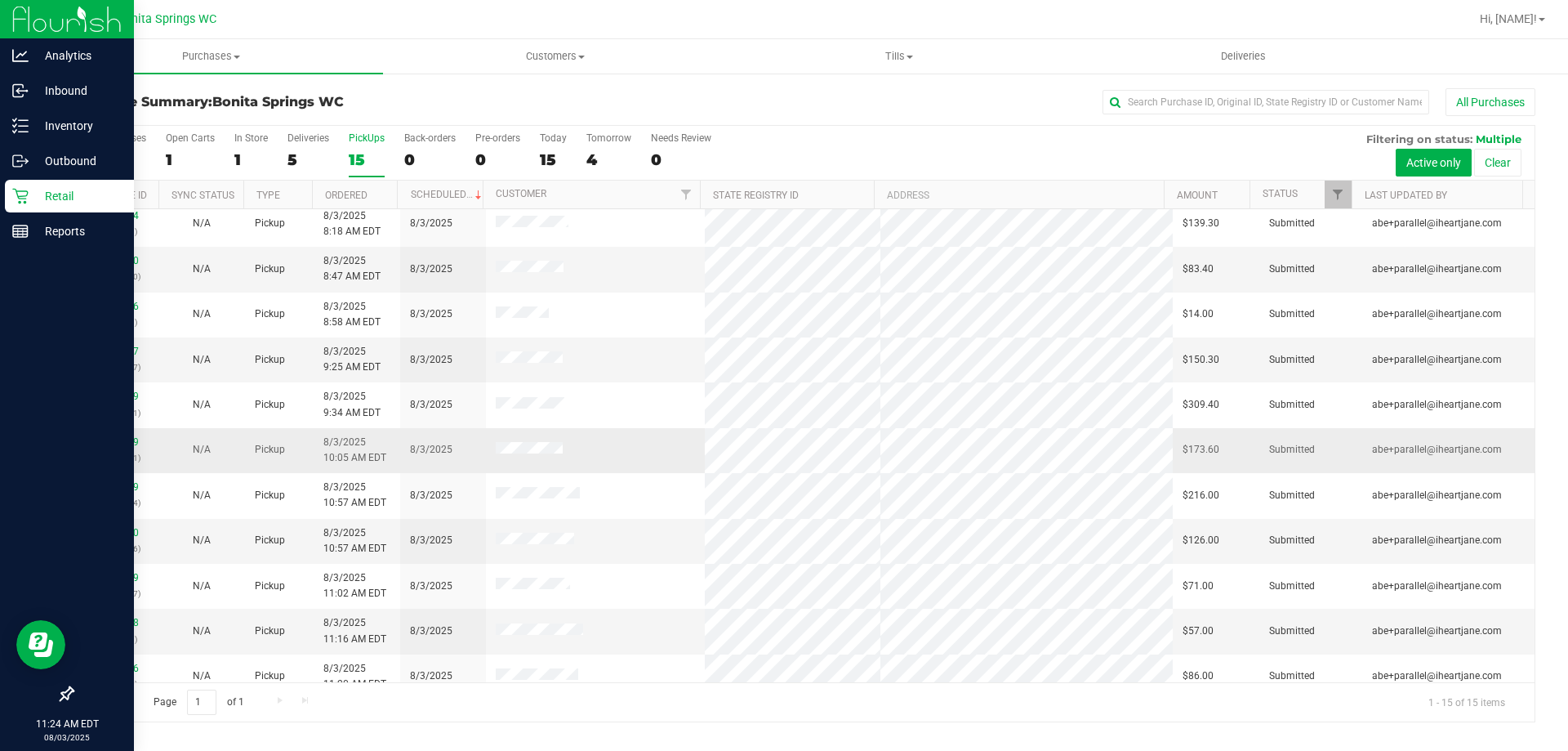 scroll, scrollTop: 0, scrollLeft: 0, axis: both 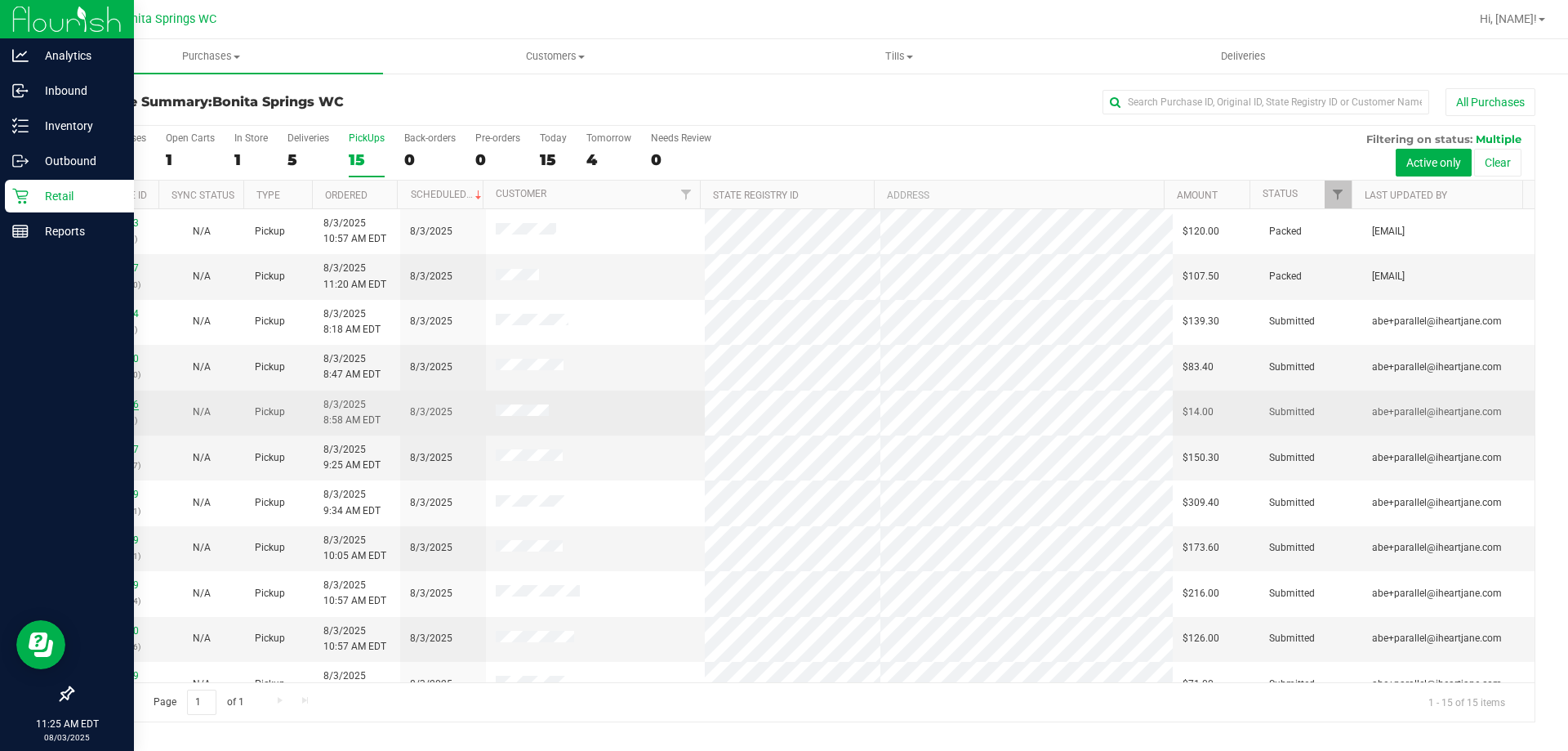 click on "11733206" at bounding box center [116, 405] 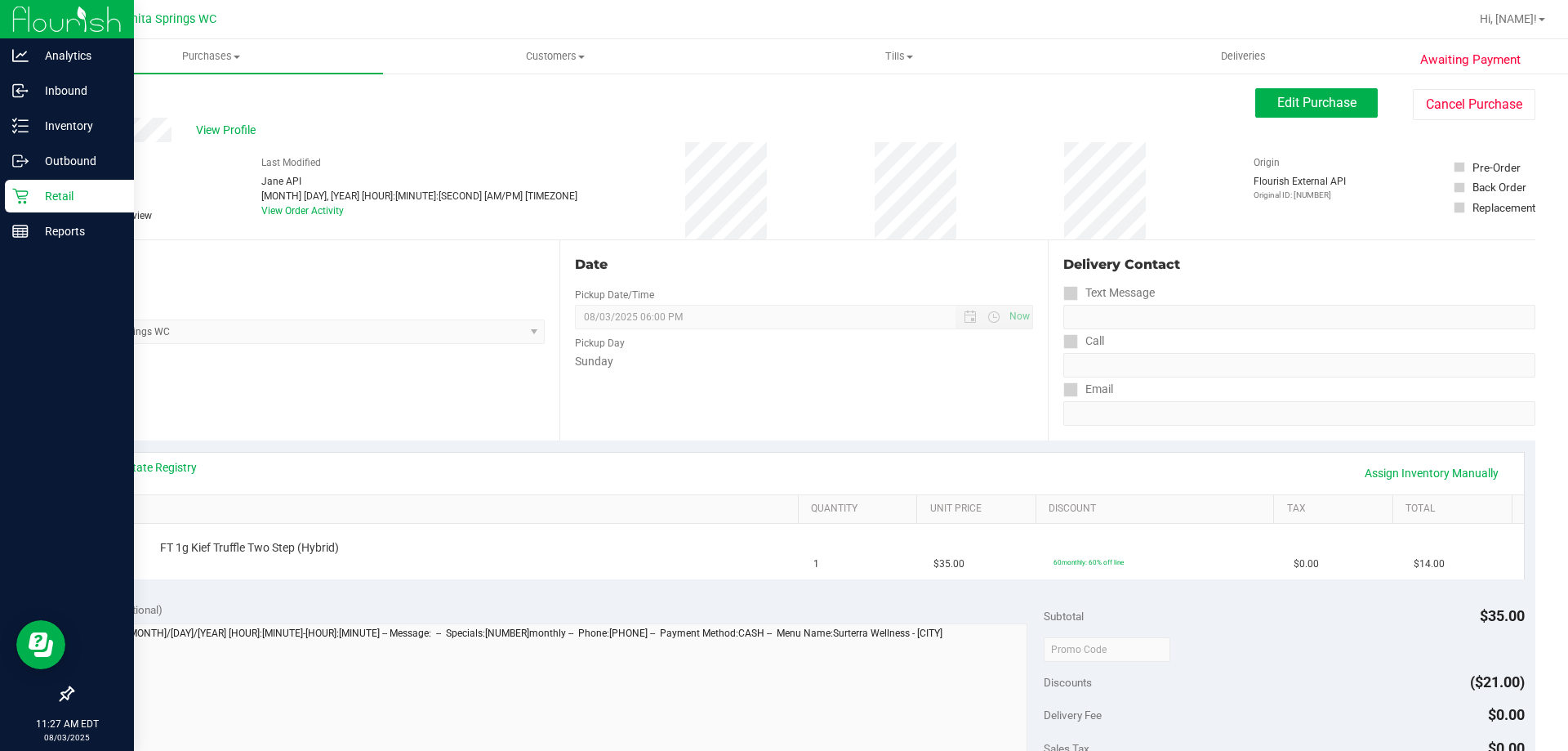 click on "Back" at bounding box center (84, 98) 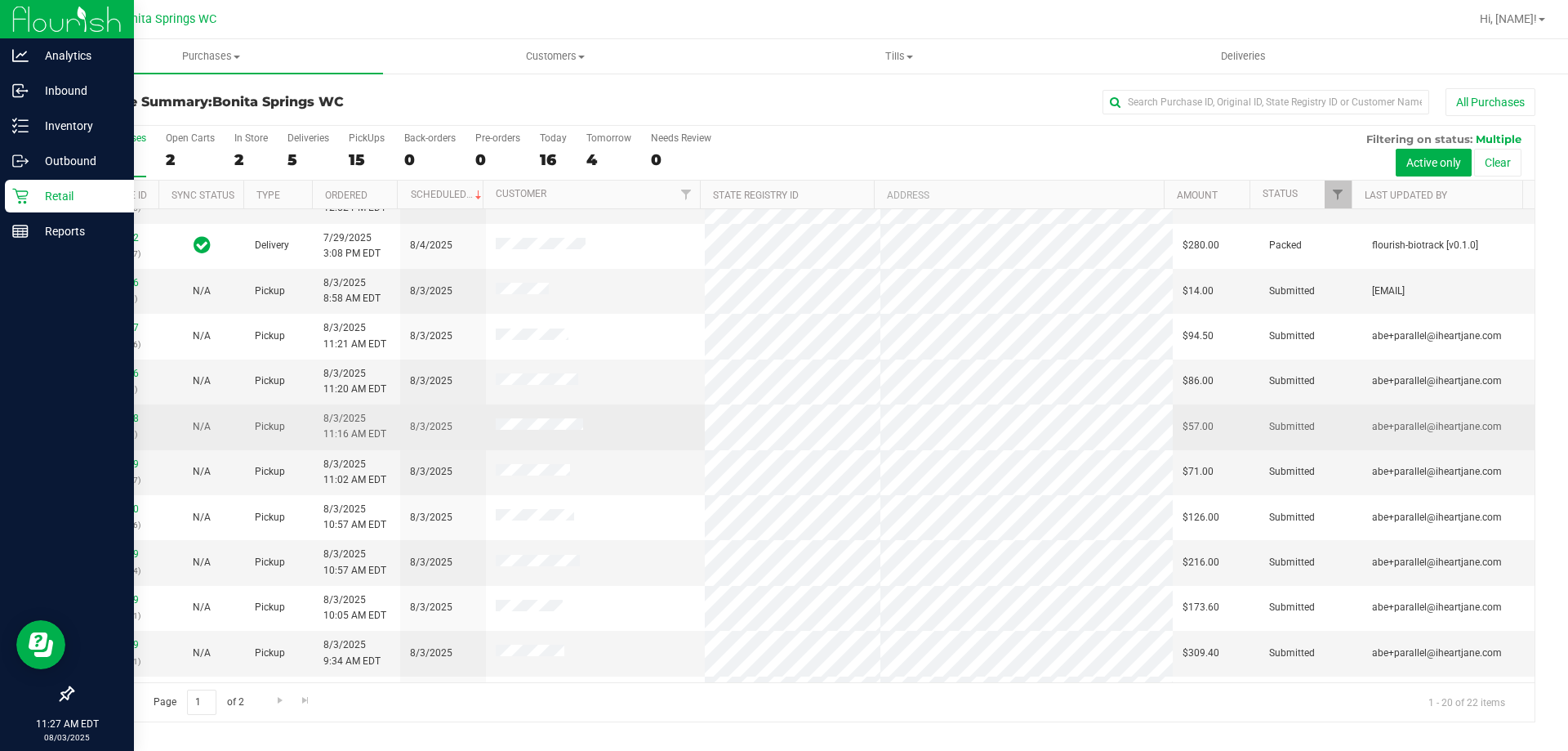scroll, scrollTop: 327, scrollLeft: 0, axis: vertical 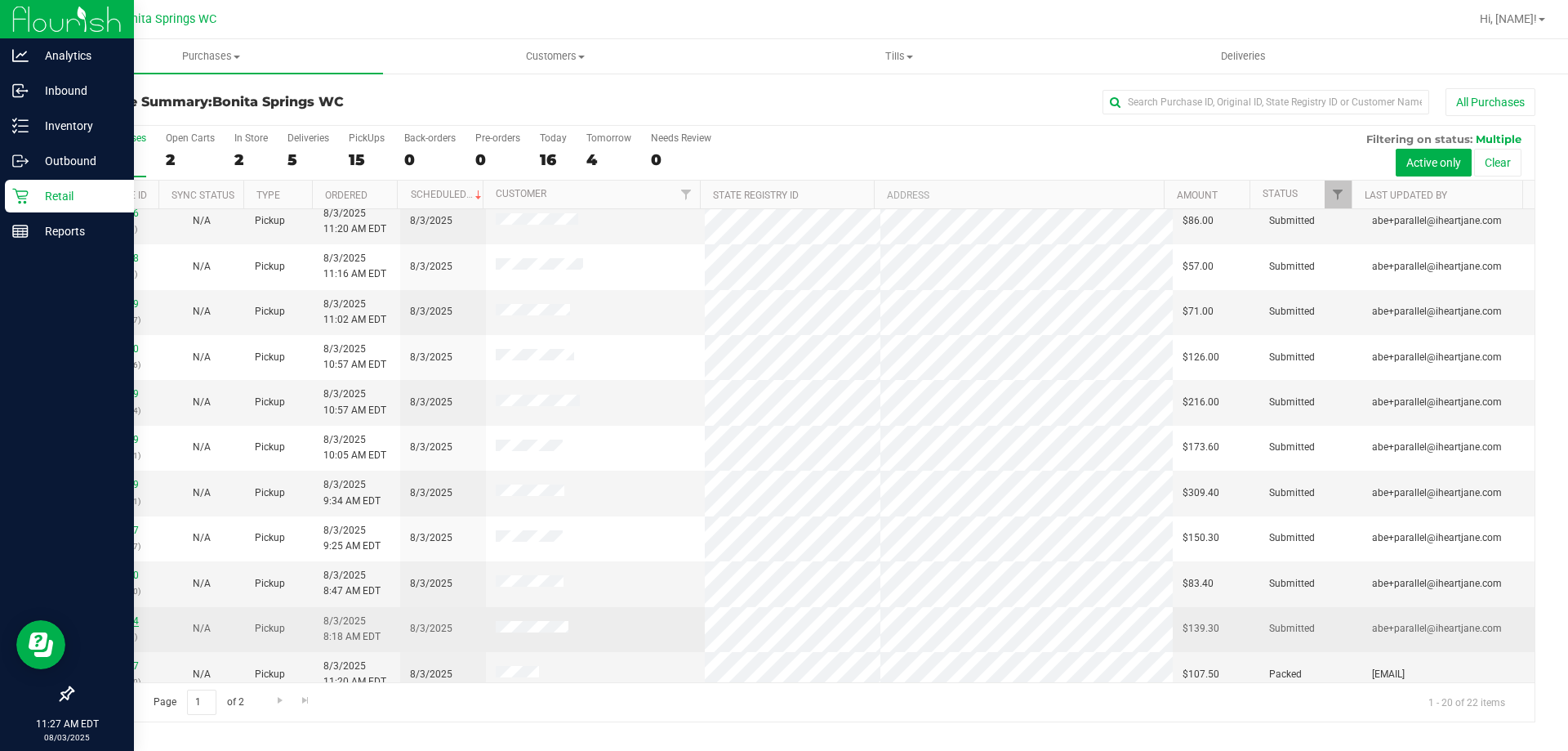 click on "11733154" at bounding box center [116, 621] 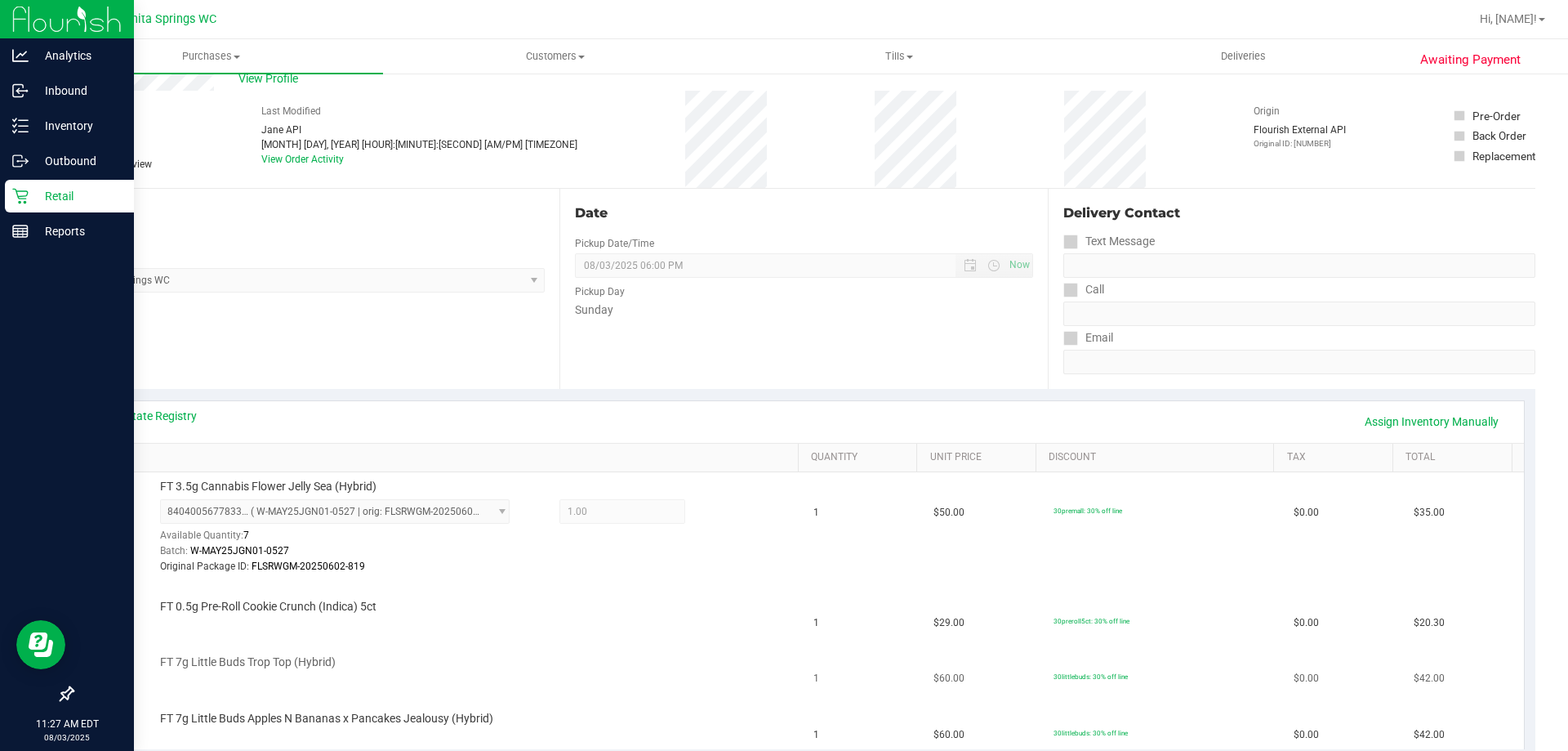 scroll, scrollTop: 163, scrollLeft: 0, axis: vertical 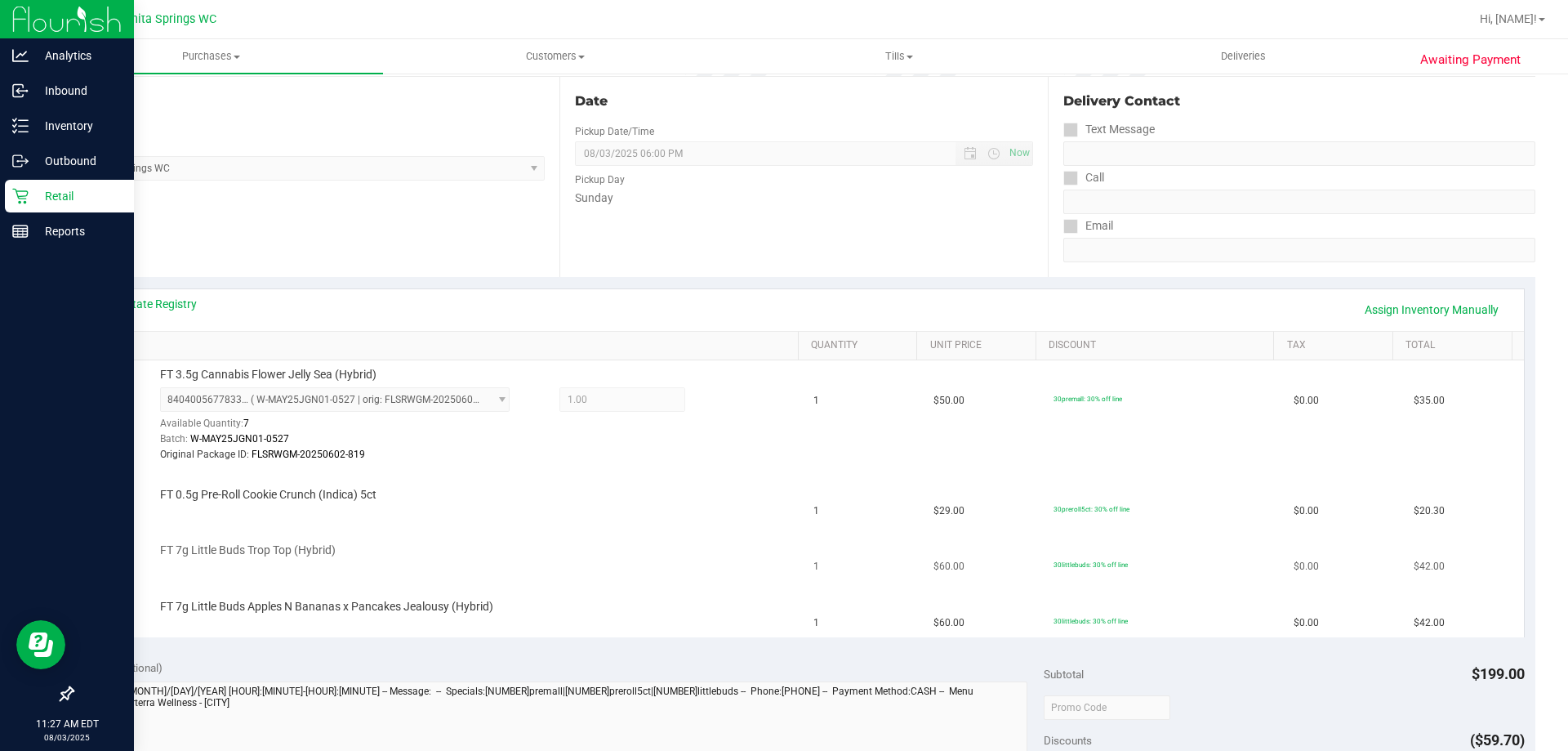 click on "FT 7g Little Buds Trop Top (Hybrid)" at bounding box center (471, 551) 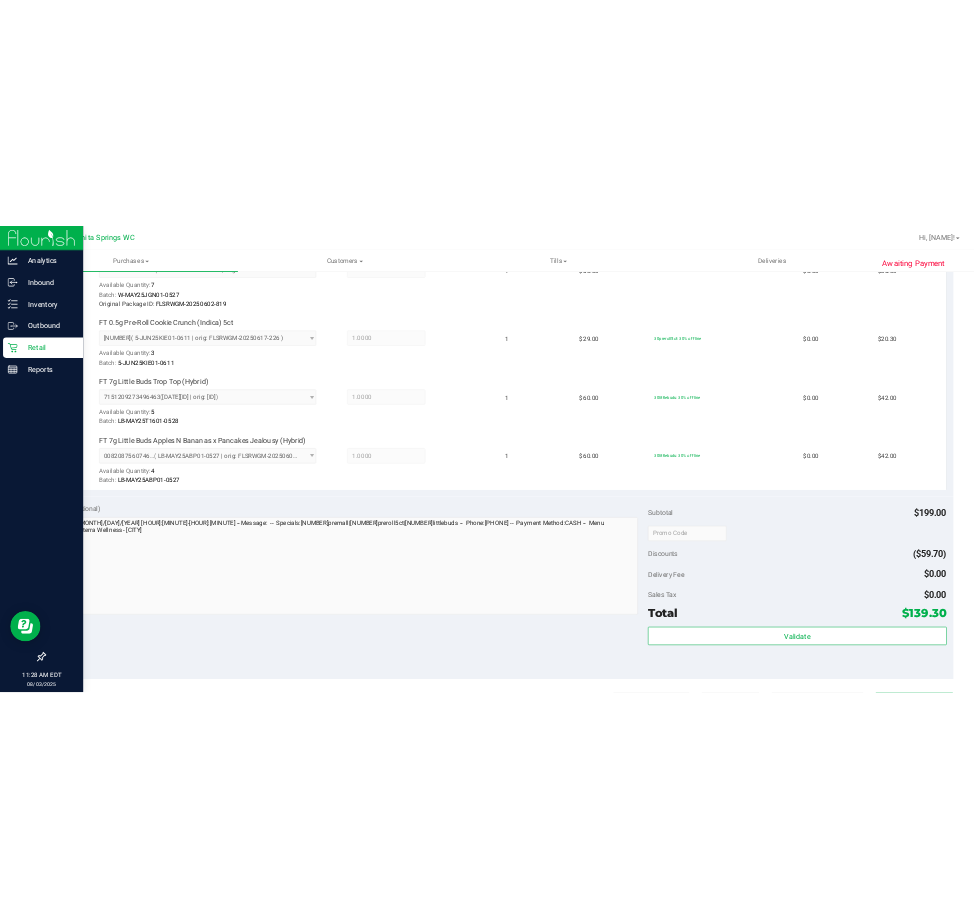 scroll, scrollTop: 700, scrollLeft: 0, axis: vertical 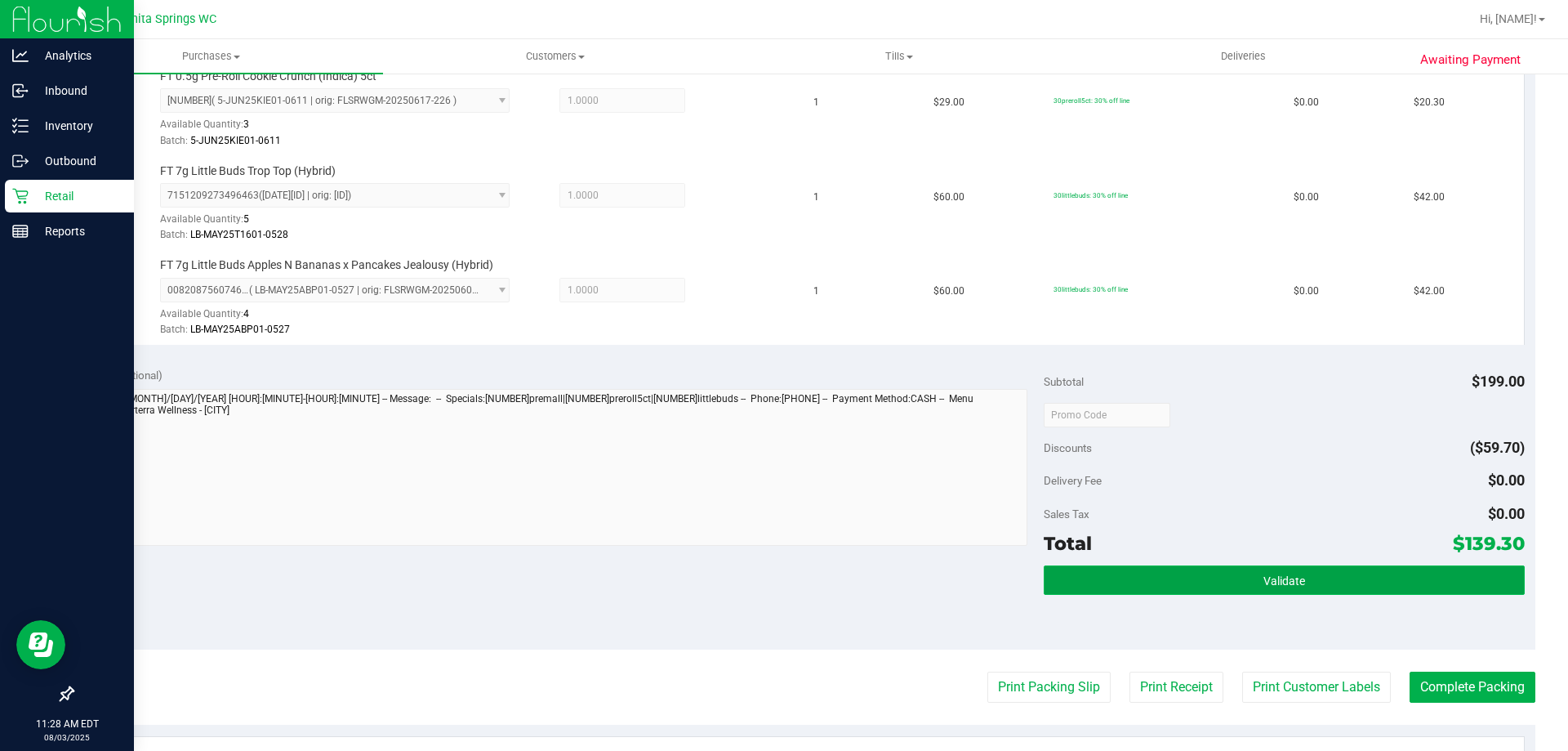 click on "Validate" at bounding box center [1284, 580] 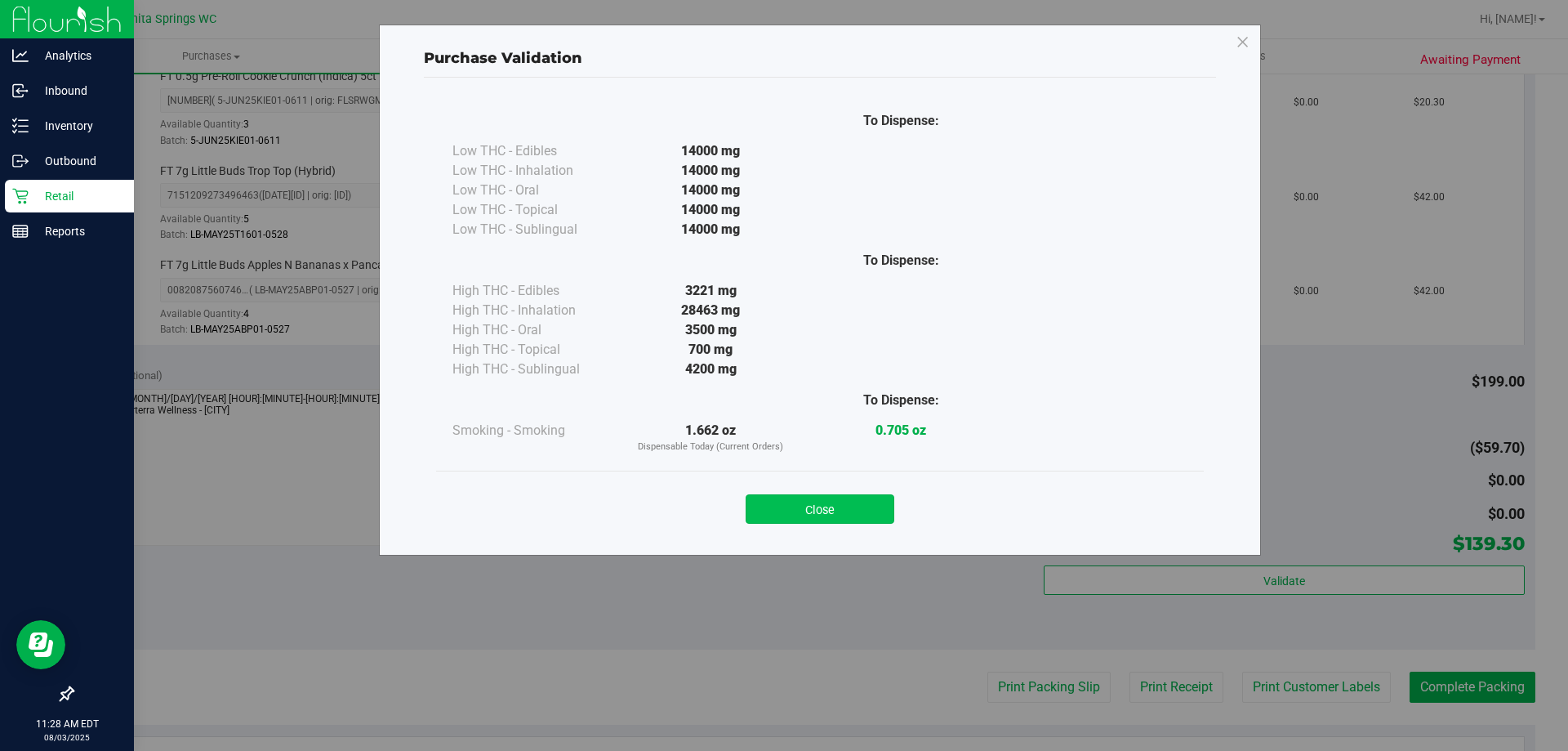 click on "Close" at bounding box center (820, 509) 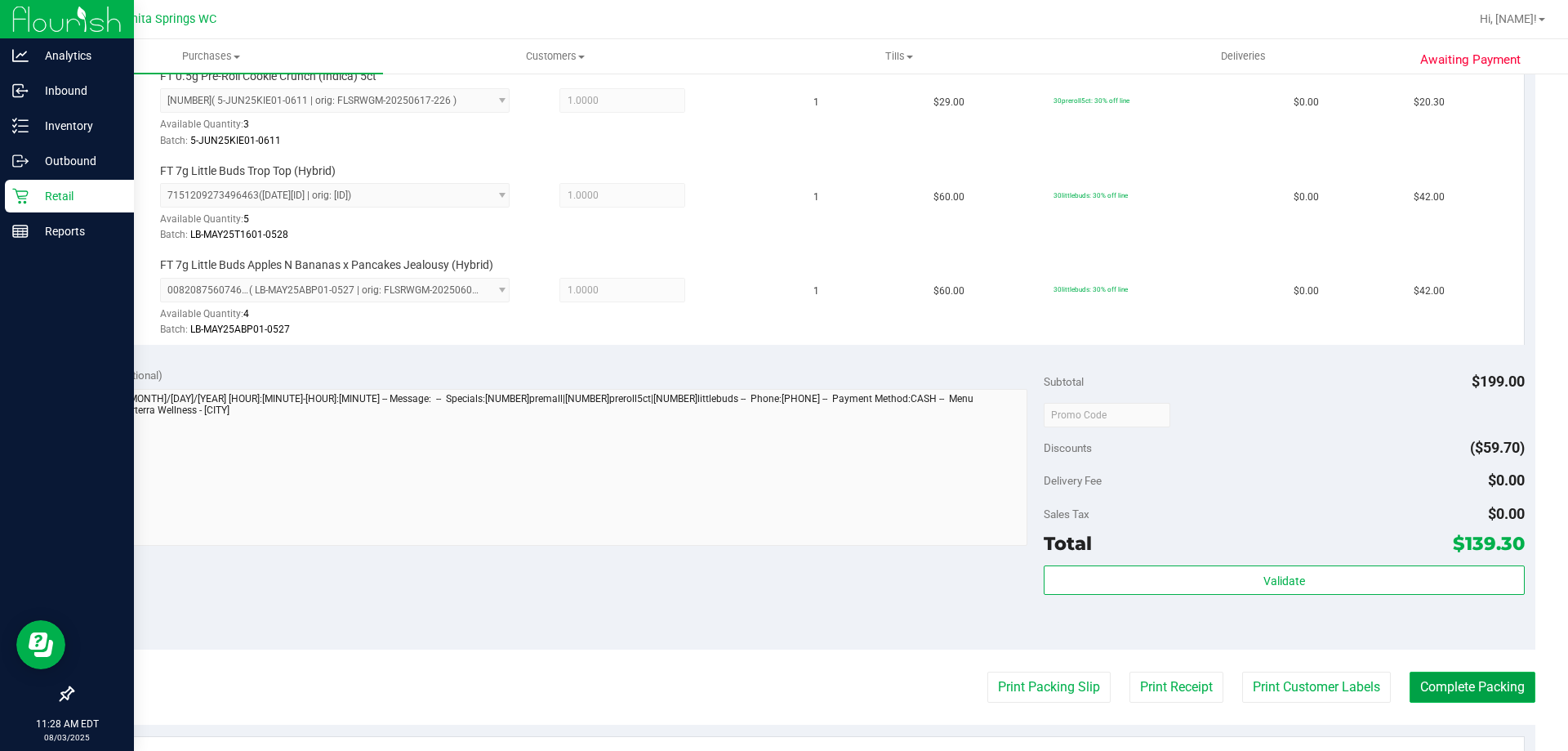 click on "Complete Packing" at bounding box center (1472, 687) 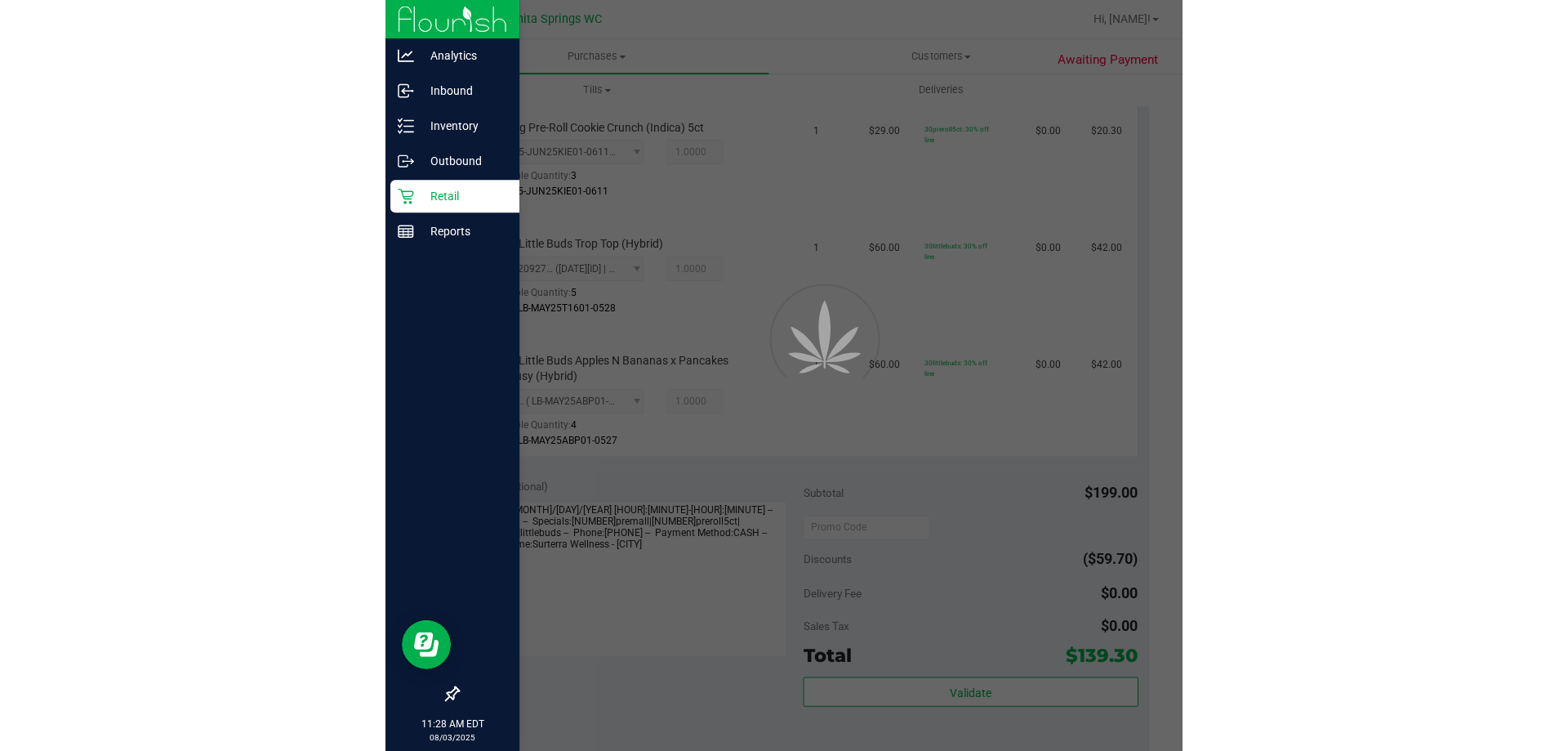 scroll, scrollTop: 0, scrollLeft: 0, axis: both 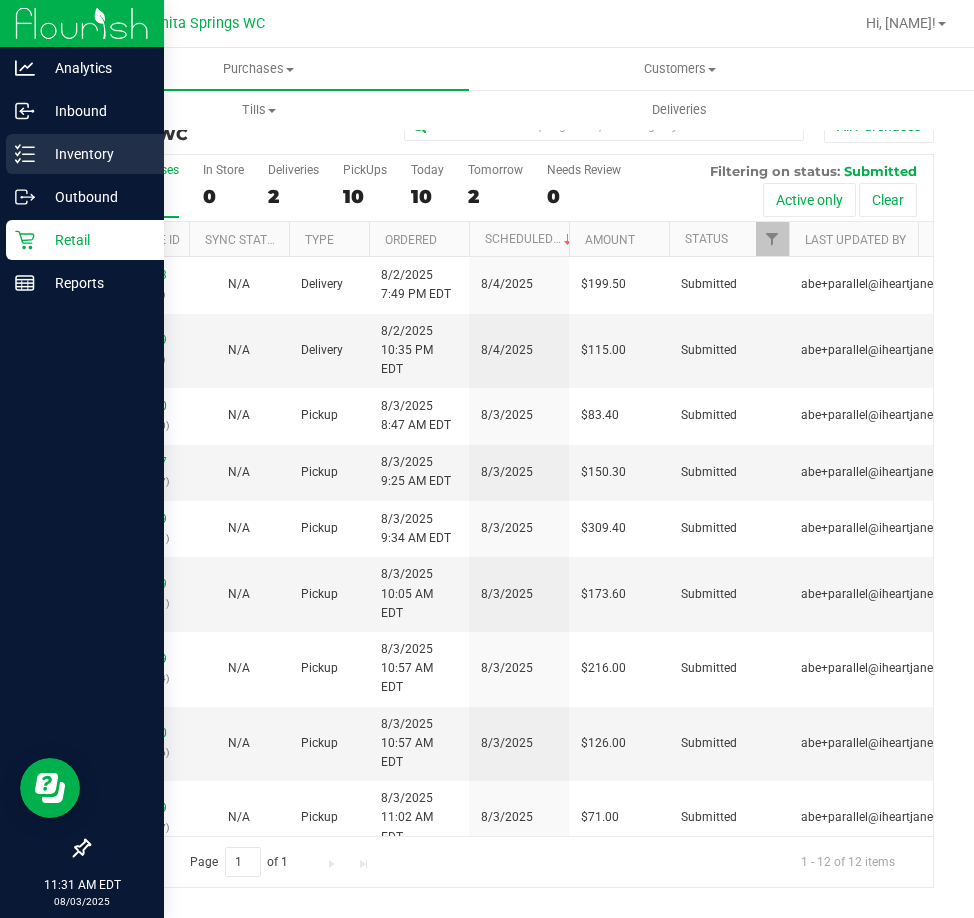 click on "Inventory" at bounding box center (95, 154) 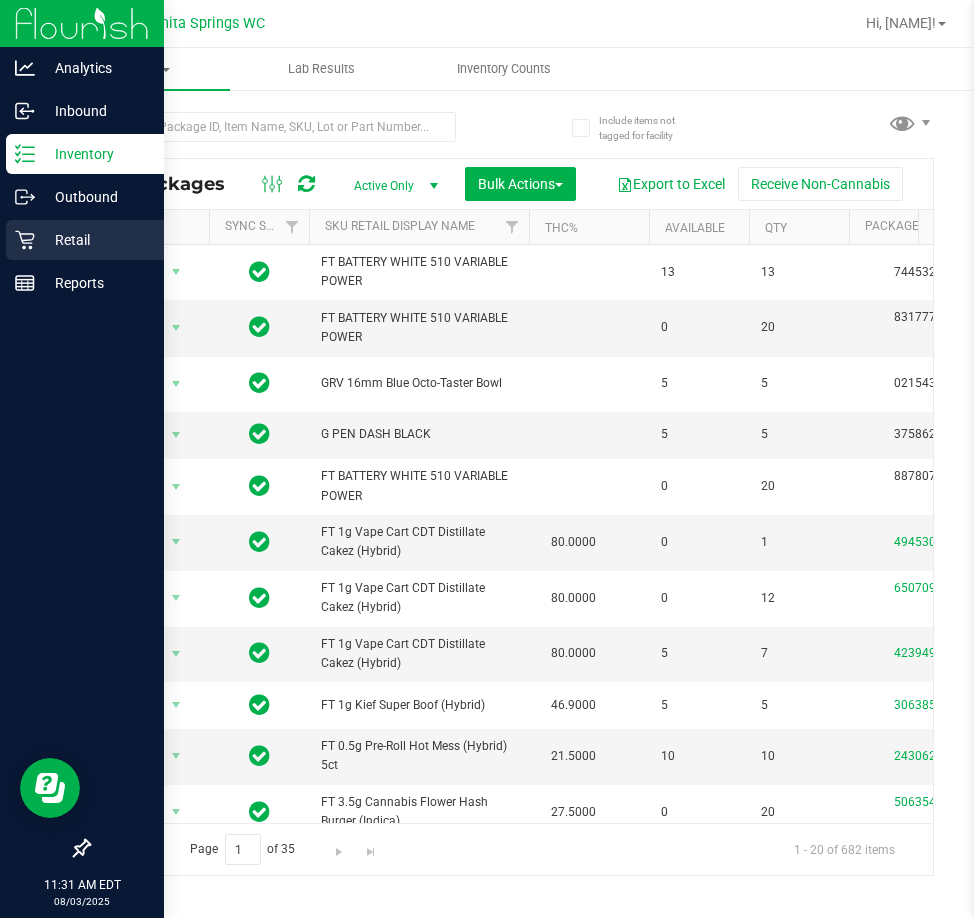 click on "Retail" at bounding box center (95, 240) 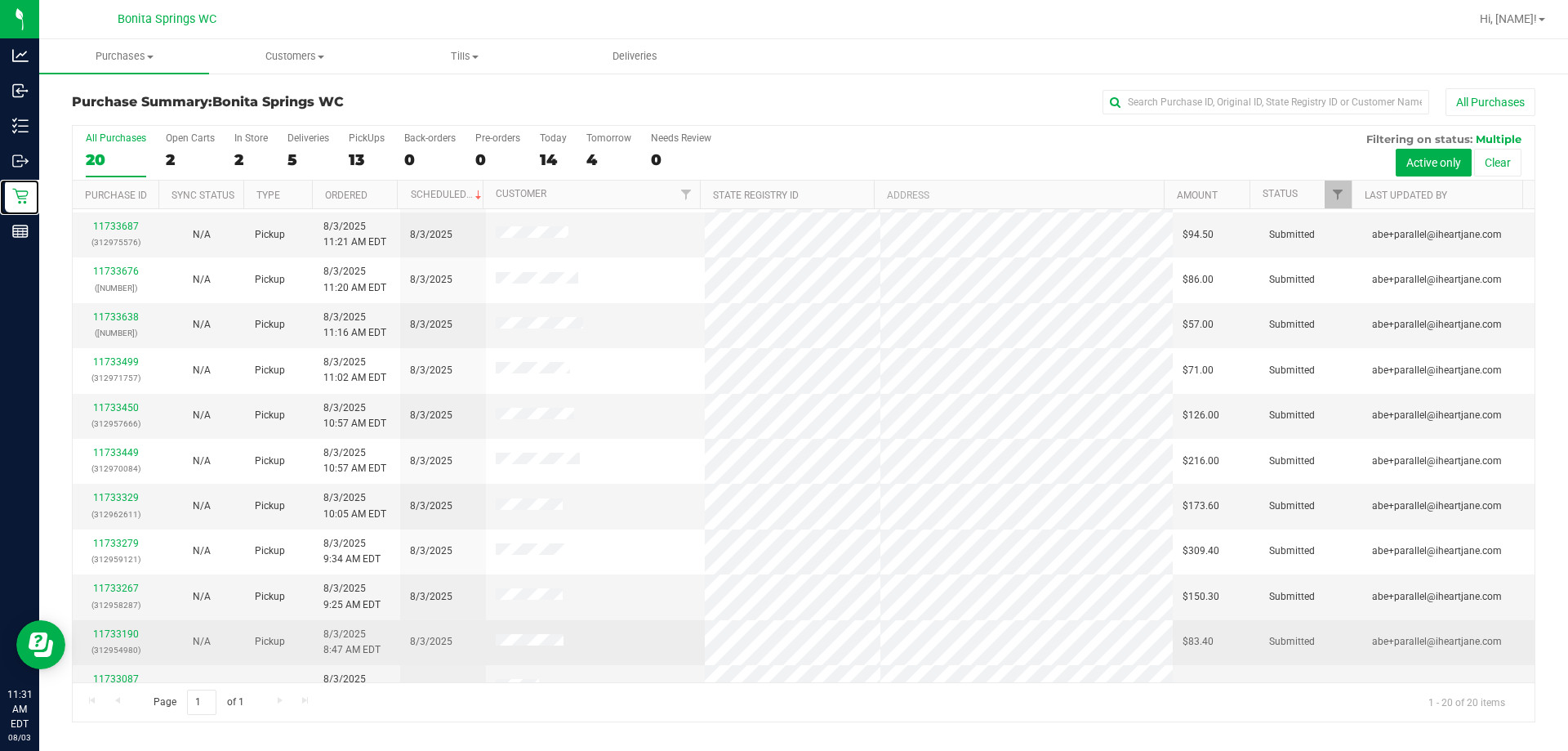 scroll, scrollTop: 186, scrollLeft: 0, axis: vertical 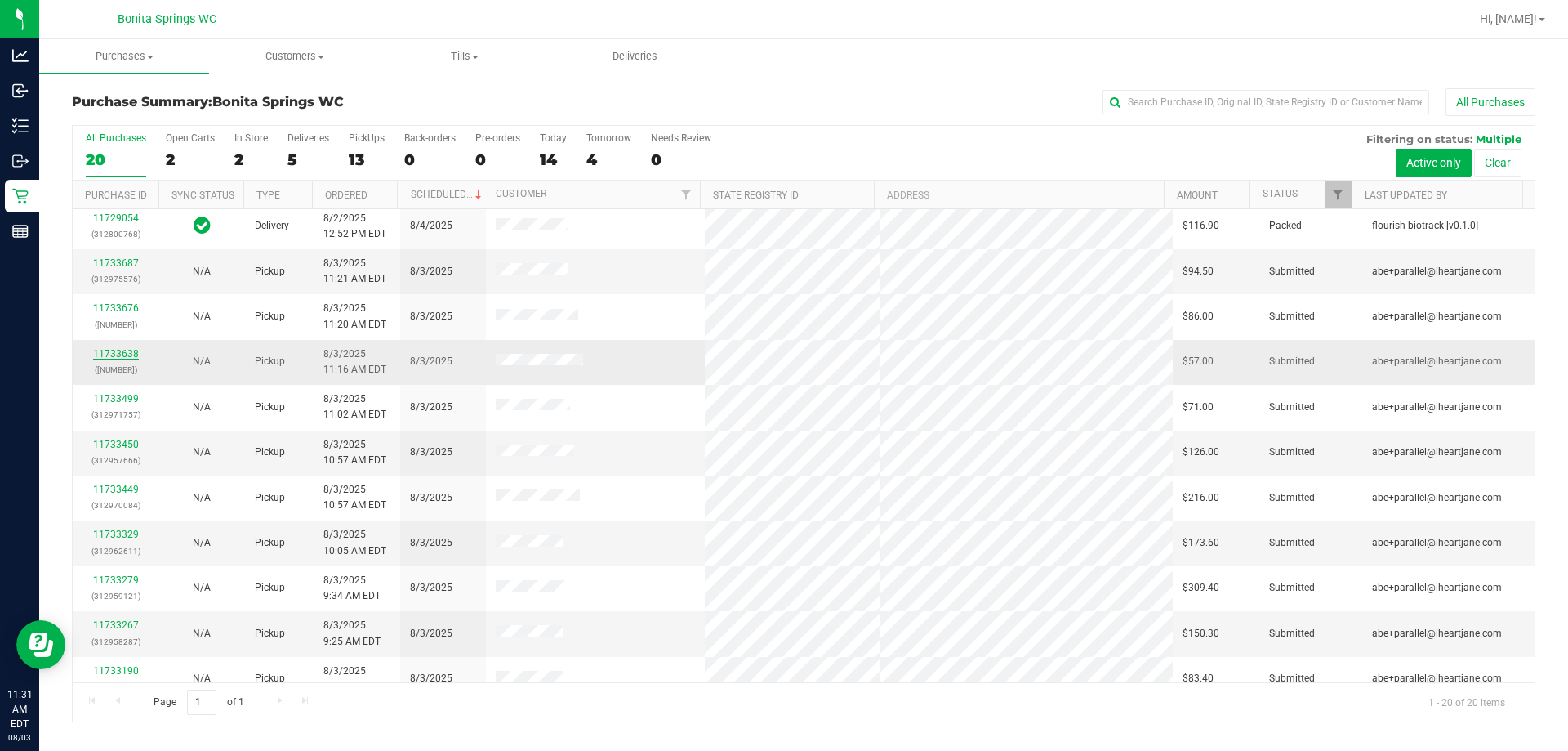 click on "11733638" at bounding box center [116, 354] 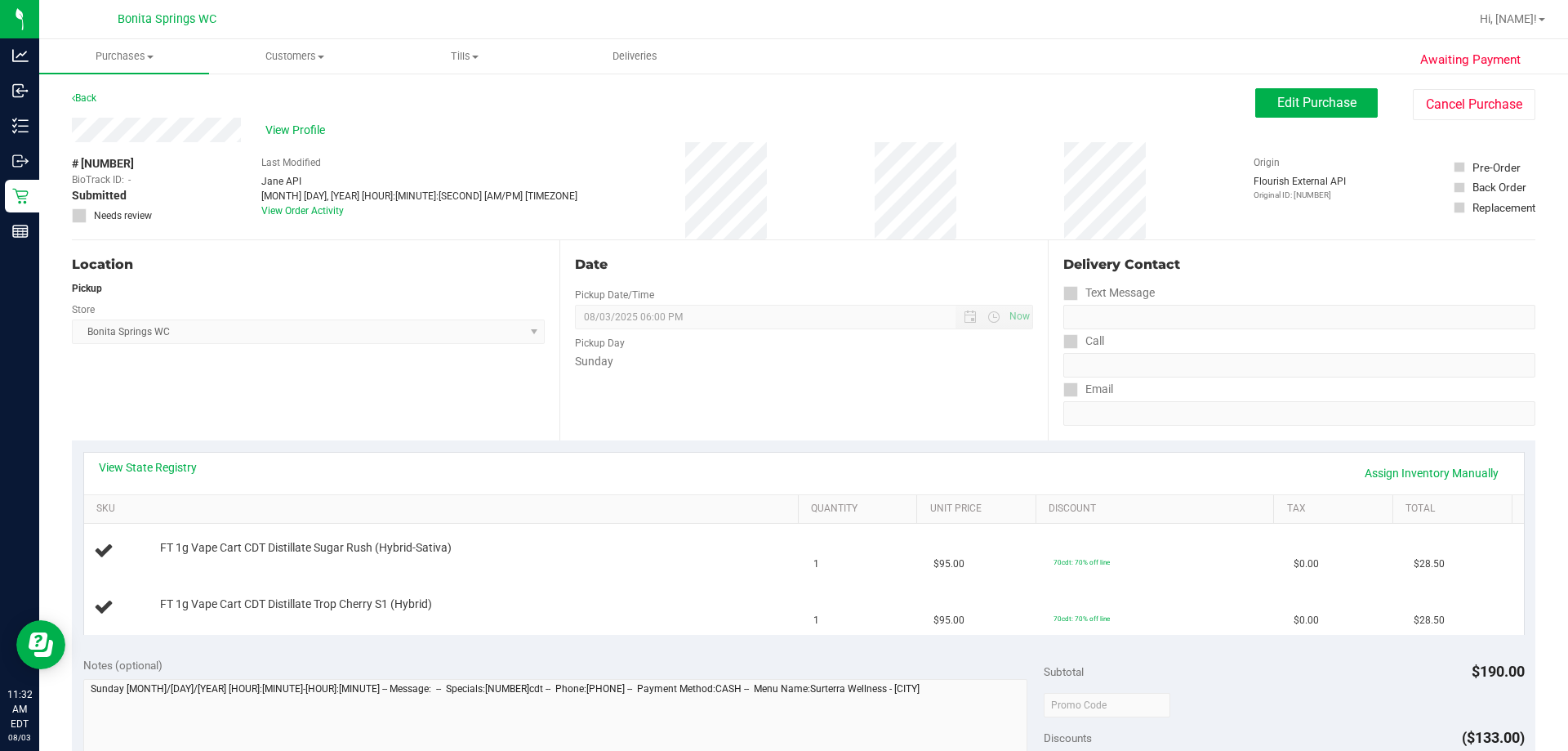 click on "Date
Pickup Date/Time
08/03/2025
Now
08/03/2025 06:00 PM
Now
Pickup Day
Sunday" at bounding box center [803, 340] 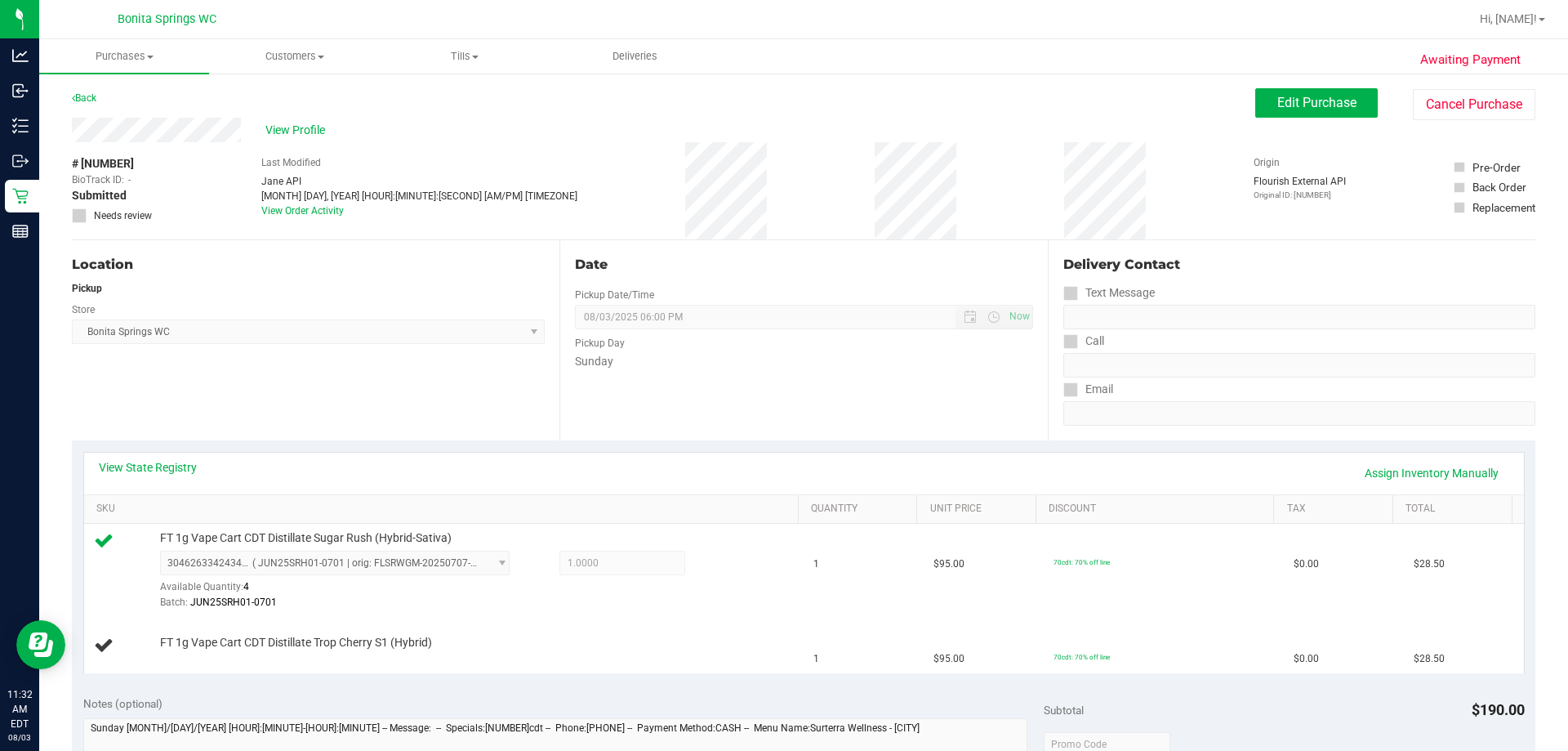 click on "Date
Pickup Date/Time
08/03/2025
Now
08/03/2025 06:00 PM
Now
Pickup Day
Sunday" at bounding box center (803, 340) 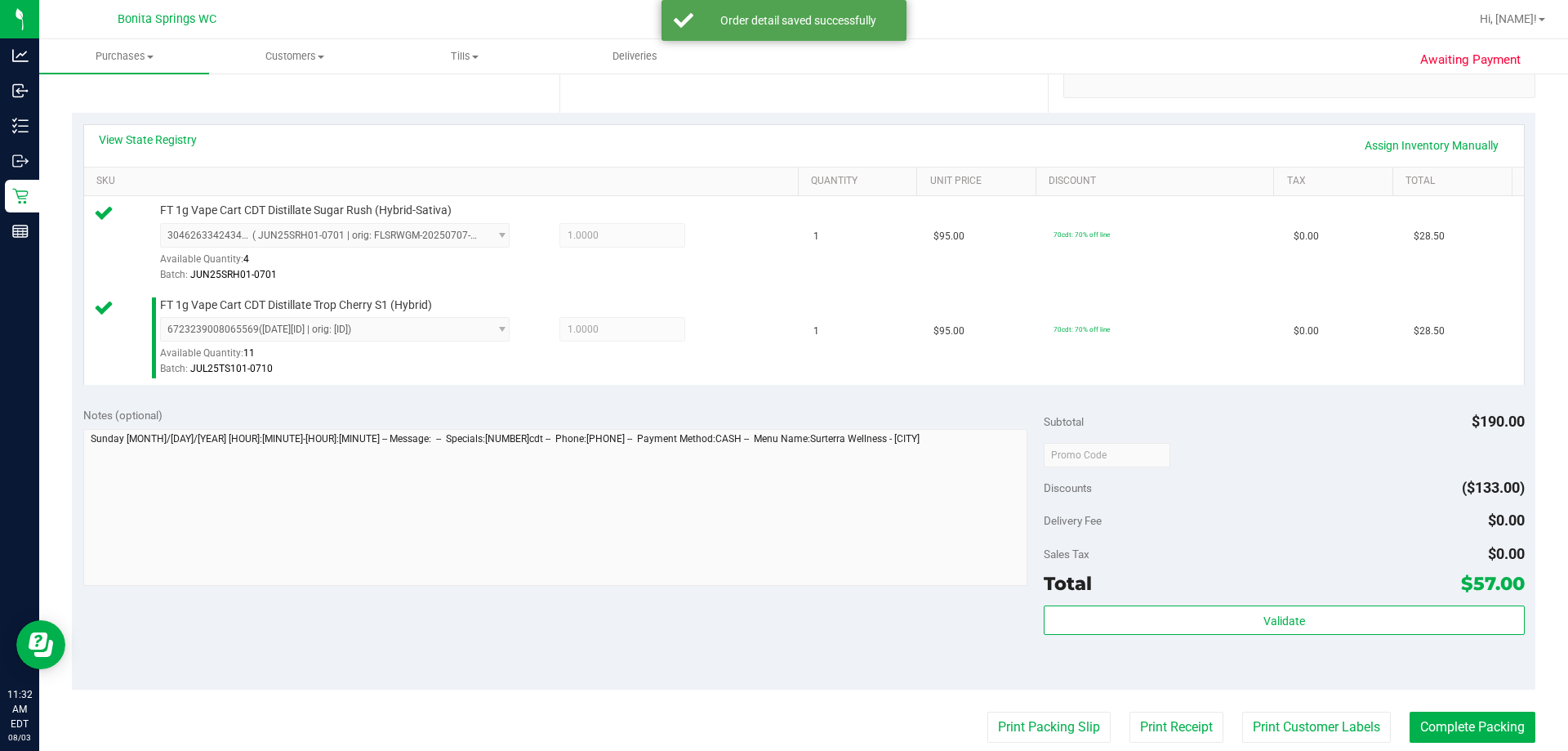 scroll, scrollTop: 490, scrollLeft: 0, axis: vertical 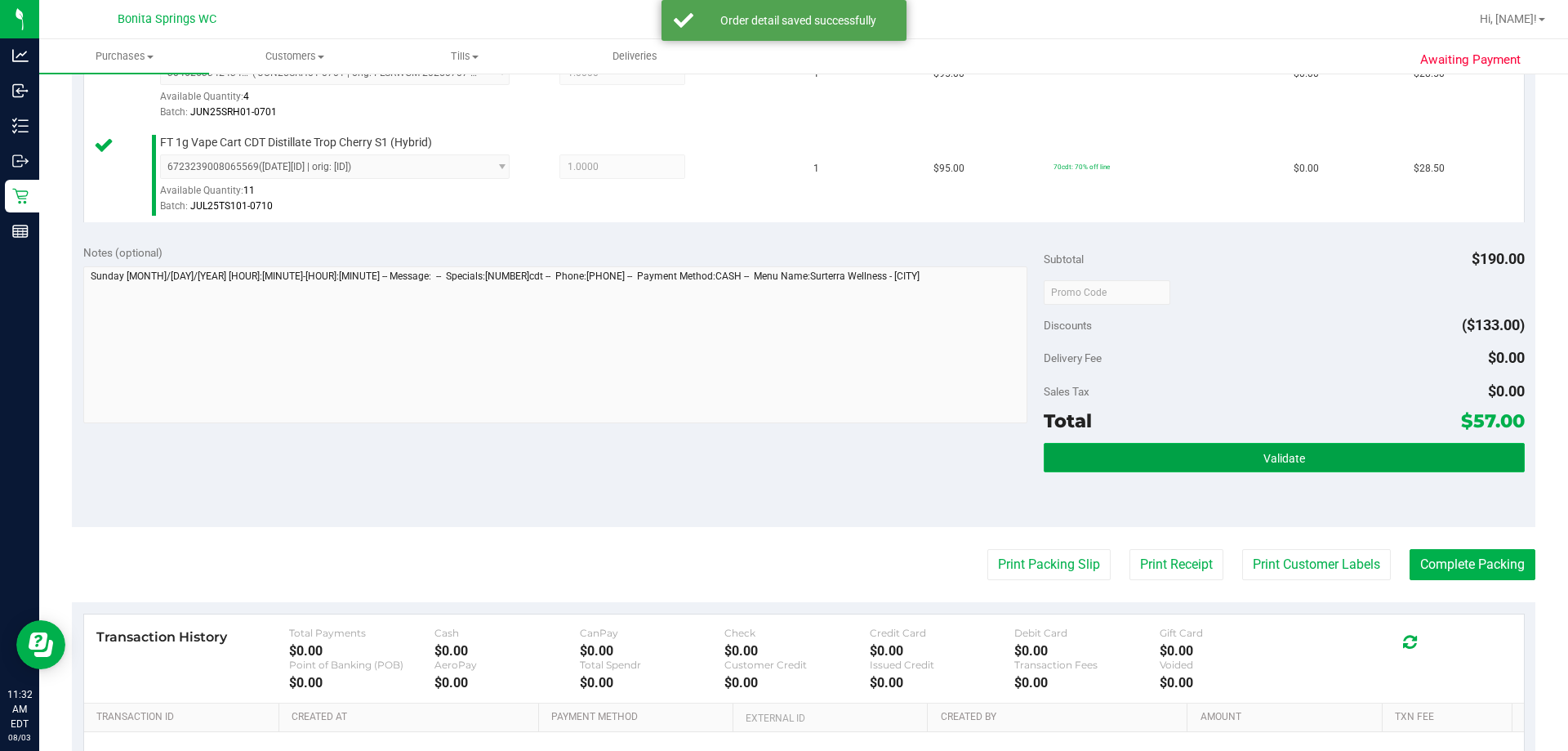 click on "Validate" at bounding box center (1284, 458) 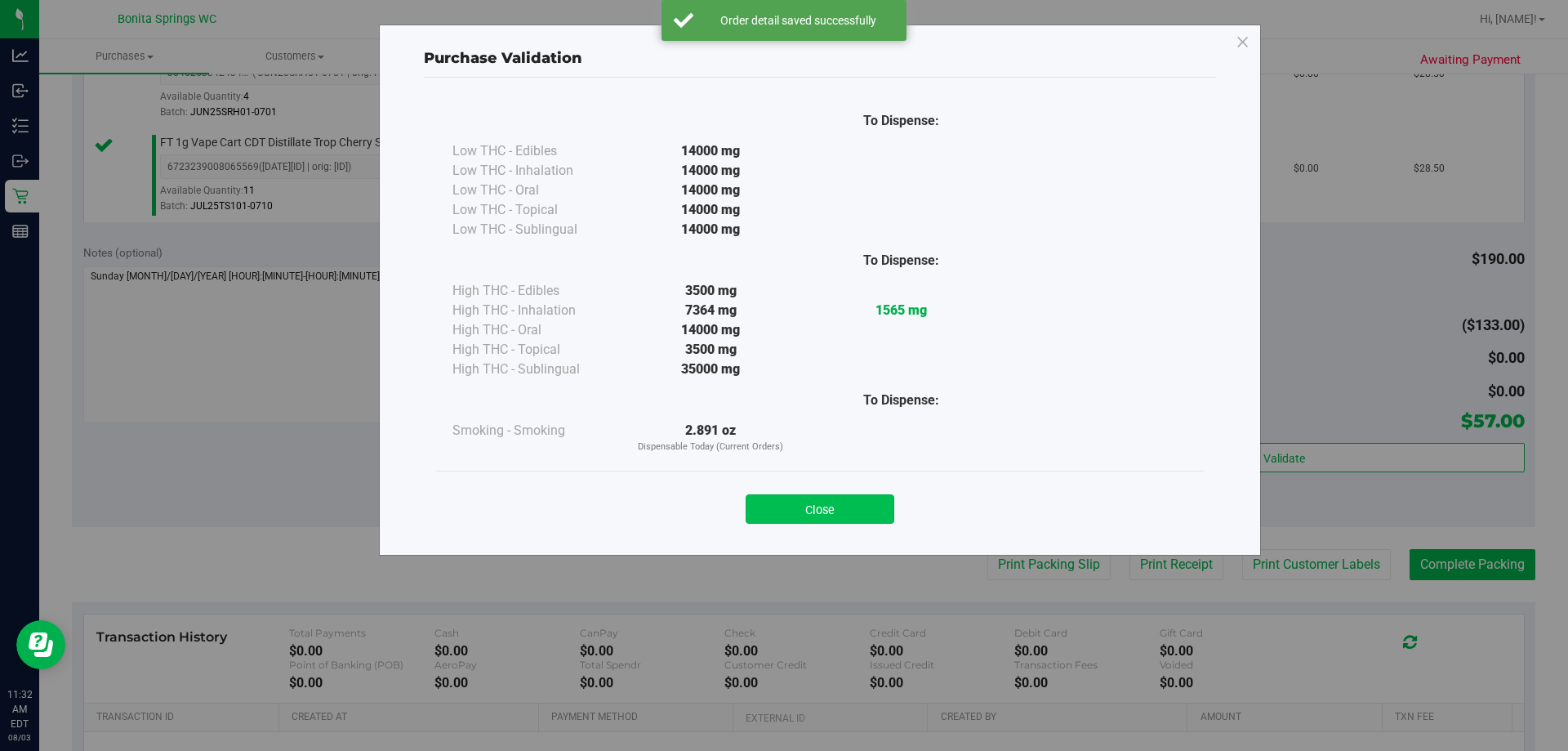 click on "Close" at bounding box center (820, 509) 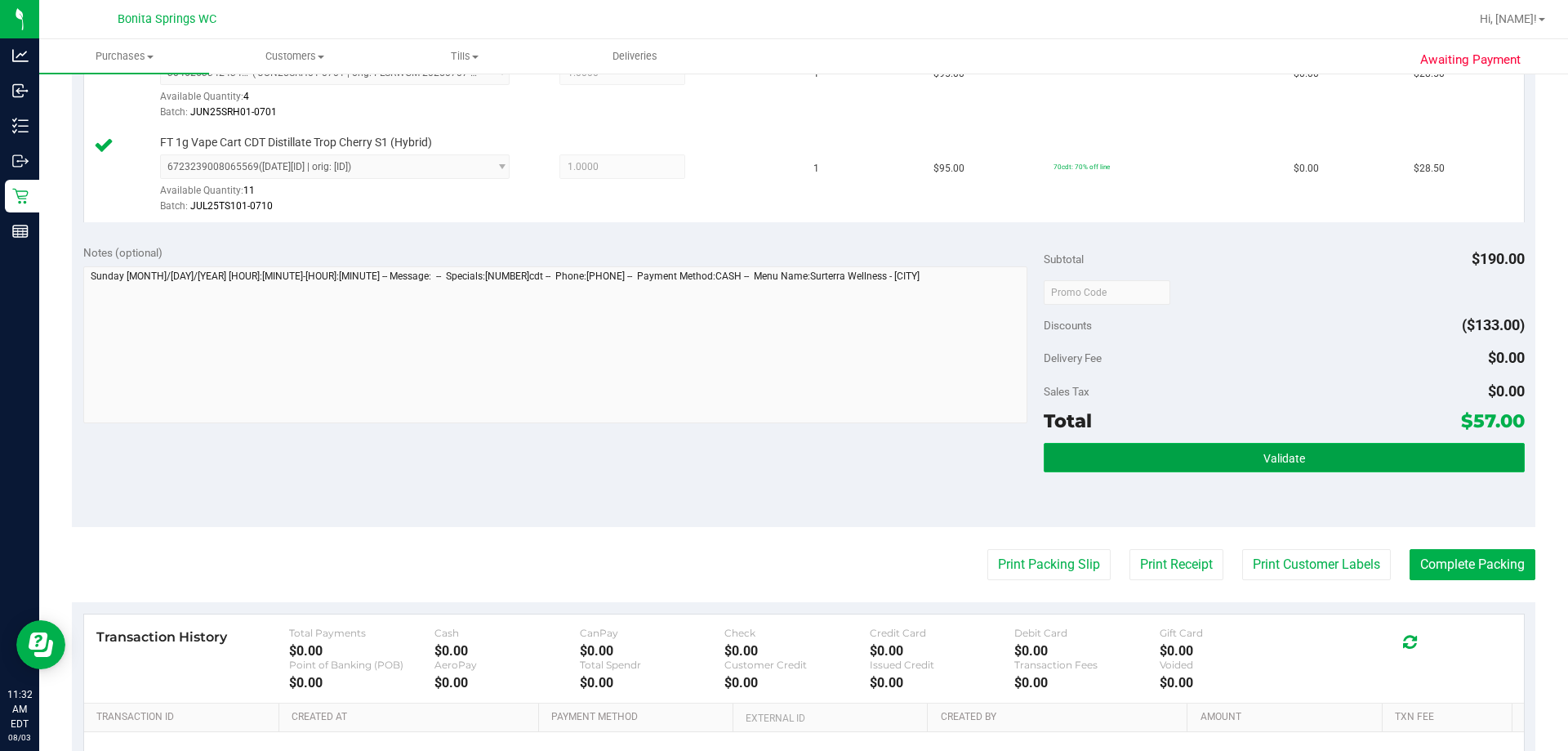 click on "Validate" at bounding box center [1284, 458] 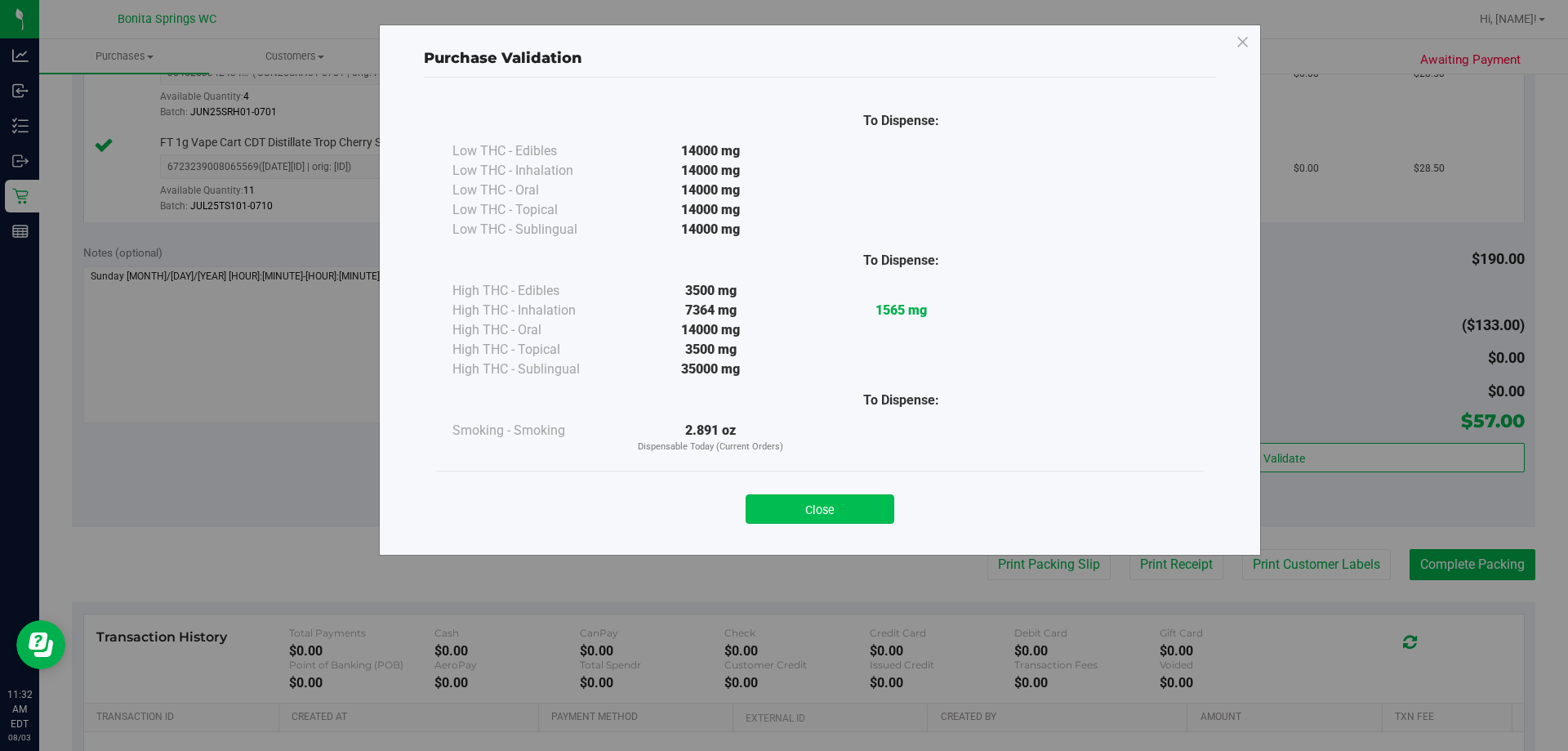 click on "Close" at bounding box center (820, 509) 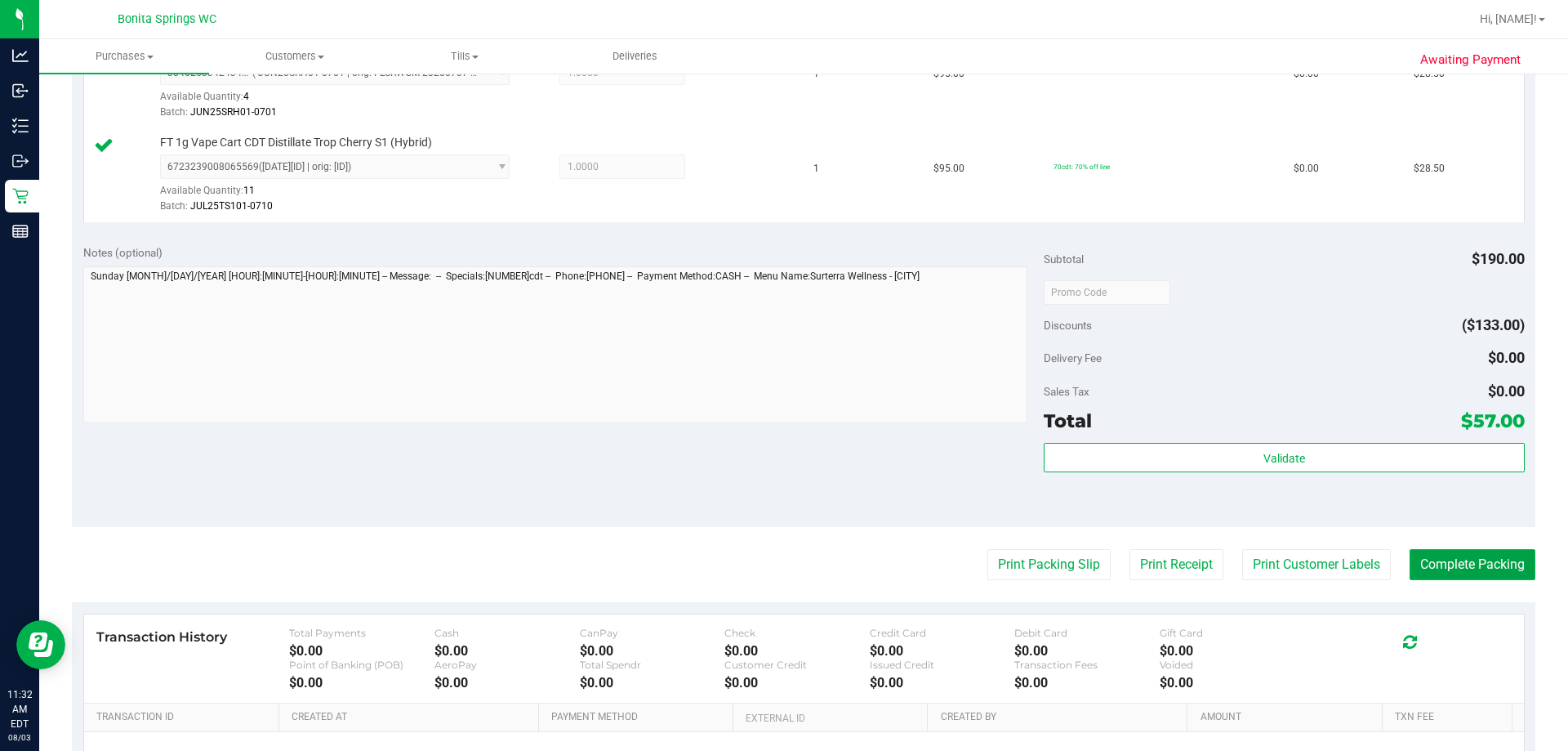 click on "Complete Packing" at bounding box center [1472, 565] 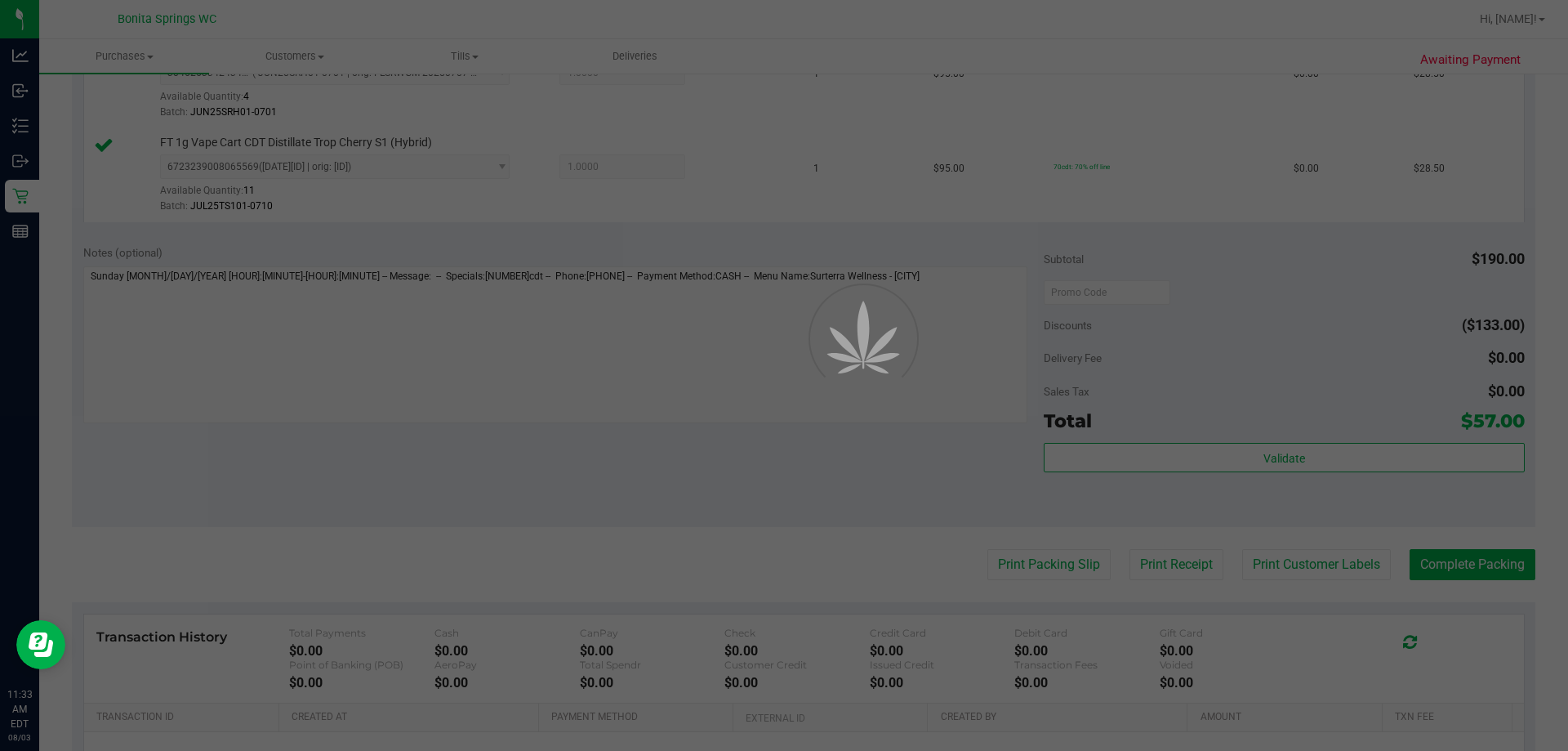 scroll, scrollTop: 0, scrollLeft: 0, axis: both 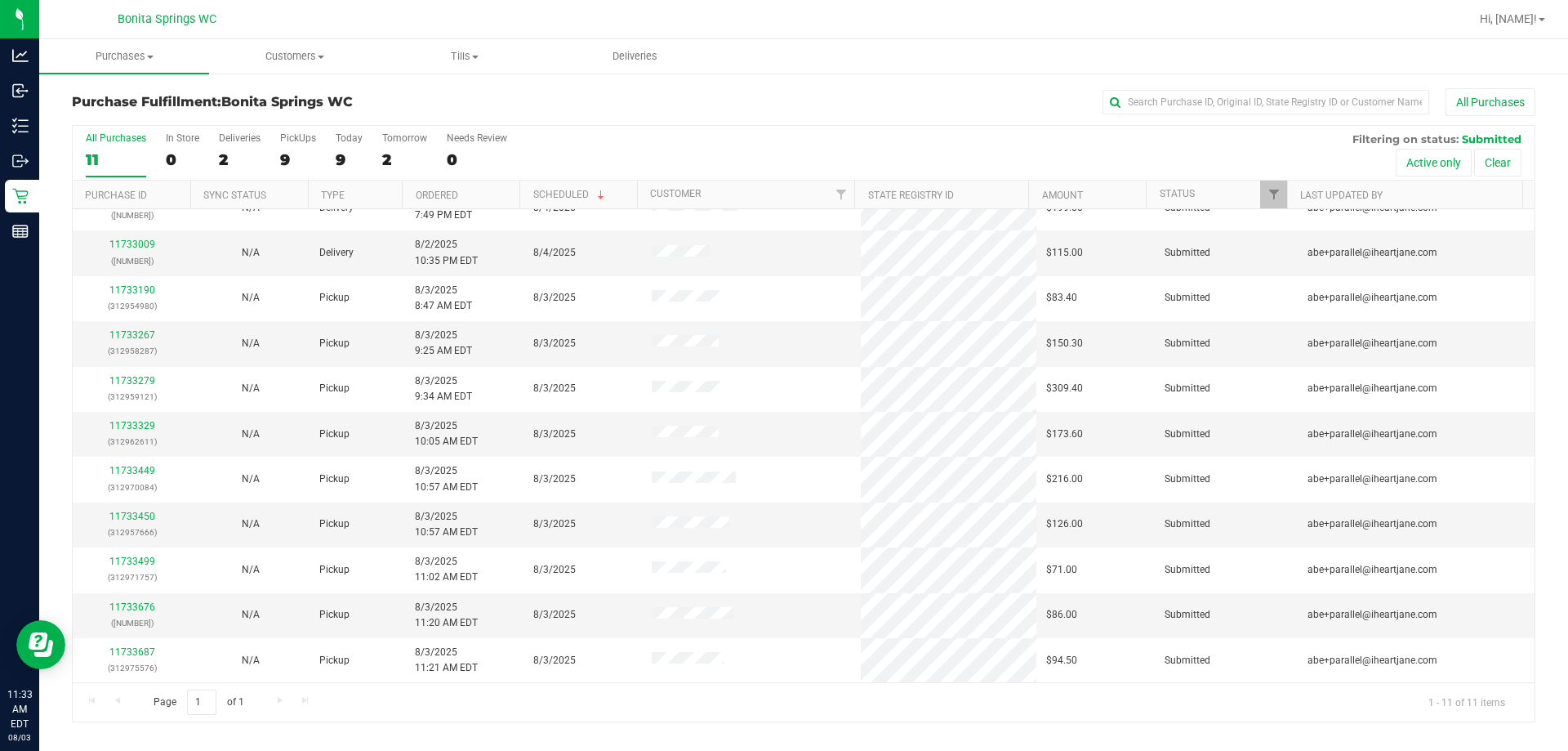 click on "11" at bounding box center (116, 159) 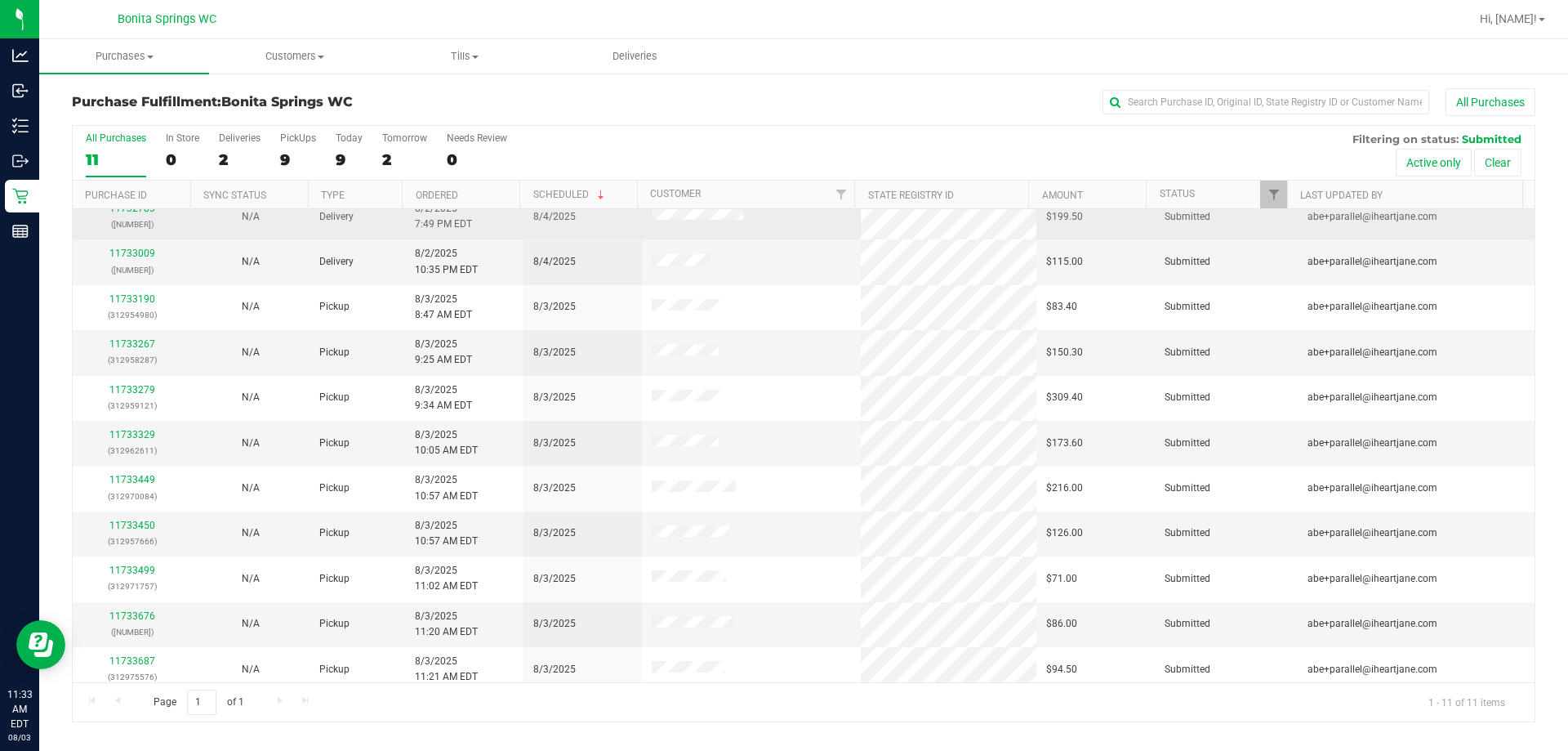 scroll, scrollTop: 0, scrollLeft: 0, axis: both 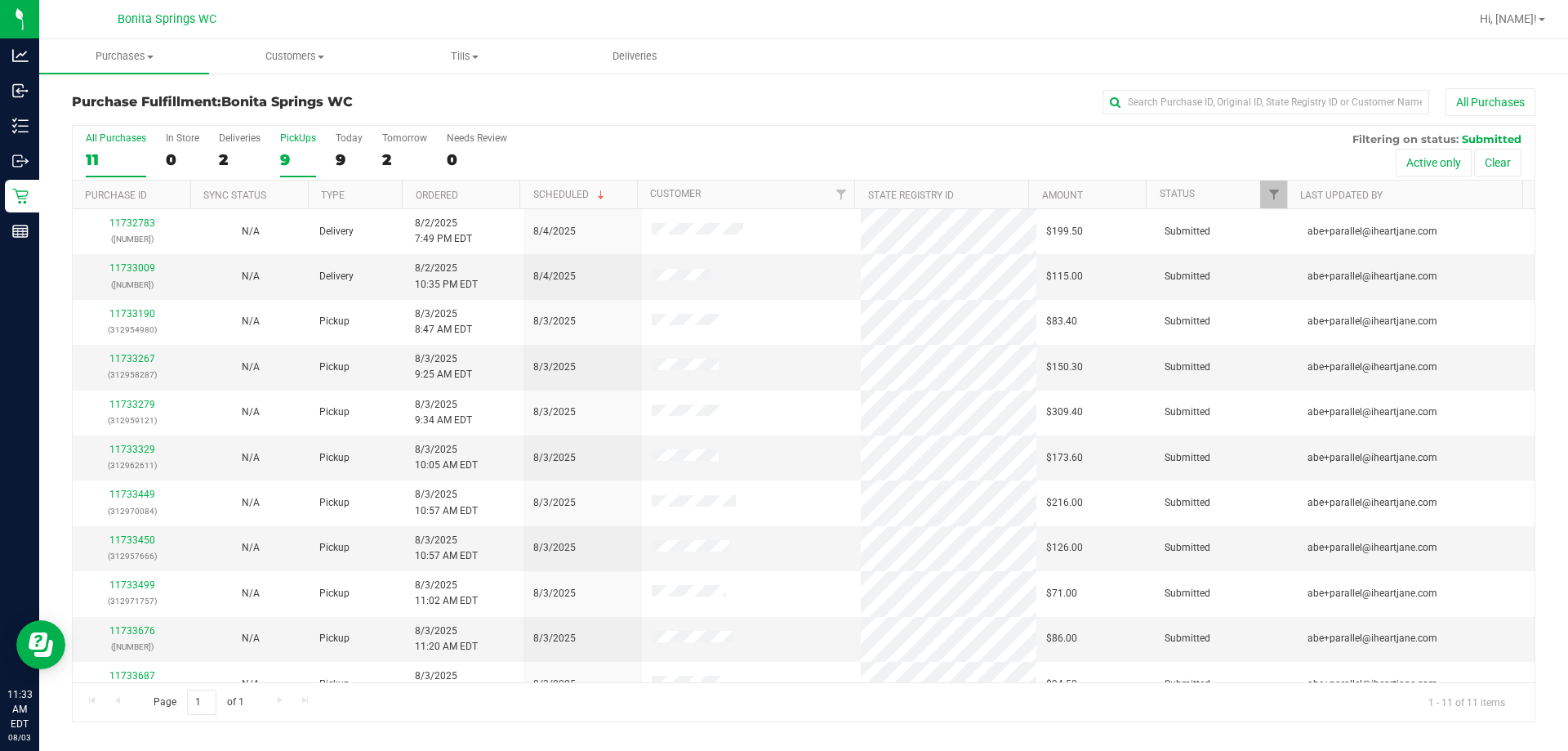 click on "9" at bounding box center (298, 159) 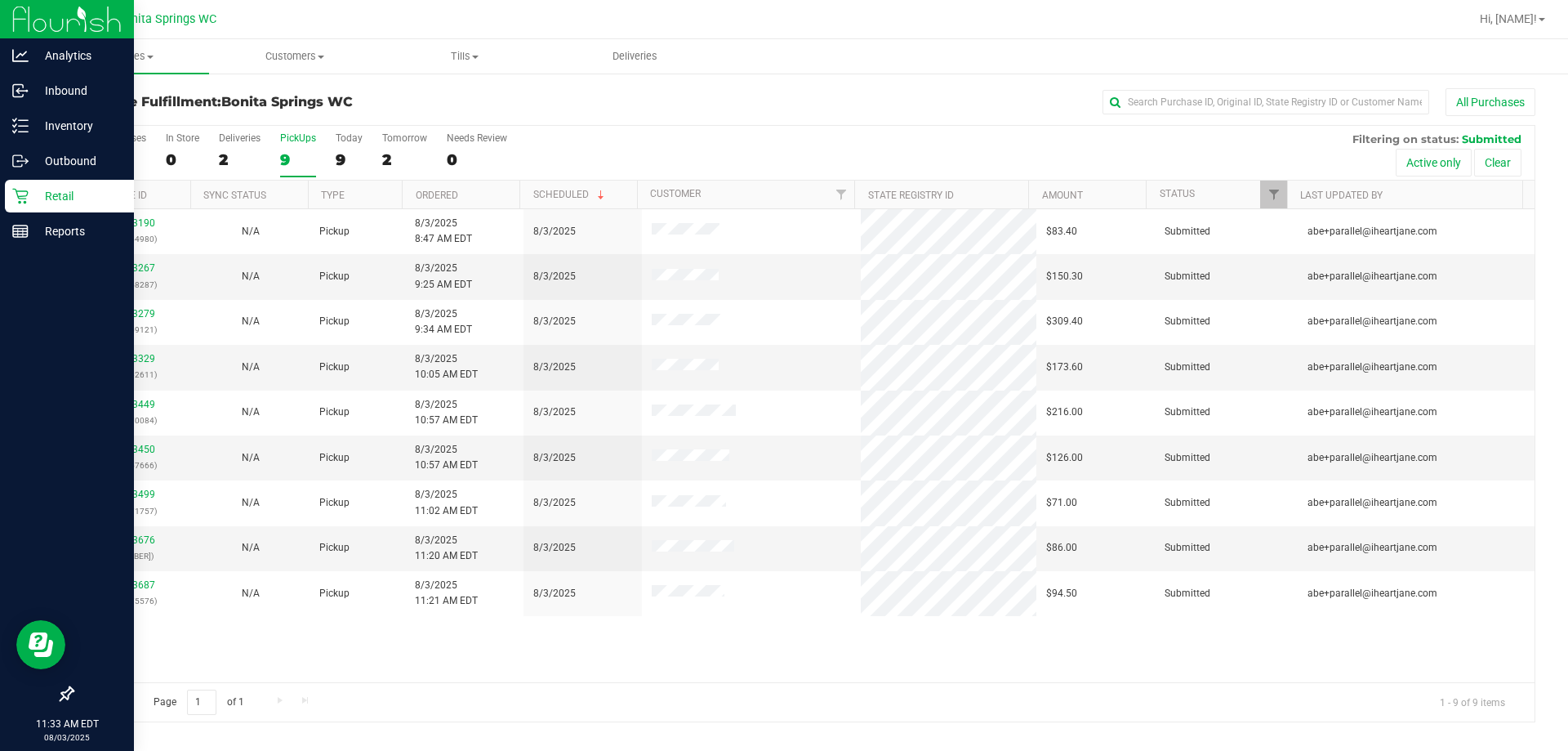 click on "Retail" at bounding box center (78, 196) 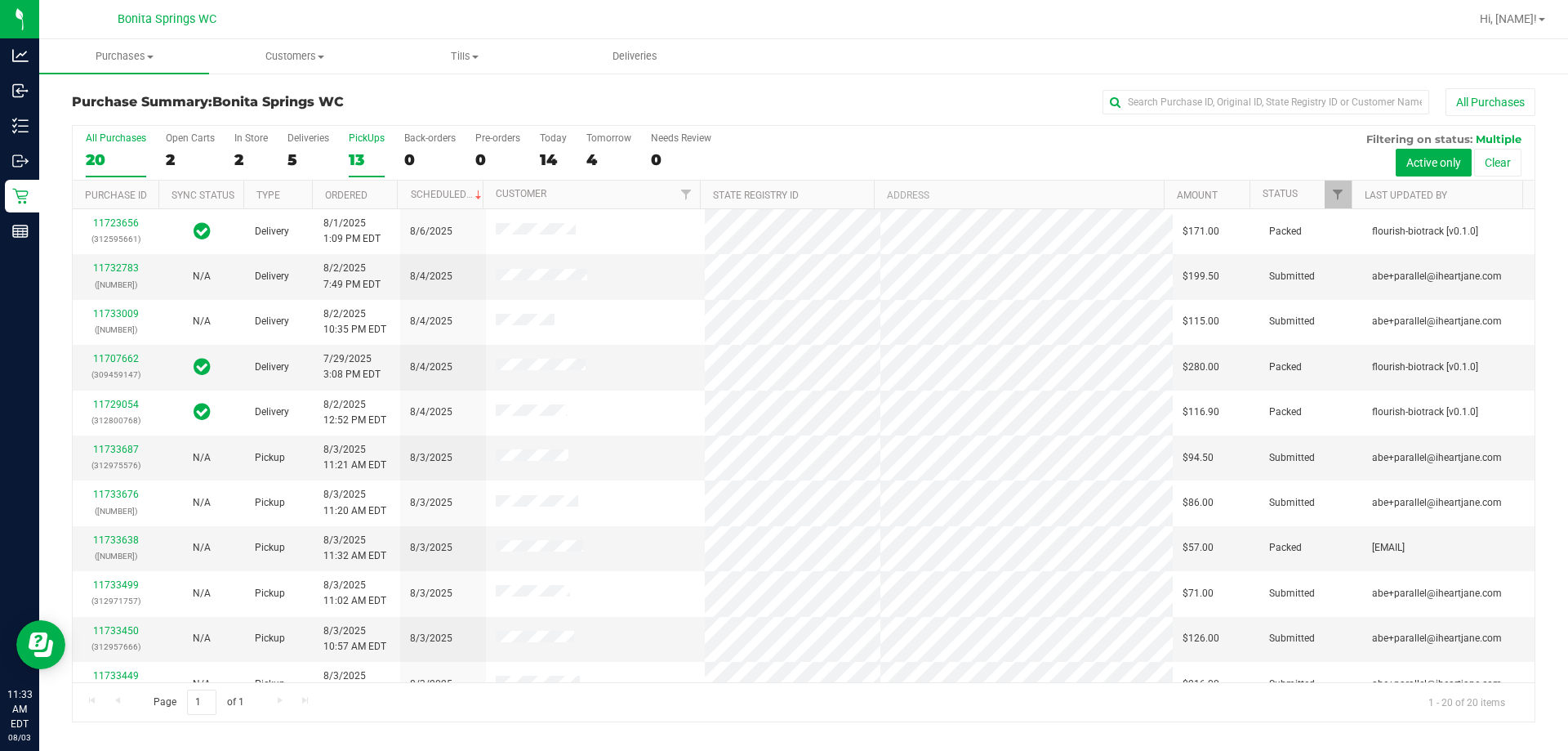 click on "13" at bounding box center (367, 159) 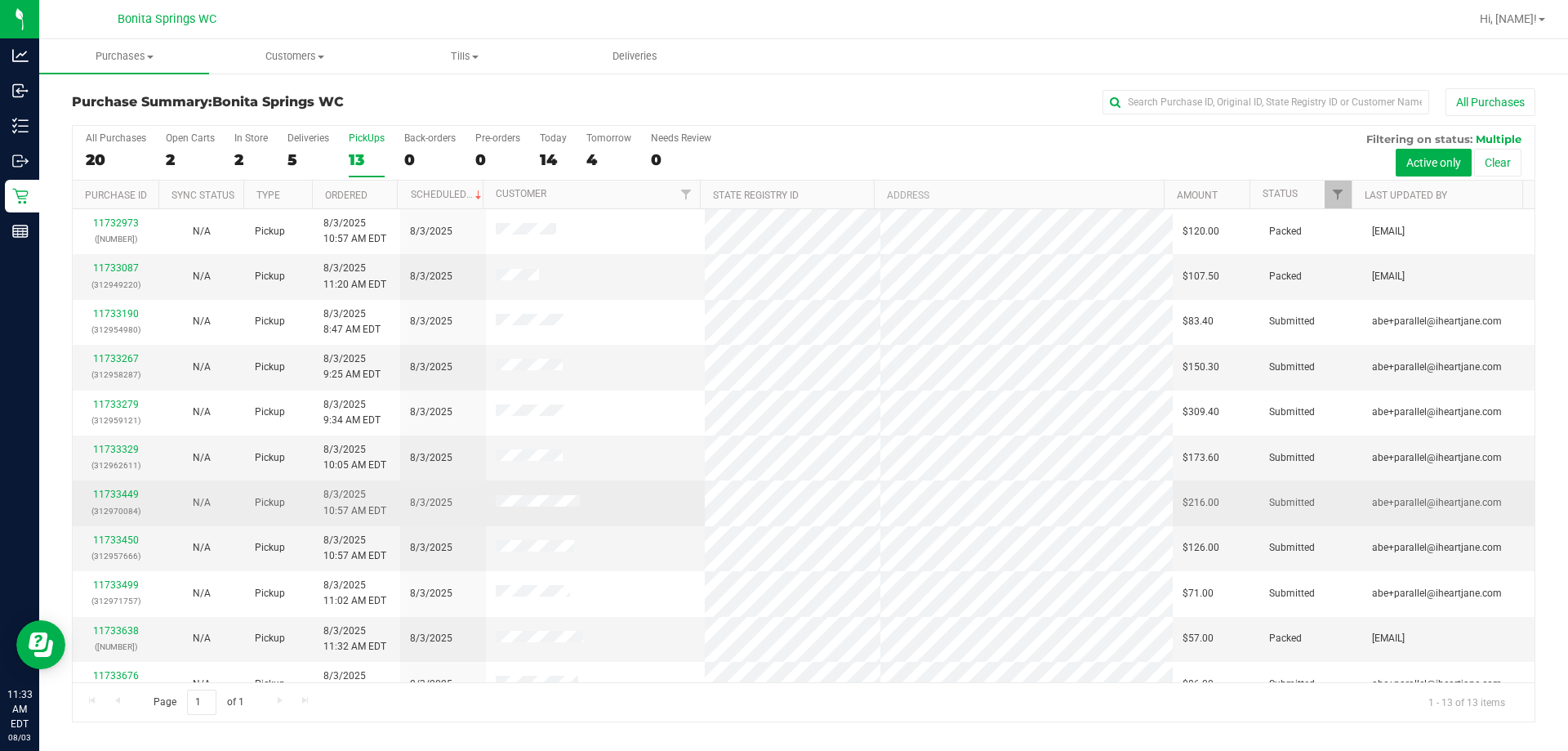 scroll, scrollTop: 82, scrollLeft: 0, axis: vertical 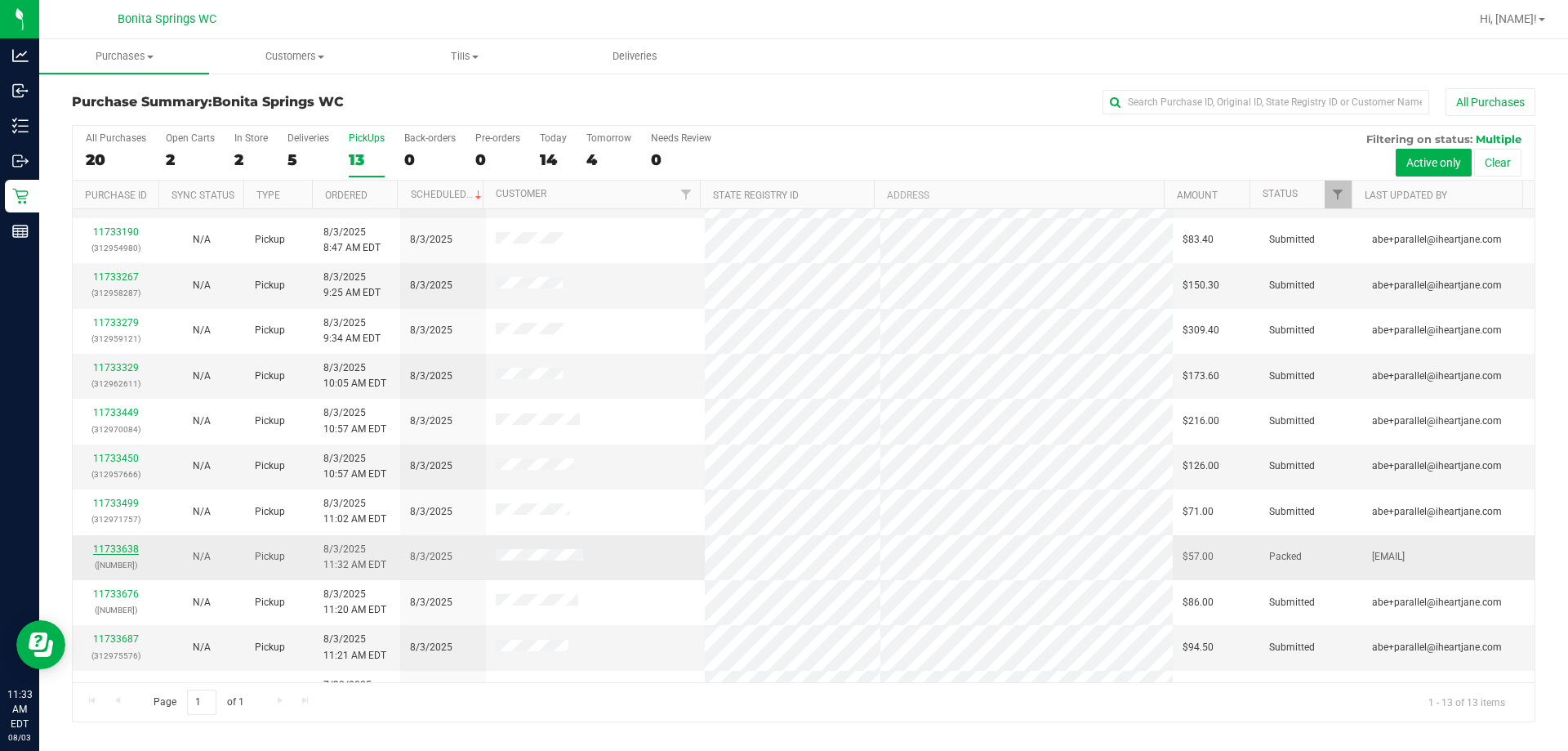 click on "11733638" at bounding box center [116, 549] 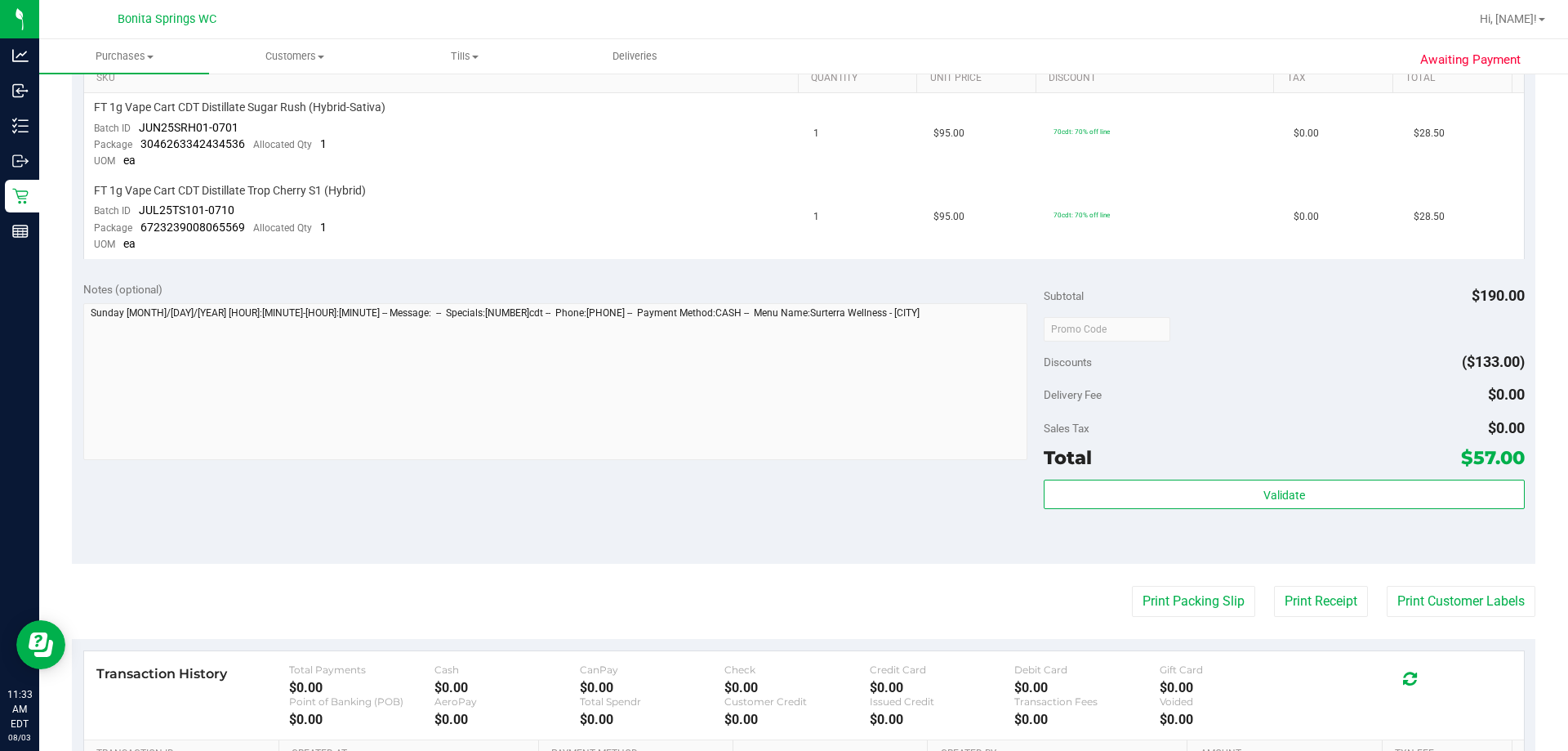 scroll, scrollTop: 572, scrollLeft: 0, axis: vertical 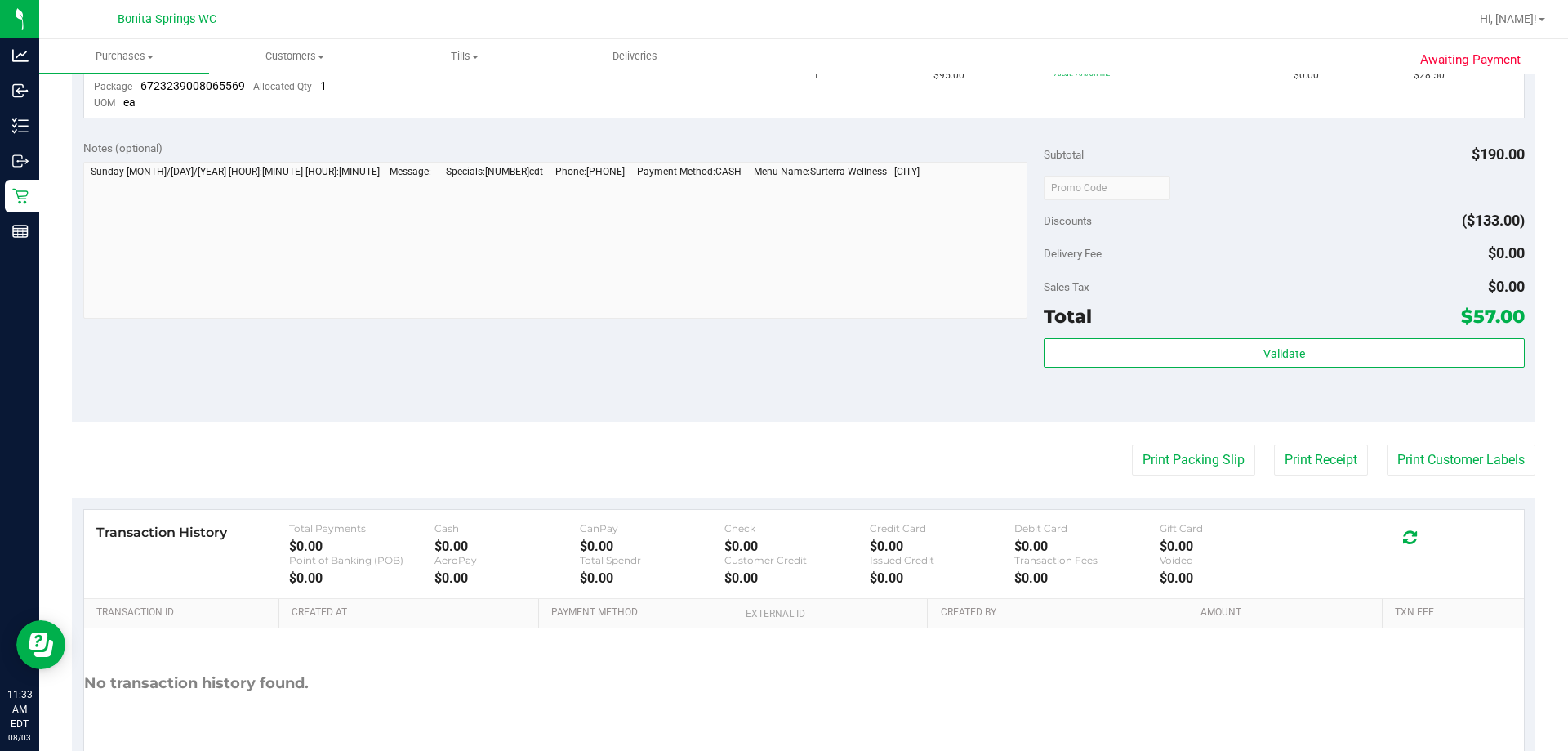 click on "Back
Send Back to Created
Cancel Purchase
View Profile
# 11733638
BioTrack ID:
-
Packed
Needs review
Last Modified
Al Nabil
Aug 3, 2025 11:32:59 AM EDT" at bounding box center [804, 159] 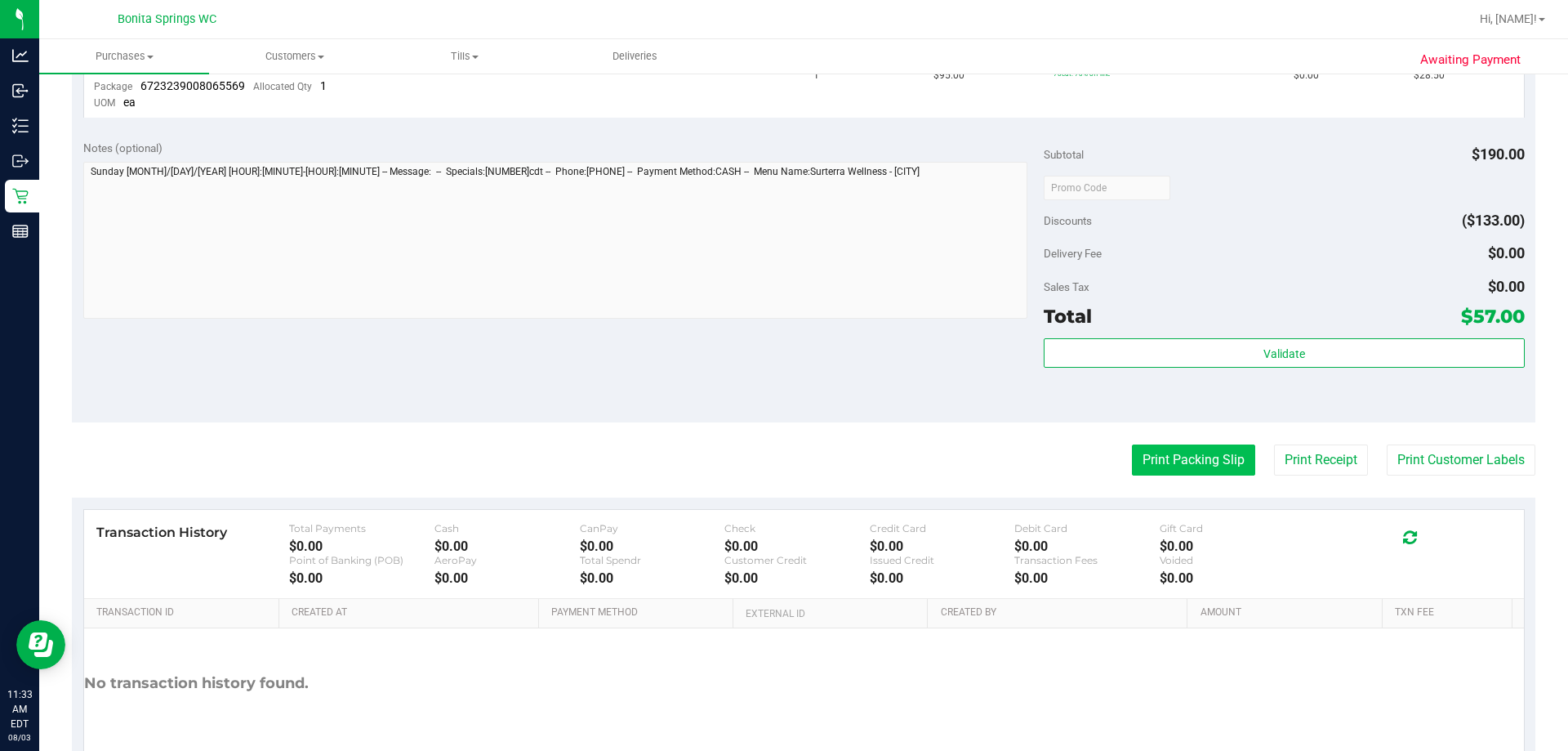 click on "Print Packing Slip" at bounding box center [1193, 460] 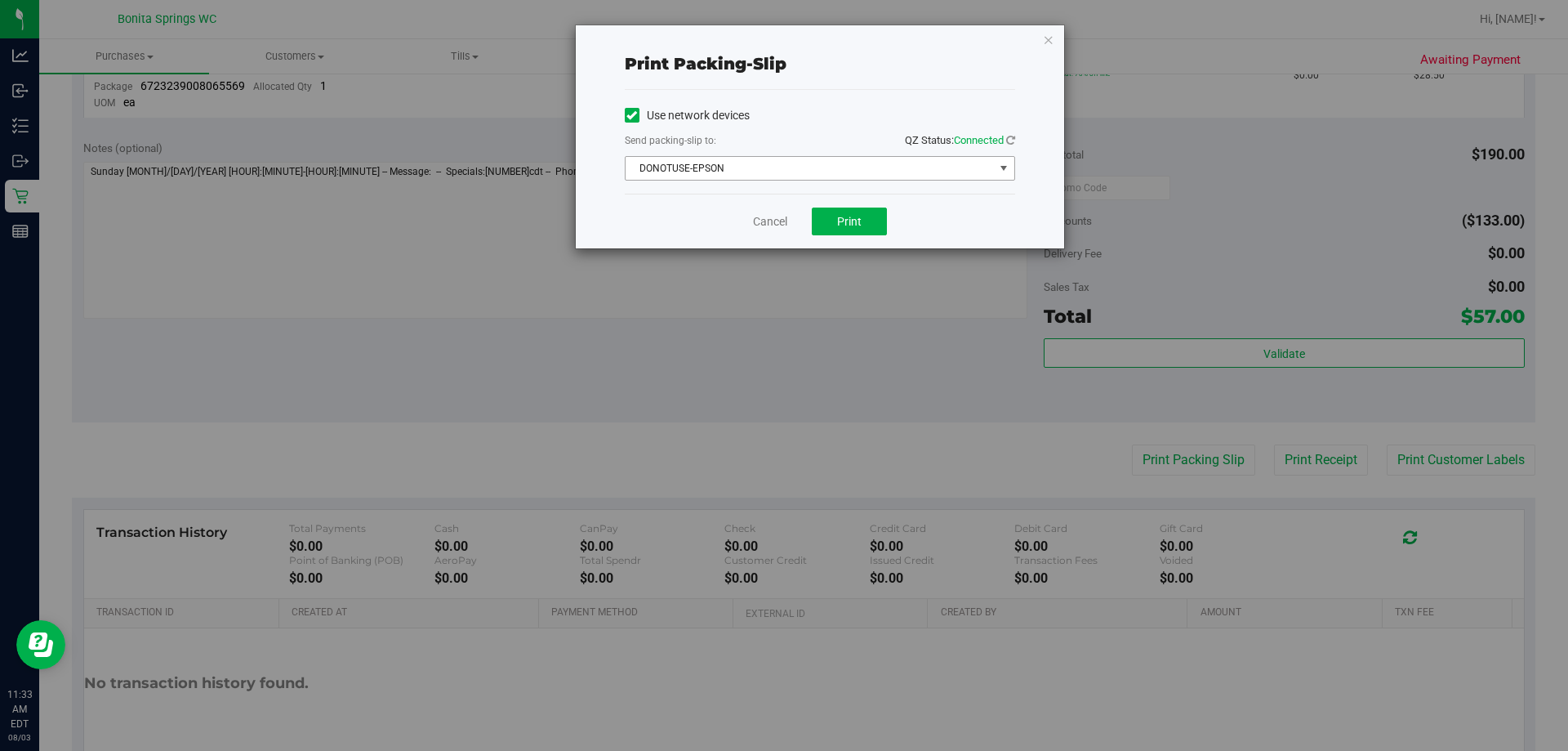 click on "DONOTUSE-EPSON" at bounding box center [809, 168] 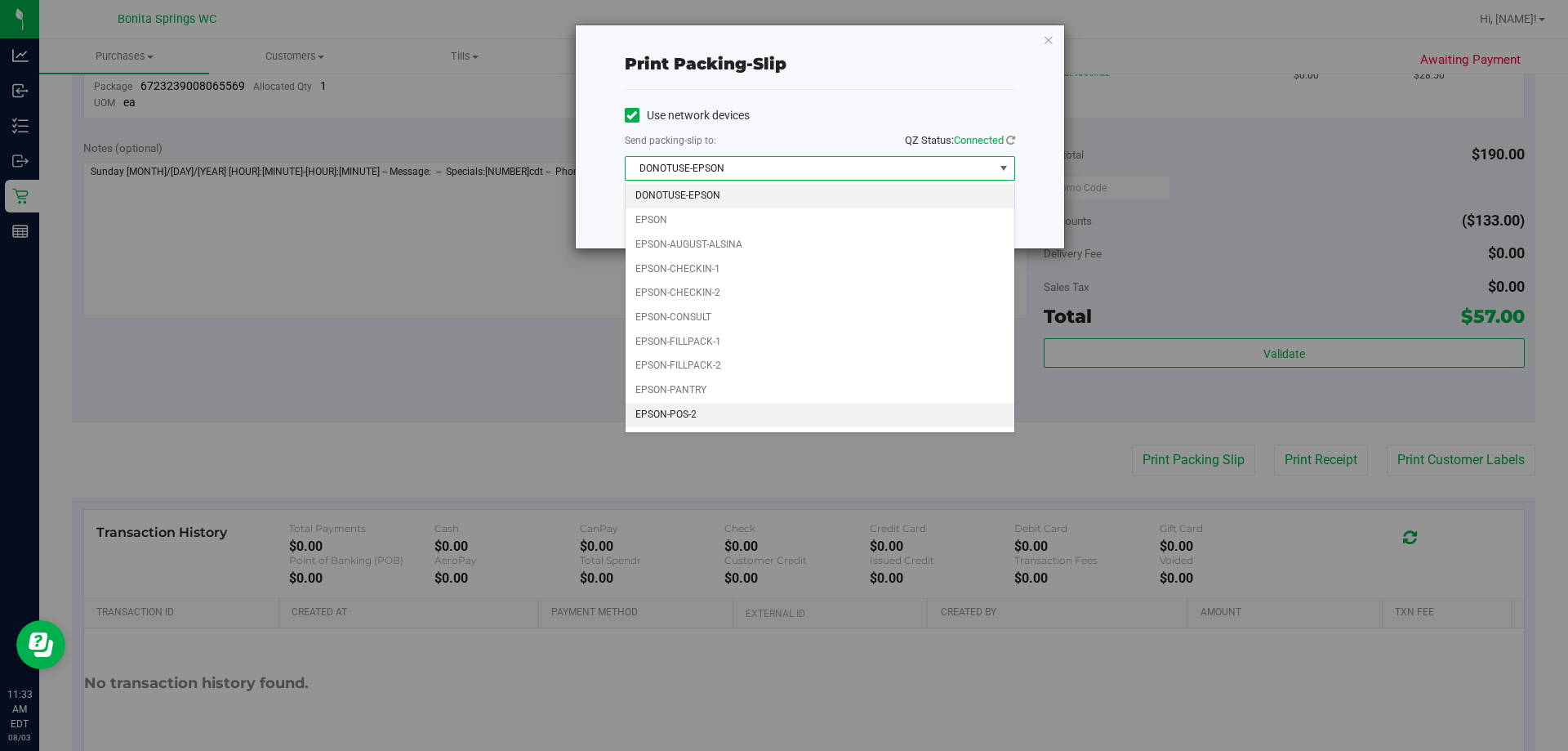 click on "EPSON-POS-2" at bounding box center [820, 415] 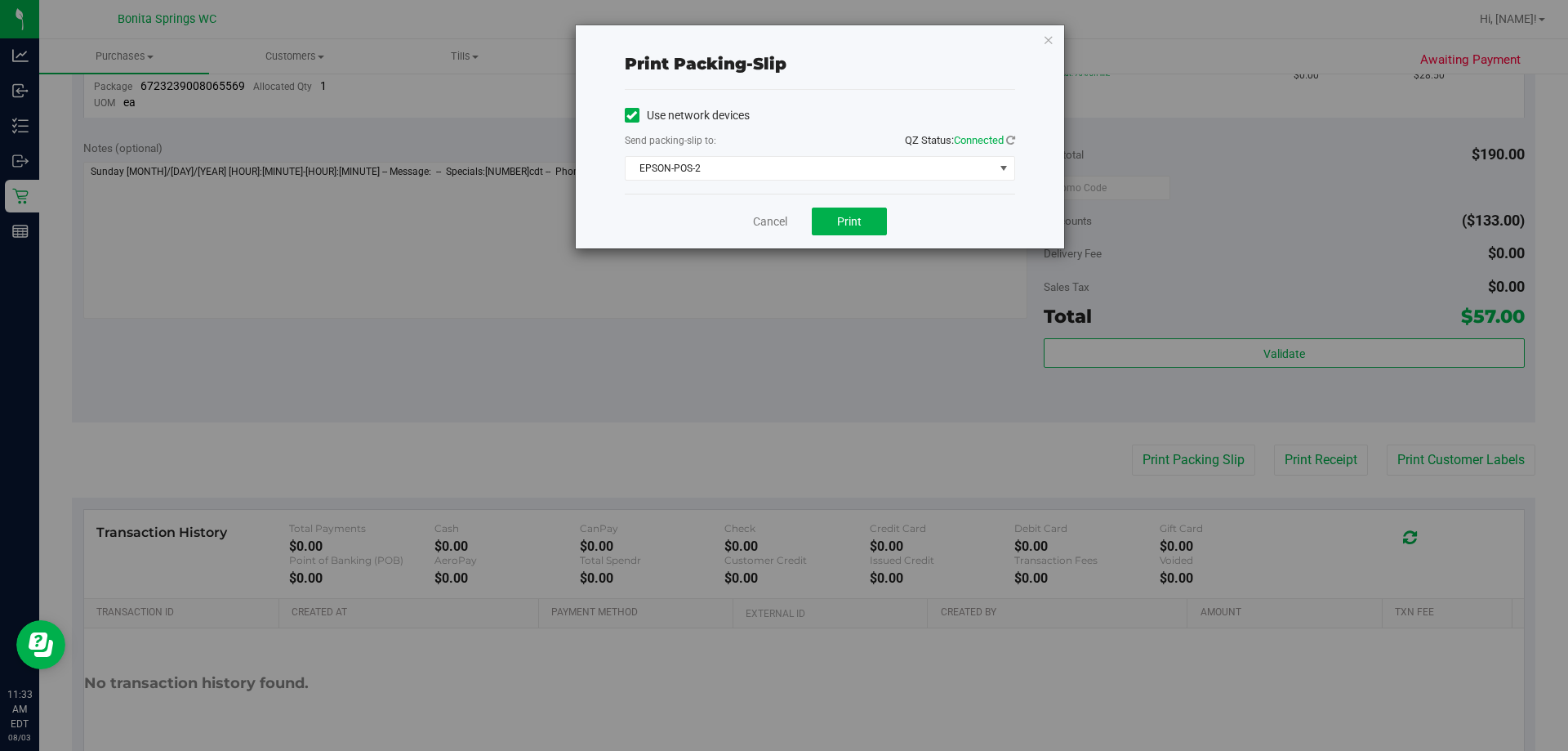 click on "Cancel
Print" at bounding box center (820, 221) 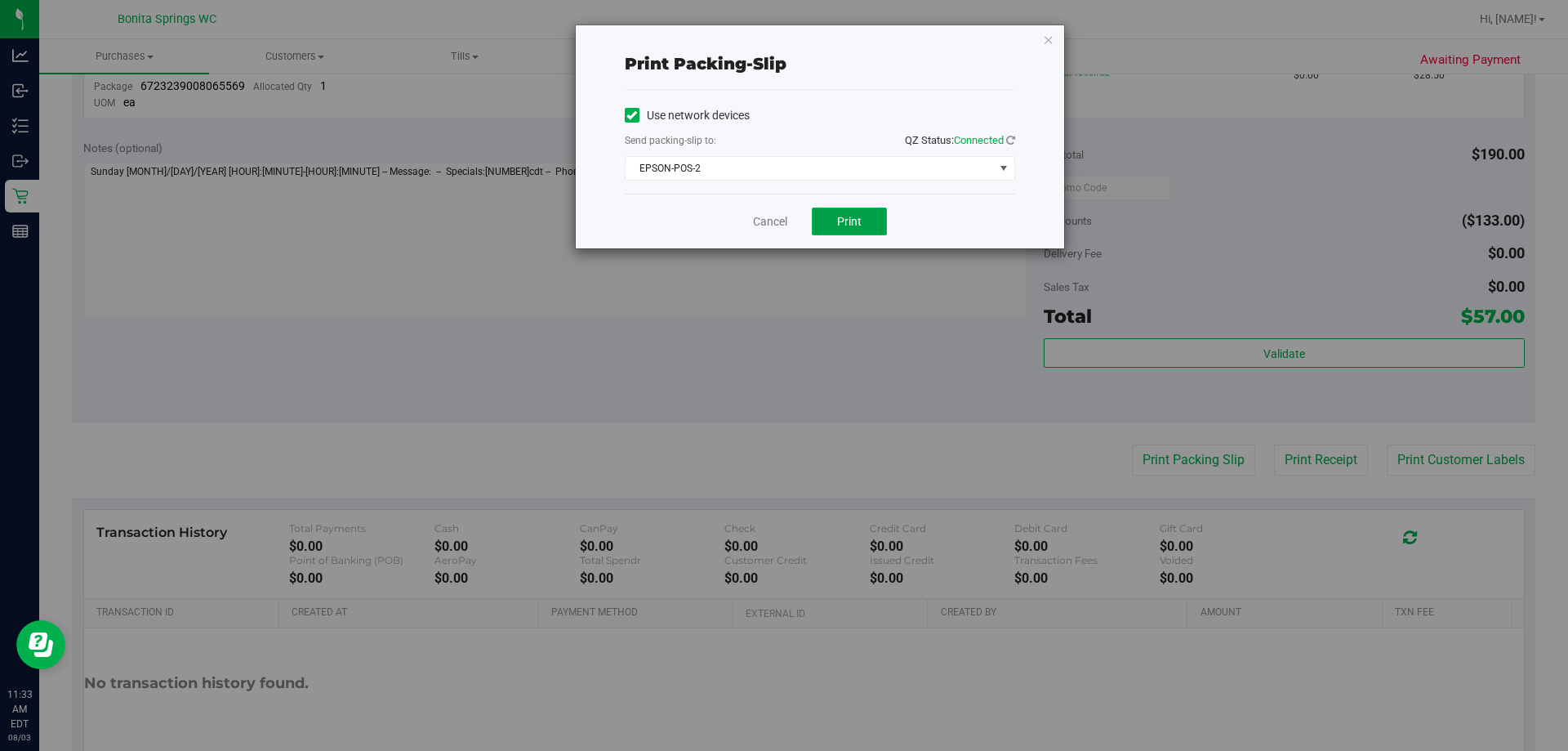 click on "Print" at bounding box center (849, 221) 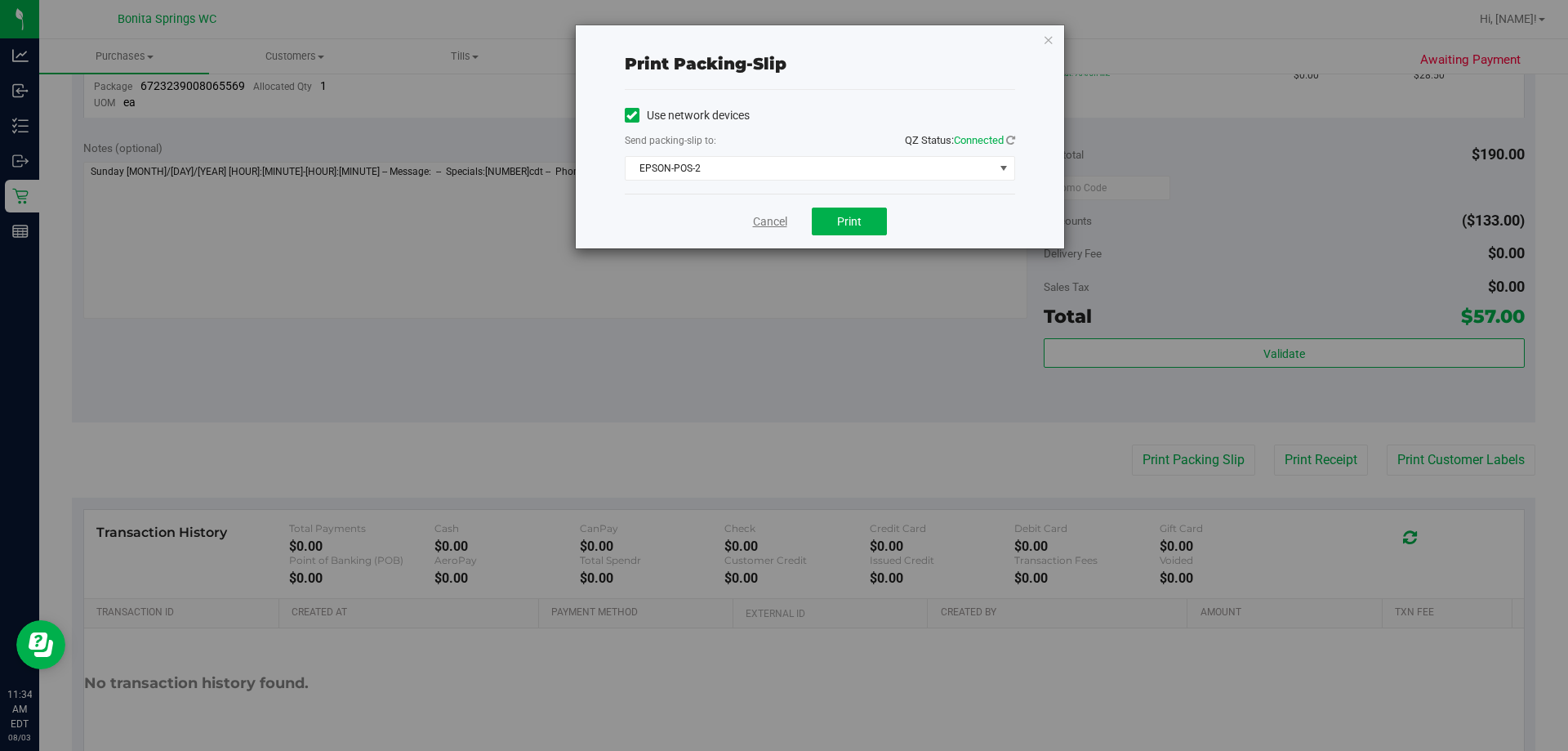 click on "Cancel" at bounding box center (770, 221) 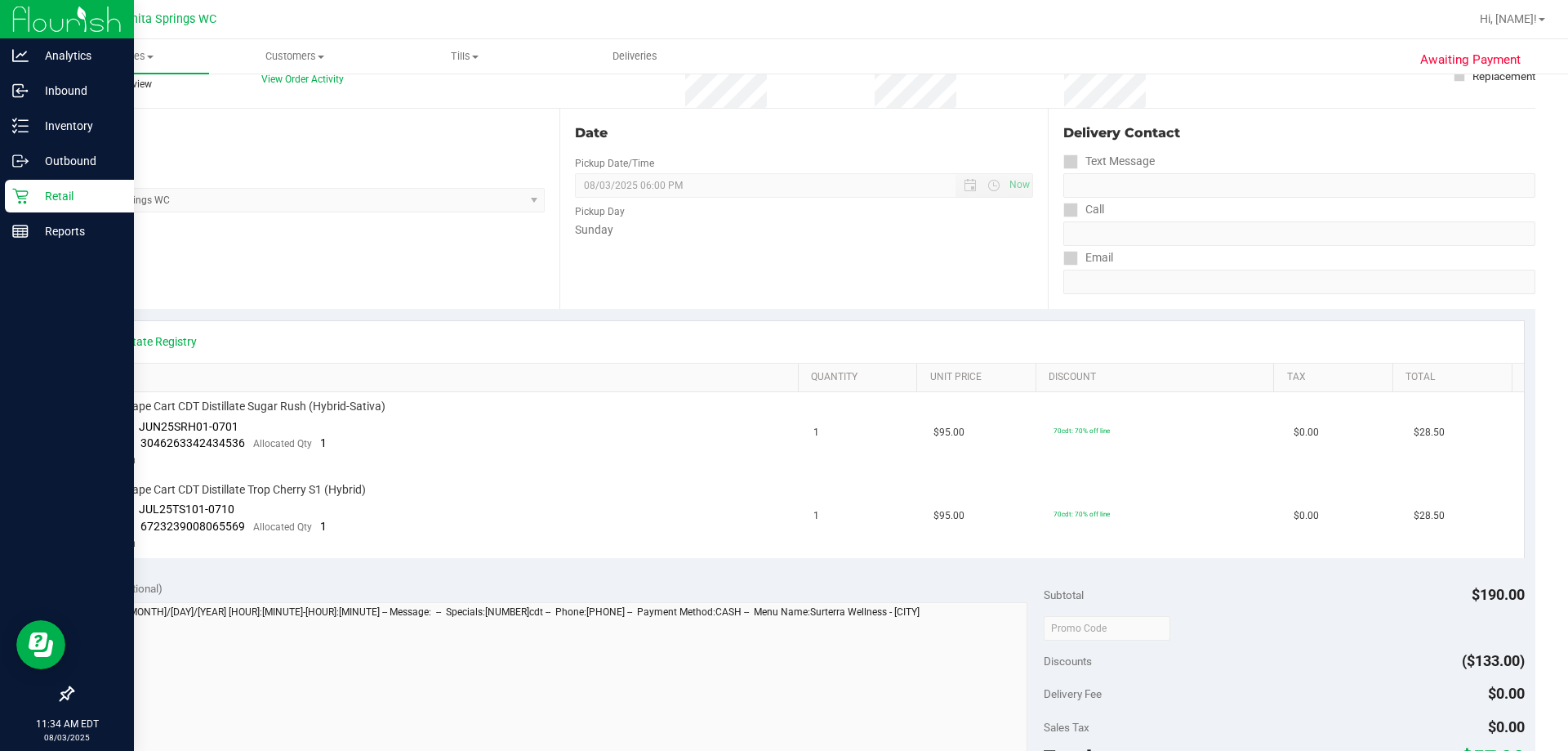 scroll, scrollTop: 0, scrollLeft: 0, axis: both 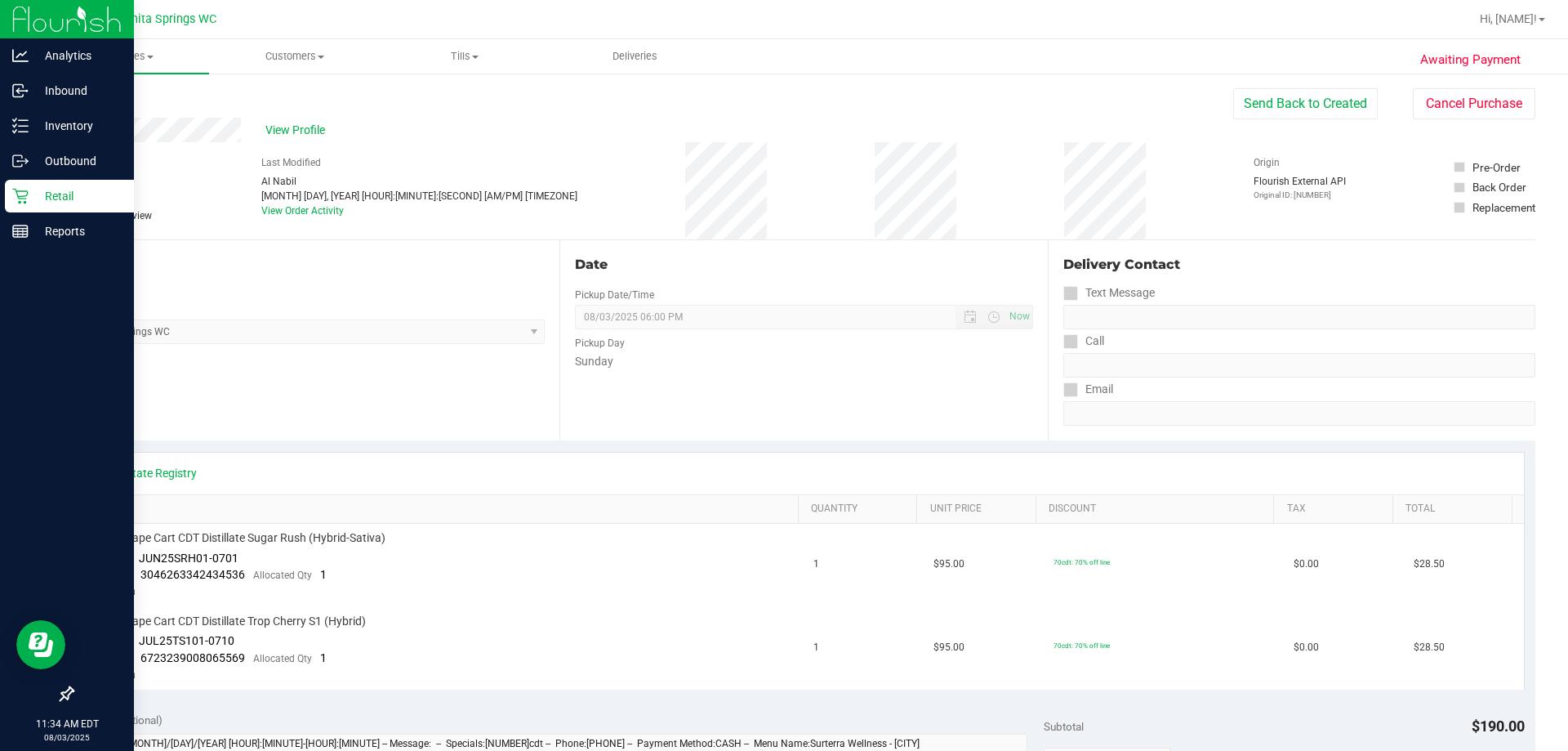 click on "Retail" at bounding box center [78, 196] 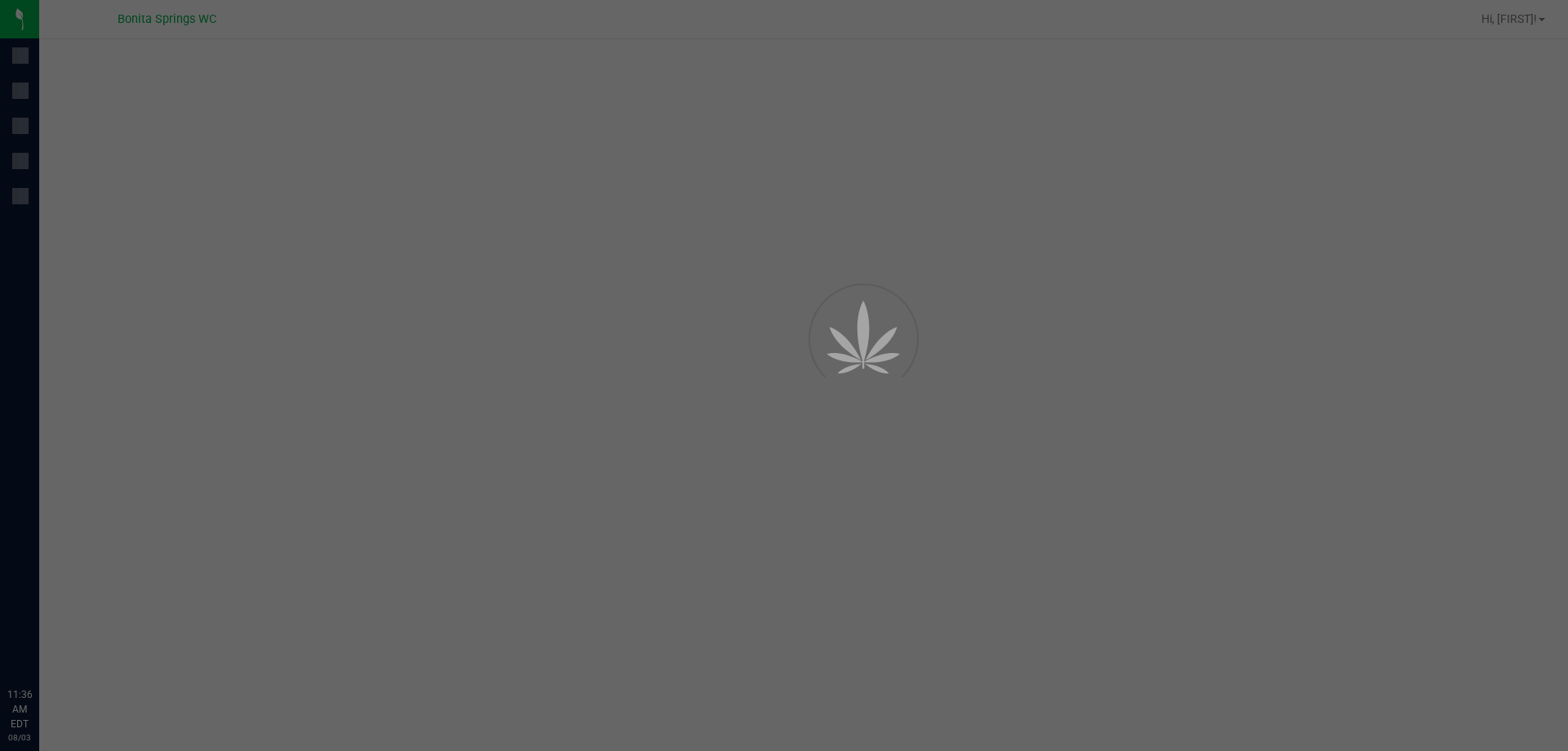 scroll, scrollTop: 0, scrollLeft: 0, axis: both 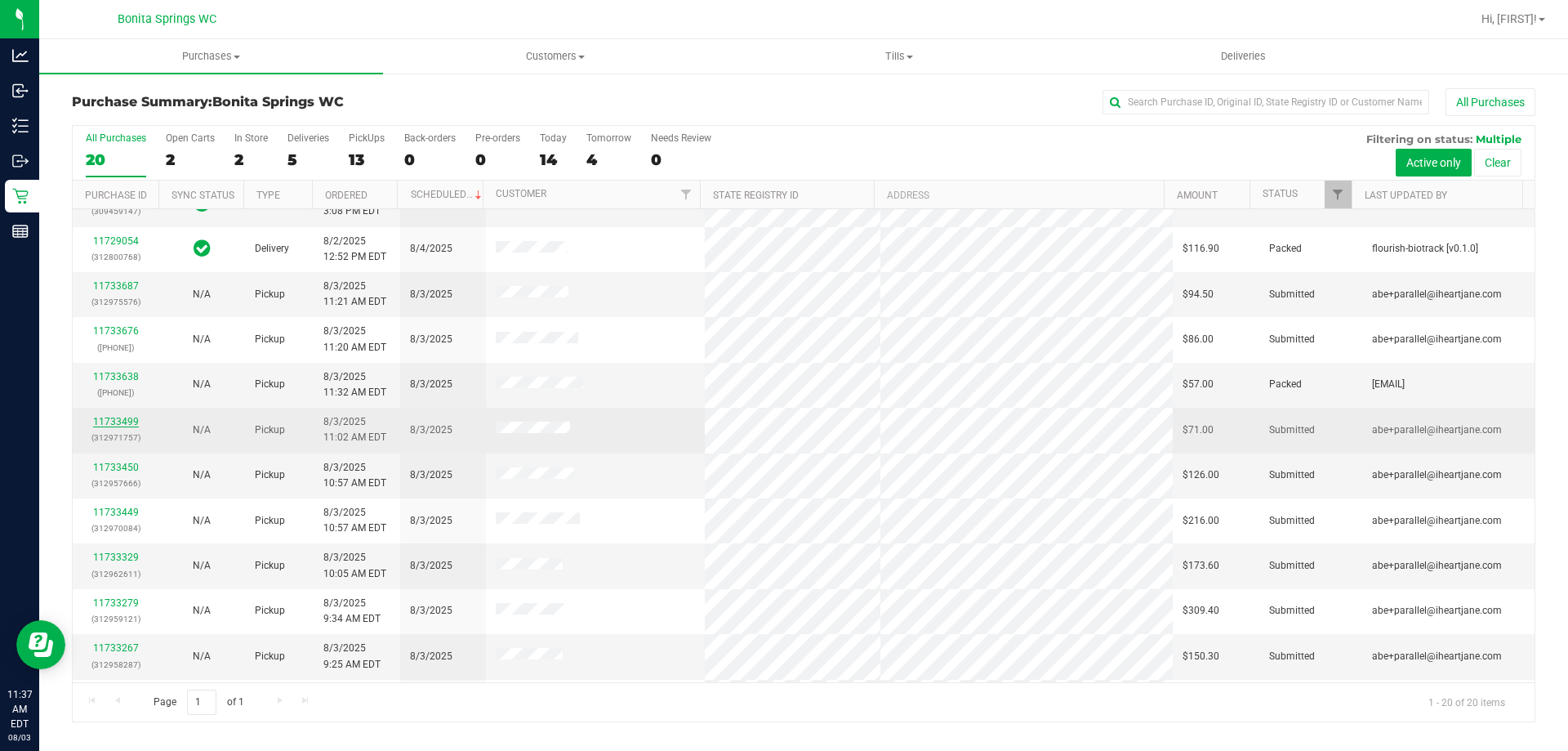 click on "11733499" at bounding box center (116, 422) 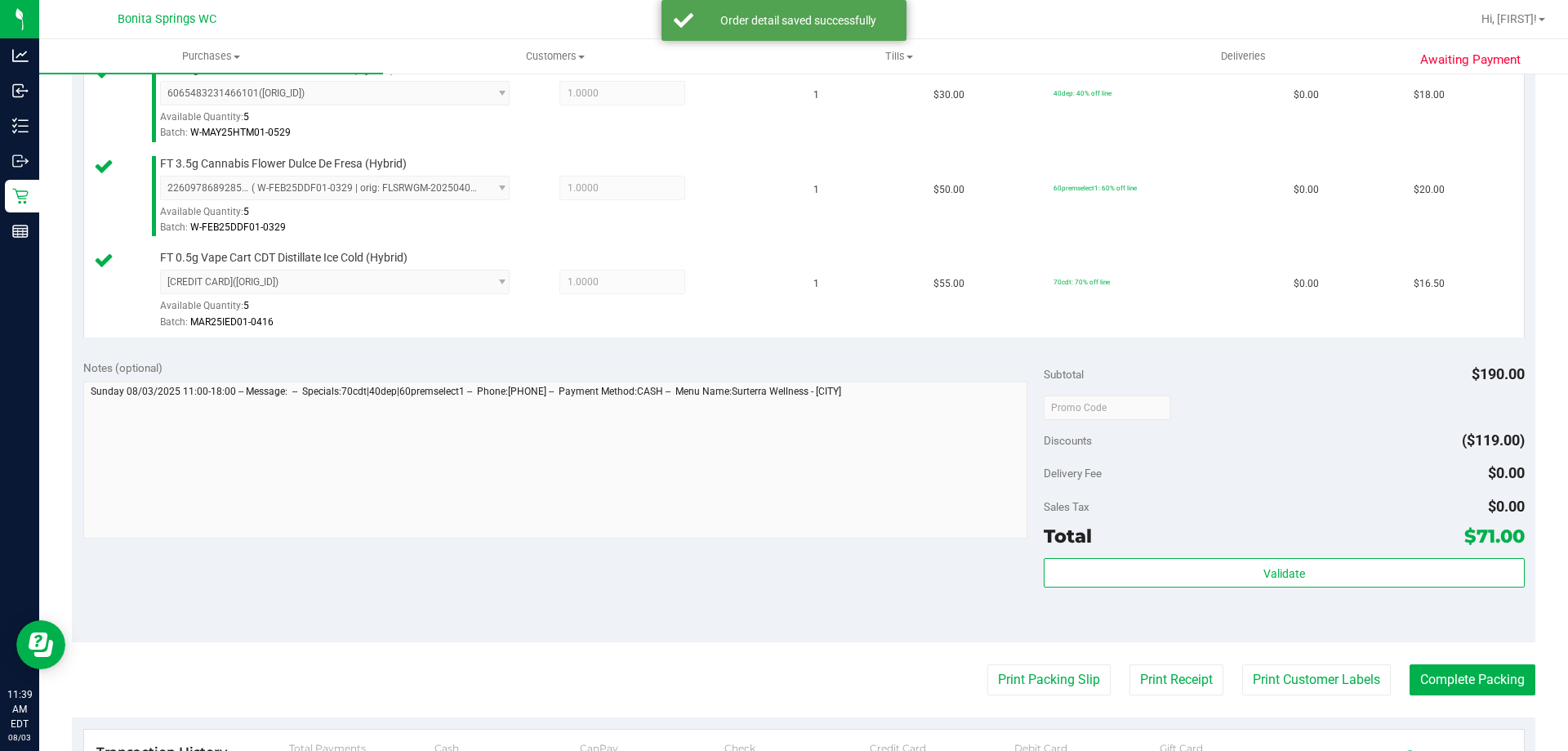 scroll, scrollTop: 572, scrollLeft: 0, axis: vertical 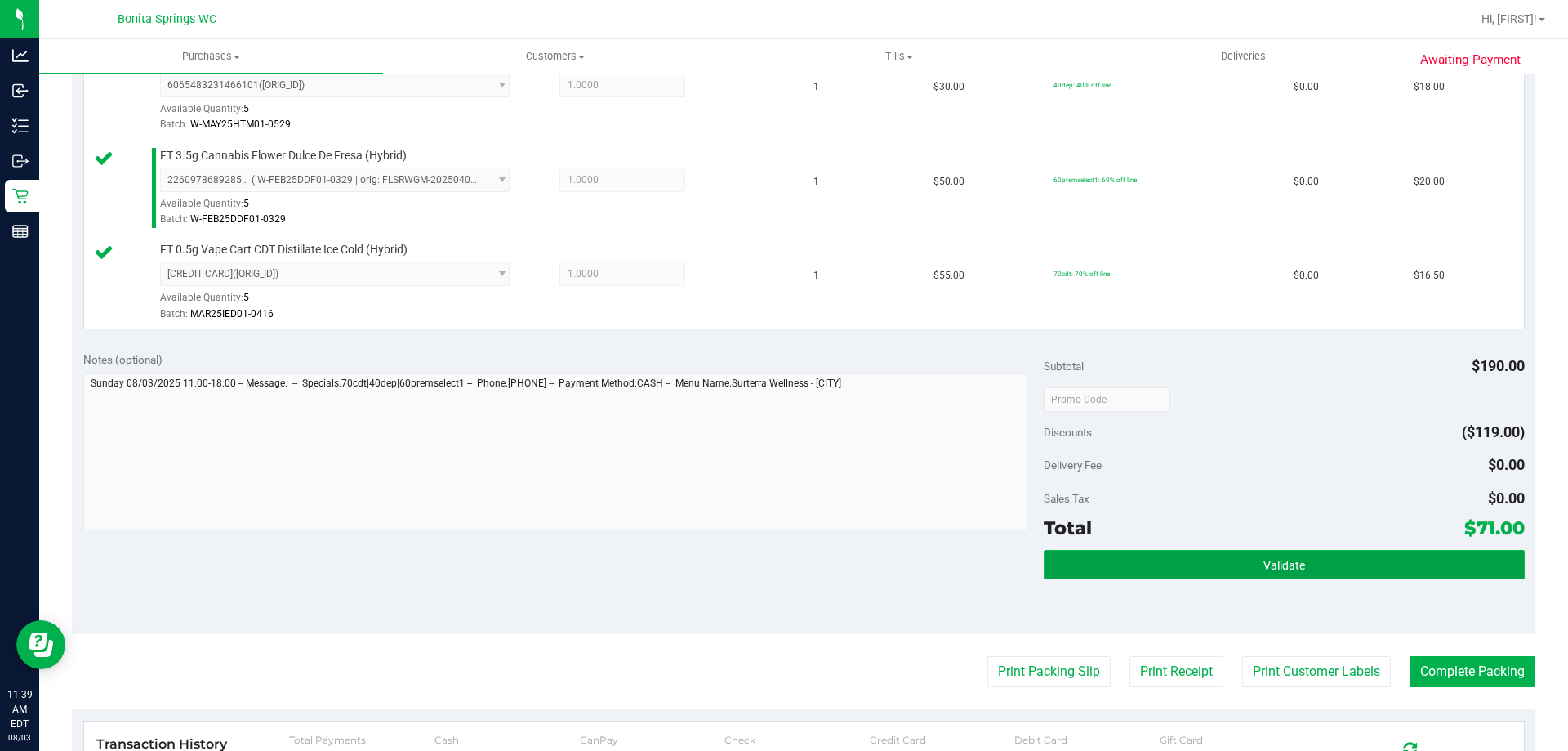 click on "Validate" at bounding box center [1284, 565] 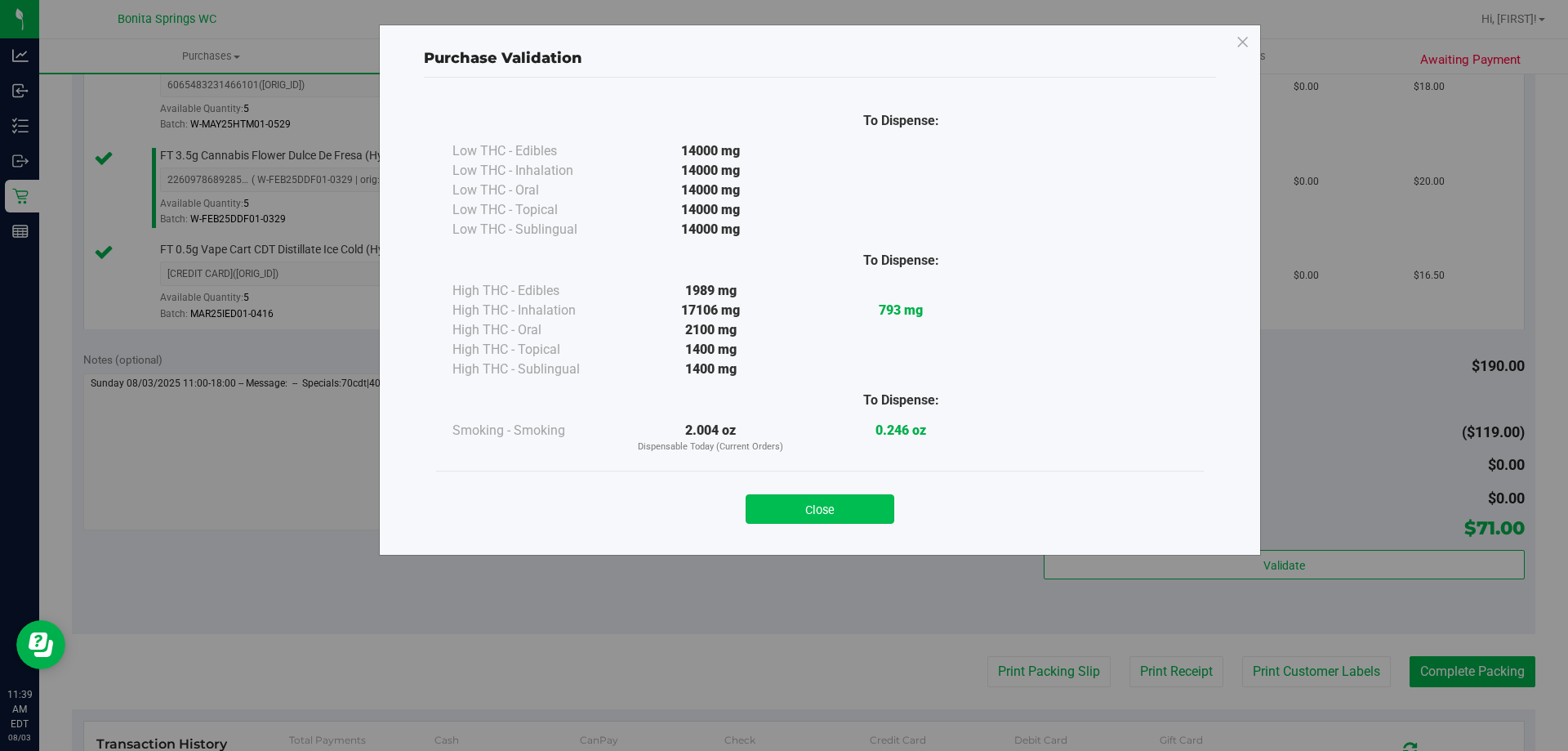 click on "Close" at bounding box center [820, 509] 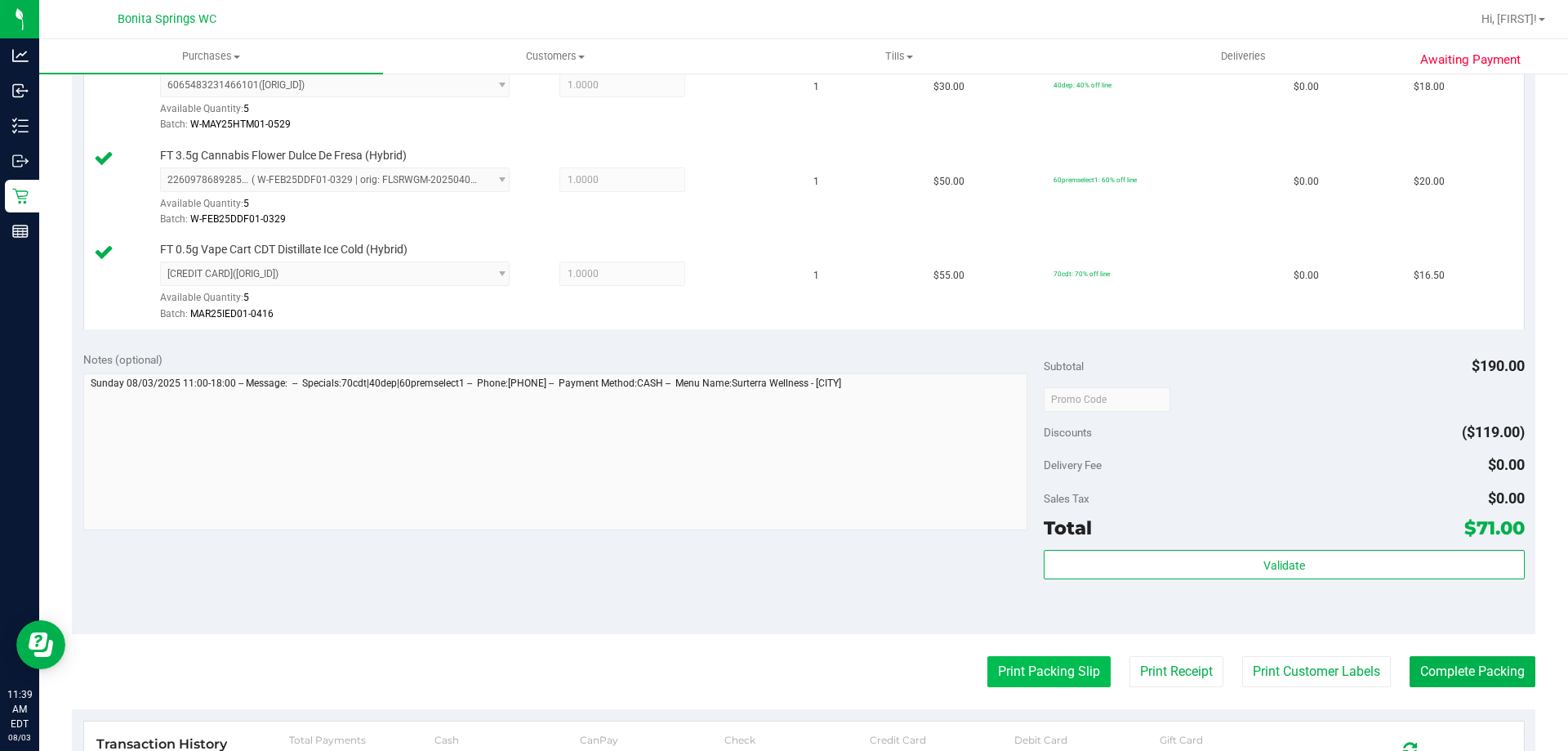 click on "Print Packing Slip" at bounding box center (1049, 672) 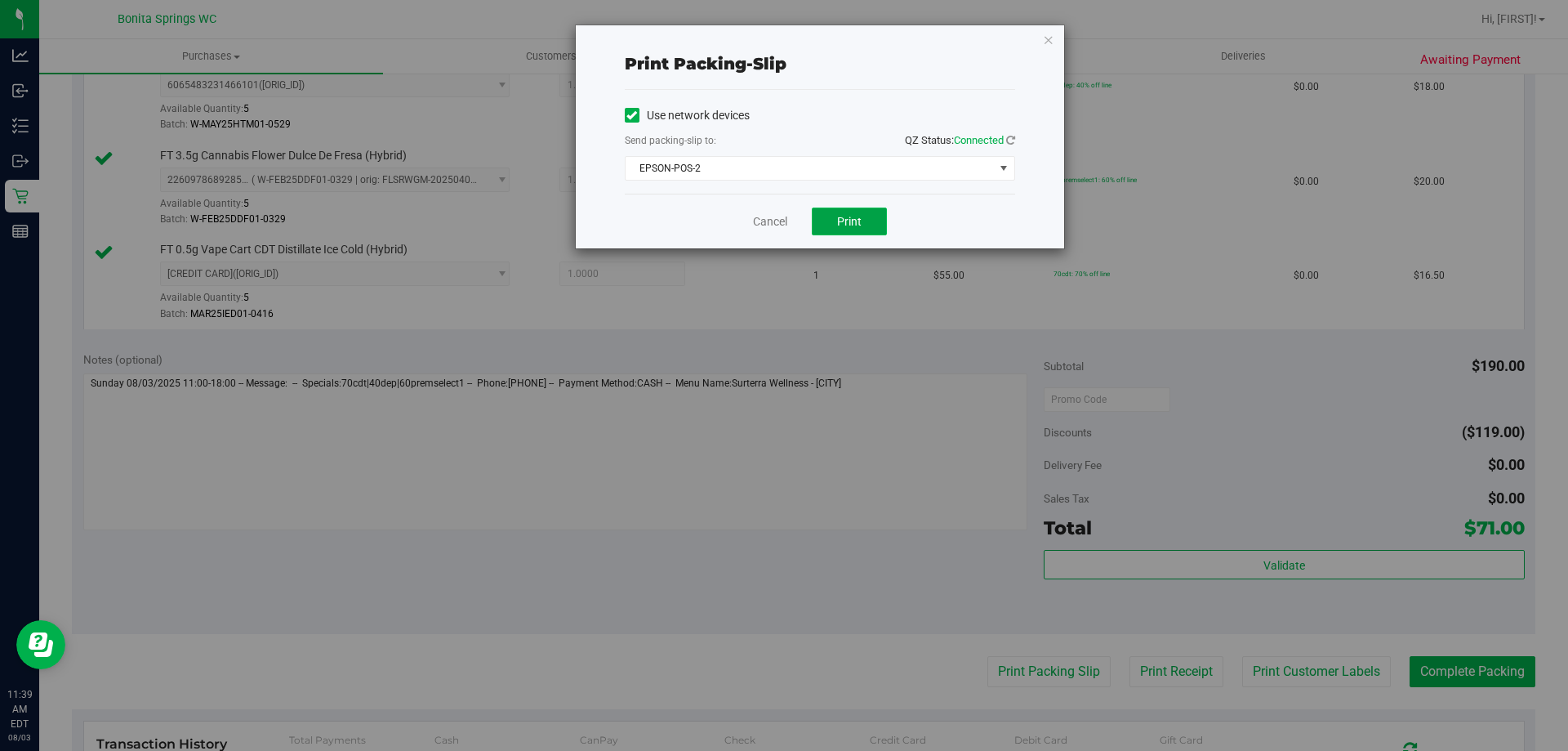 click on "Print" at bounding box center [849, 221] 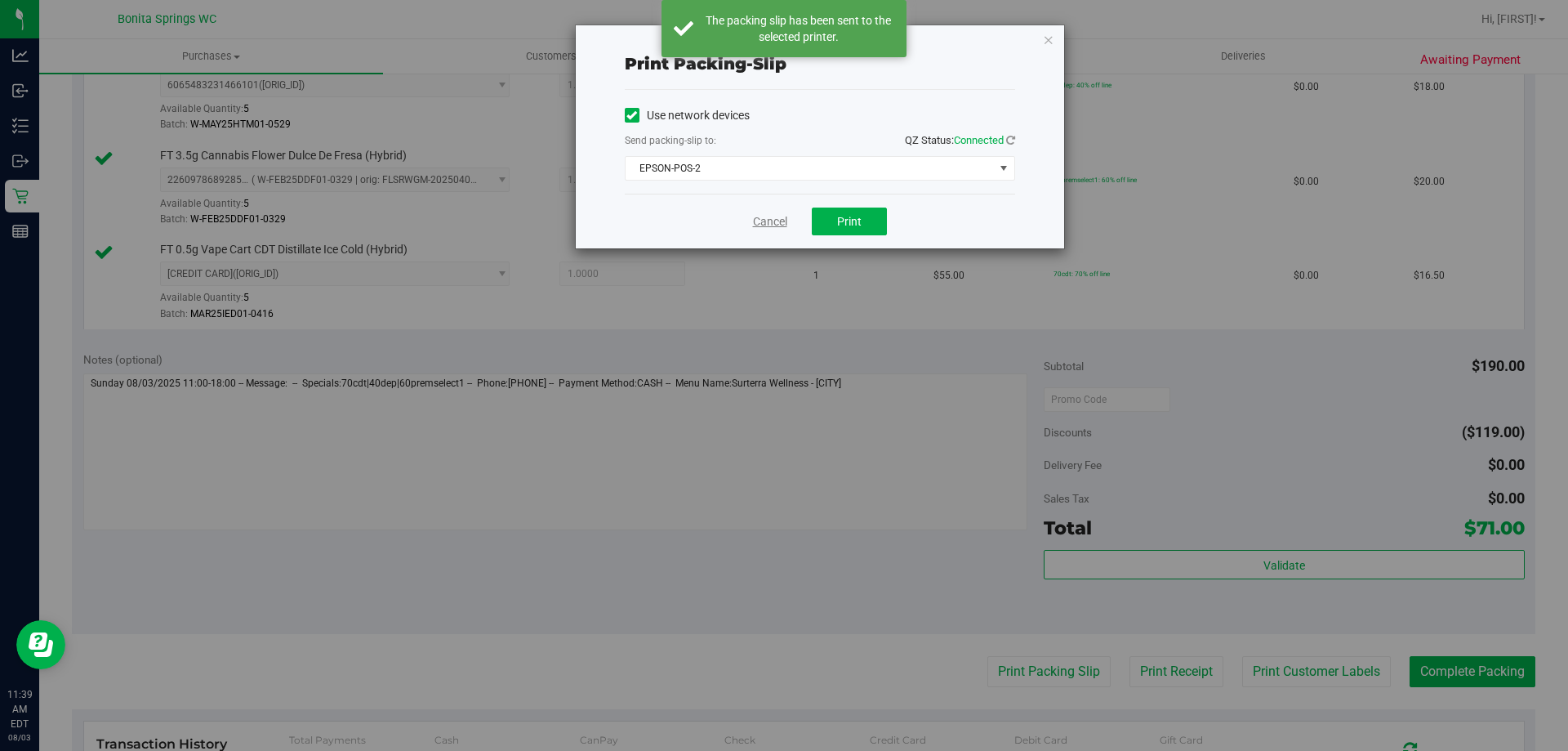 click on "Cancel" at bounding box center (770, 221) 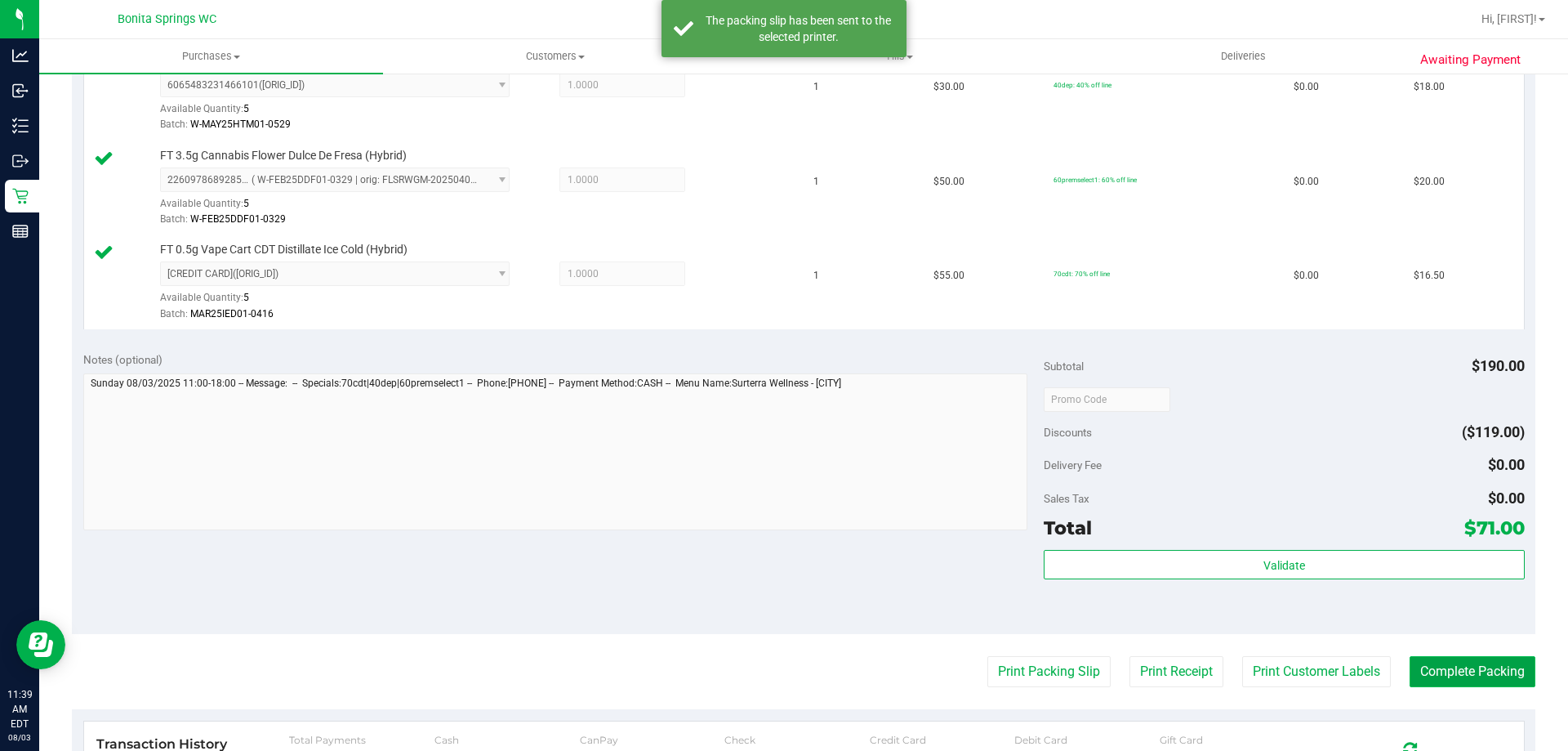 click on "Complete Packing" at bounding box center [1472, 672] 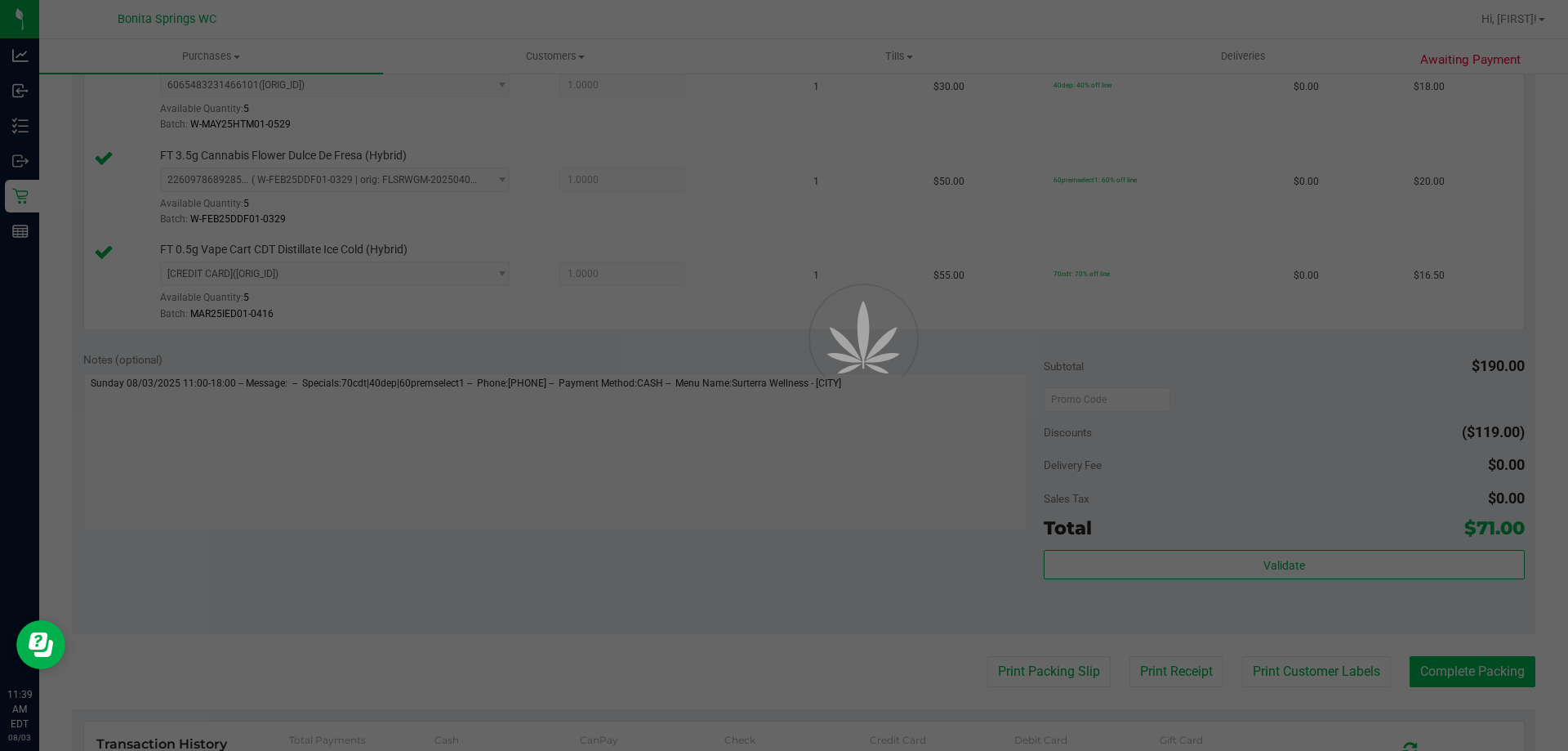 scroll, scrollTop: 0, scrollLeft: 0, axis: both 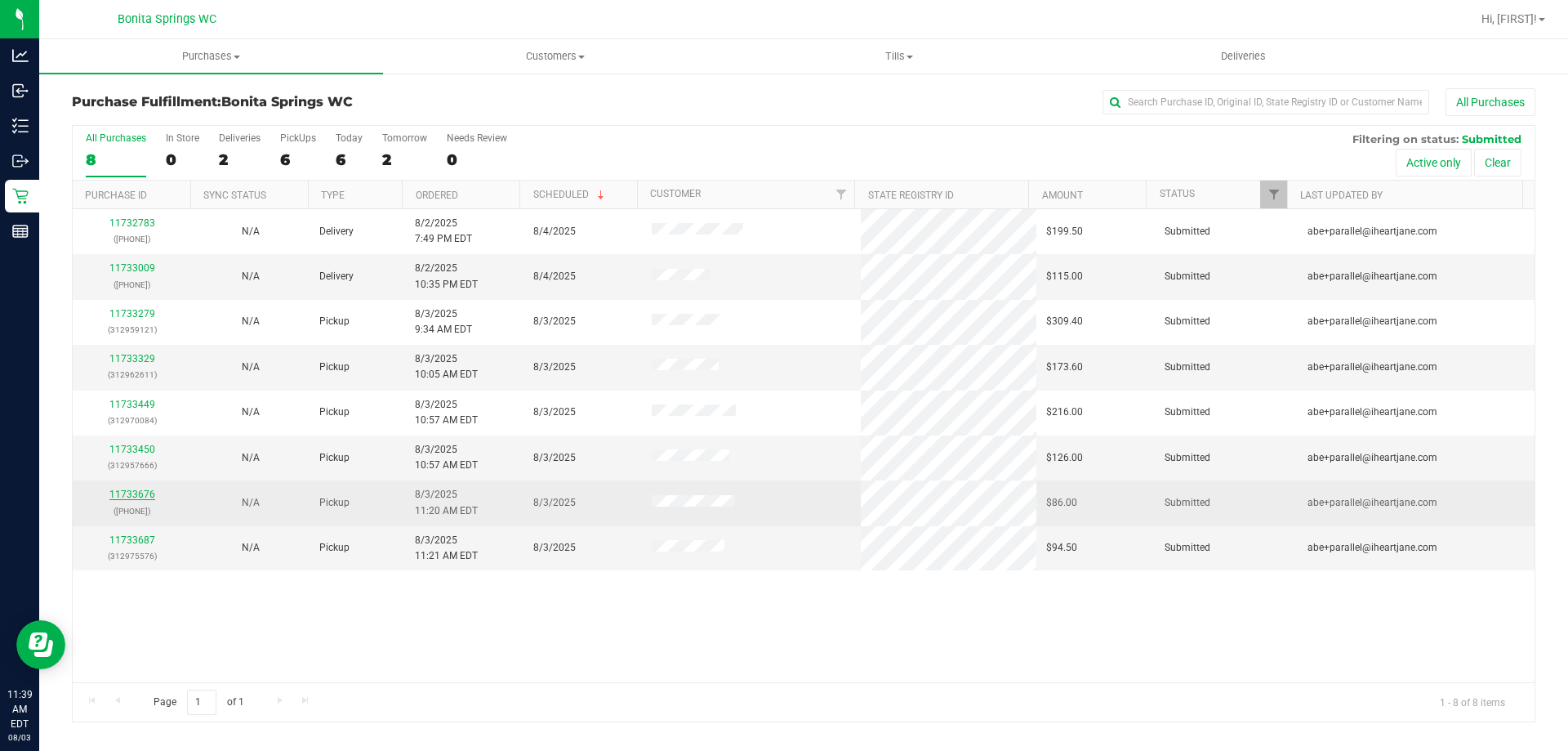 click on "11733676" at bounding box center (132, 494) 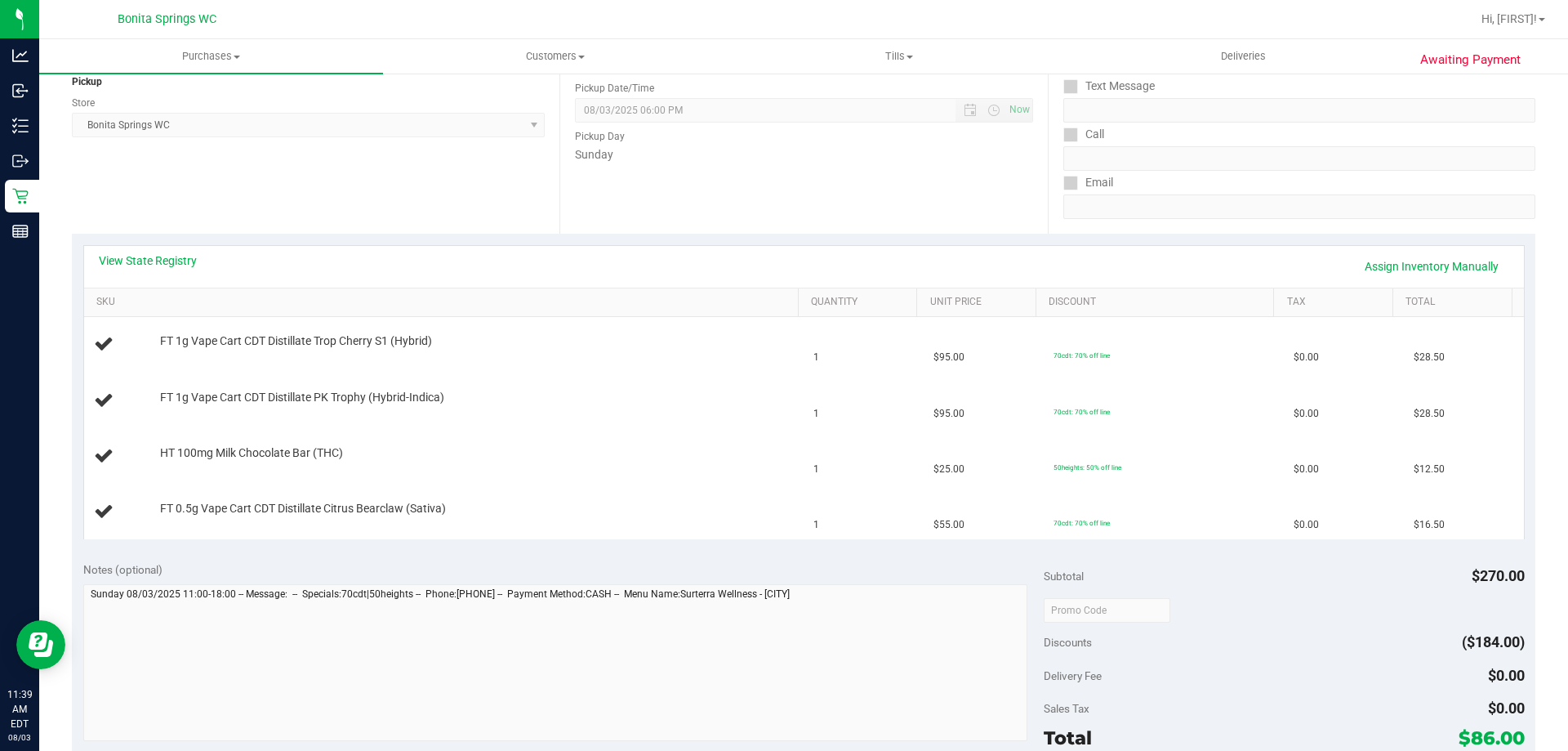 scroll, scrollTop: 245, scrollLeft: 0, axis: vertical 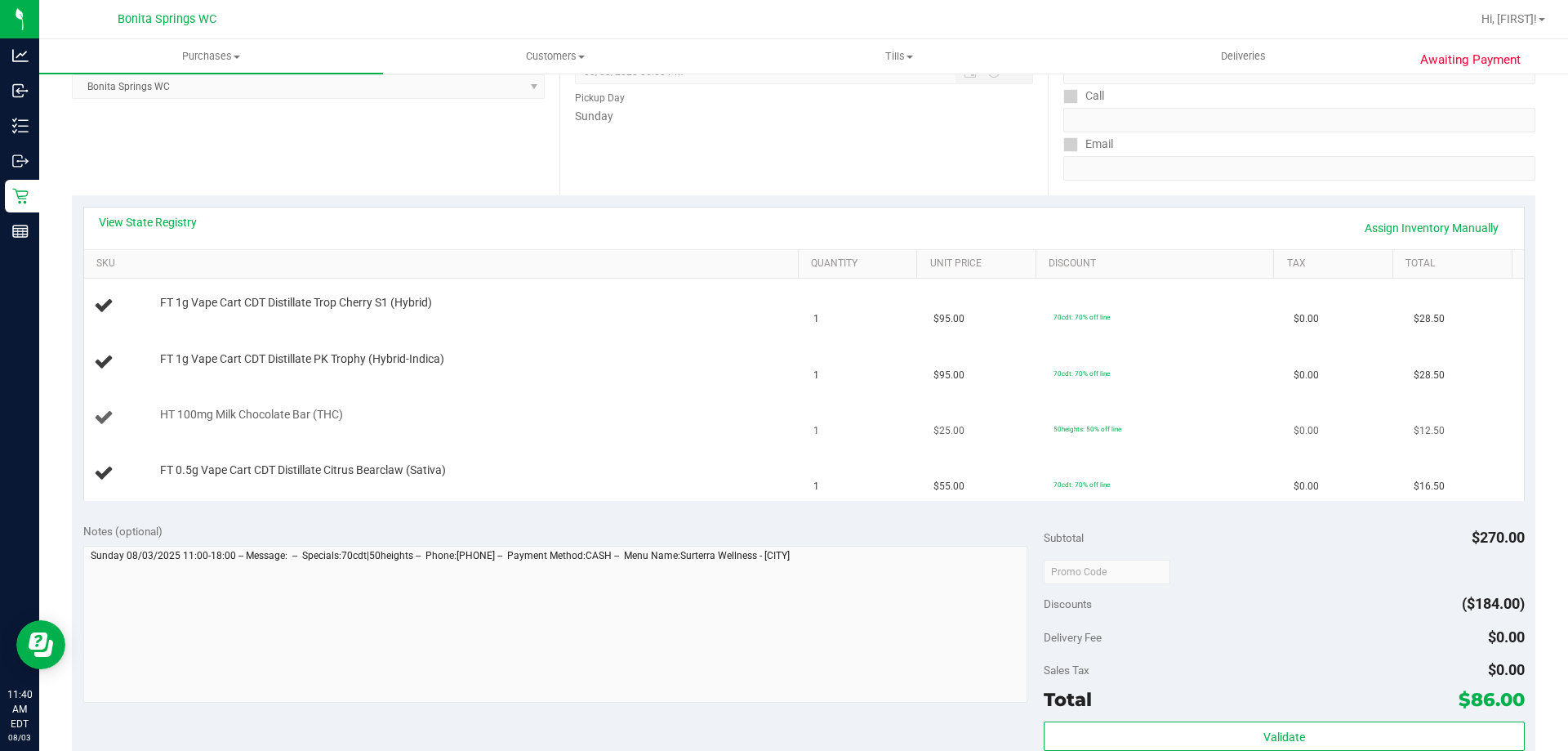 click on "HT 100mg Milk Chocolate Bar (THC)" at bounding box center [444, 418] 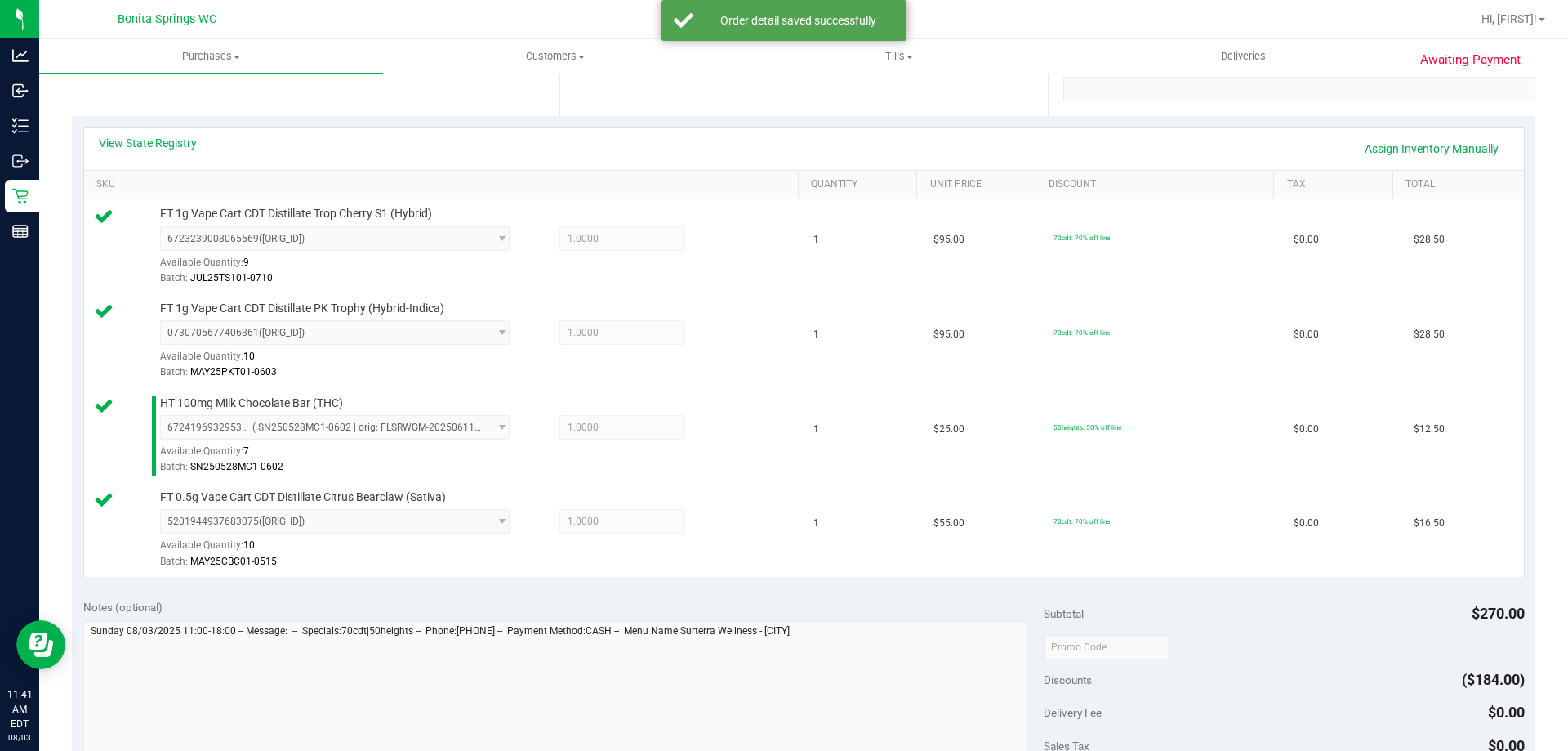 scroll, scrollTop: 572, scrollLeft: 0, axis: vertical 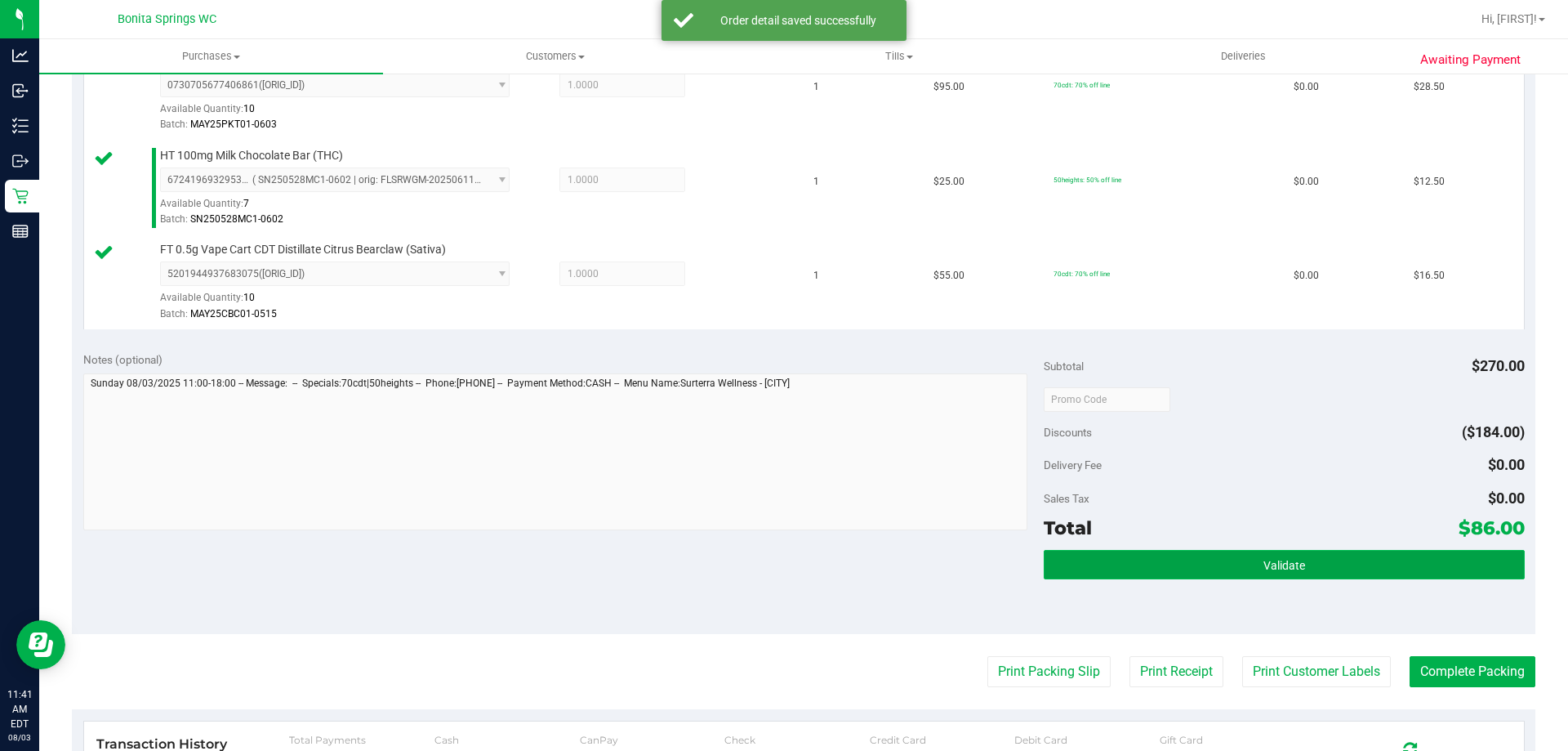 click on "Validate" at bounding box center [1284, 565] 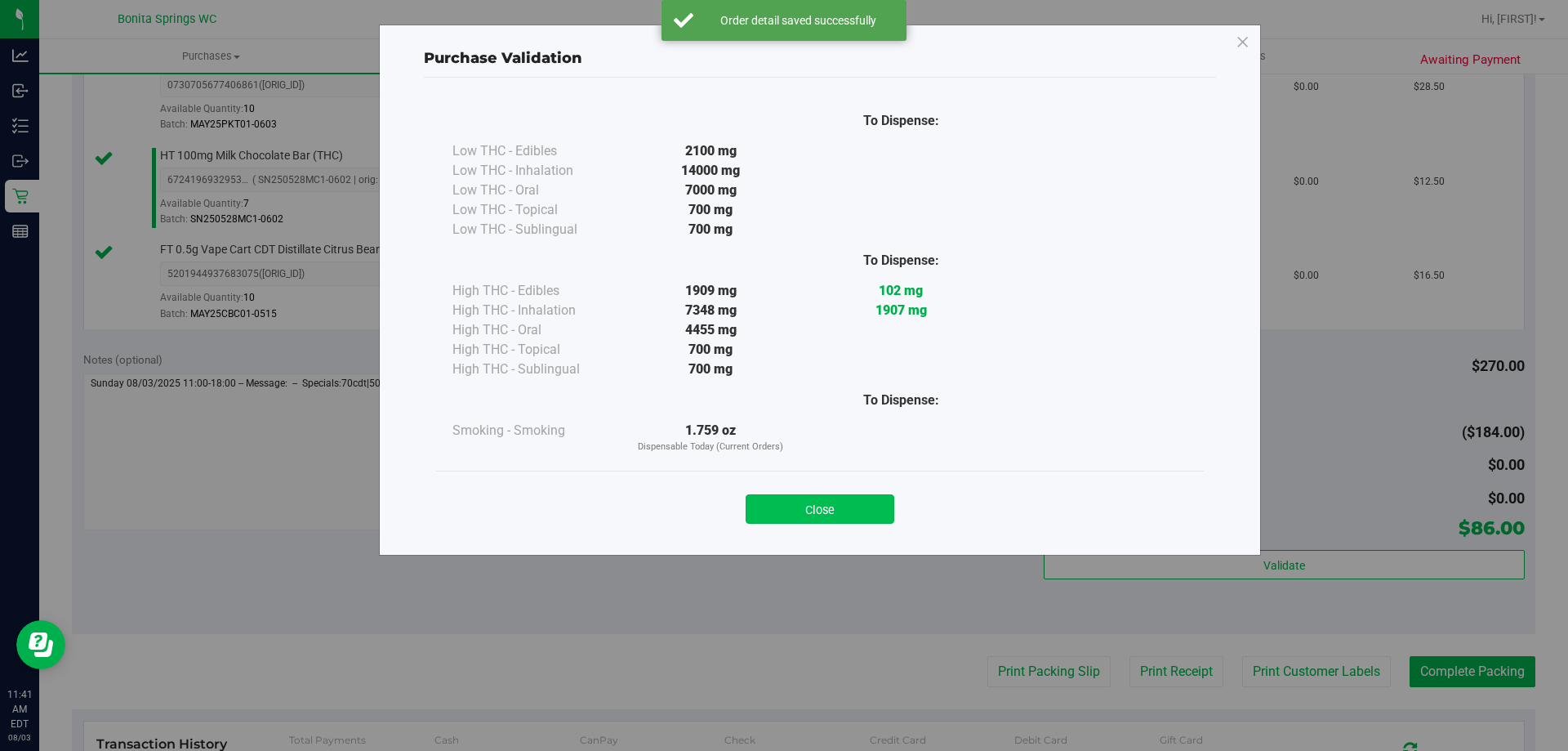 click on "Close" at bounding box center (820, 509) 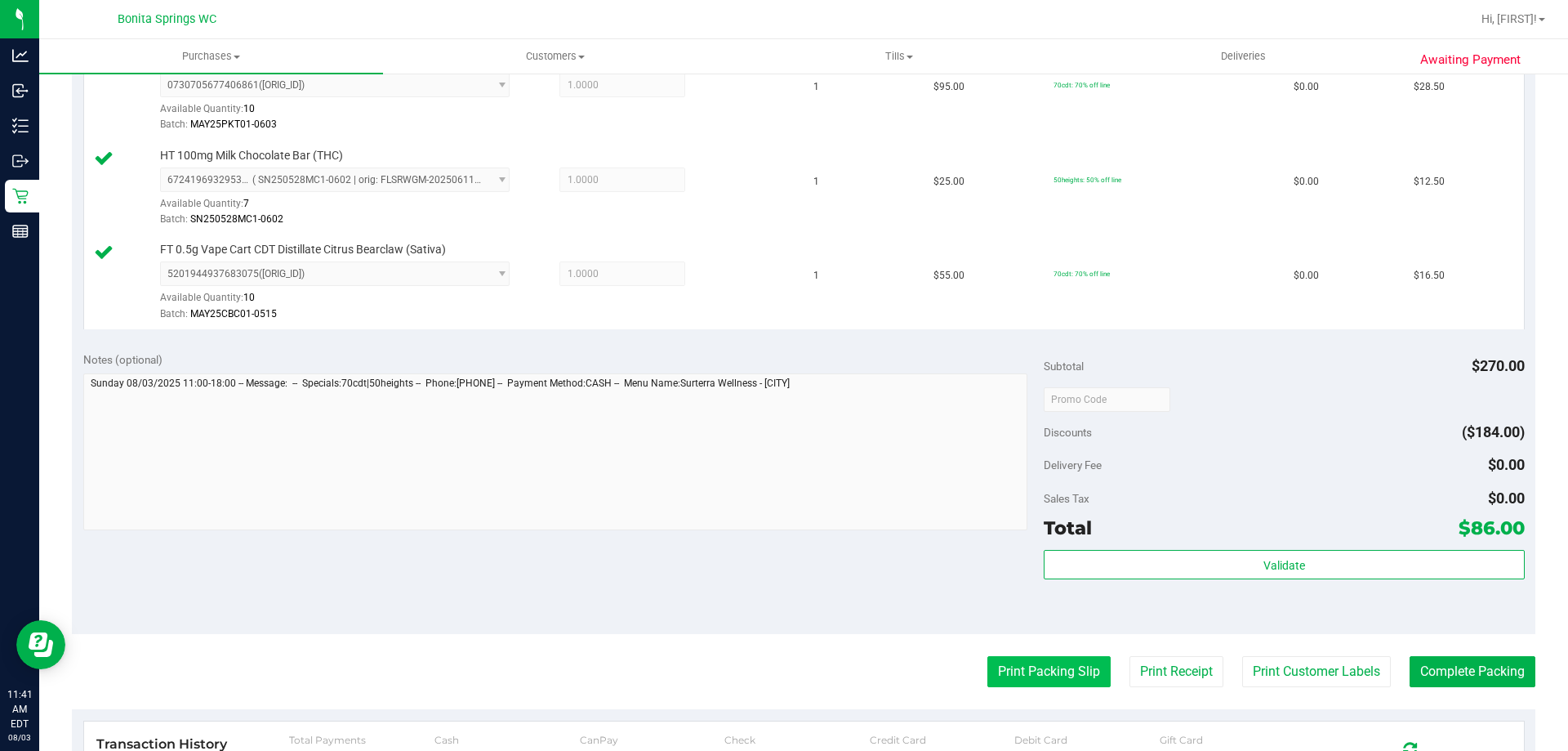 click on "Print Packing Slip" at bounding box center (1049, 672) 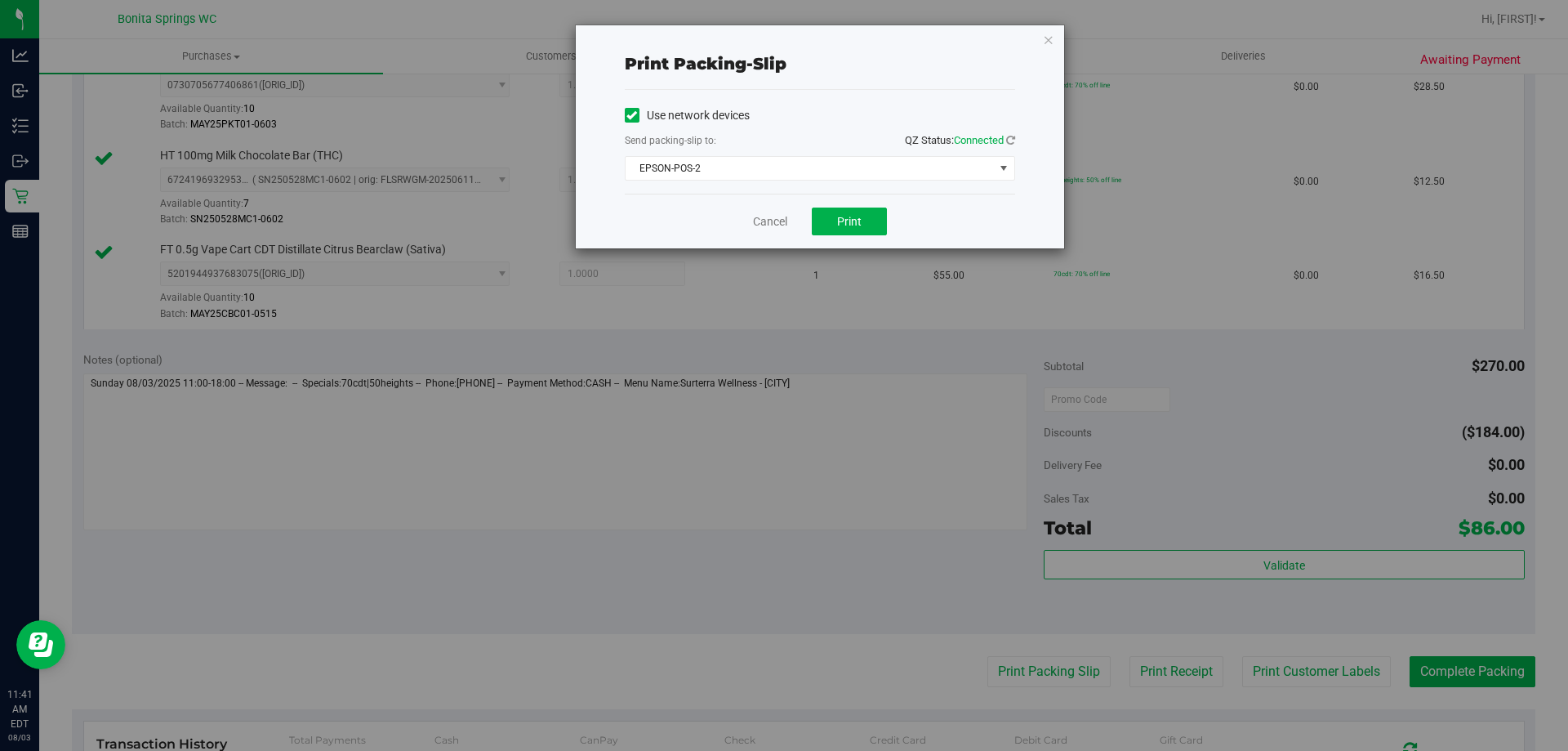 click on "Cancel
Print" at bounding box center (820, 221) 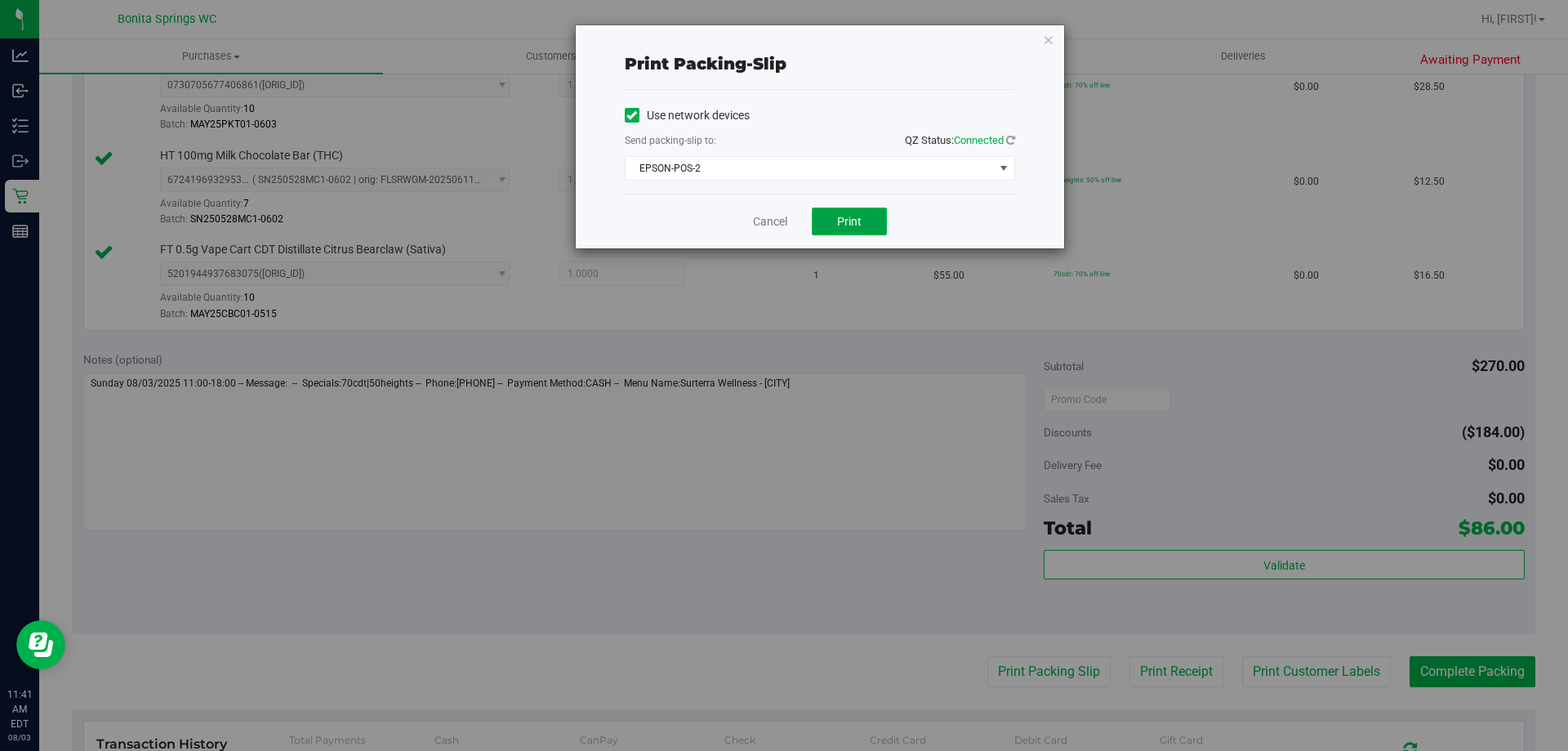 click on "Print" at bounding box center [849, 221] 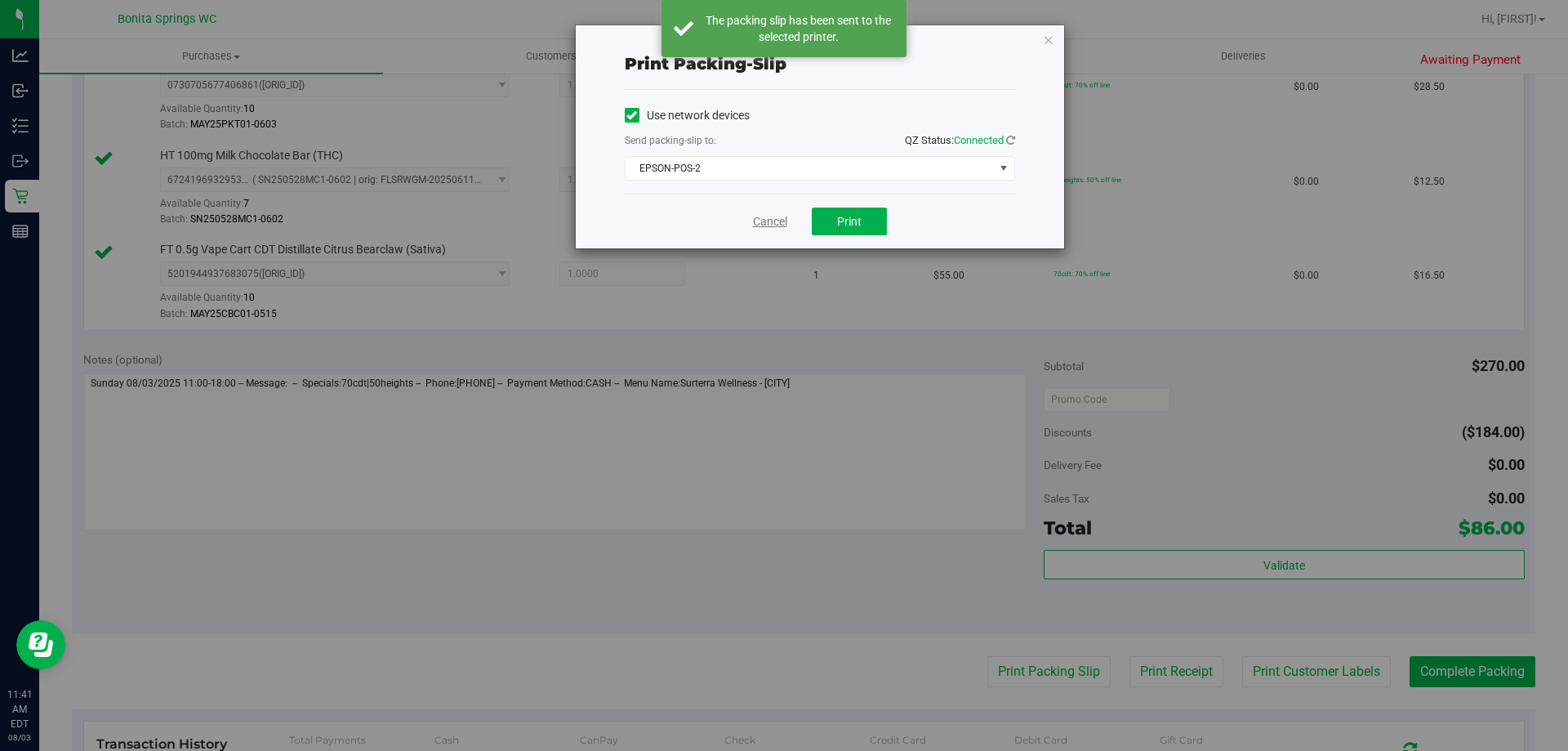 click on "Cancel" at bounding box center (770, 221) 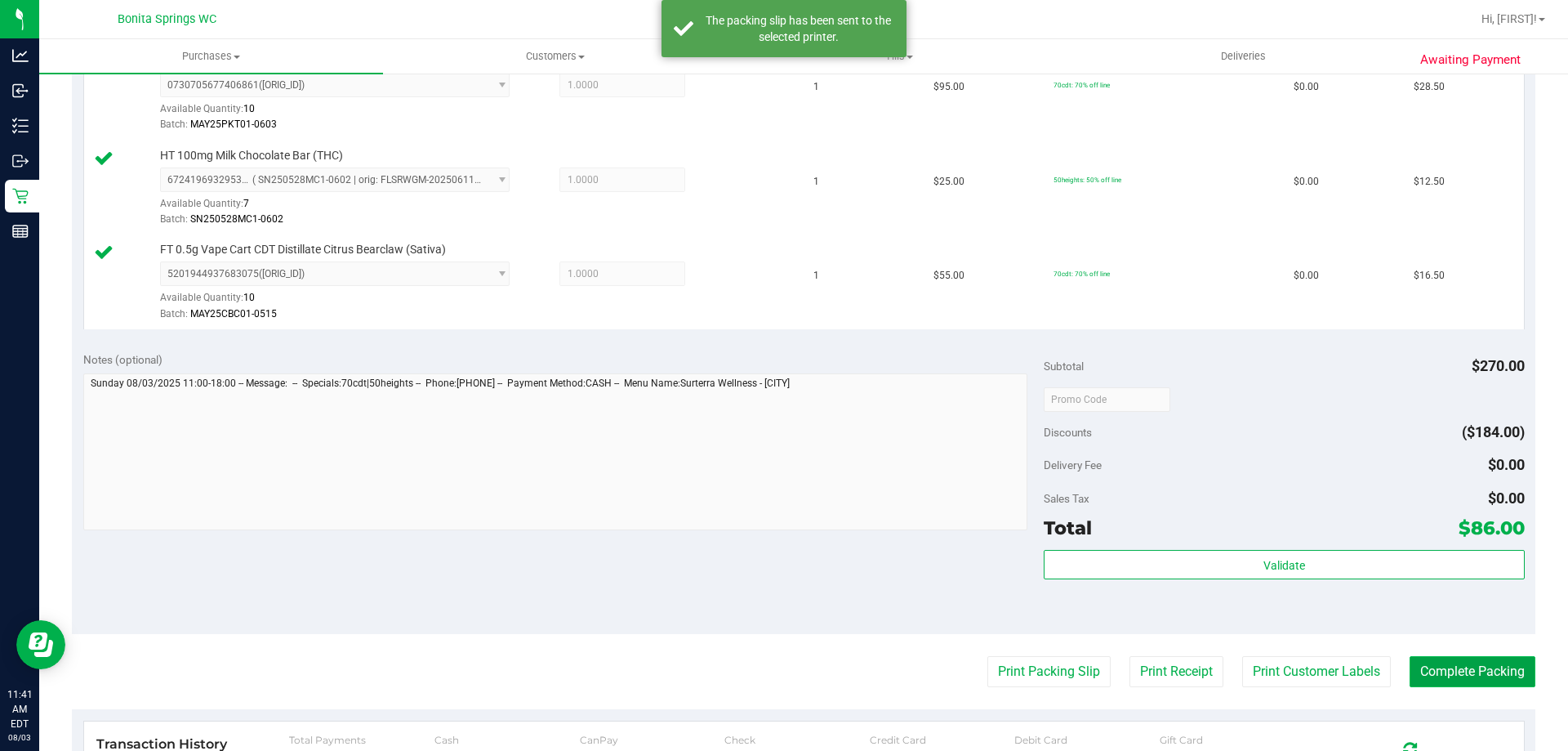 click on "Complete Packing" at bounding box center (1472, 672) 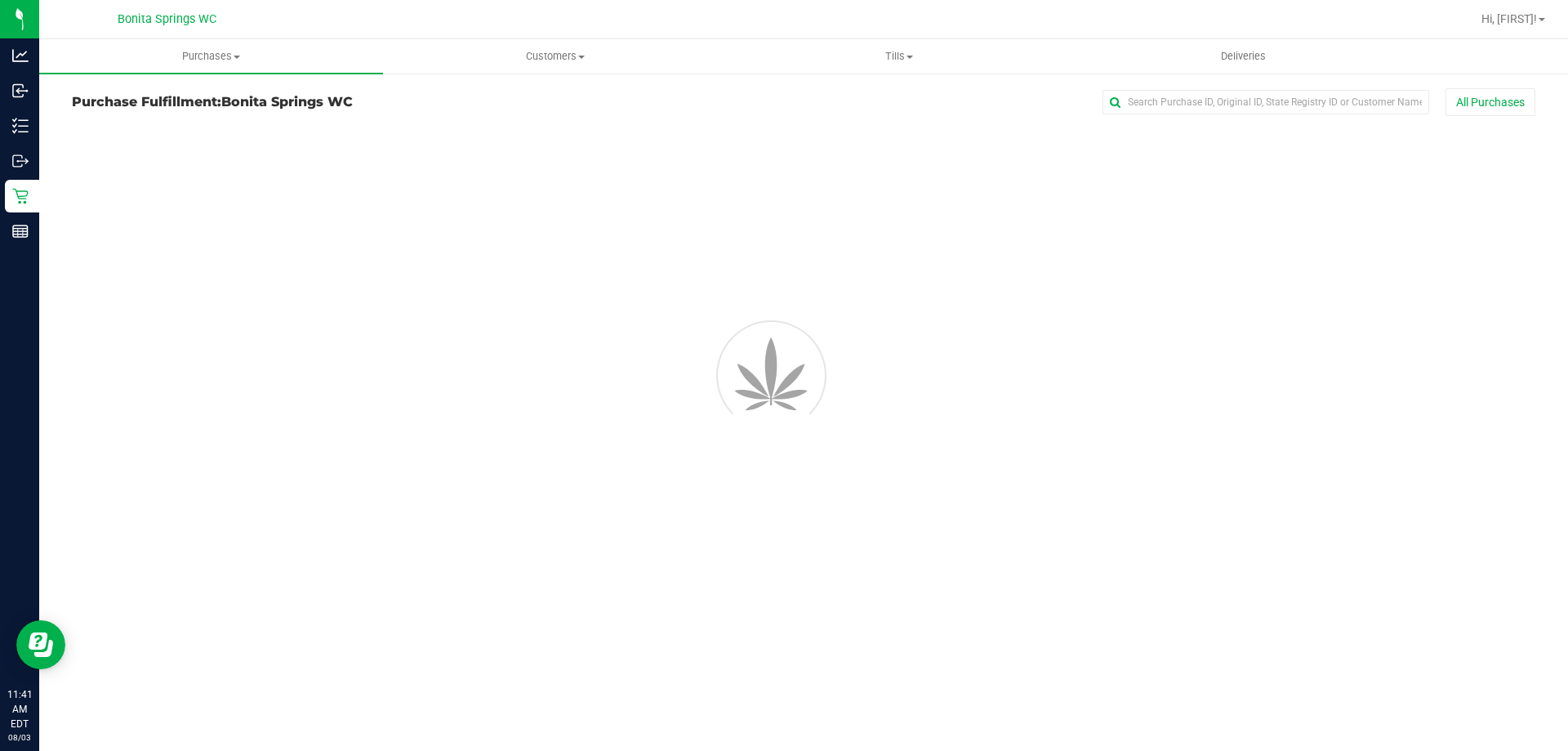 scroll, scrollTop: 0, scrollLeft: 0, axis: both 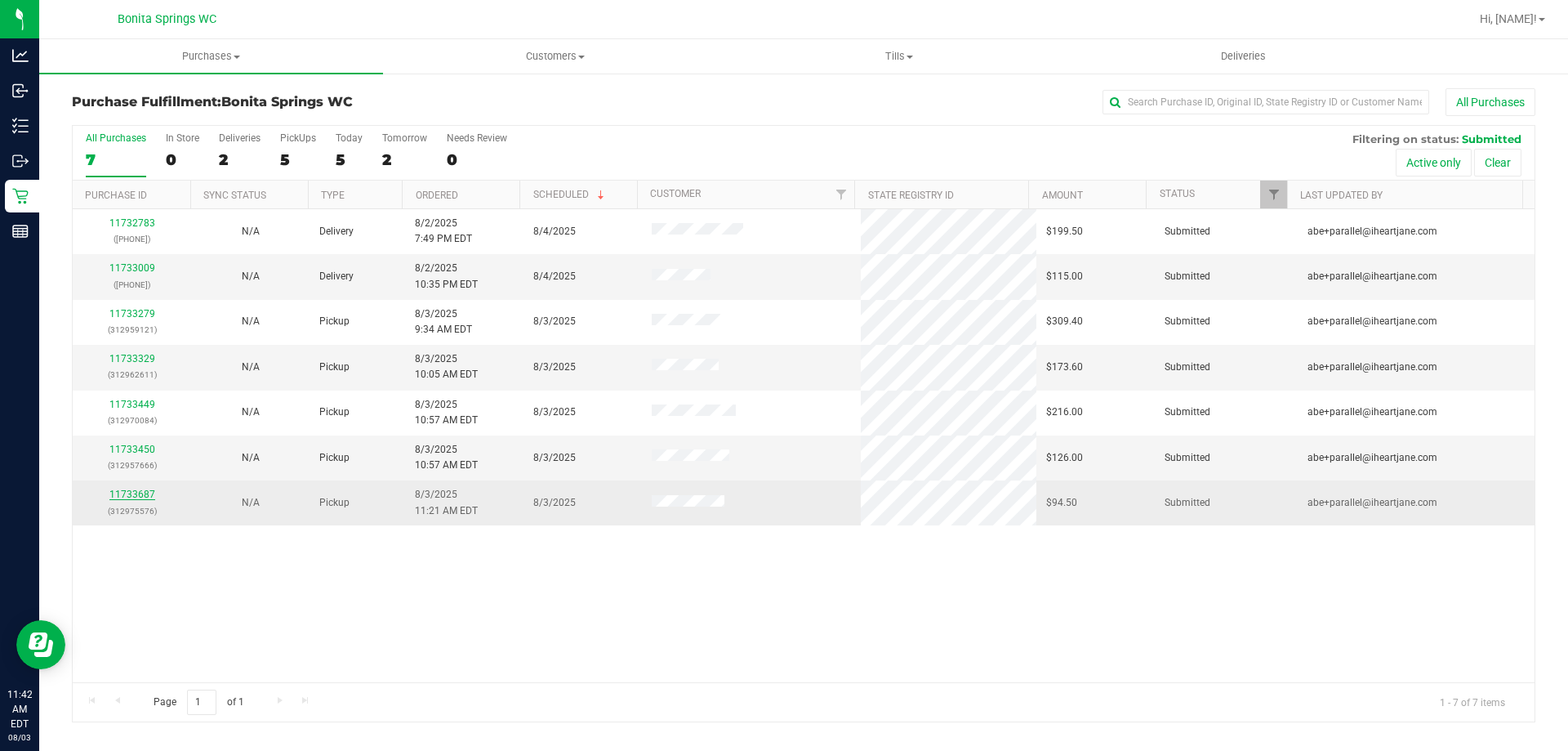 click on "11733687" at bounding box center [132, 494] 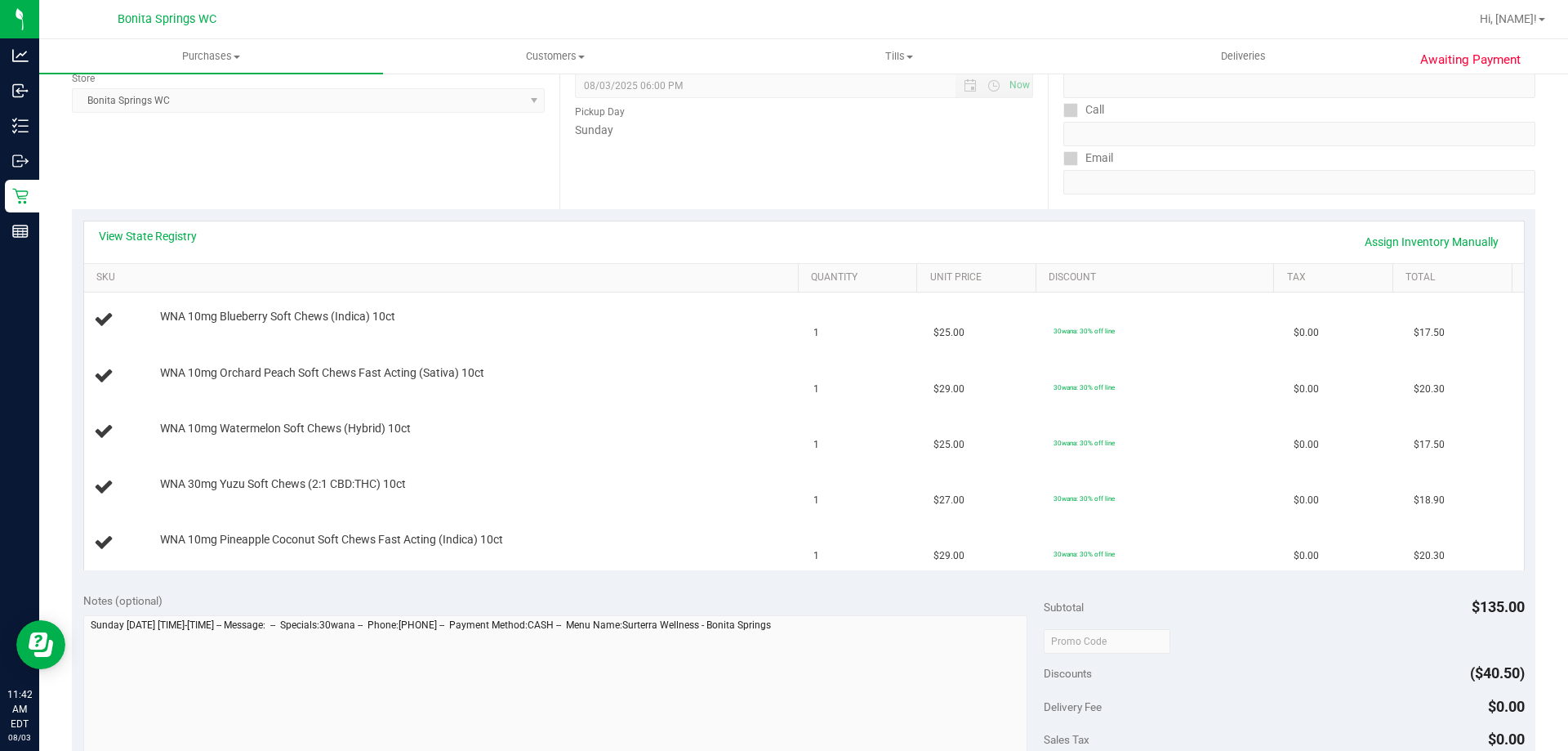 scroll, scrollTop: 245, scrollLeft: 0, axis: vertical 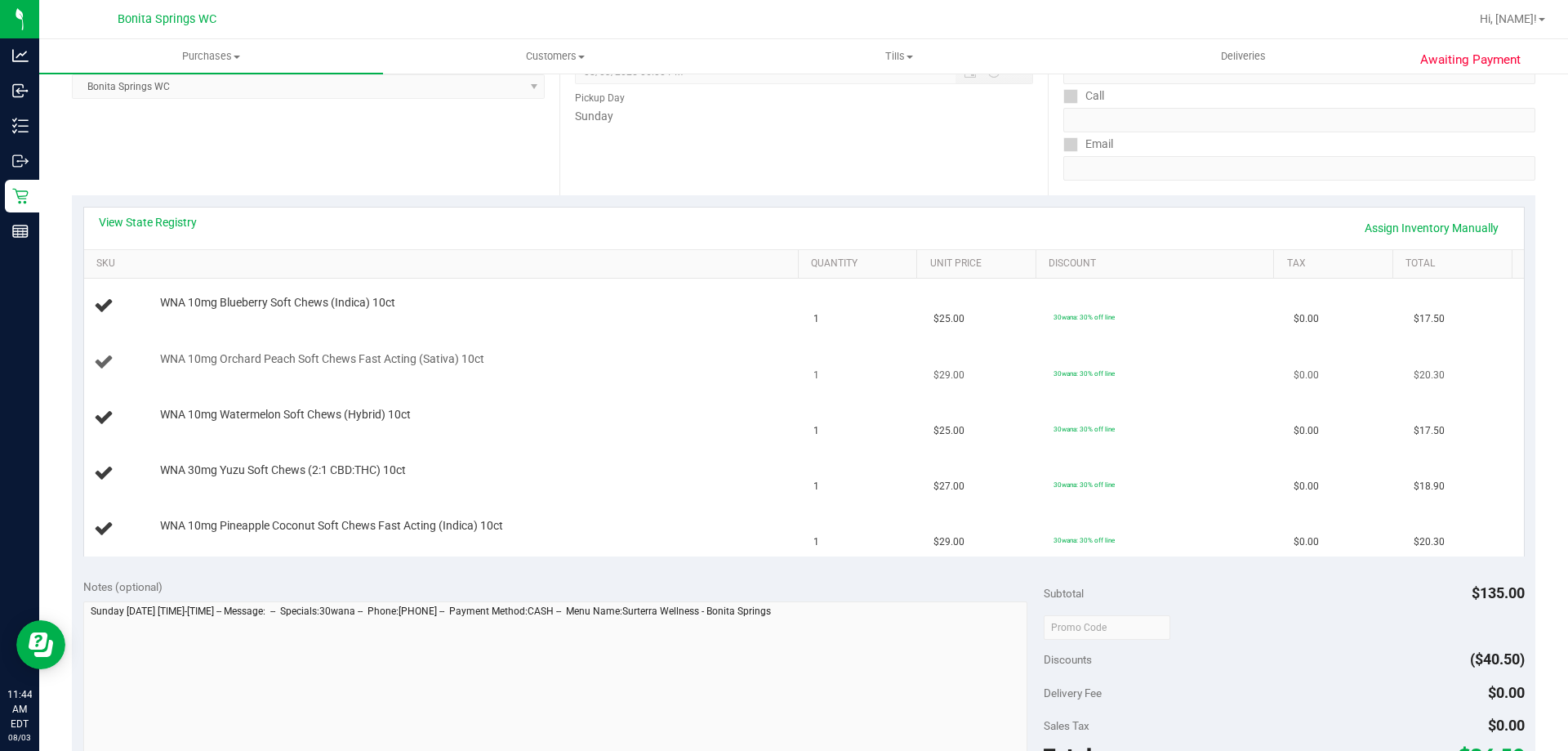 click on "WNA 10mg Orchard Peach Soft Chews Fast Acting (Sativa) 10ct" at bounding box center [444, 363] 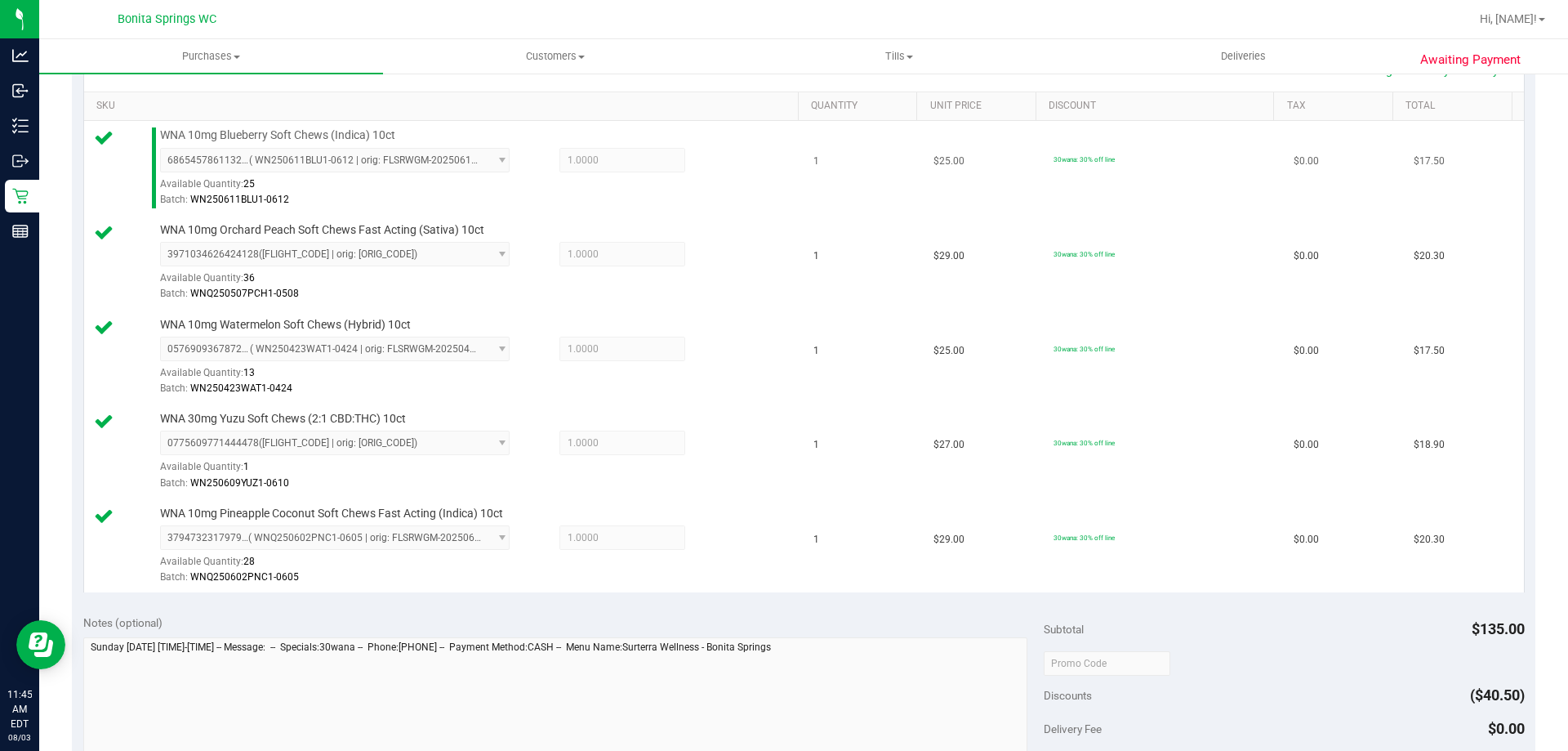 scroll, scrollTop: 654, scrollLeft: 0, axis: vertical 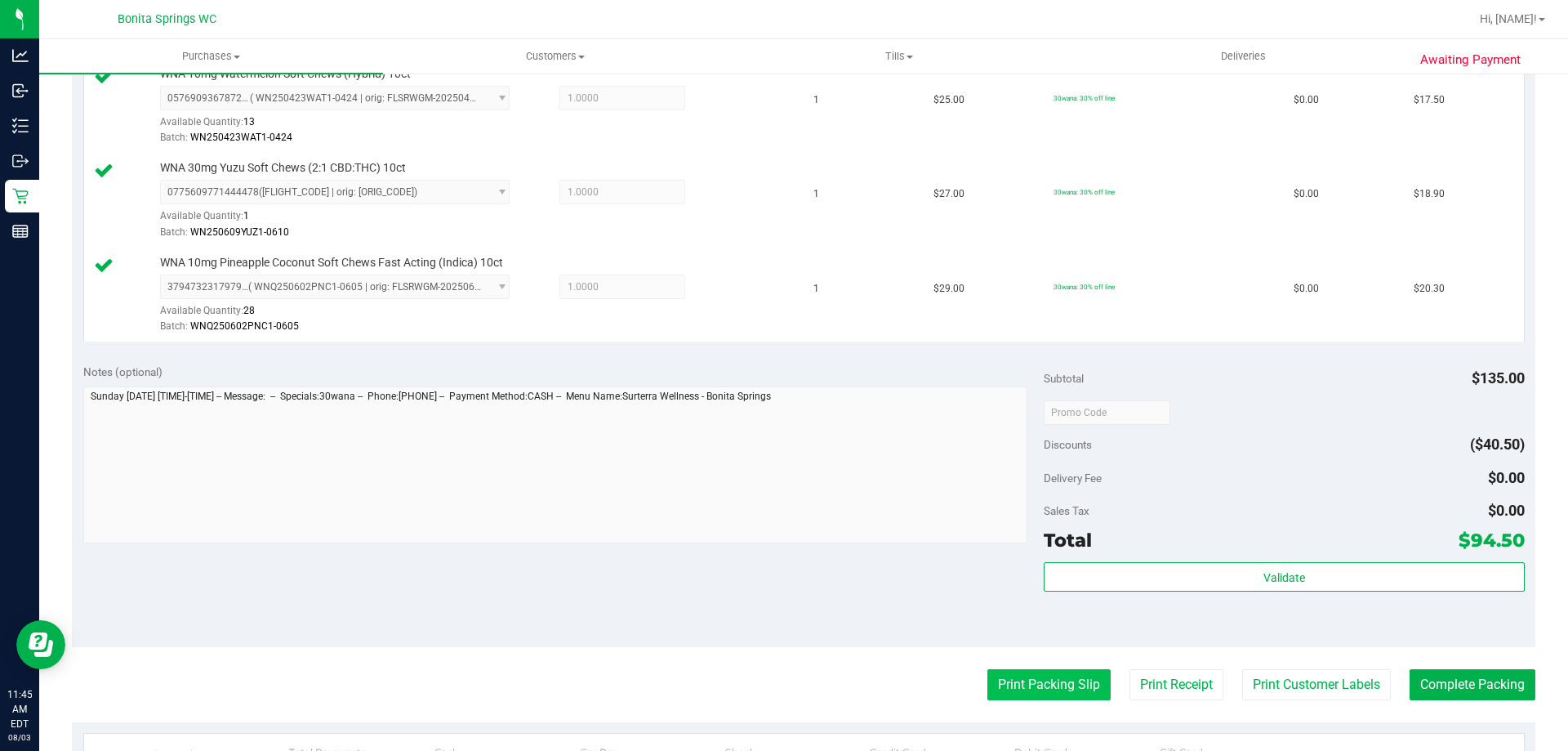click on "Print Packing Slip" at bounding box center (1049, 685) 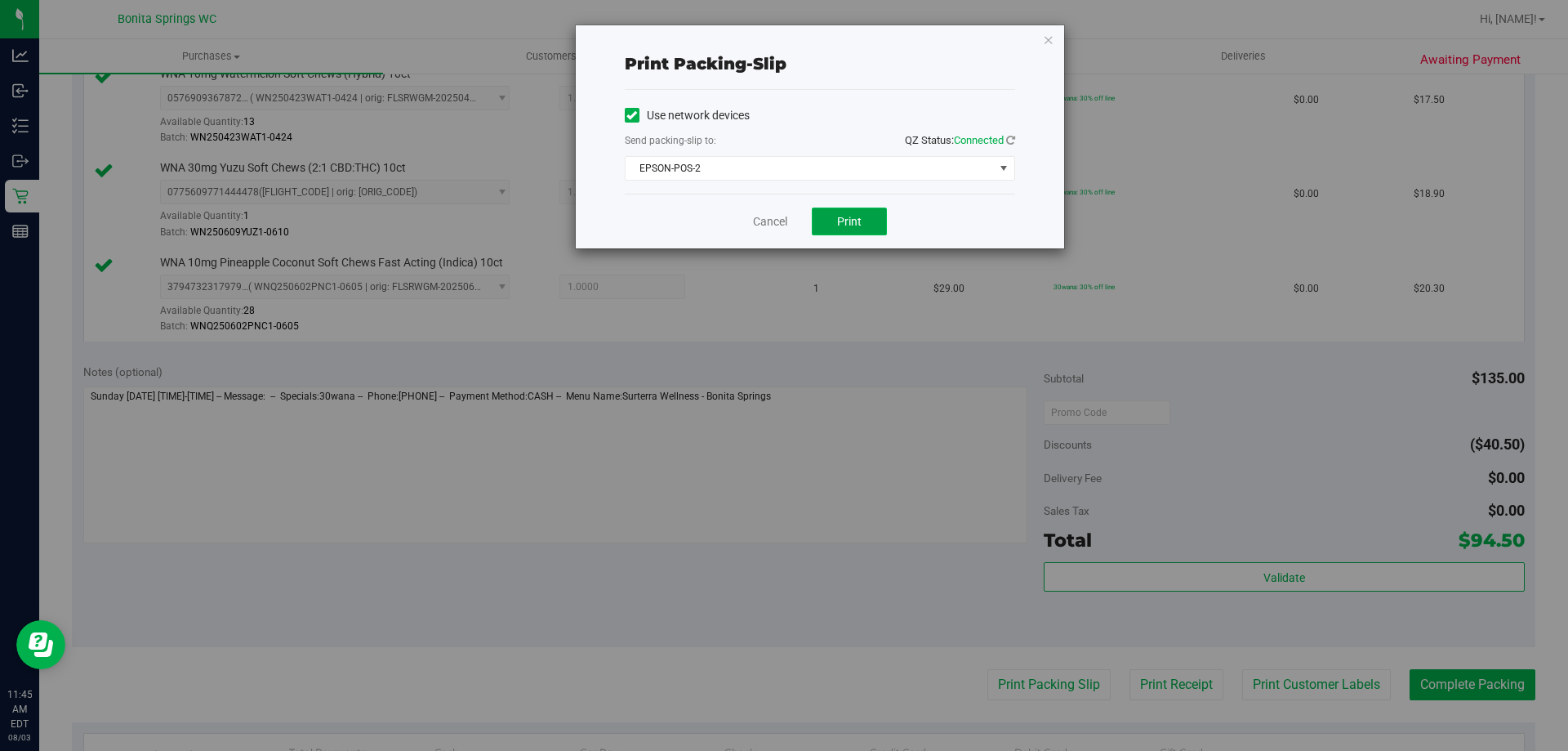 click on "Print" at bounding box center (849, 221) 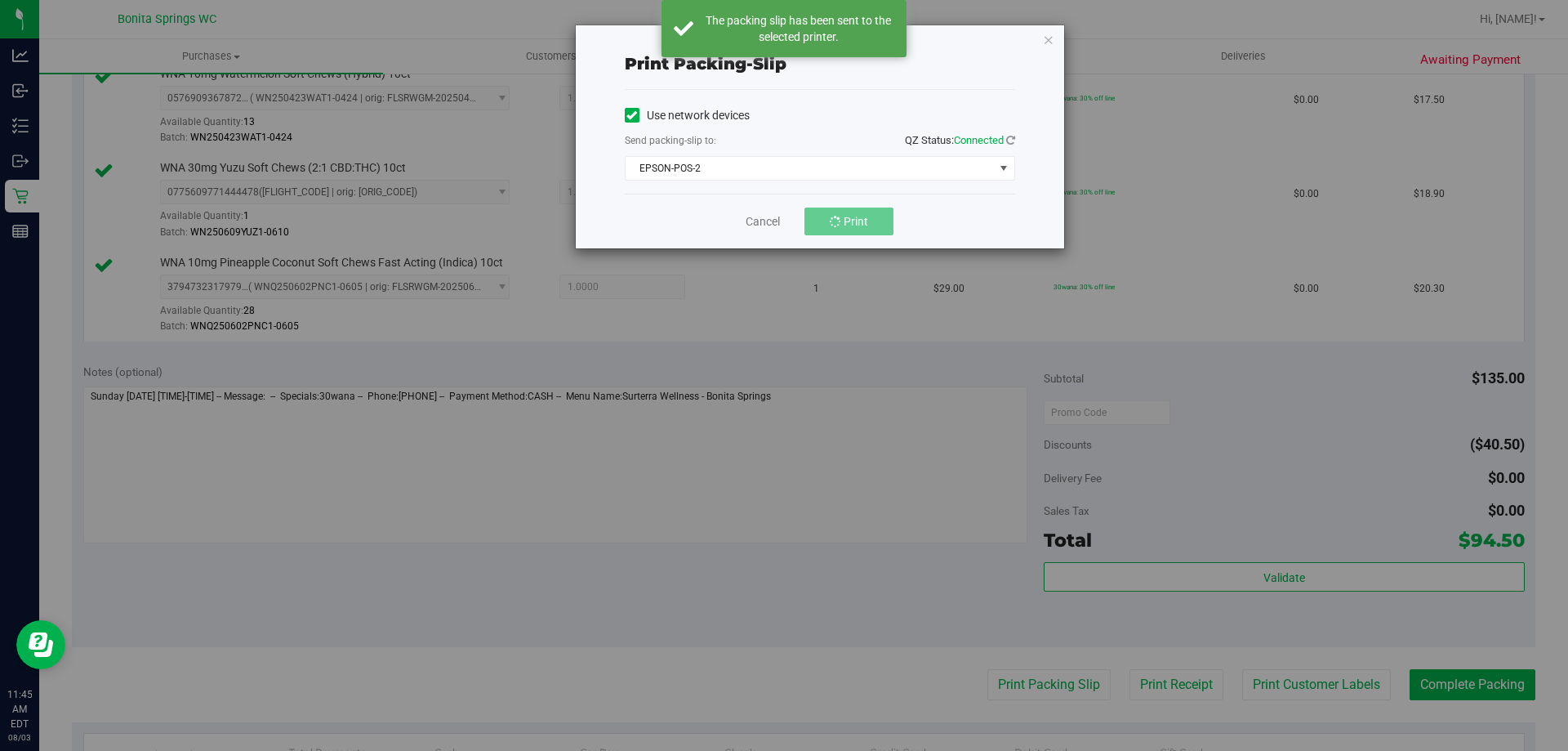 click on "Print packing-slip
Use network devices
Send packing-slip to:
QZ Status:   Connected
EPSON-POS-2 Choose printer DONOTUSE-EPSON EPSON EPSON-AUGUST-ALSINA EPSON-CHECKIN-1 EPSON-CHECKIN-2 EPSON-CONSULT EPSON-FILLPACK-1 EPSON-FILLPACK-2 EPSON-PANTRY EPSON-POS-2 EPSON-POS-3 EPSON-POS-4
Cancel
Print" at bounding box center (820, 136) 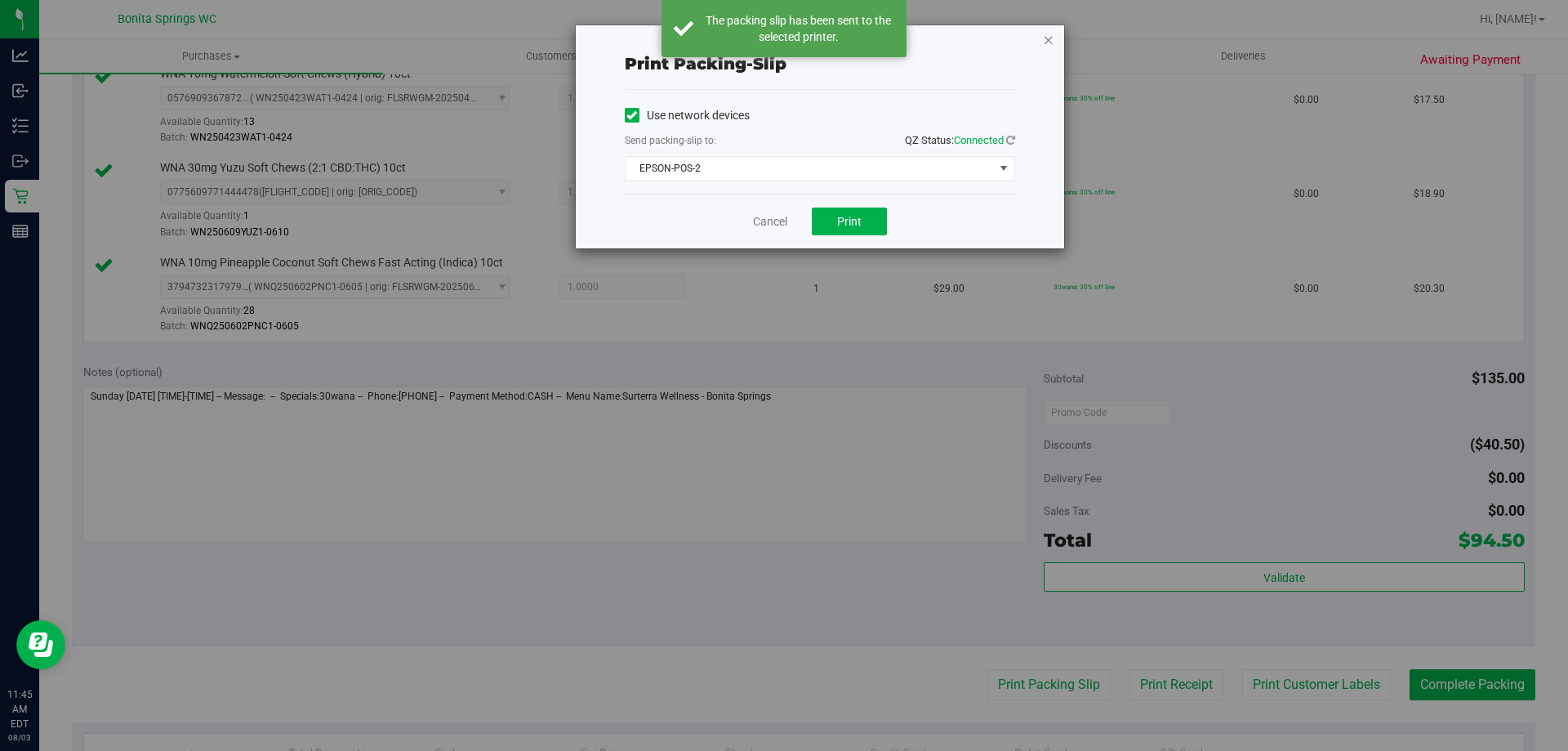 click at bounding box center [1049, 39] 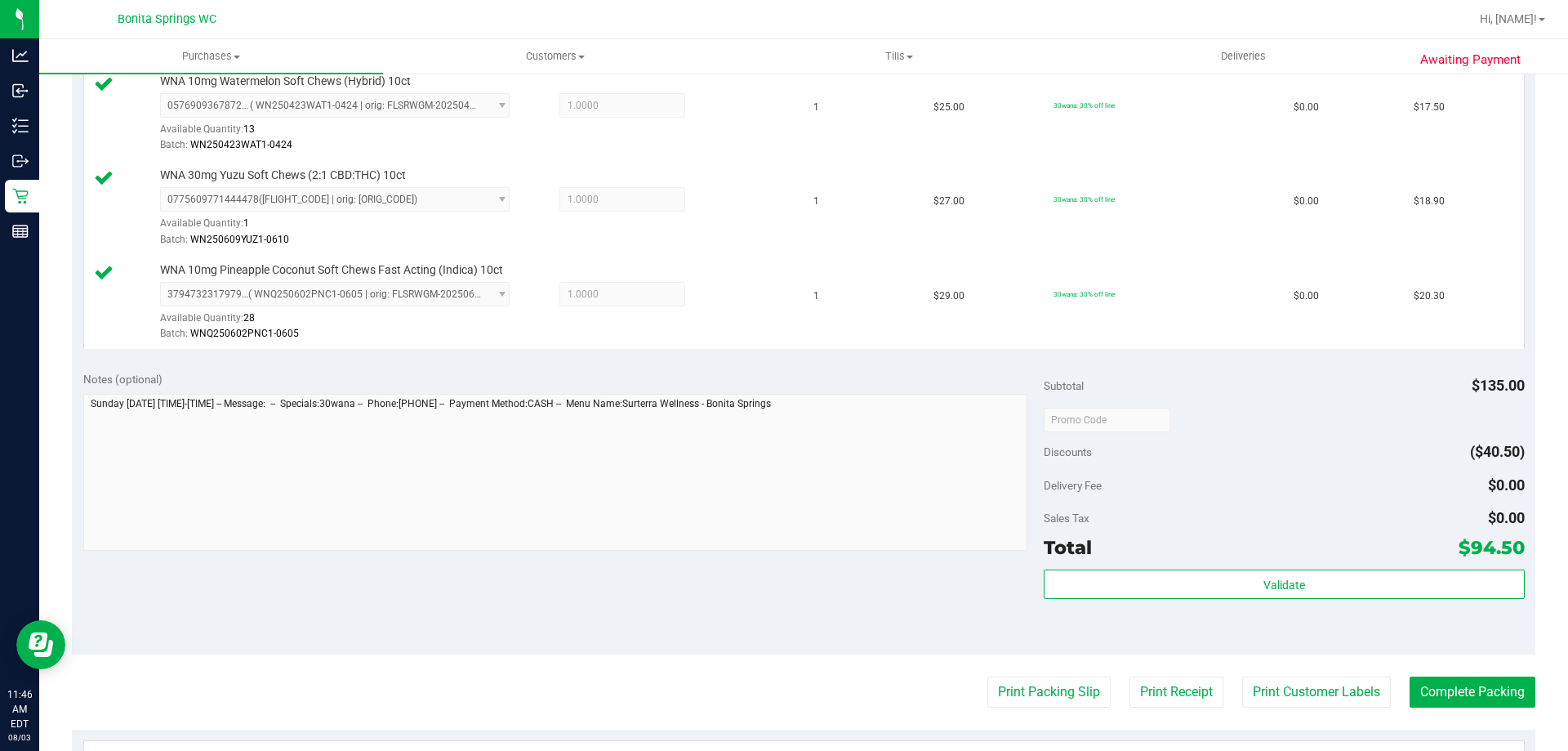 scroll, scrollTop: 817, scrollLeft: 0, axis: vertical 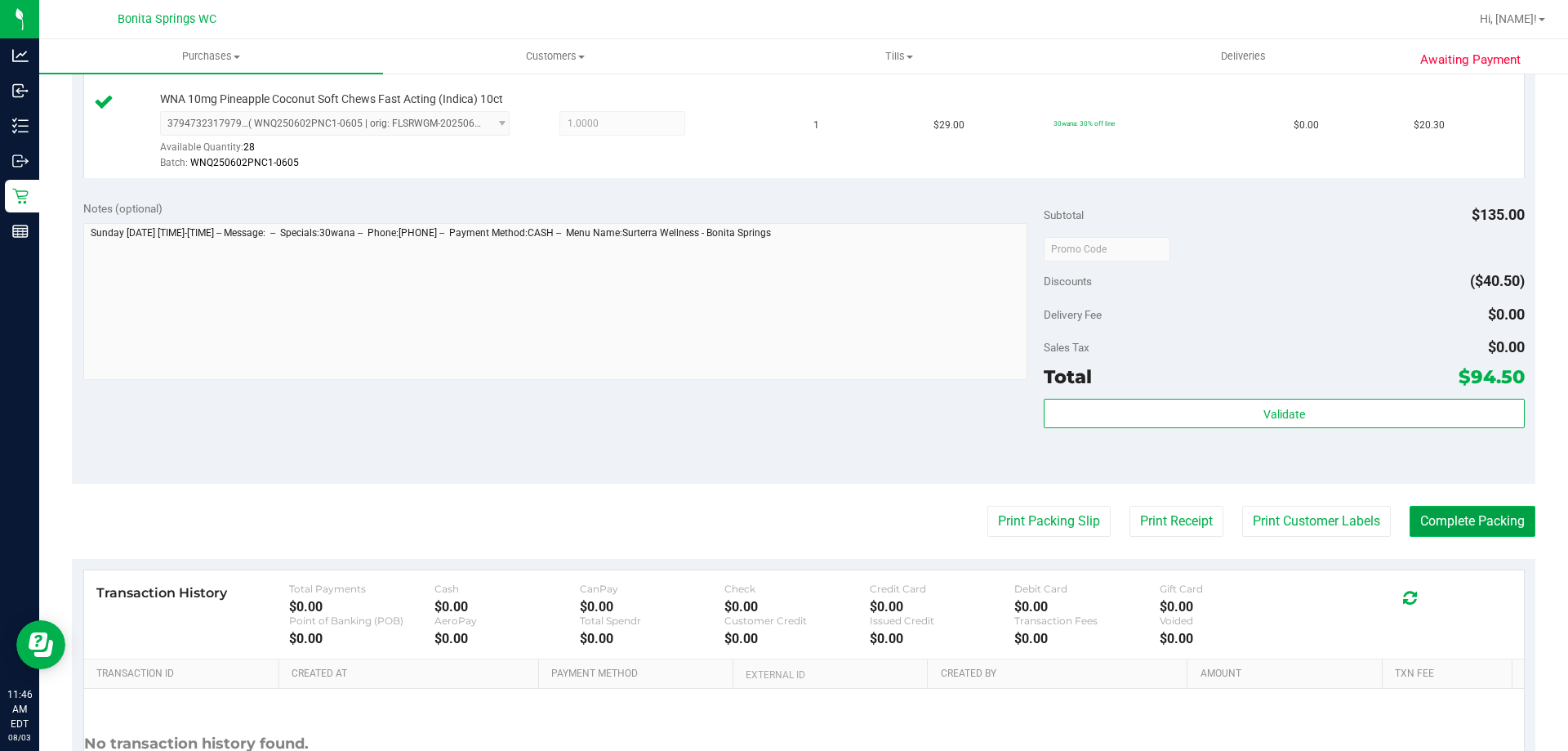 click on "Complete Packing" at bounding box center (1472, 521) 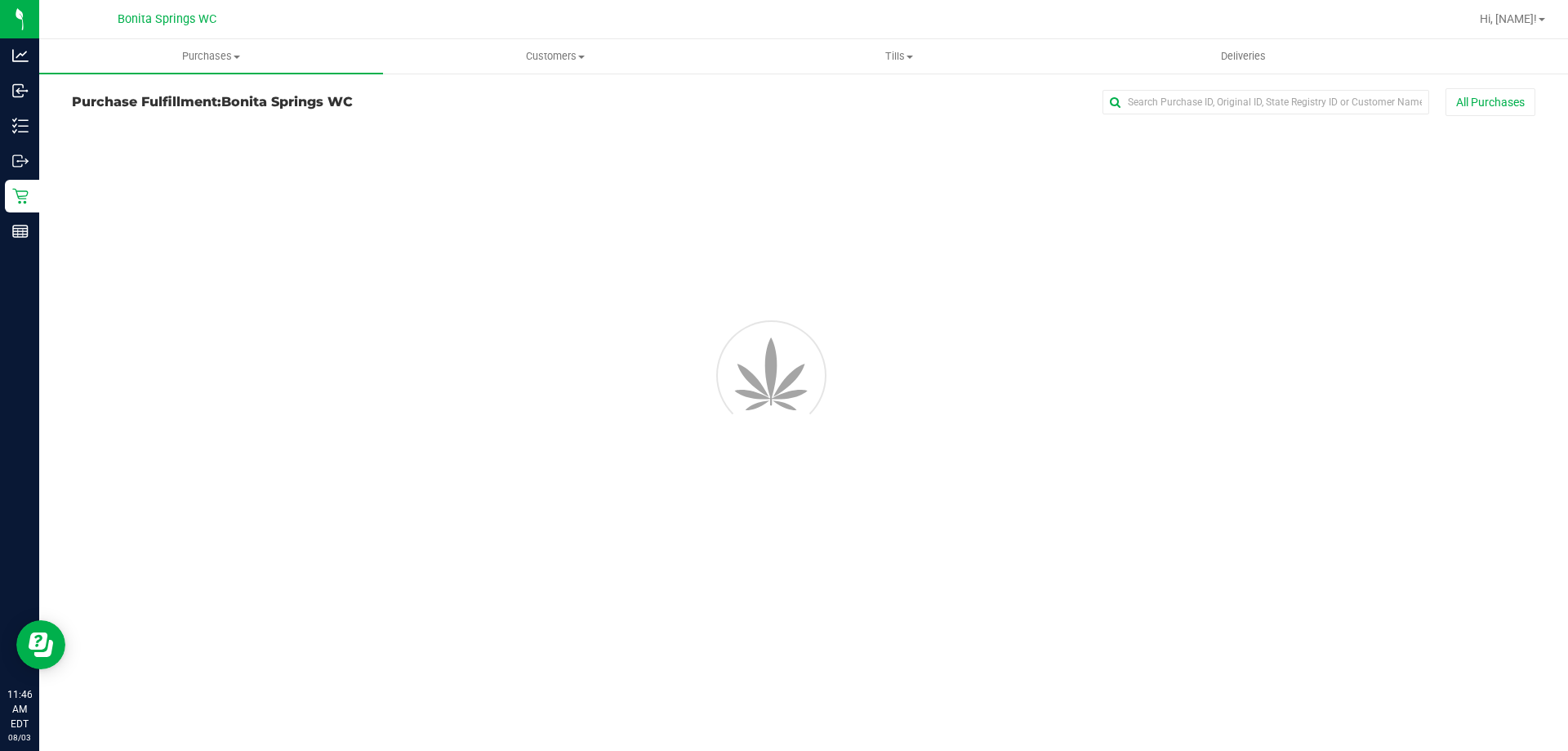 scroll, scrollTop: 0, scrollLeft: 0, axis: both 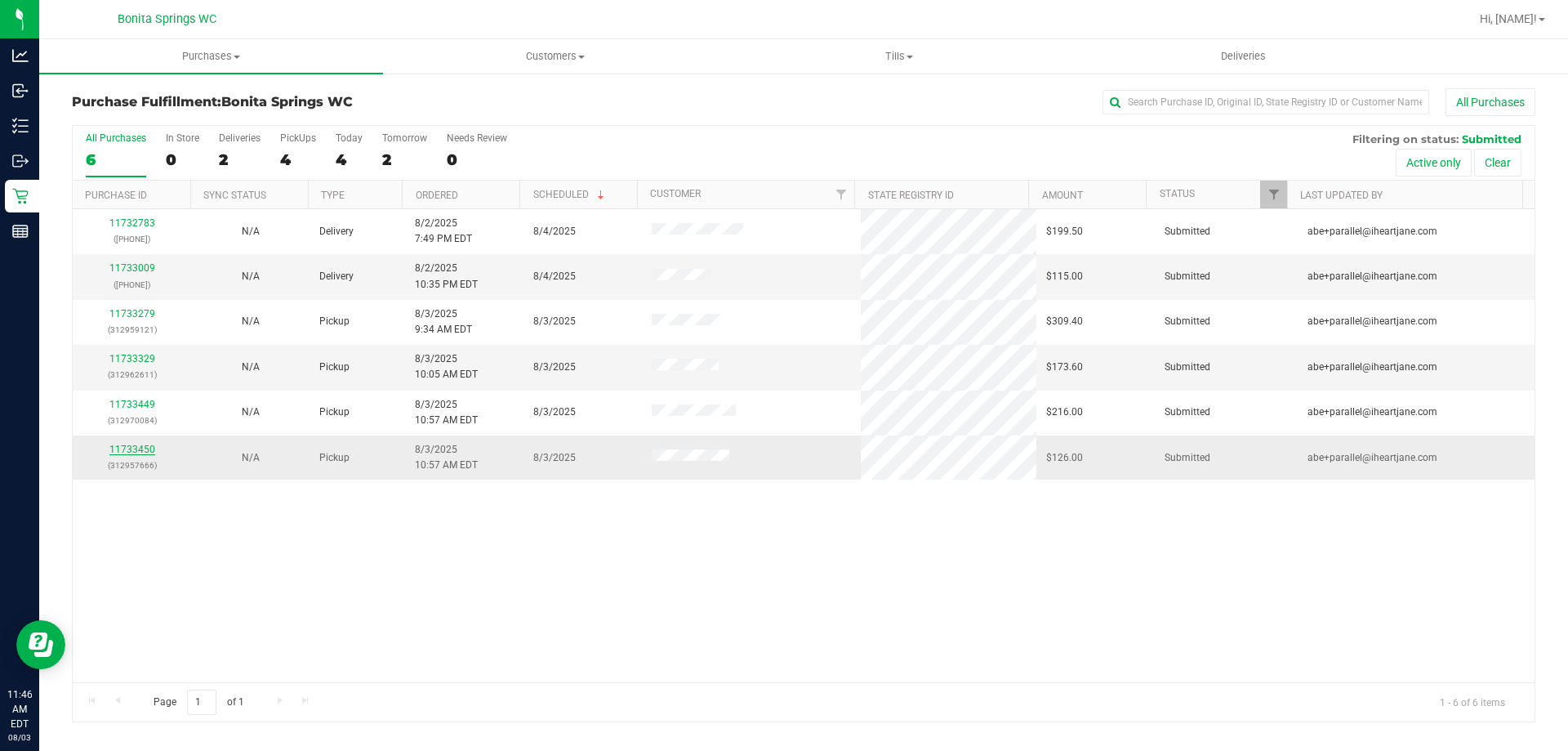 click on "11733450" at bounding box center (132, 449) 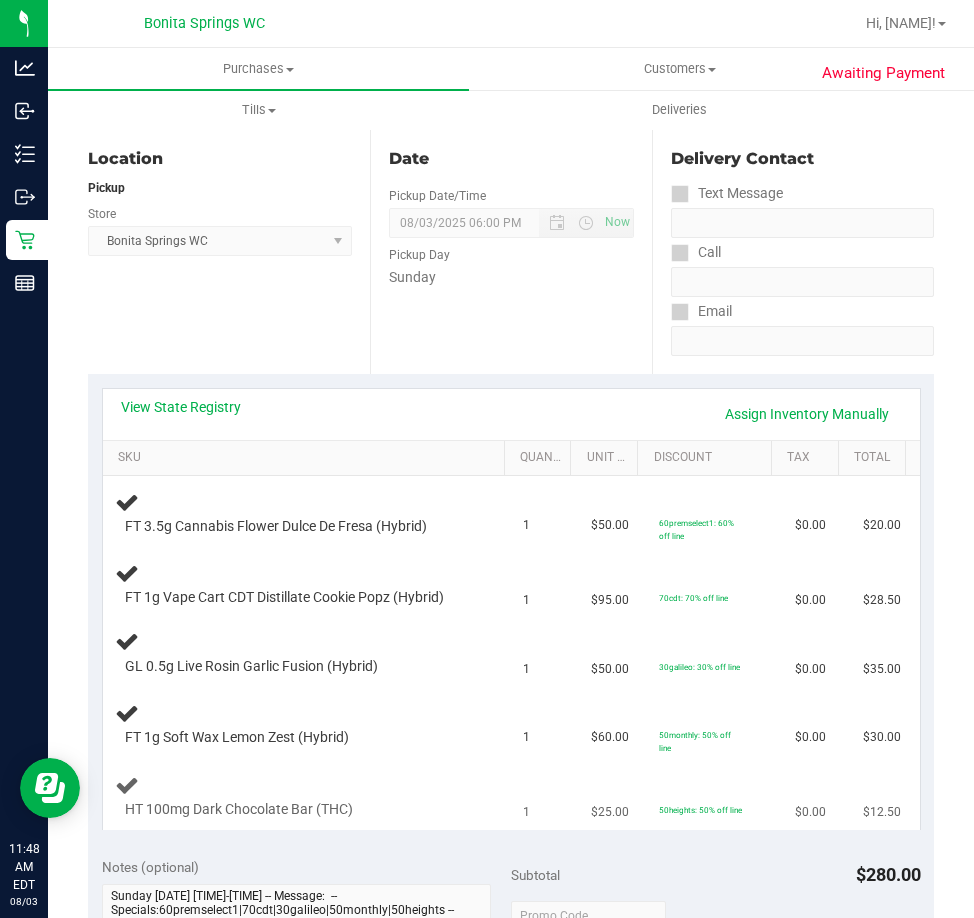 scroll, scrollTop: 200, scrollLeft: 0, axis: vertical 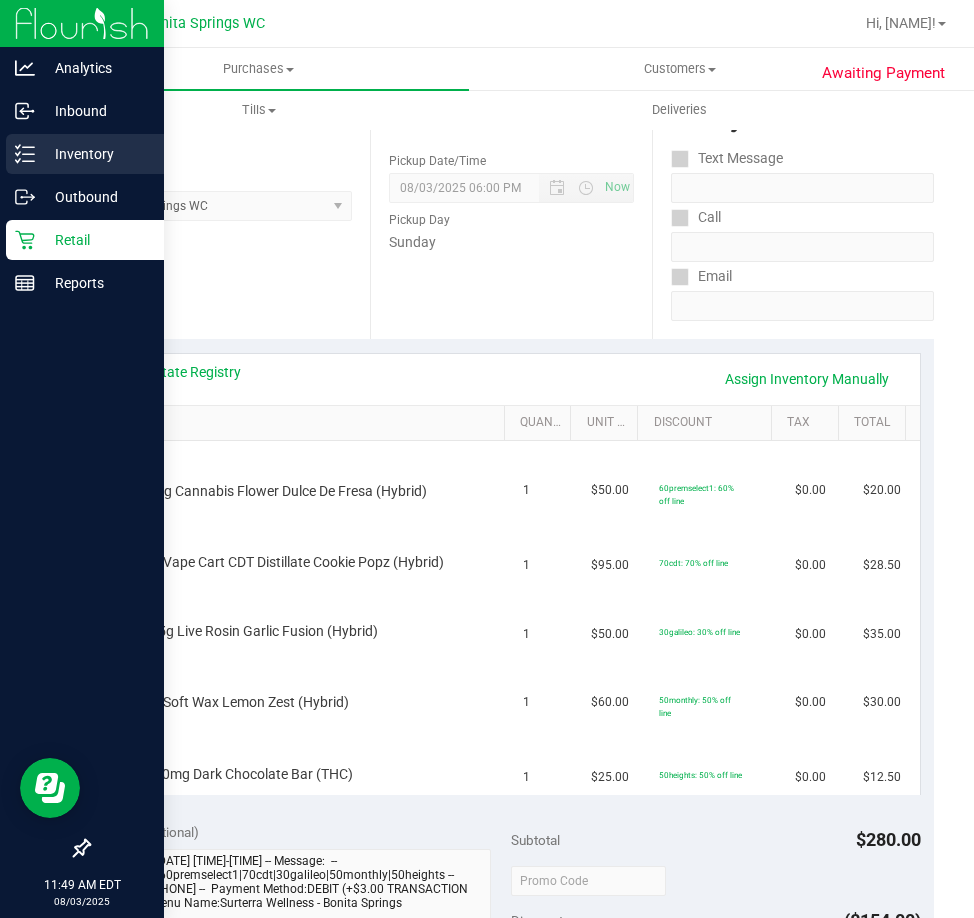 click on "Inventory" at bounding box center [95, 154] 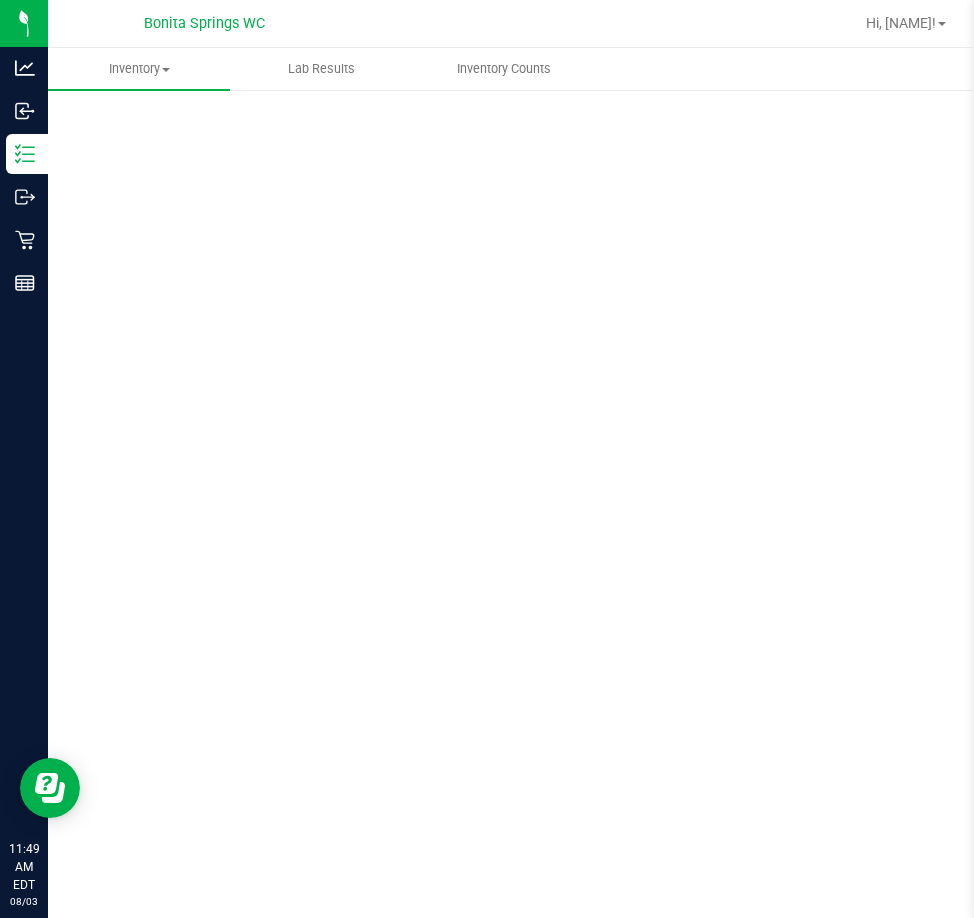 scroll, scrollTop: 0, scrollLeft: 0, axis: both 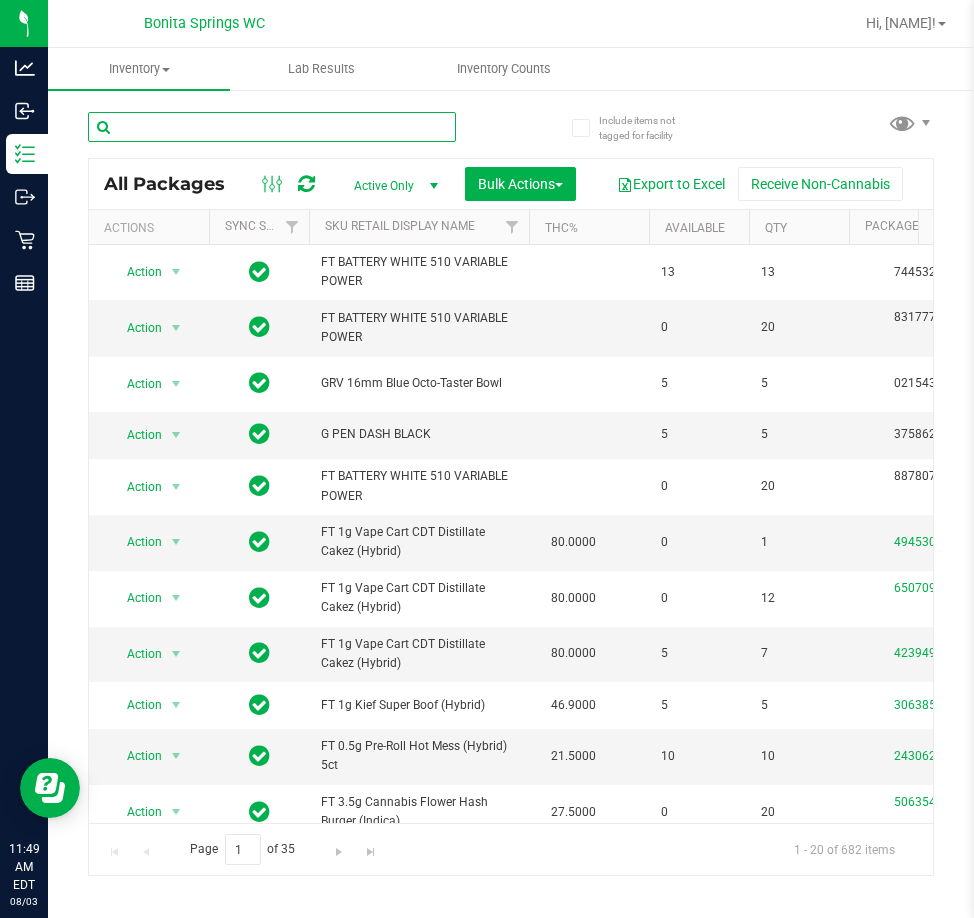 click at bounding box center [272, 127] 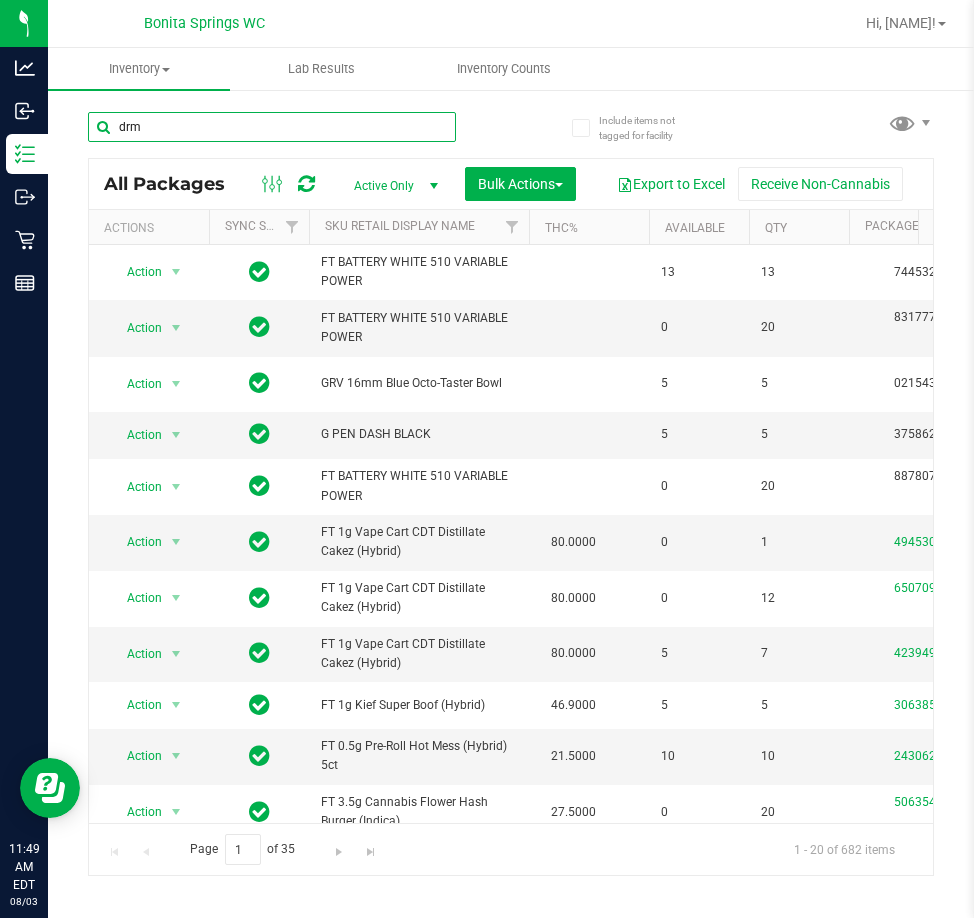 type on "drm" 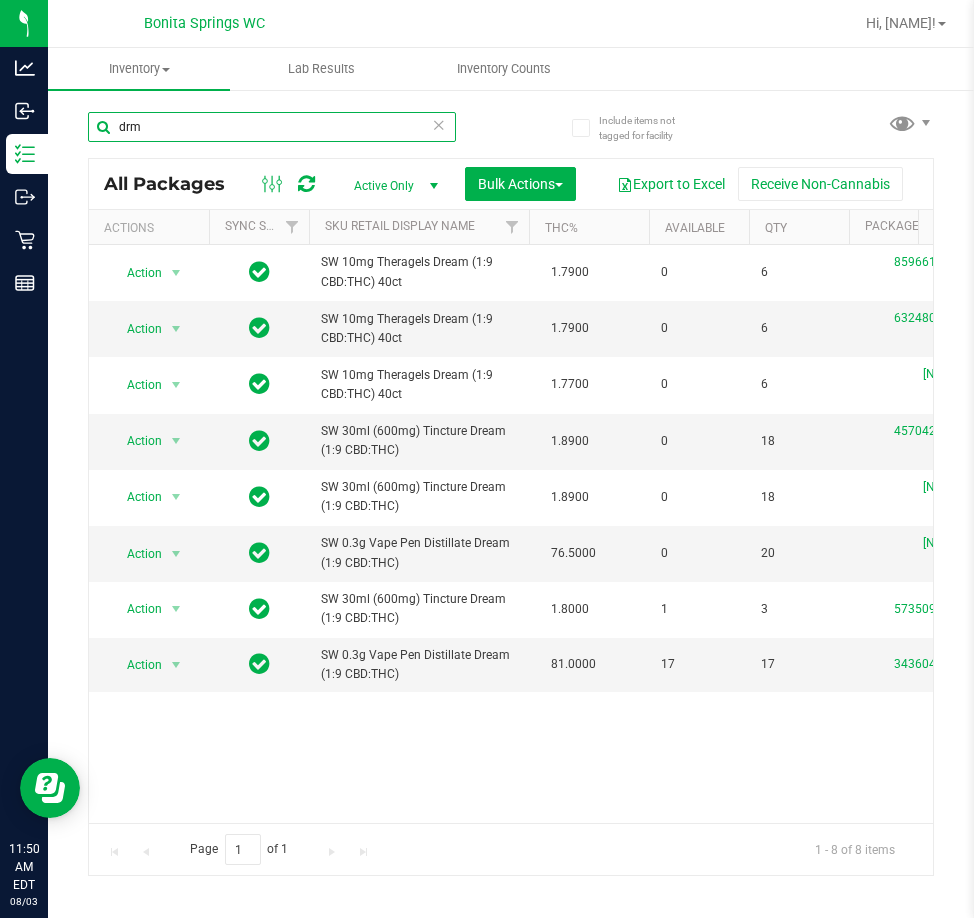 click on "drm" at bounding box center (272, 127) 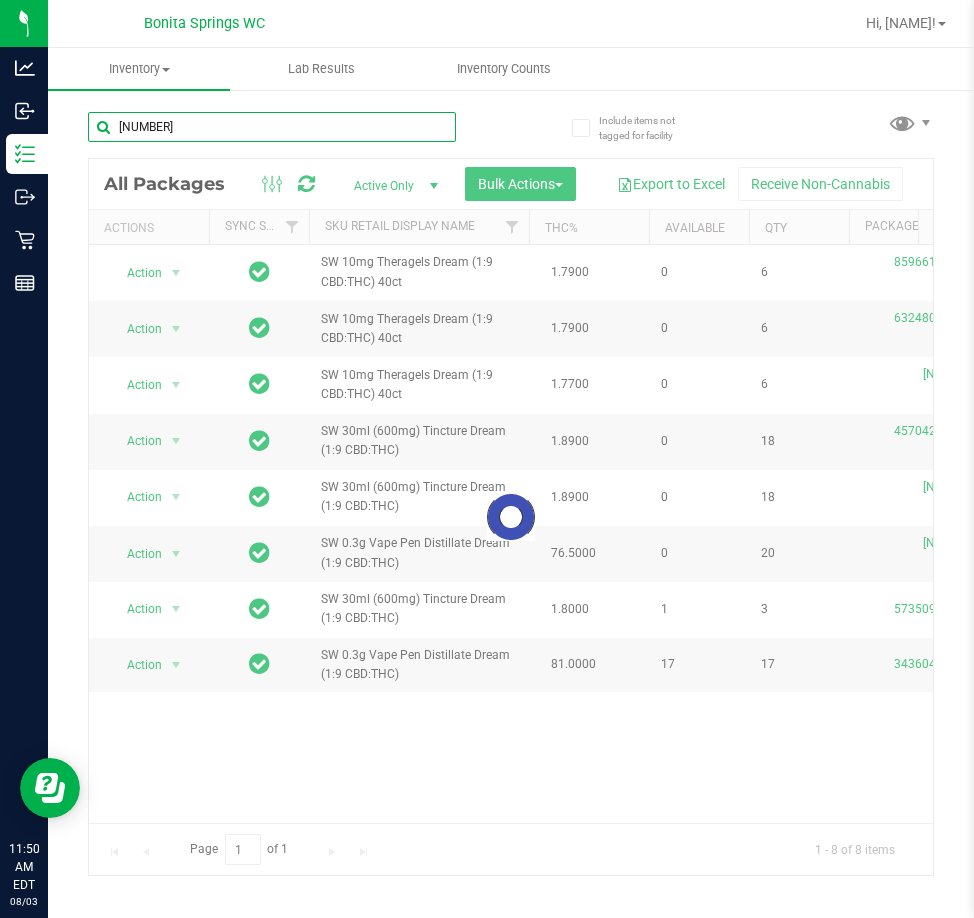 type on "[NUMBER]" 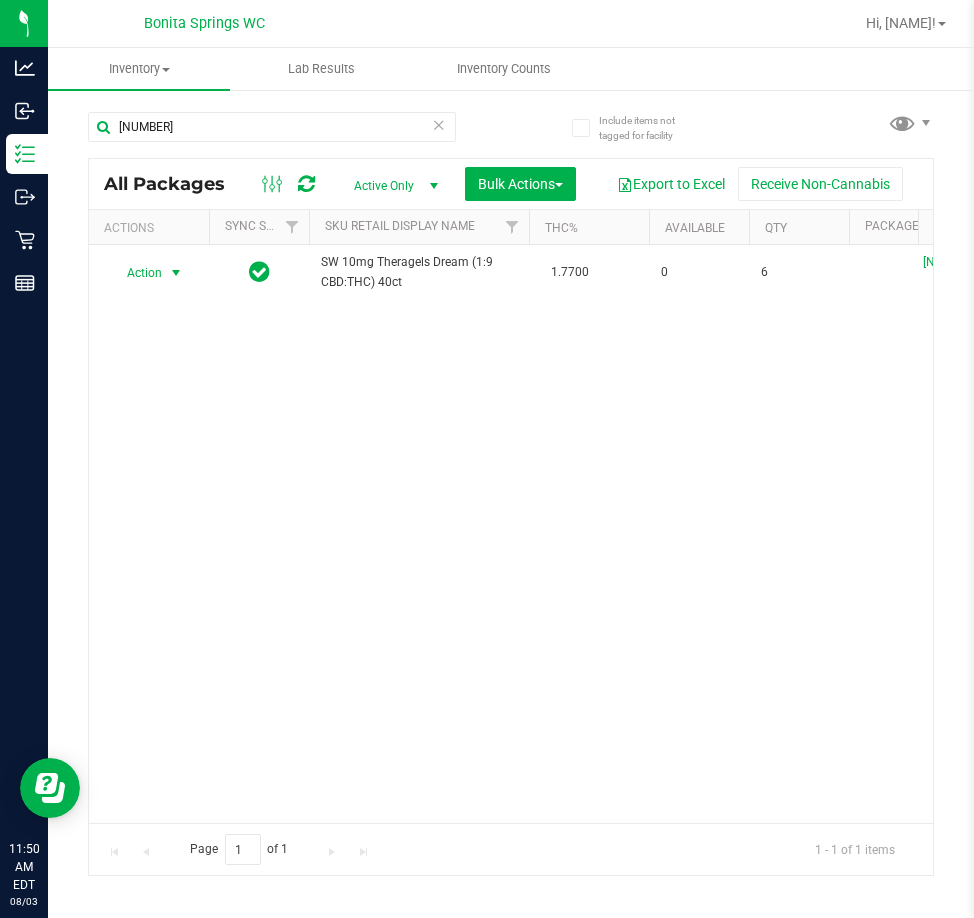 click on "Action" at bounding box center (136, 273) 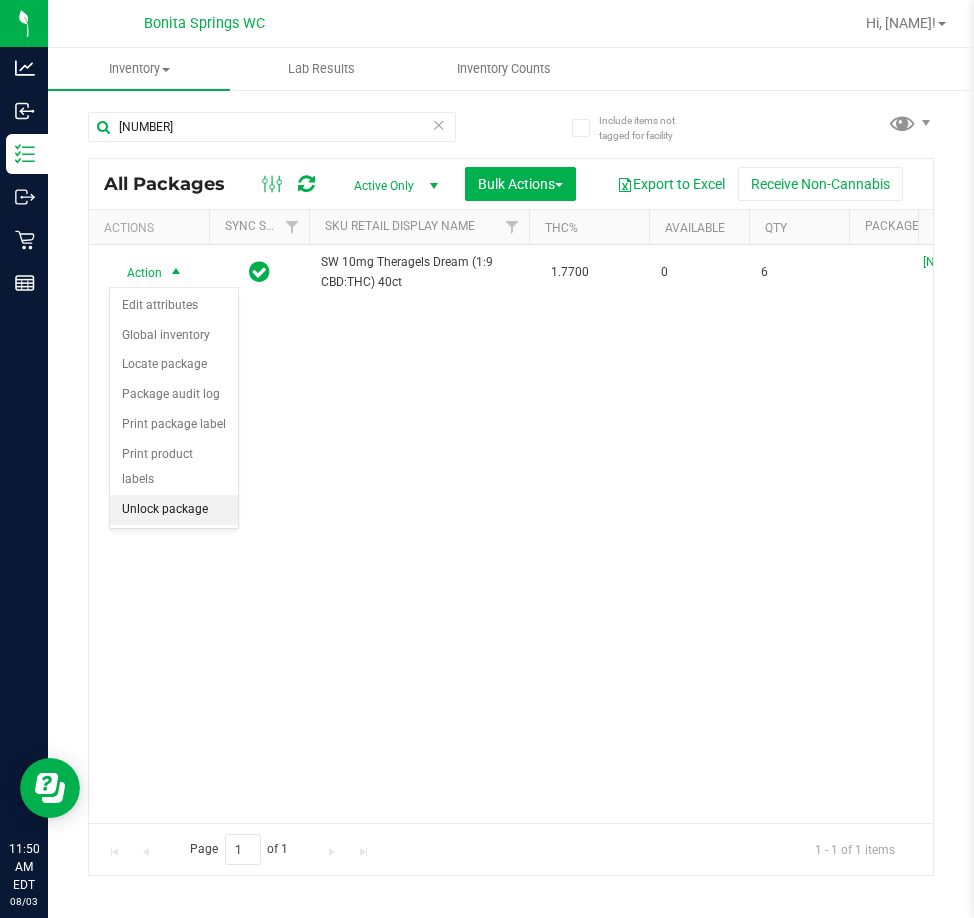 click on "Unlock package" at bounding box center (174, 510) 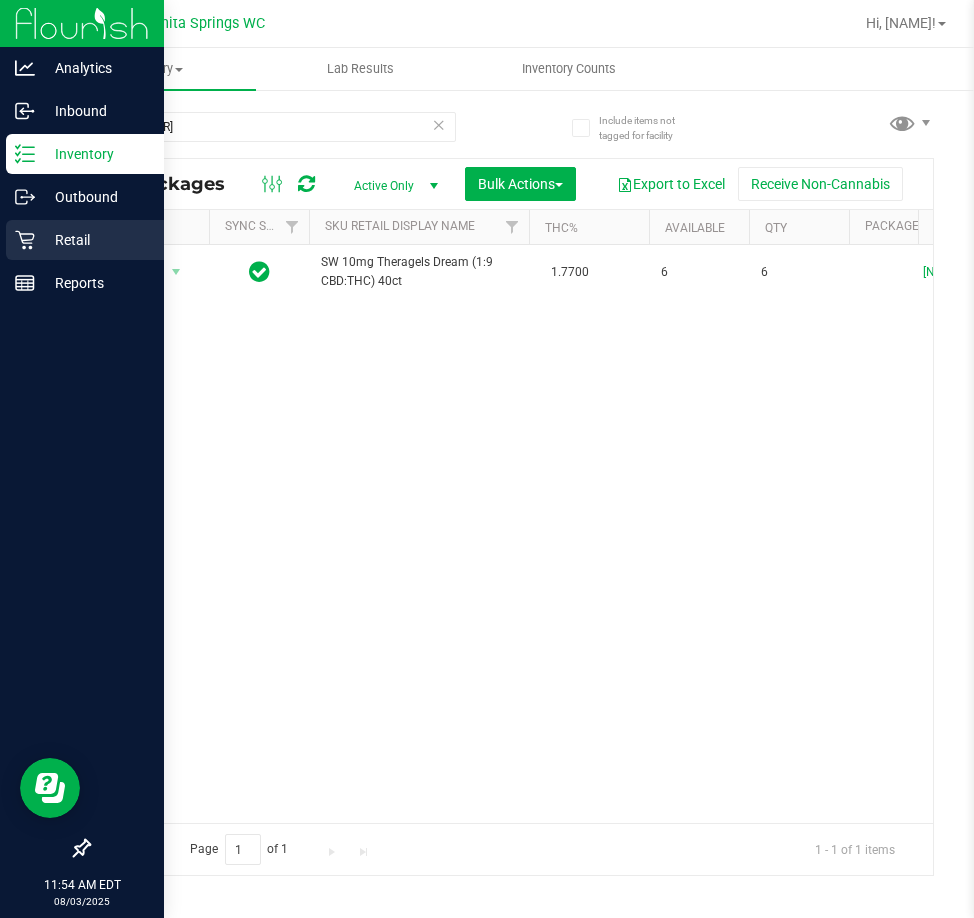click 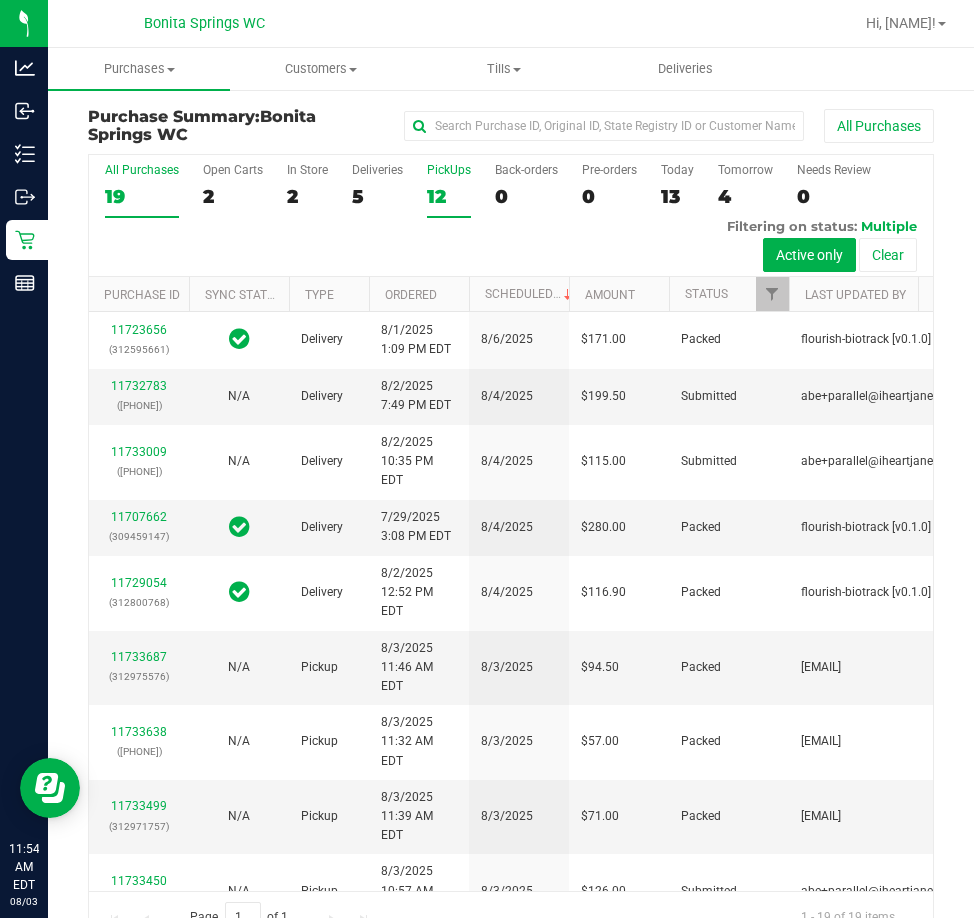 click on "12" at bounding box center [449, 196] 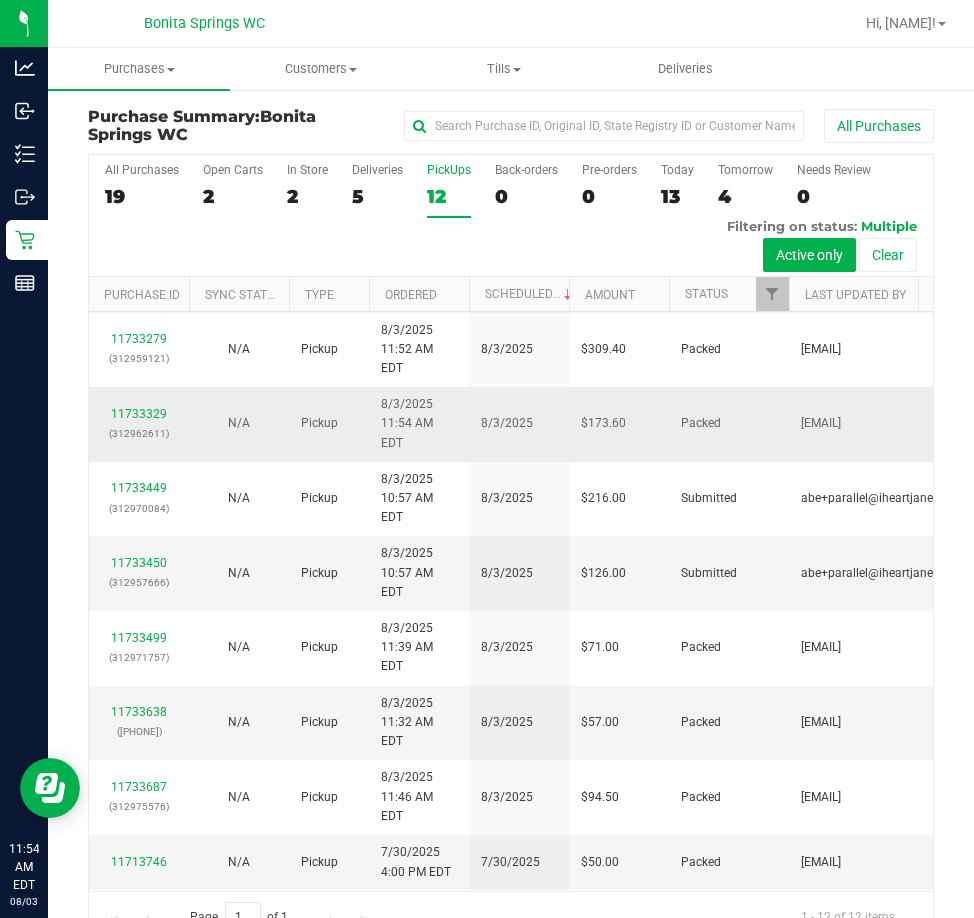 scroll, scrollTop: 503, scrollLeft: 0, axis: vertical 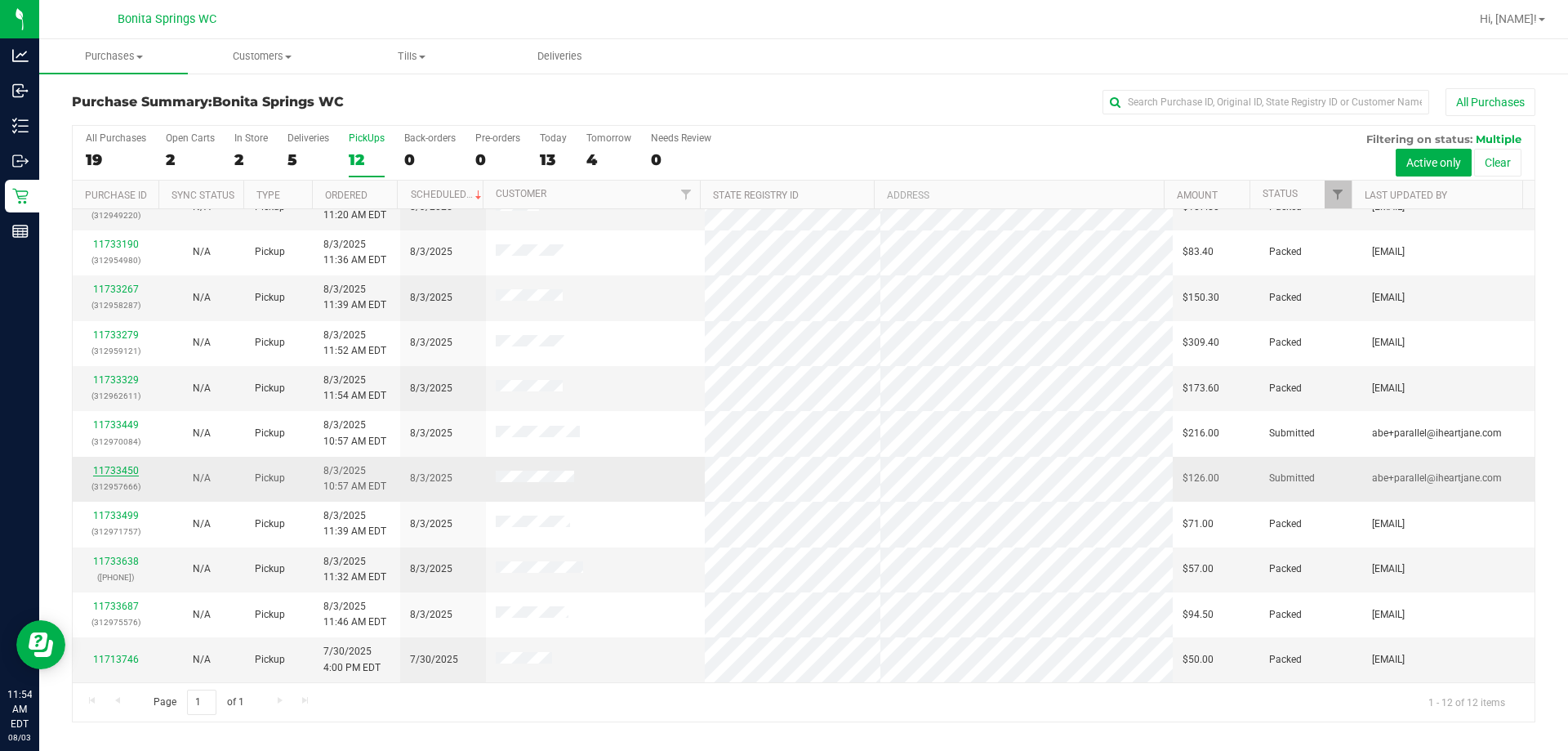 click on "11733450" at bounding box center (116, 471) 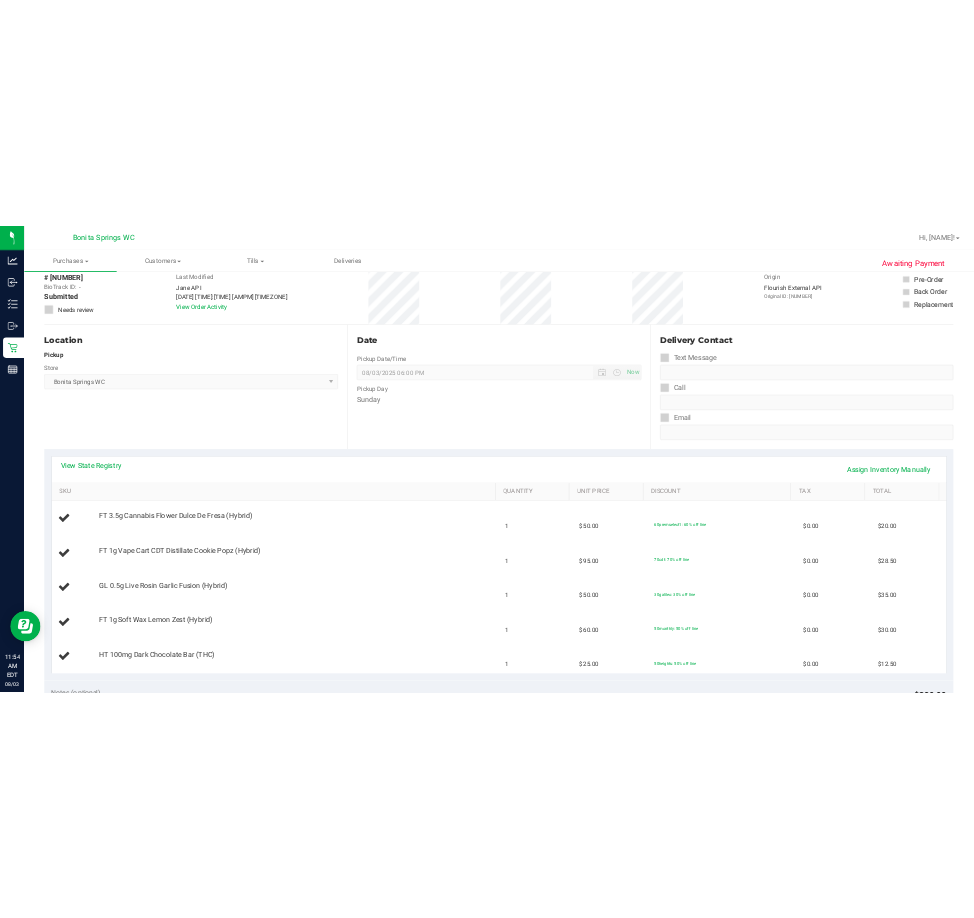 scroll, scrollTop: 300, scrollLeft: 0, axis: vertical 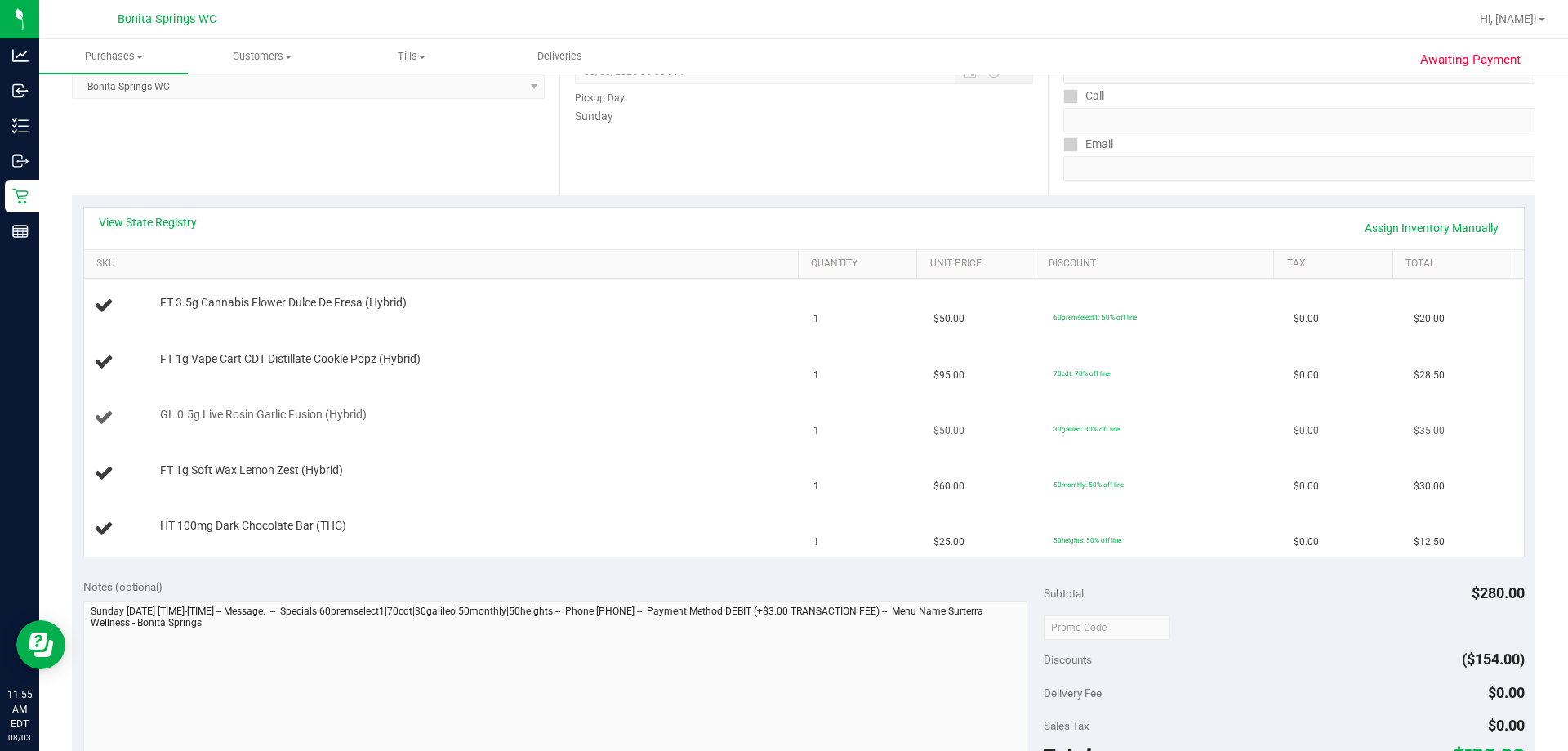 click on "GL 0.5g Live Rosin Garlic Fusion (Hybrid)" at bounding box center [444, 418] 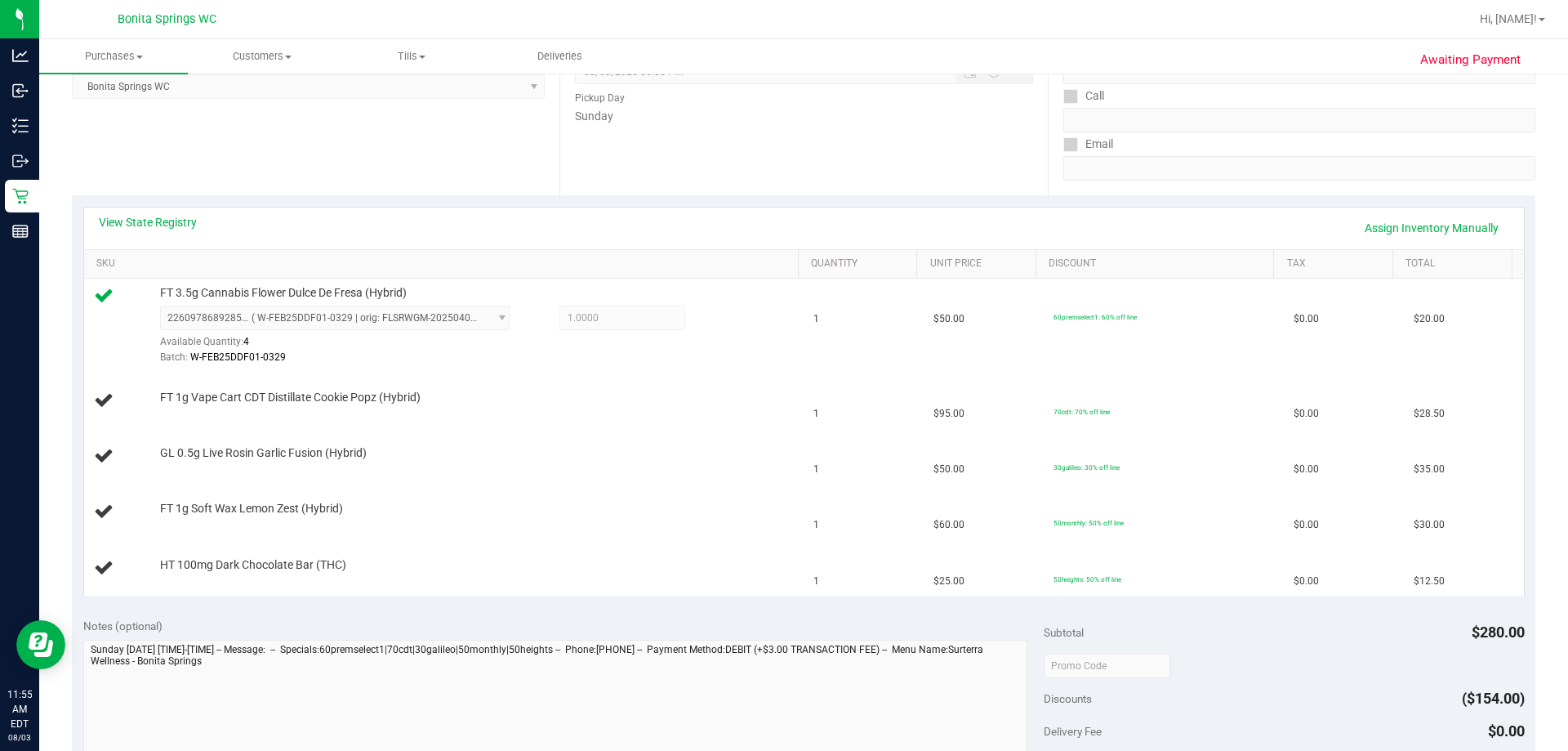 click on "FT 1g Vape Cart CDT Distillate Cookie Popz (Hybrid)" at bounding box center [471, 398] 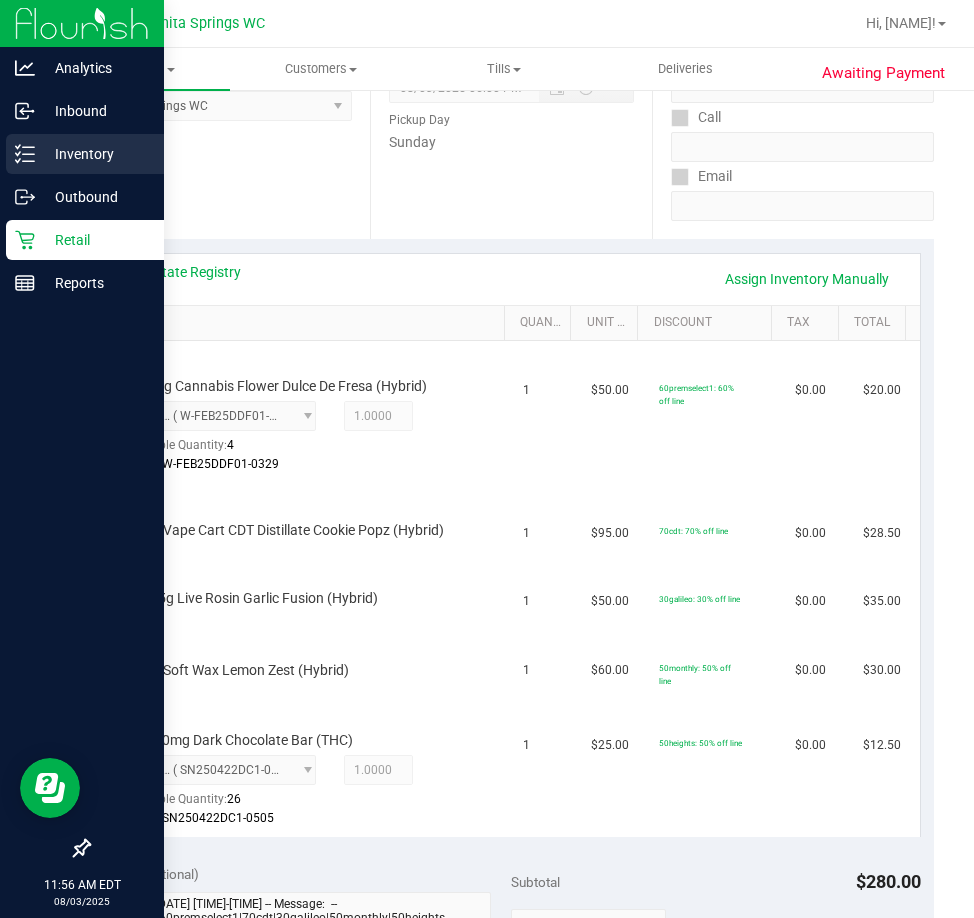 click on "Inventory" at bounding box center [95, 154] 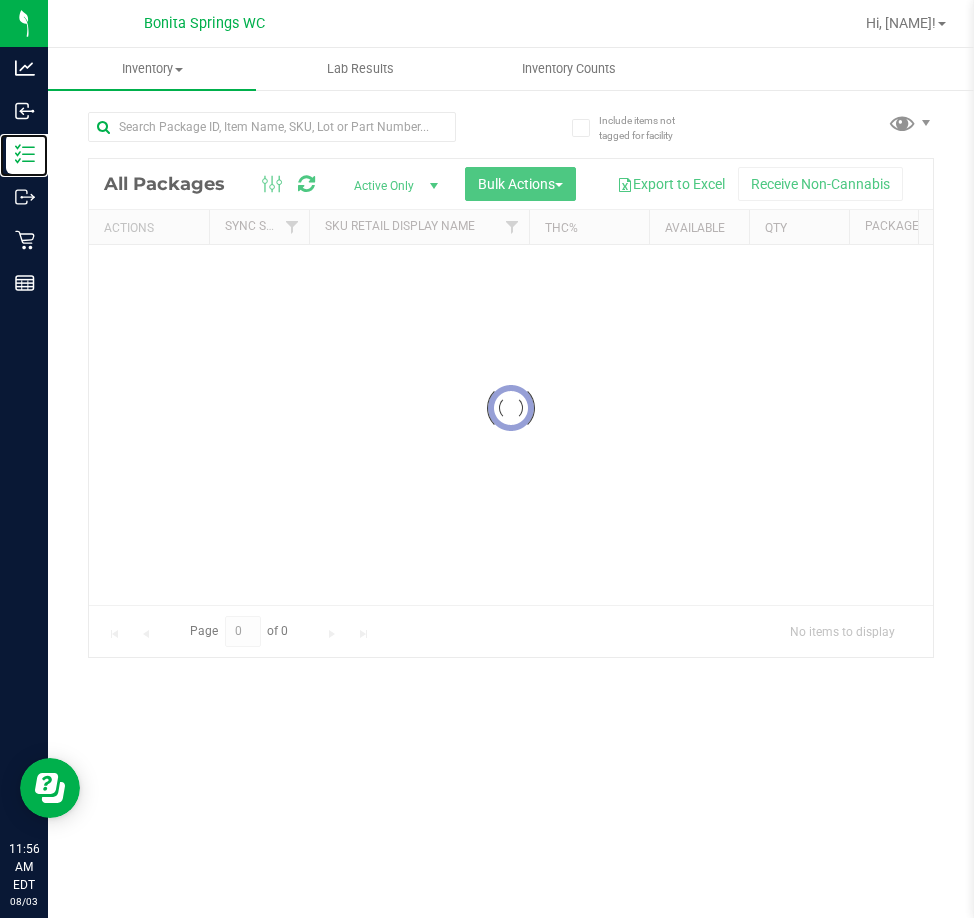 scroll, scrollTop: 0, scrollLeft: 0, axis: both 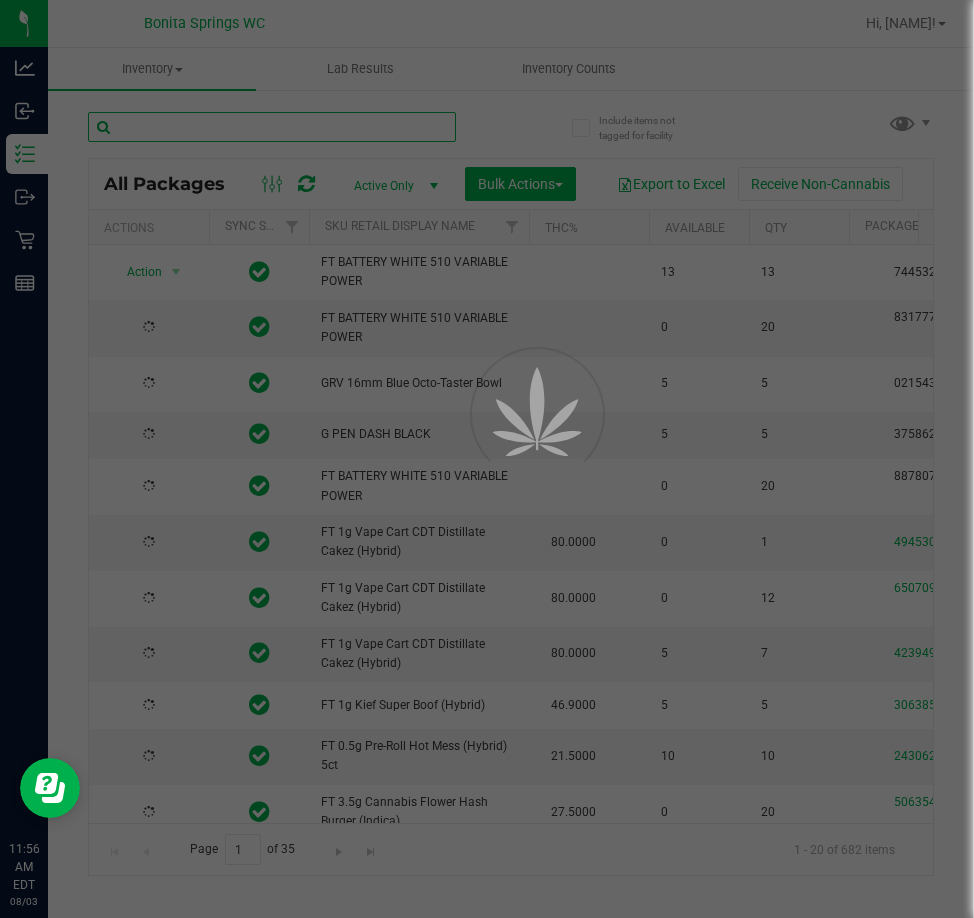 click at bounding box center [272, 127] 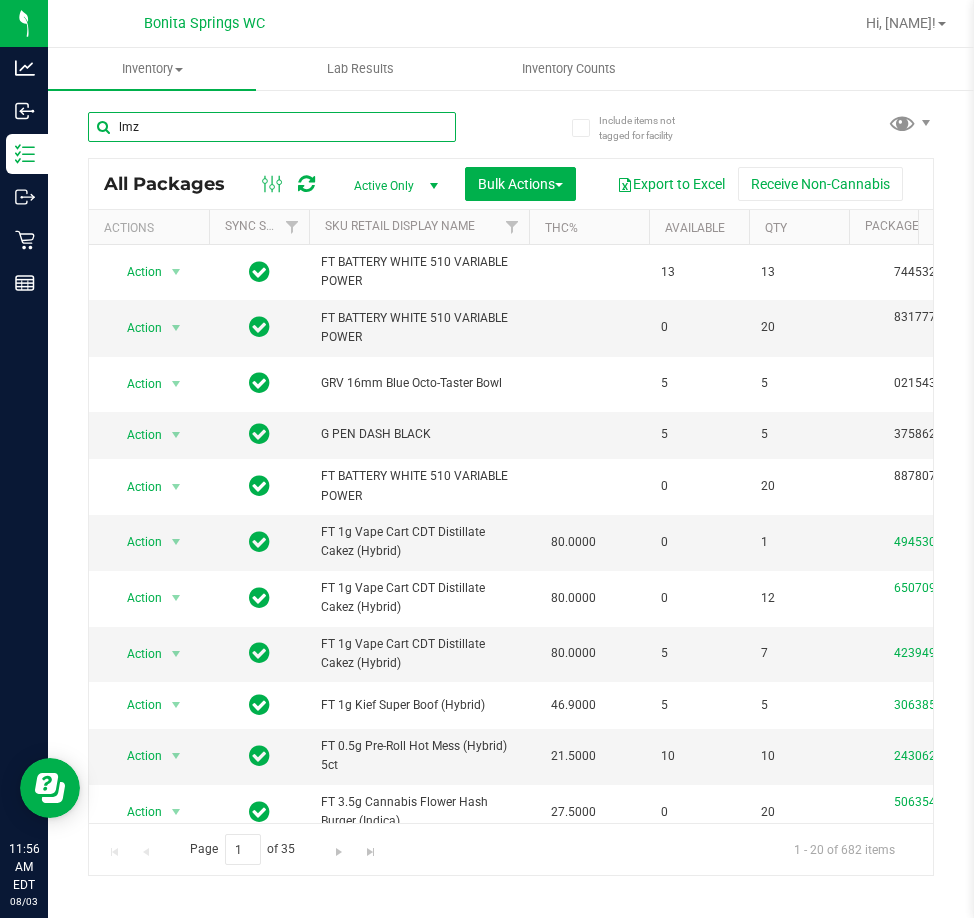 type on "lmz" 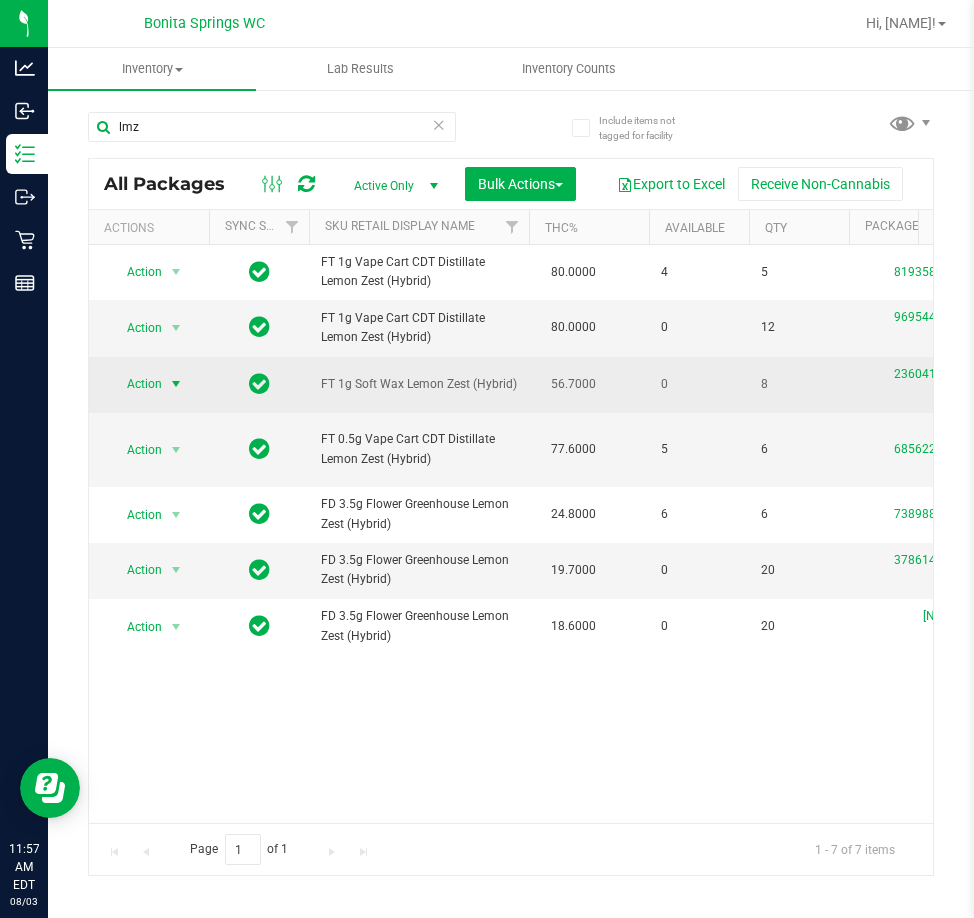 click on "Action" at bounding box center [136, 384] 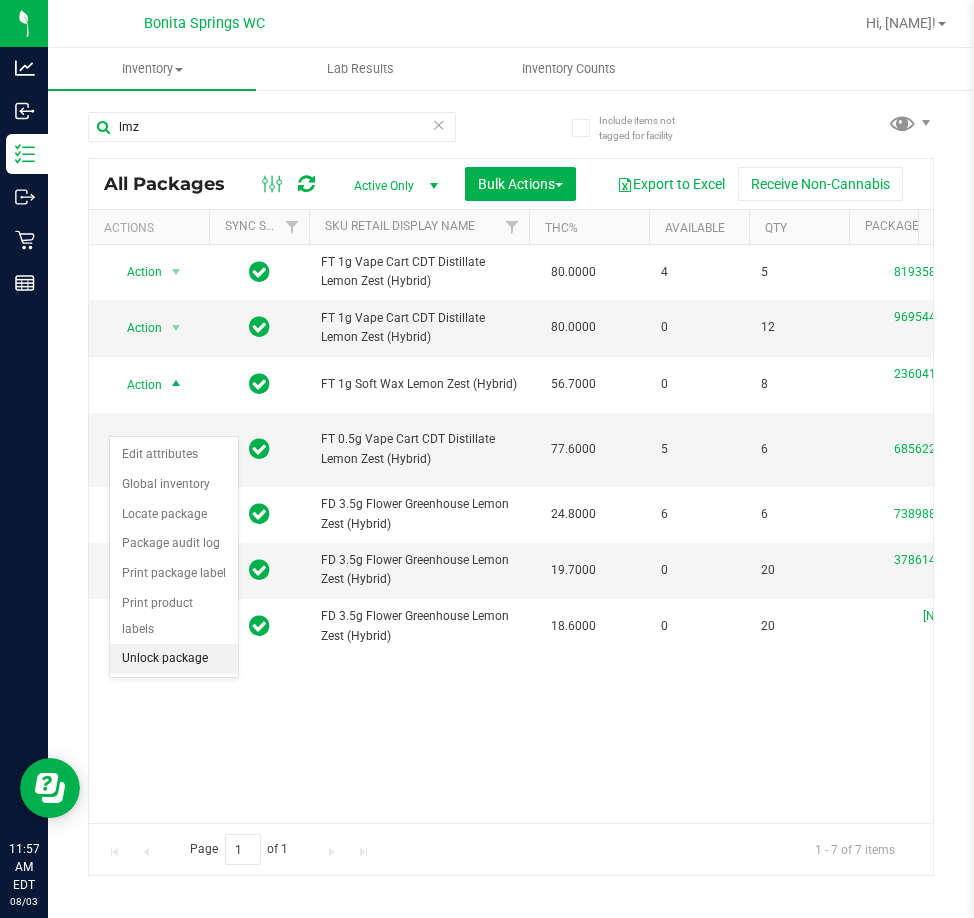click on "Unlock package" at bounding box center [174, 659] 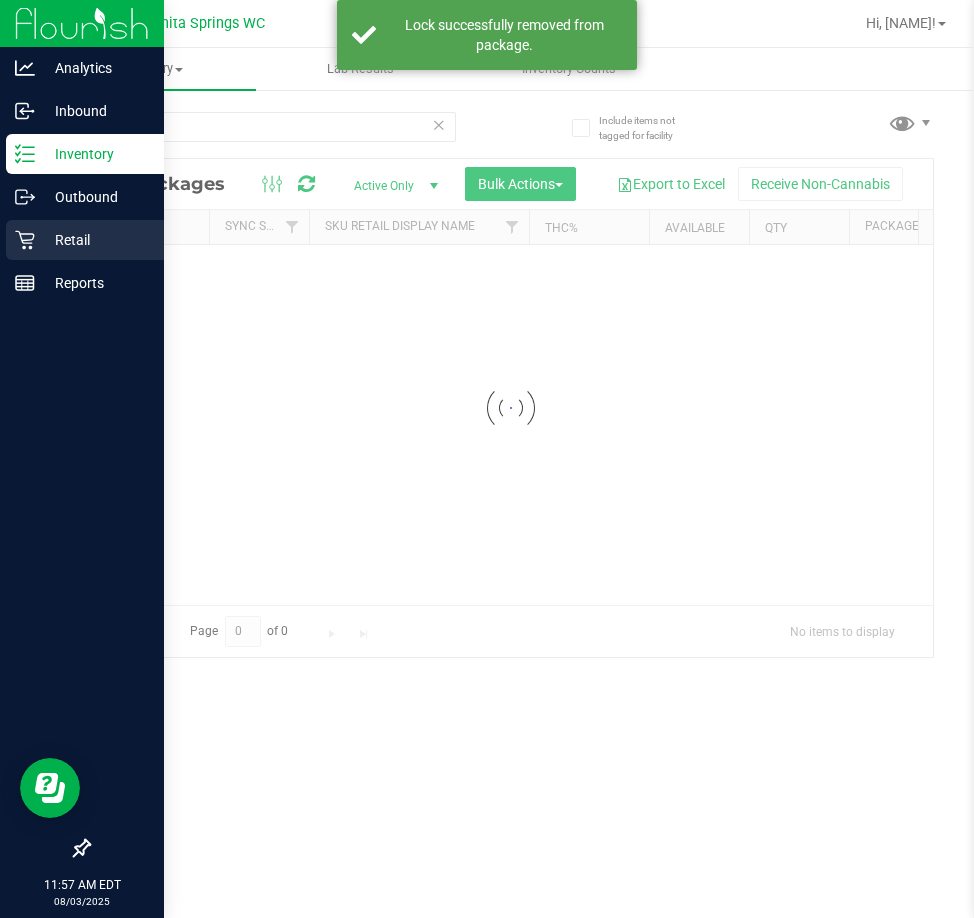 click on "Retail" at bounding box center [85, 240] 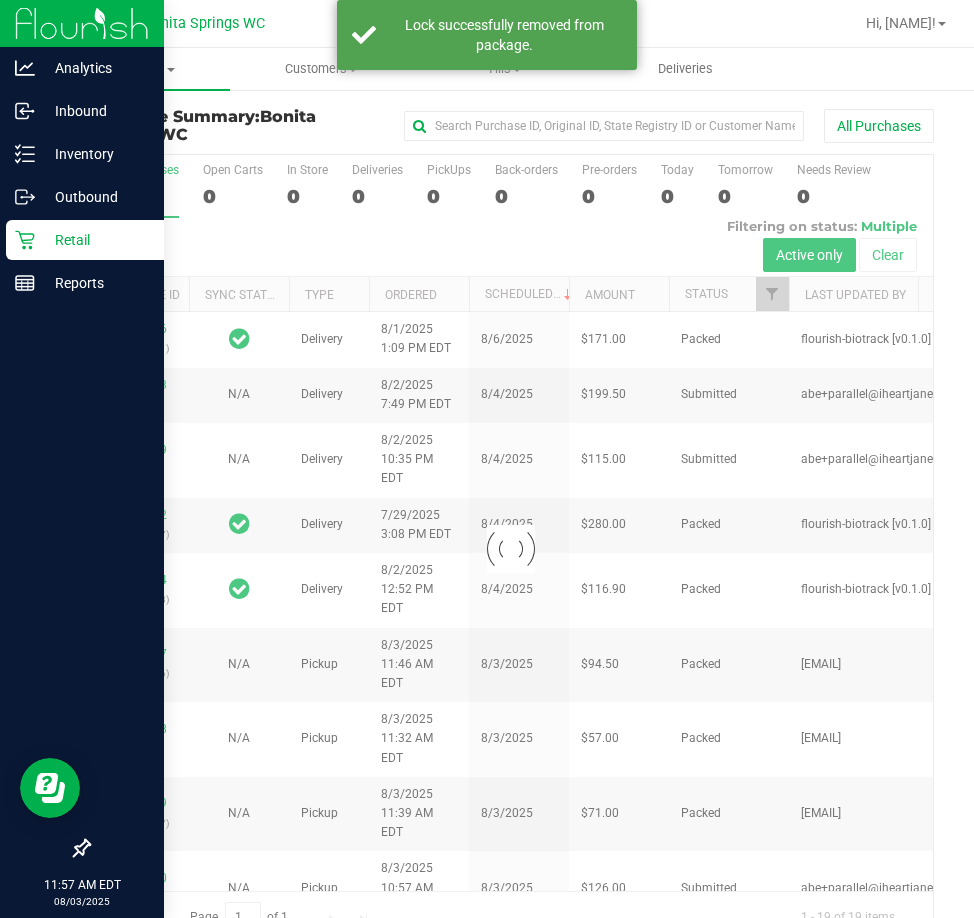 click on "Retail" at bounding box center (95, 240) 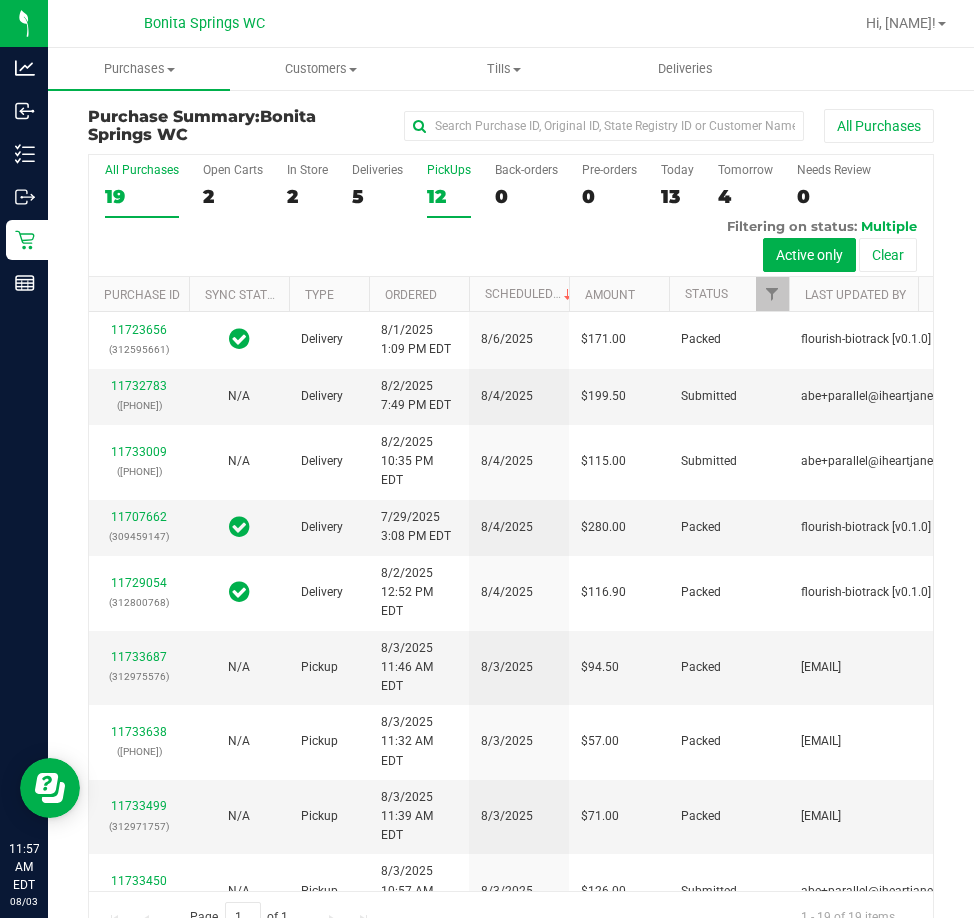 click on "12" at bounding box center [449, 196] 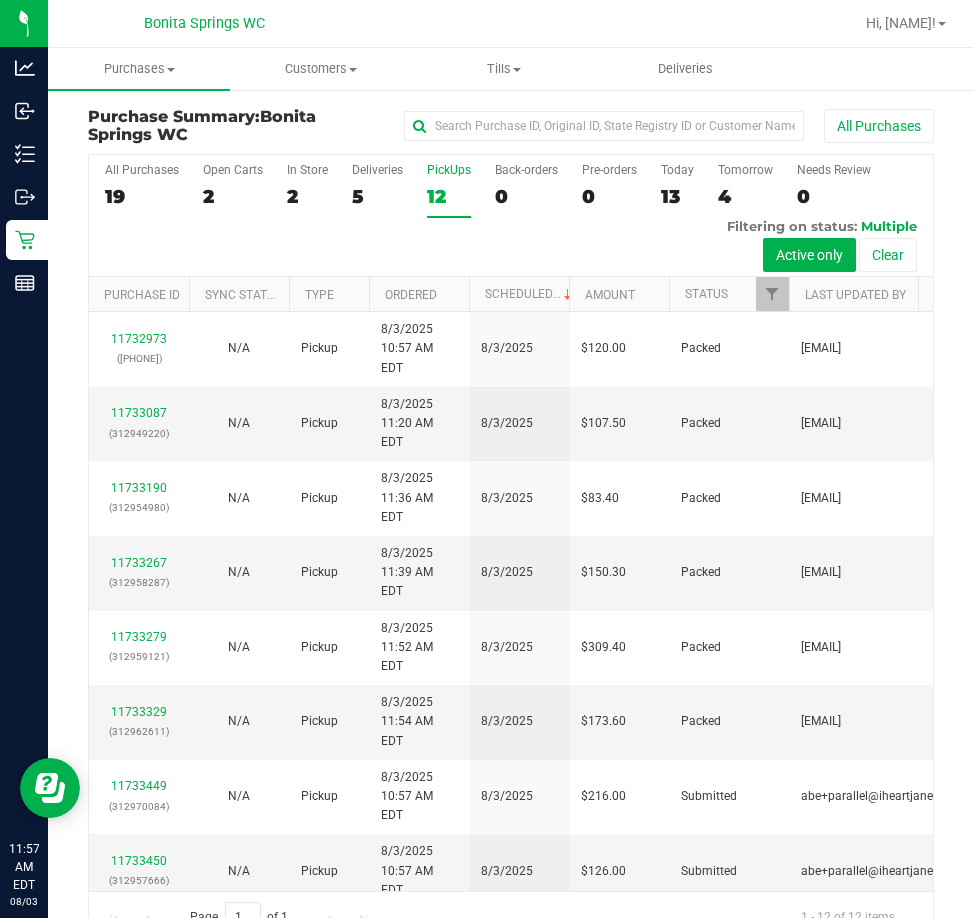 click on "12" at bounding box center [449, 196] 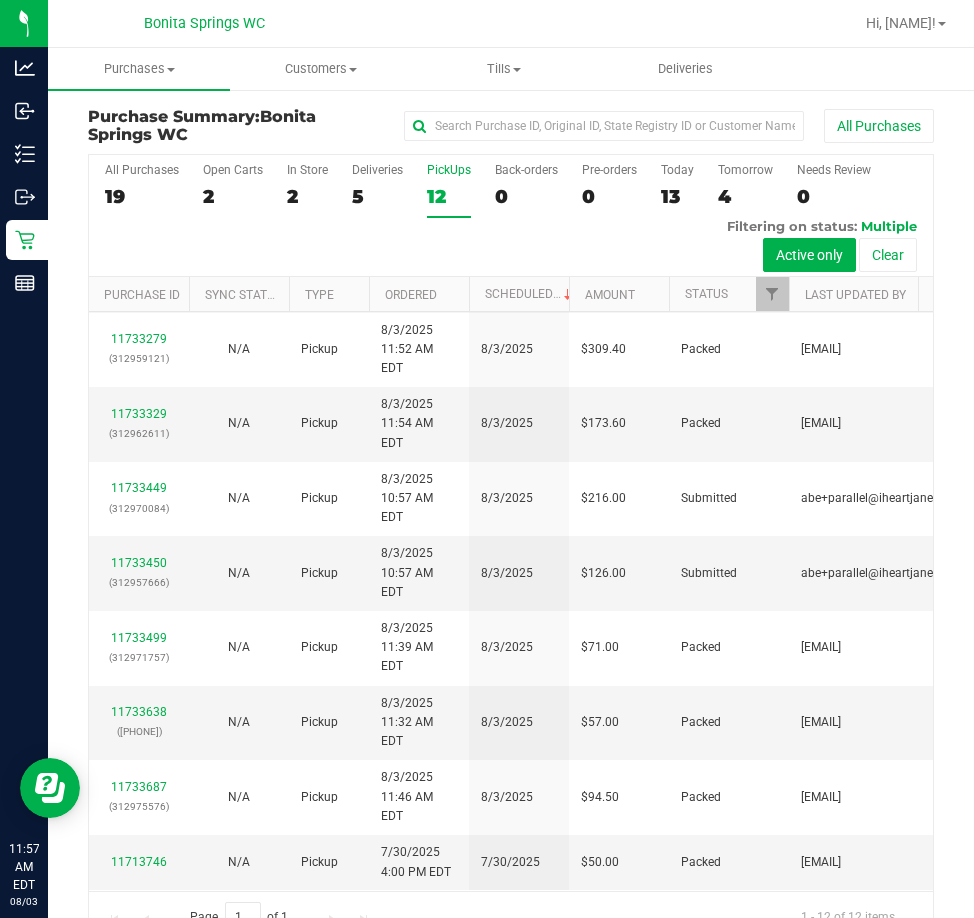 scroll, scrollTop: 400, scrollLeft: 0, axis: vertical 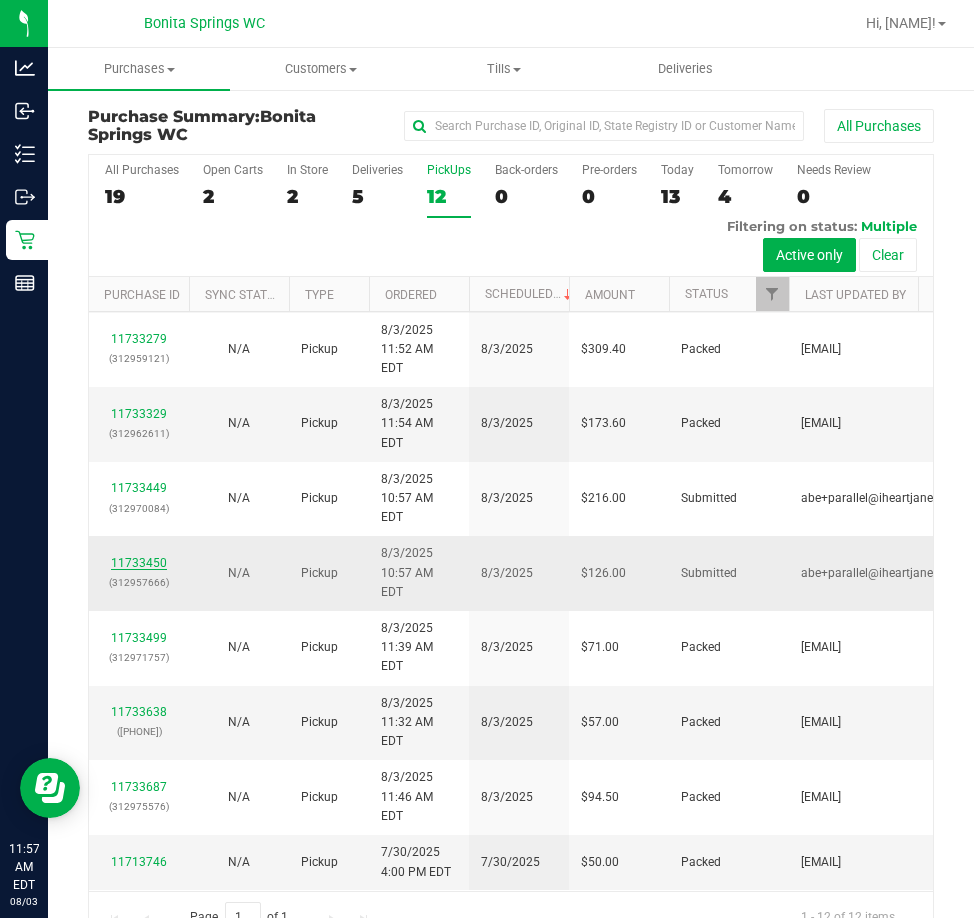 click on "11733450" at bounding box center [139, 563] 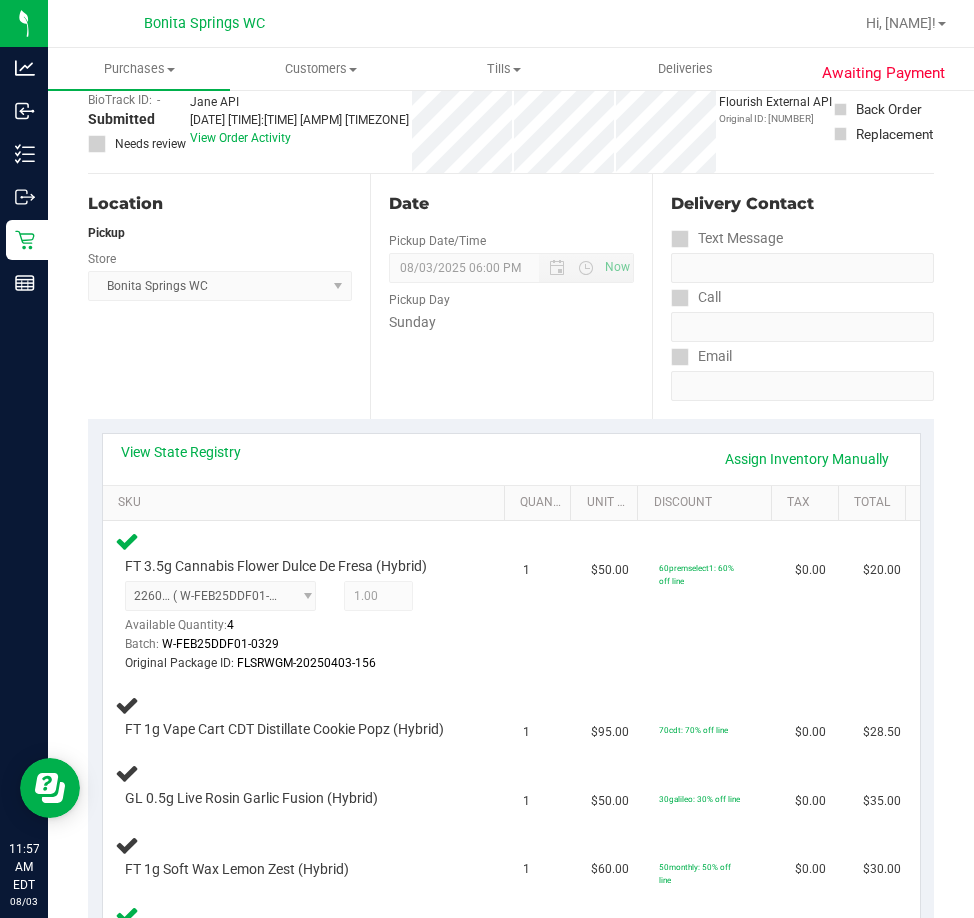 scroll, scrollTop: 400, scrollLeft: 0, axis: vertical 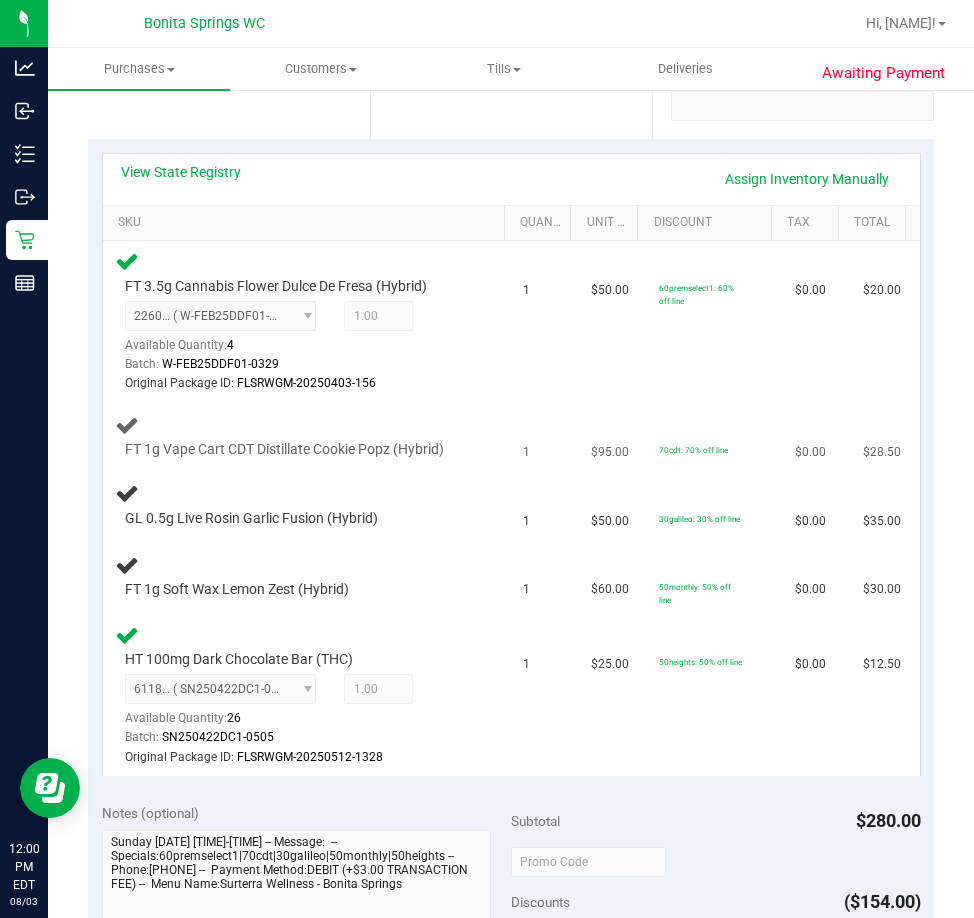 drag, startPoint x: 437, startPoint y: 544, endPoint x: 283, endPoint y: 464, distance: 173.53963 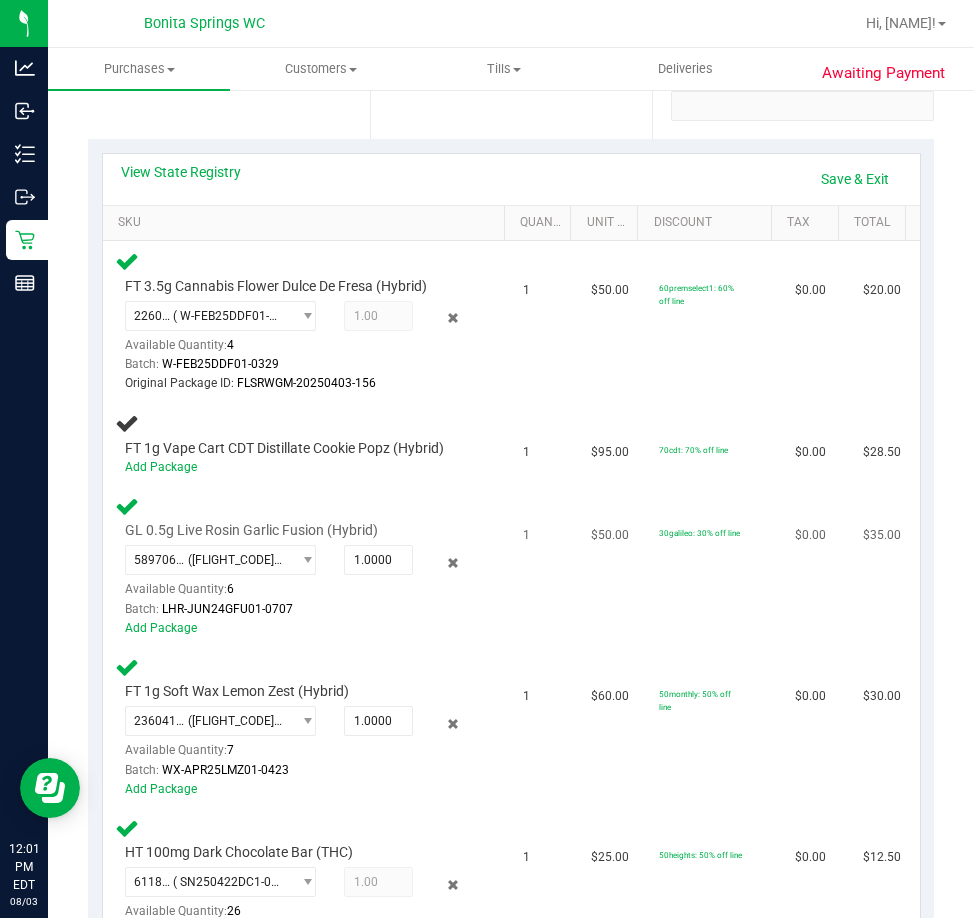 click on "GL 0.5g Live Rosin Garlic Fusion (Hybrid)
5897060748800195
(
LHR-JUN24GFU01-0707 | orig: FLSRWGM-20250714-2073
)
5897060748800195
Available Quantity:  6
1.0000 1
Batch:" at bounding box center (307, 566) 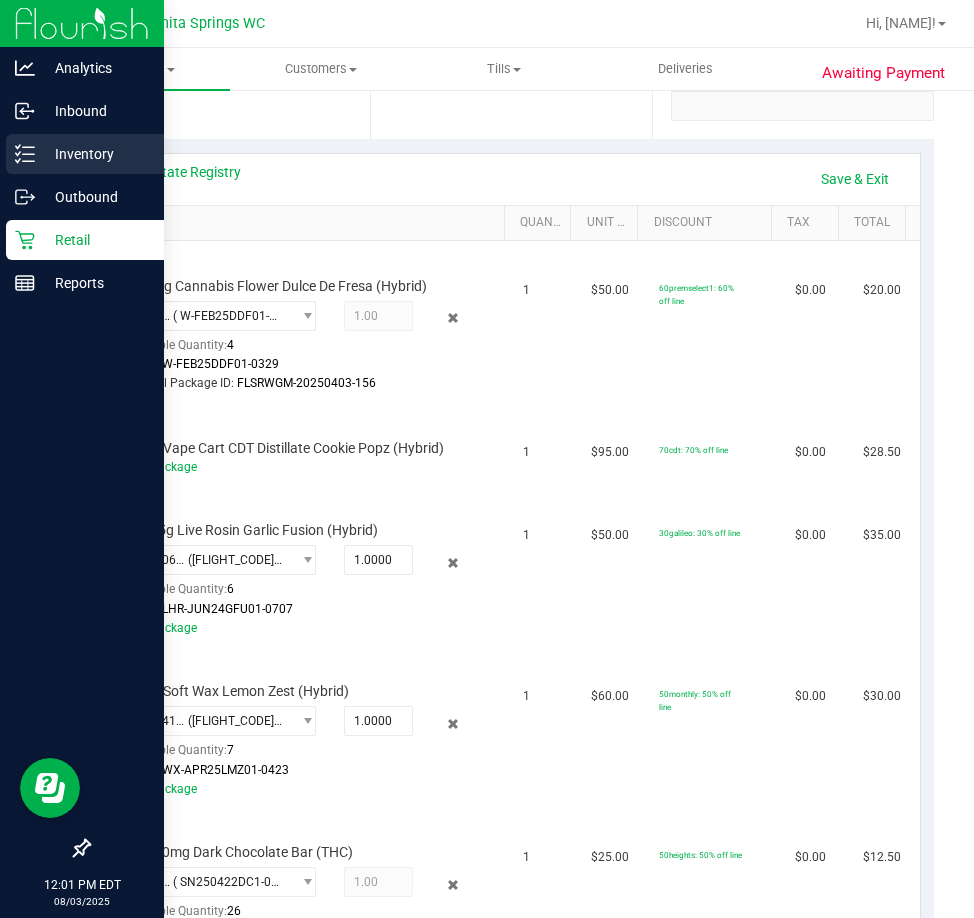 click 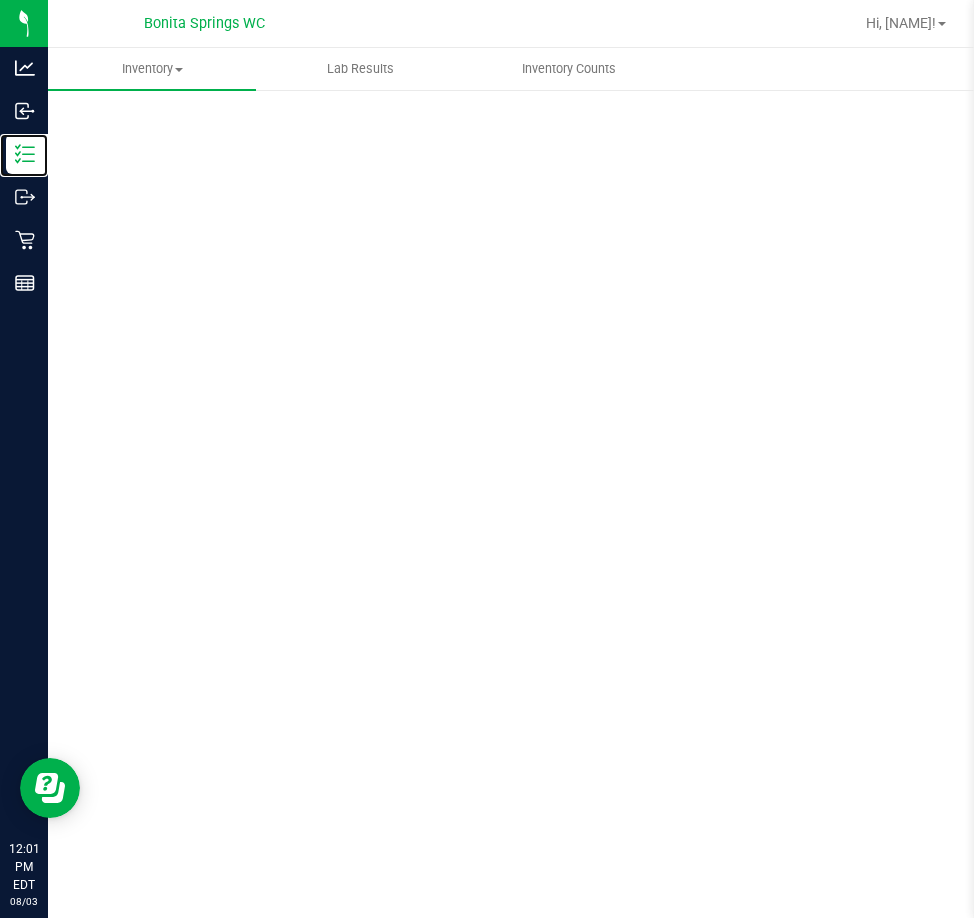 scroll, scrollTop: 0, scrollLeft: 0, axis: both 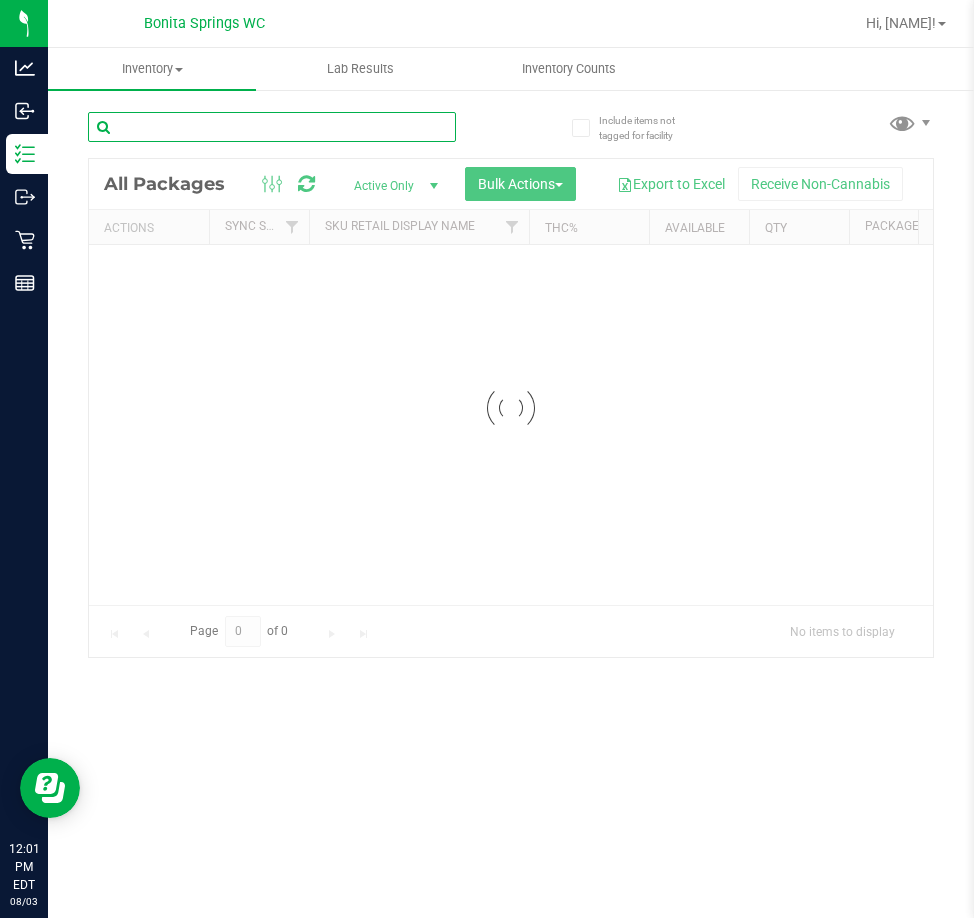 click at bounding box center (272, 127) 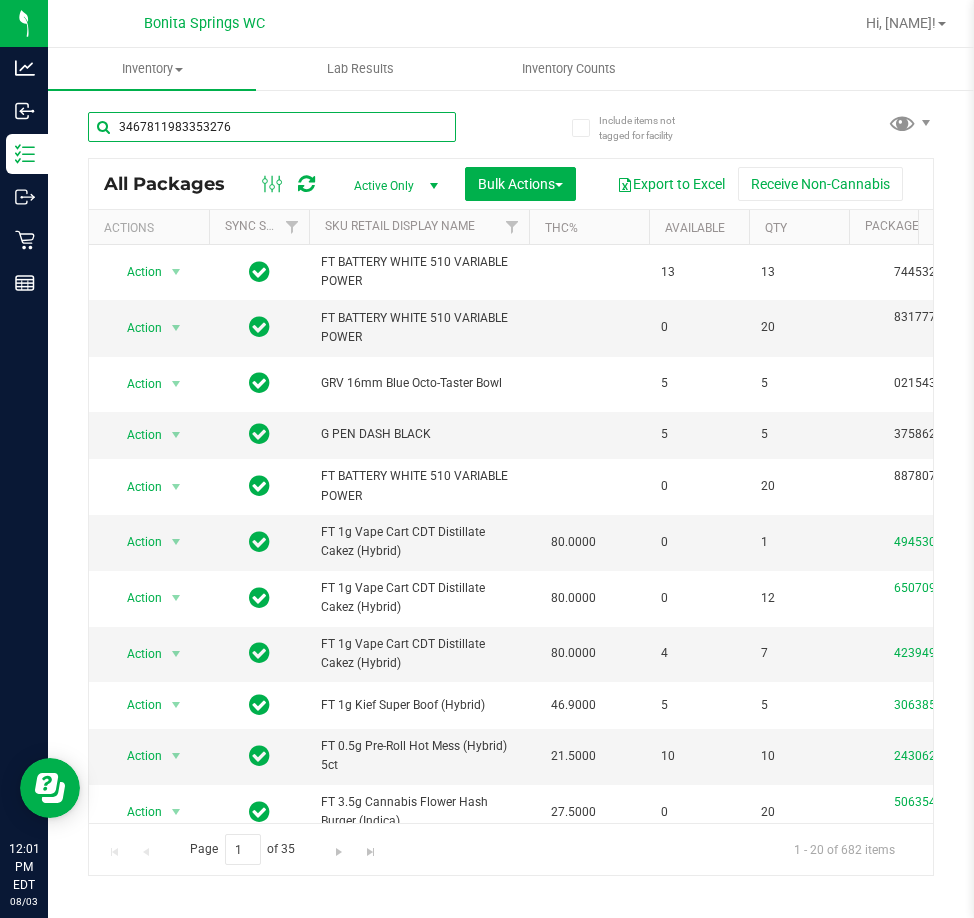 type on "3467811983353276" 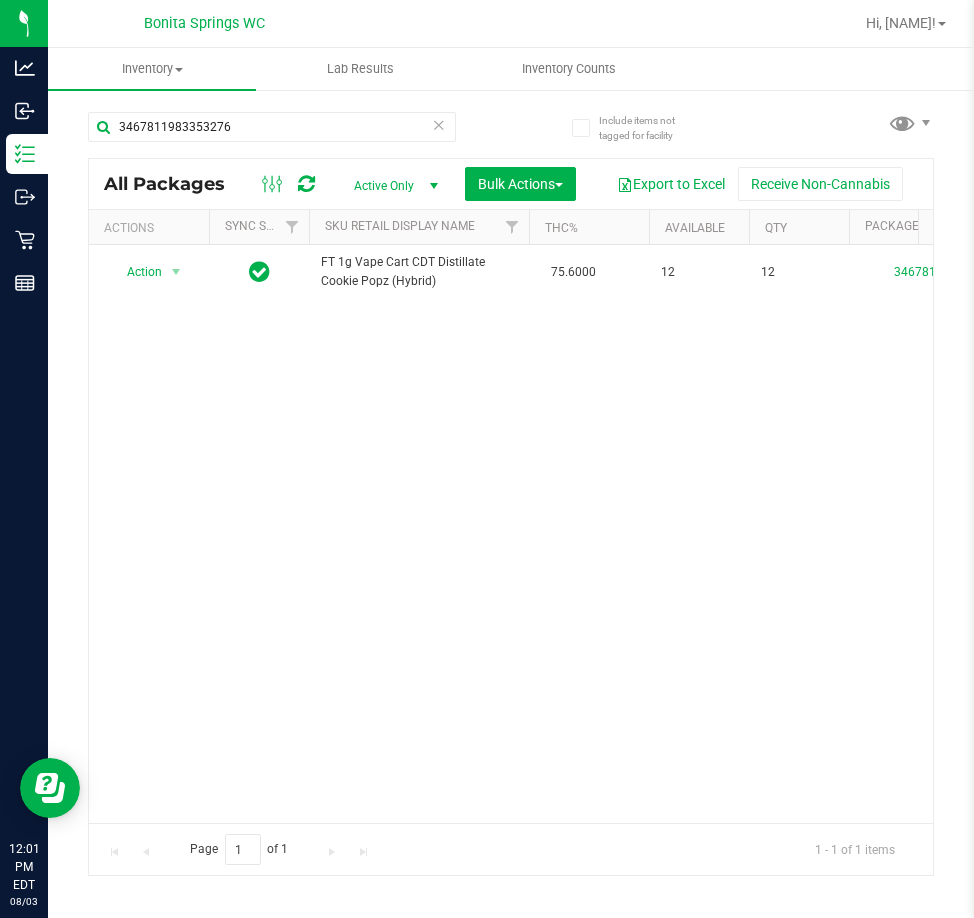 click at bounding box center [176, 272] 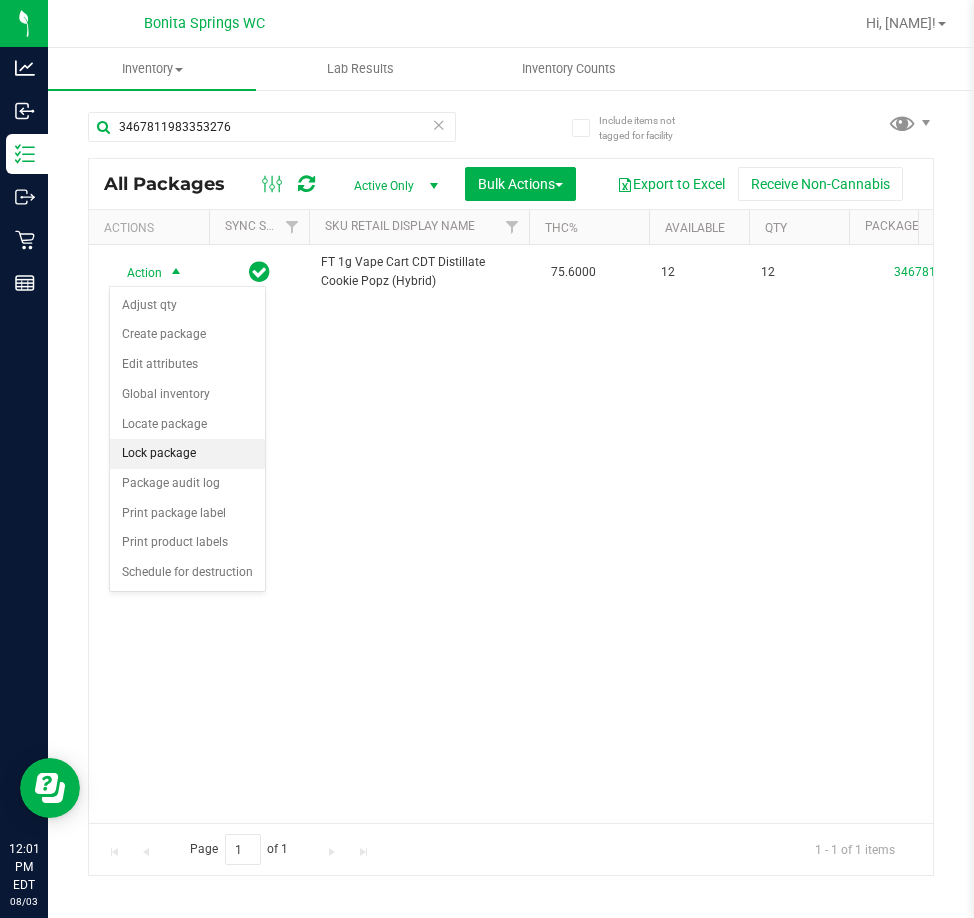 click on "Lock package" at bounding box center [187, 454] 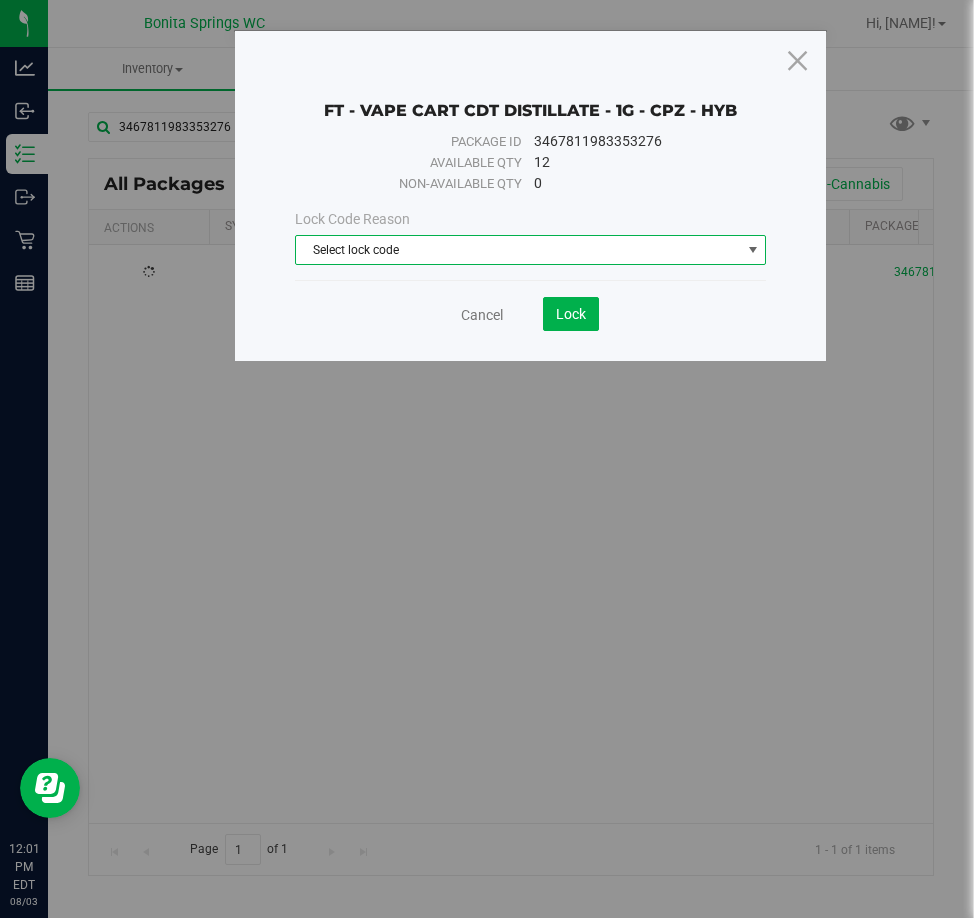 click on "Select lock code" at bounding box center (518, 250) 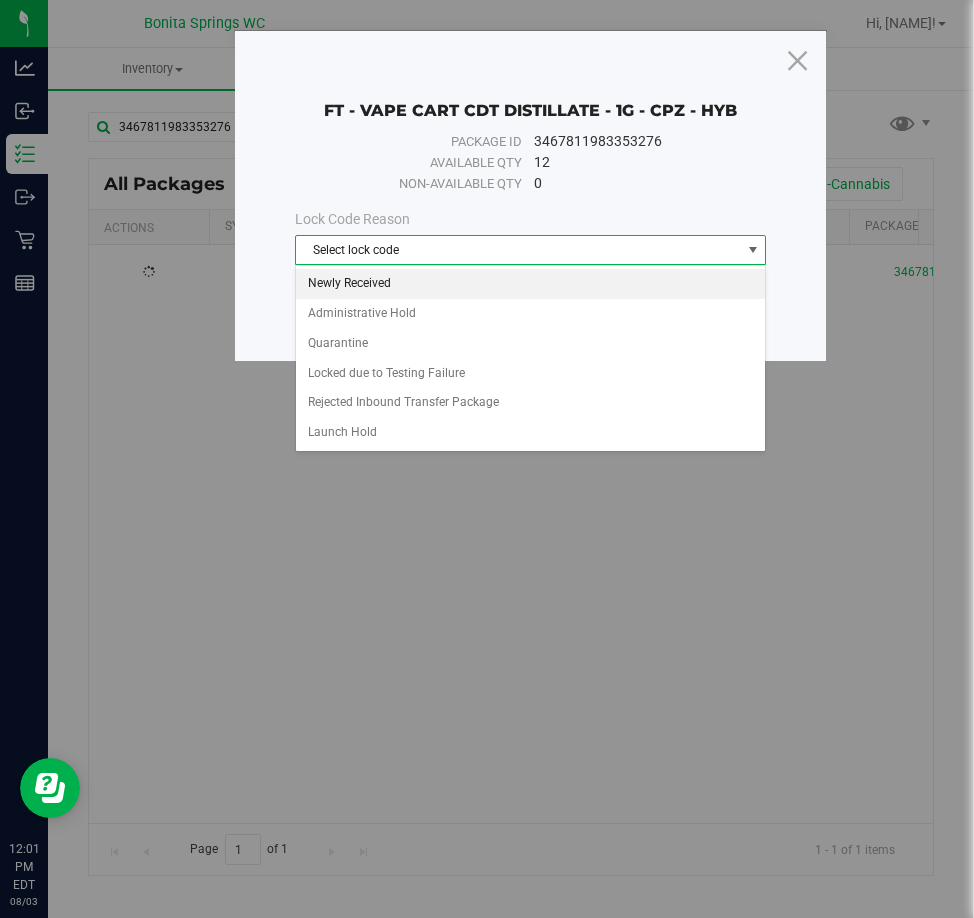click on "Newly Received" at bounding box center (530, 284) 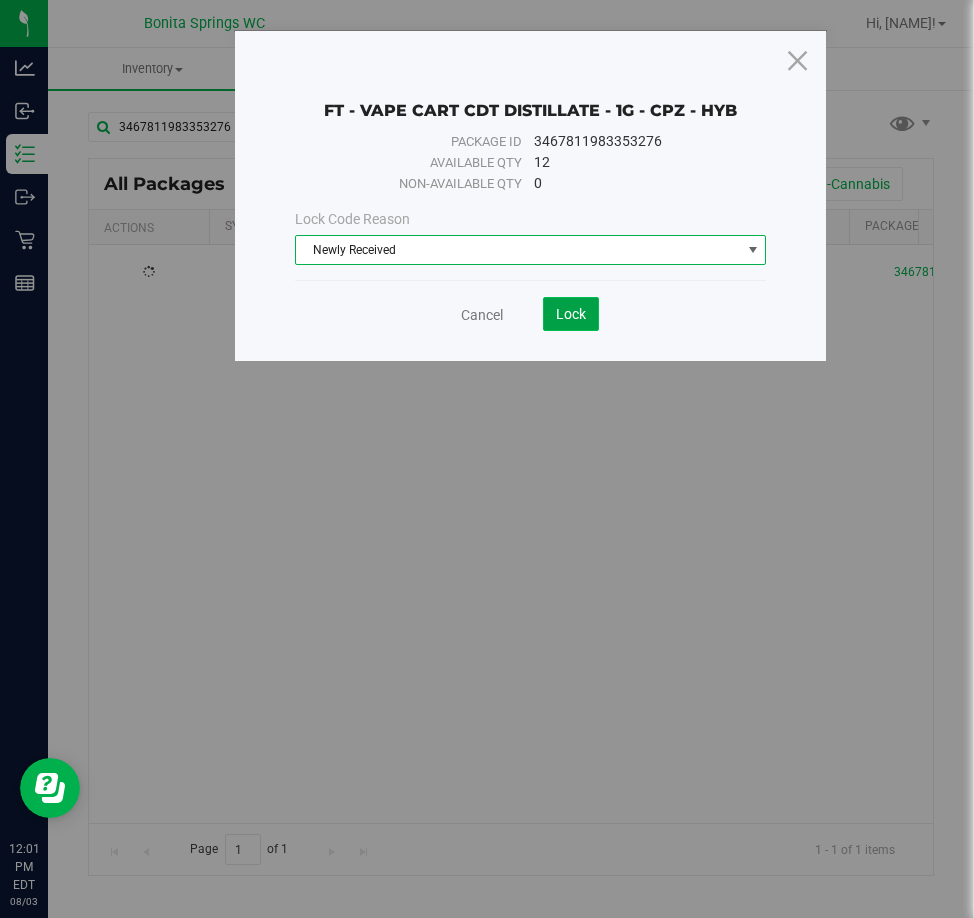 click on "Lock" 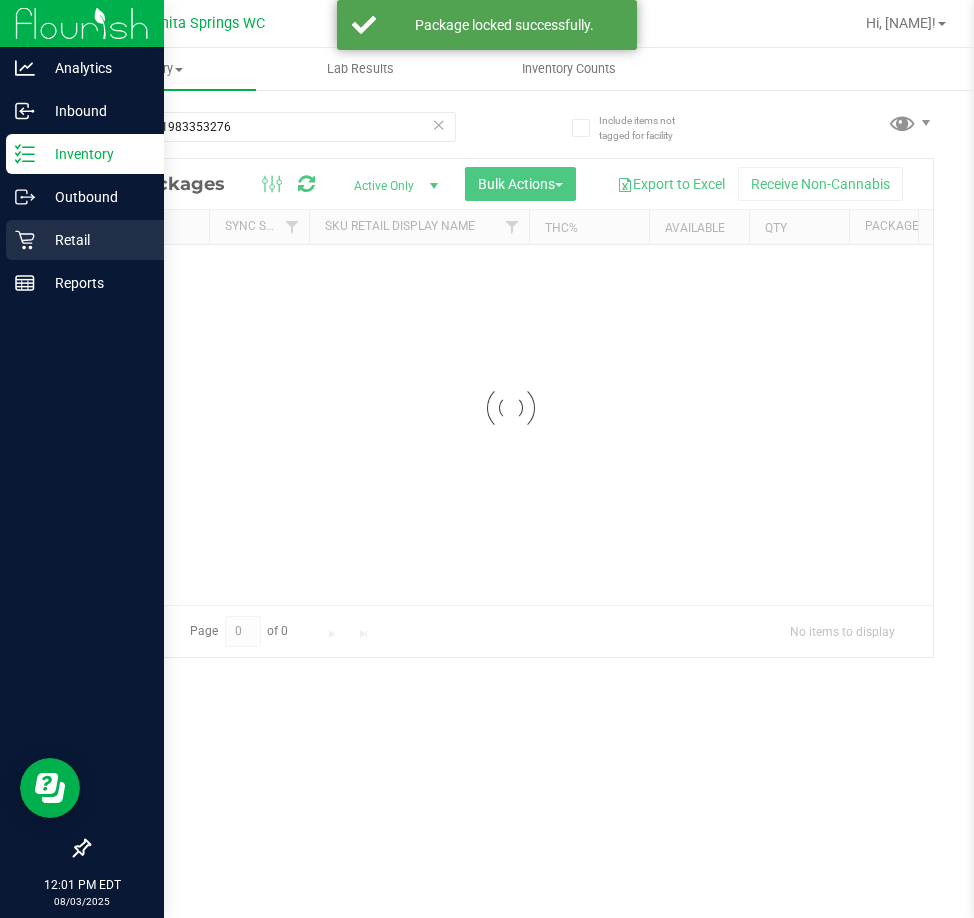 click on "Retail" at bounding box center [95, 240] 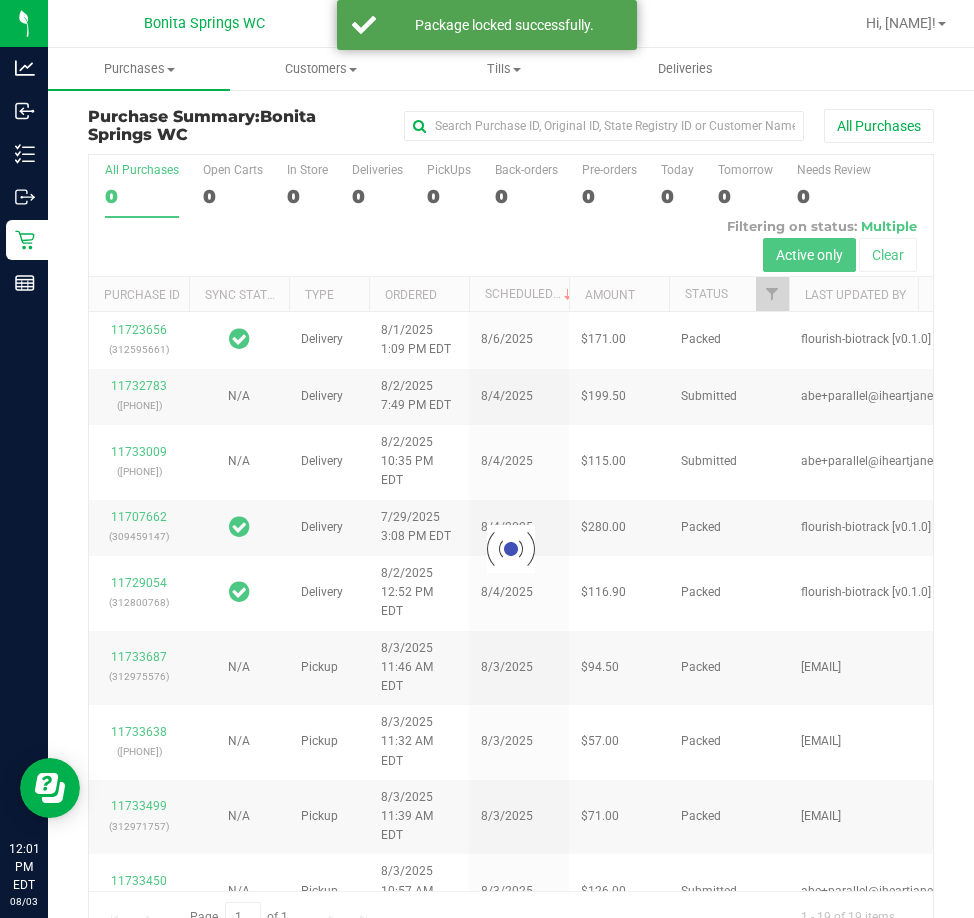 click at bounding box center [511, 548] 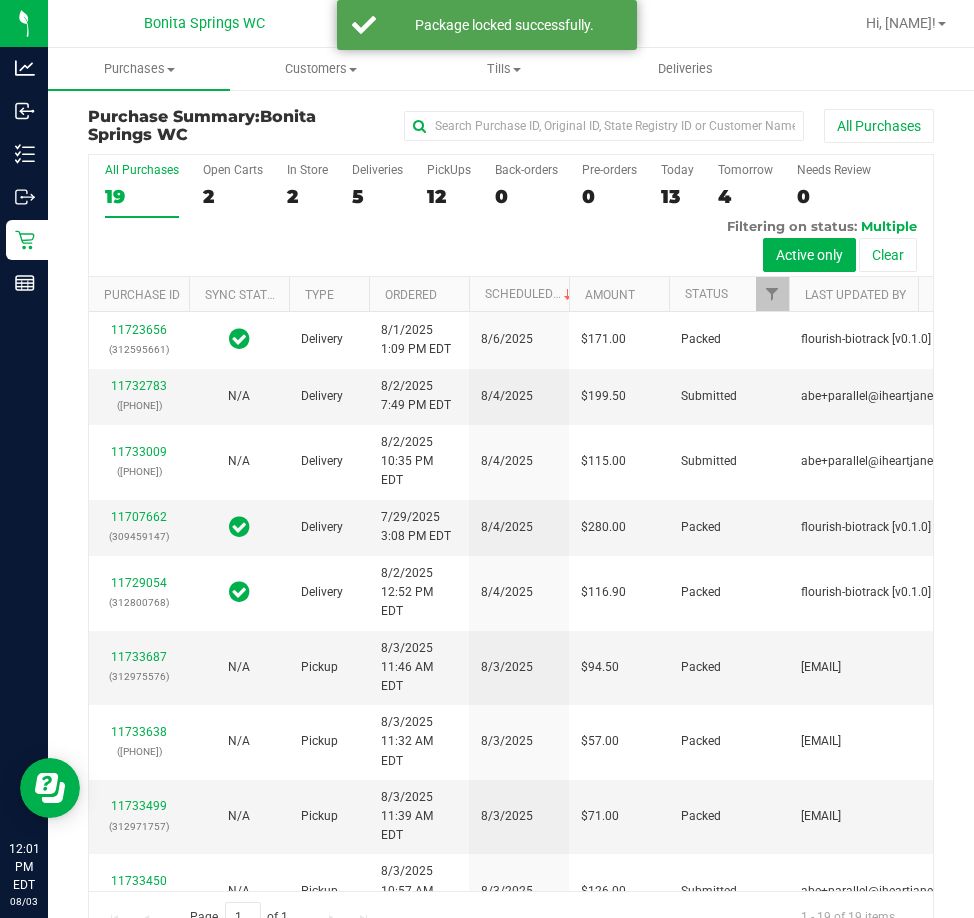 click on "12" at bounding box center [449, 196] 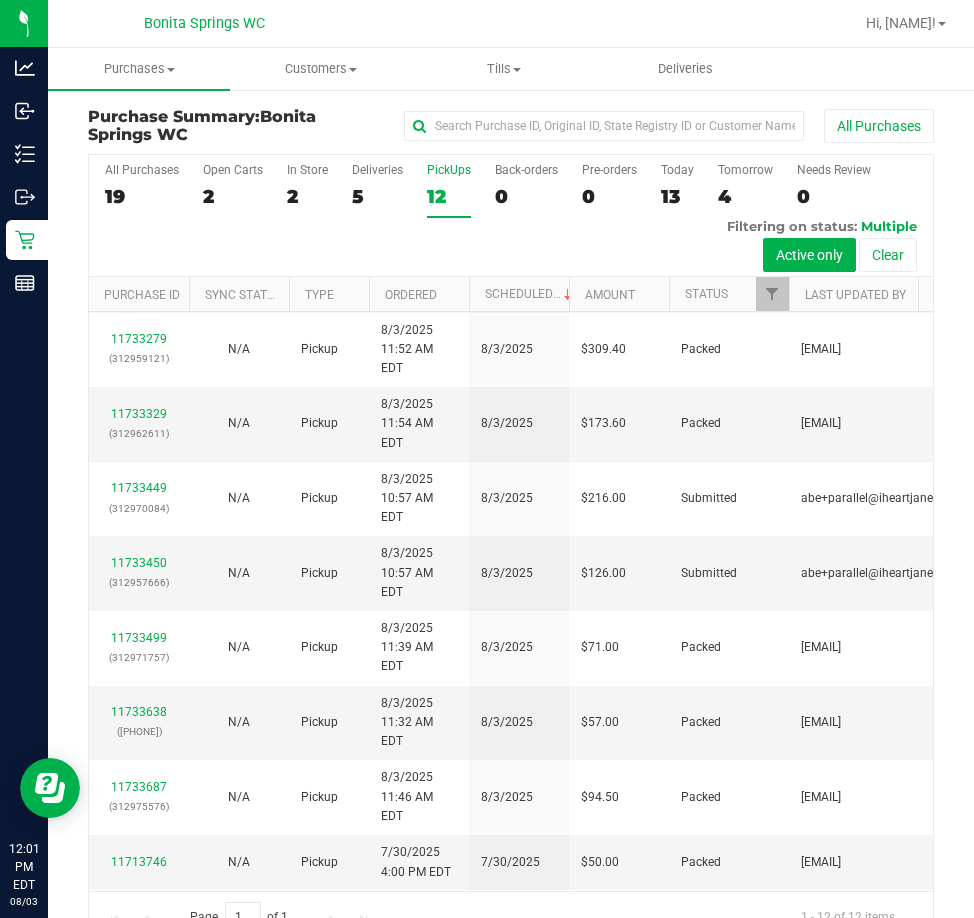 scroll, scrollTop: 500, scrollLeft: 0, axis: vertical 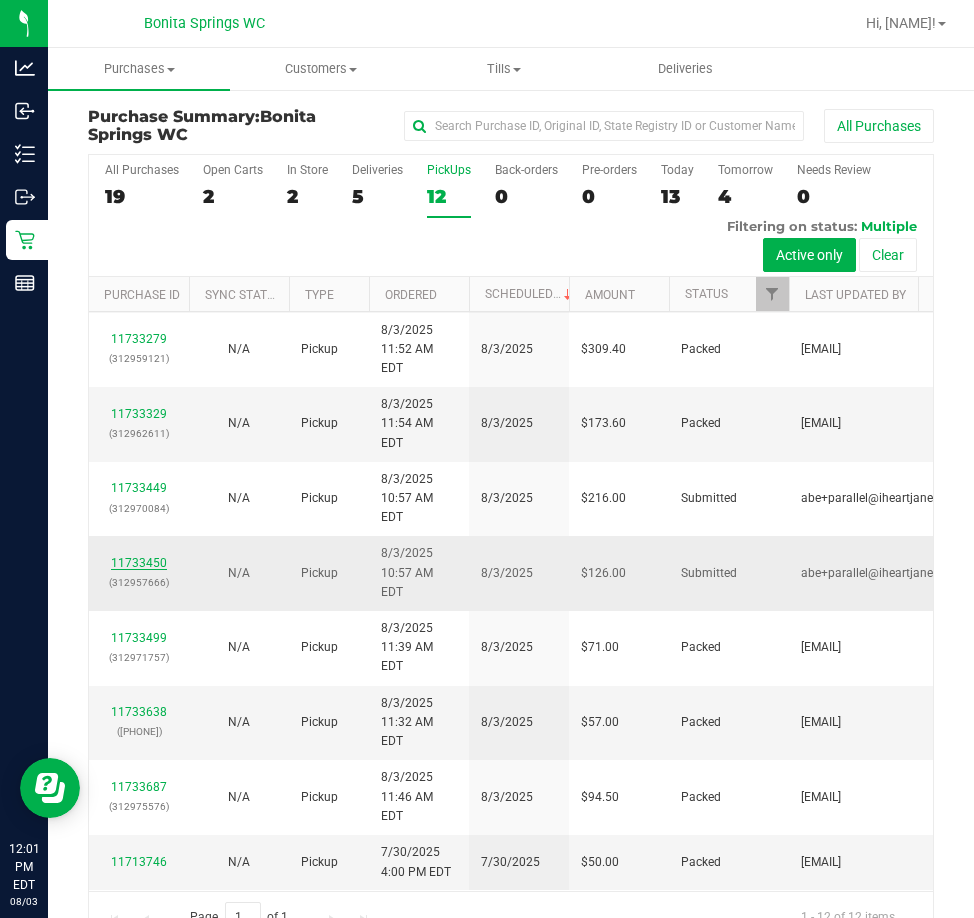 click on "11733450" at bounding box center [139, 563] 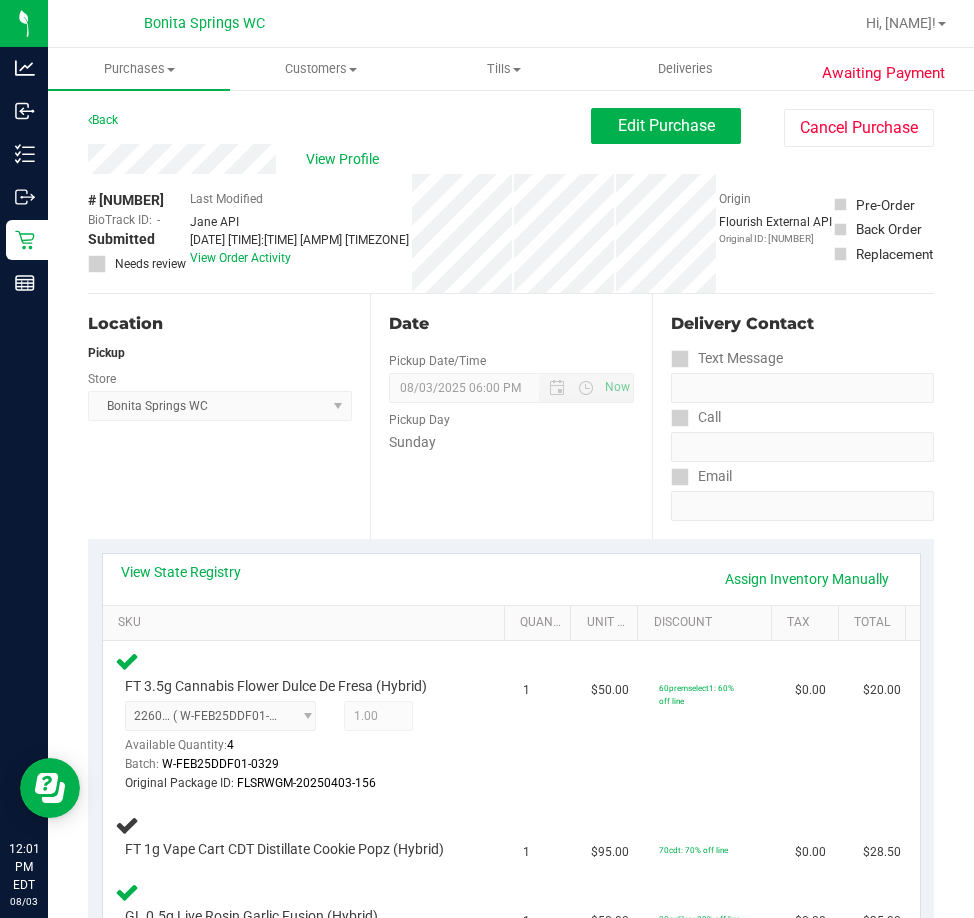 click on "Location
Pickup
Store
Bonita Springs WC Select Store Bonita Springs WC Boynton Beach WC Bradenton WC Brandon WC Brooksville WC Call Center Clermont WC Crestview WC Deerfield Beach WC Delray Beach WC Deltona WC Ft Walton Beach WC Ft. Lauderdale WC Ft. Myers WC Gainesville WC Jax Atlantic WC JAX DC REP Jax WC Key West WC Lakeland WC Largo WC Lehigh Acres DC REP Merritt Island WC Miami 72nd WC Miami Beach WC Miami Dadeland WC Miramar DC REP New Port Richey WC North Palm Beach WC North Port WC Ocala WC Orange Park WC Orlando Colonial WC Orlando DC REP Orlando WC Oviedo WC Palm Bay WC Palm Coast WC Panama City WC Pensacola WC Port Orange WC Port St. Lucie WC Sebring WC South Tampa WC St. Pete WC Summerfield WC Tallahassee DC REP Tallahassee WC Tampa DC Testing Tampa Warehouse Tampa WC TX Austin DC TX Plano Retail WPB DC" at bounding box center [229, 416] 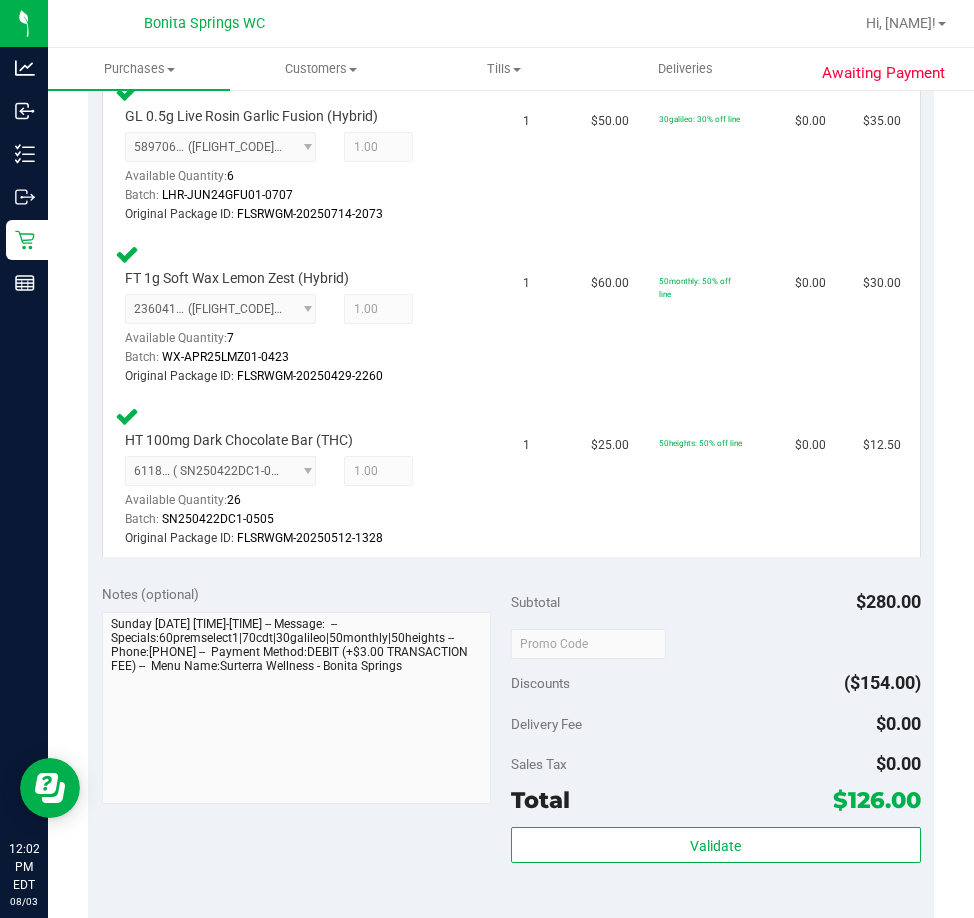 scroll, scrollTop: 1100, scrollLeft: 0, axis: vertical 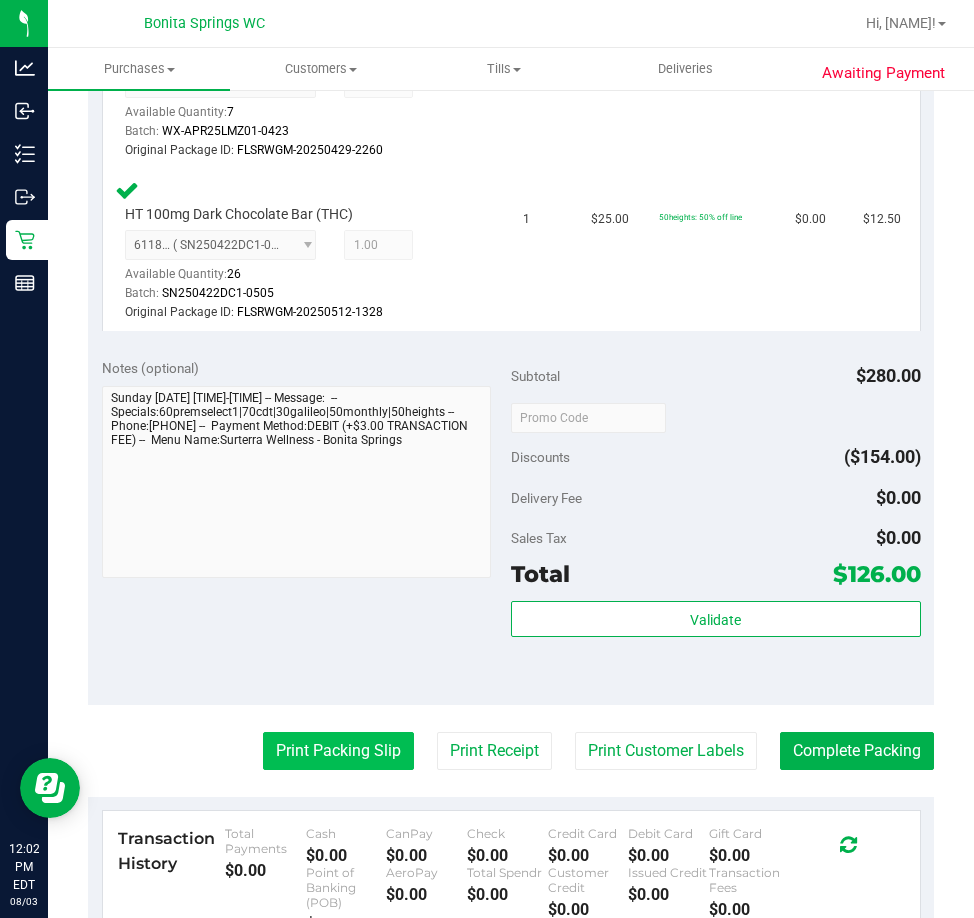 click on "Print Packing Slip" at bounding box center [338, 751] 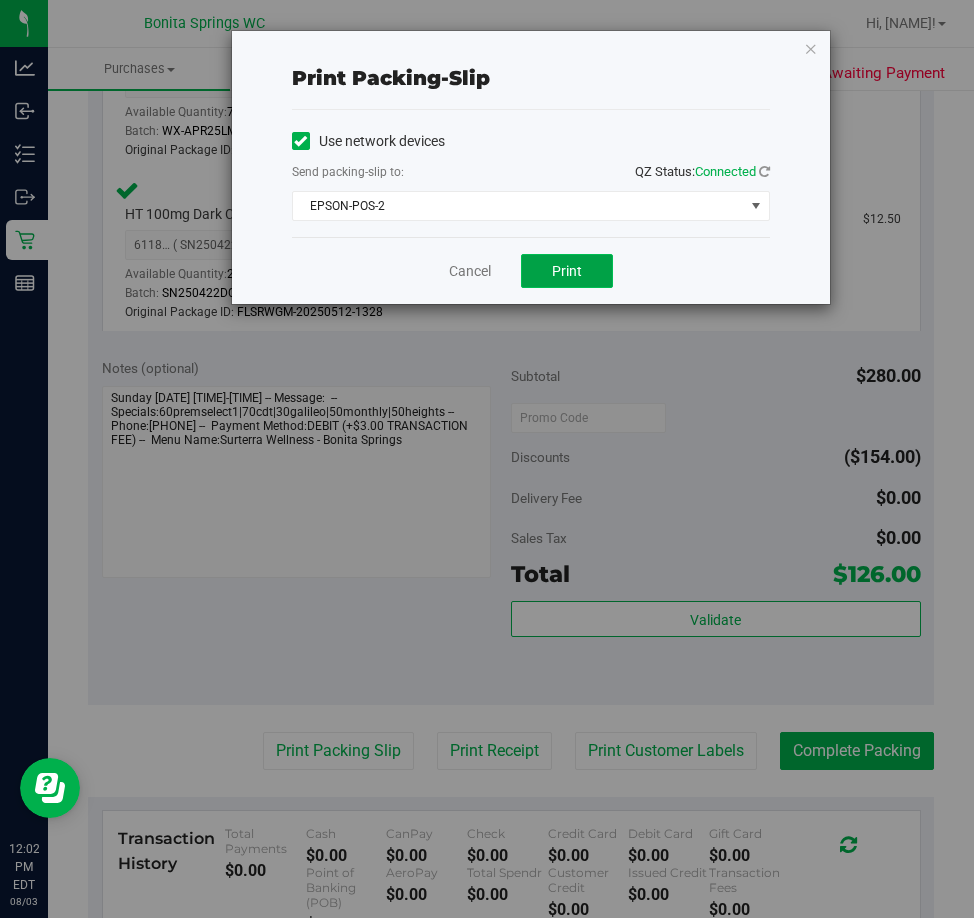 click on "Print" at bounding box center (567, 271) 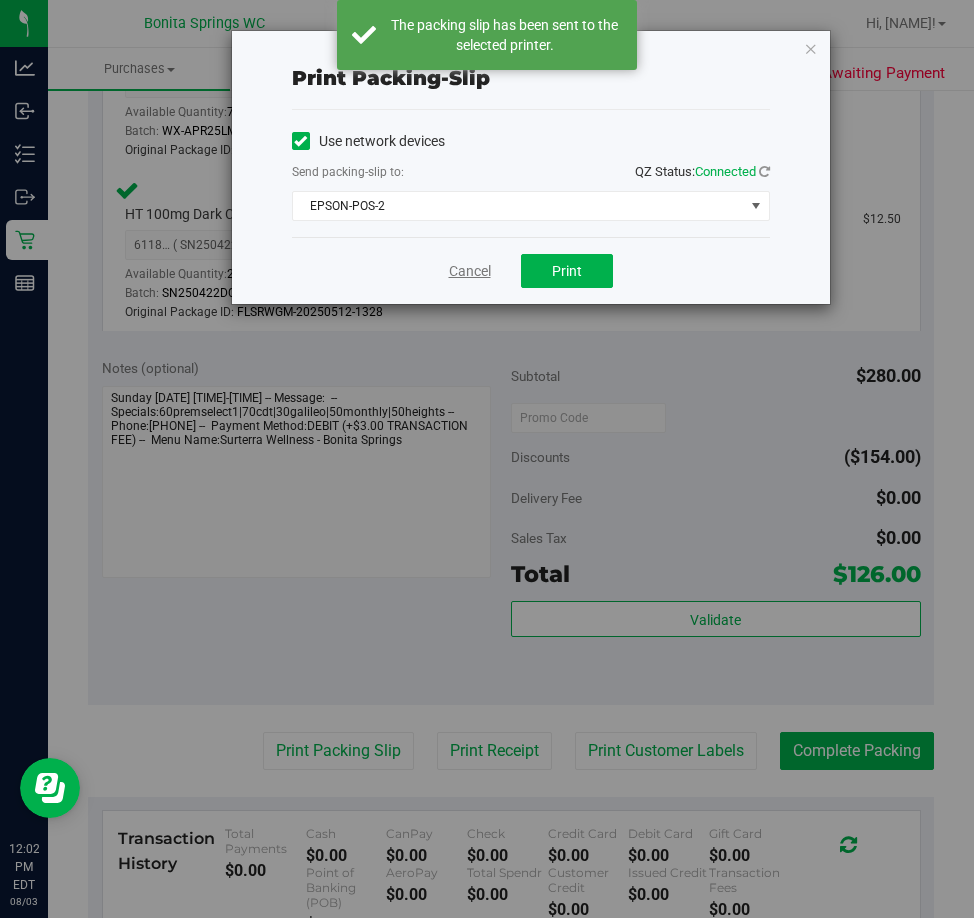 click on "Cancel" at bounding box center (470, 271) 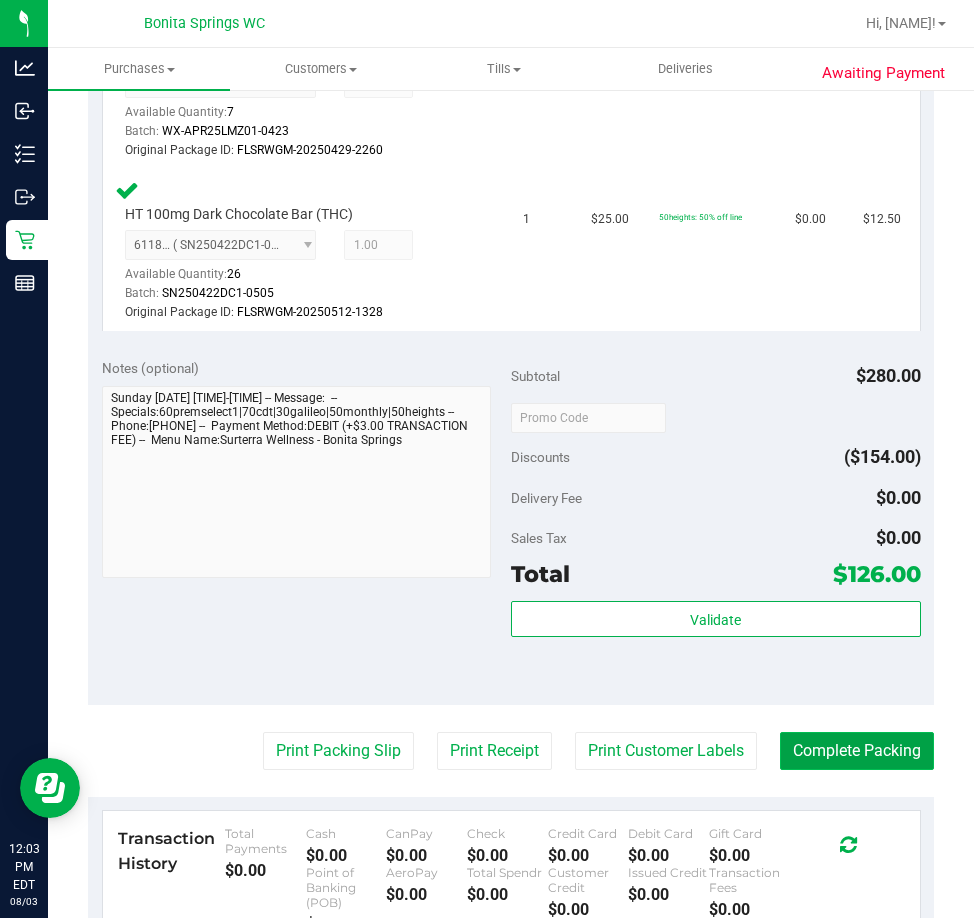 click on "Complete Packing" at bounding box center (857, 751) 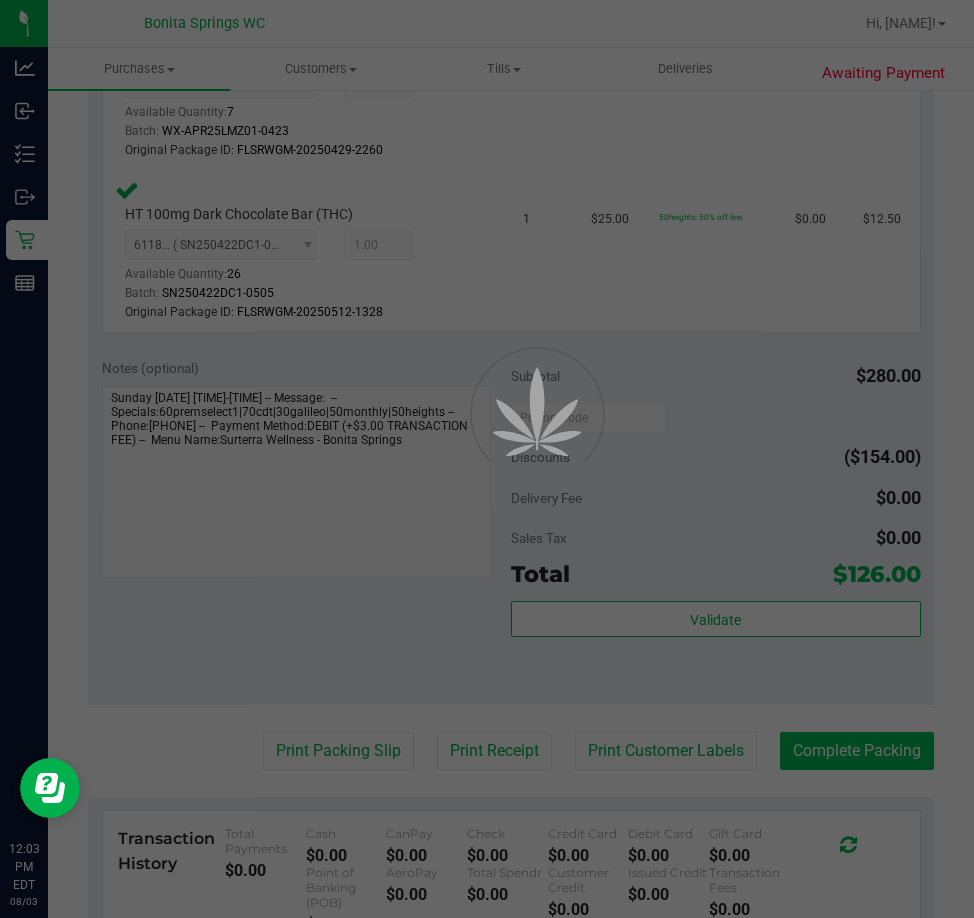 scroll, scrollTop: 0, scrollLeft: 0, axis: both 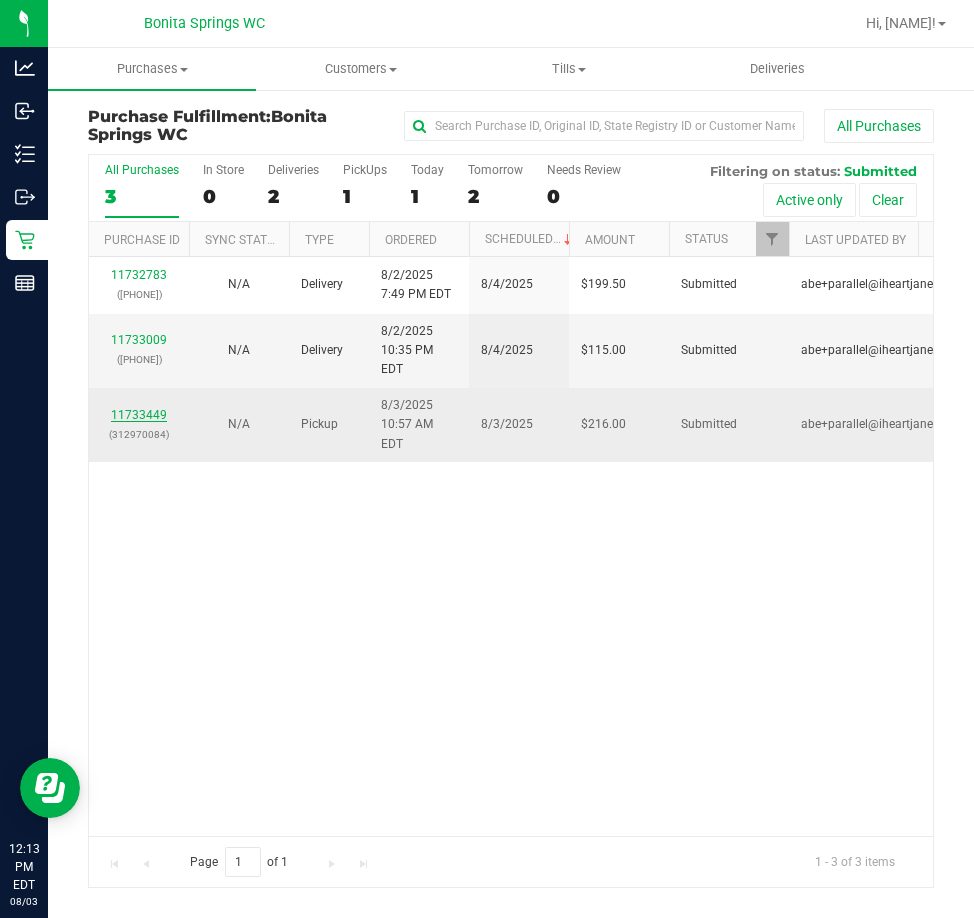 click on "11733449" at bounding box center [139, 415] 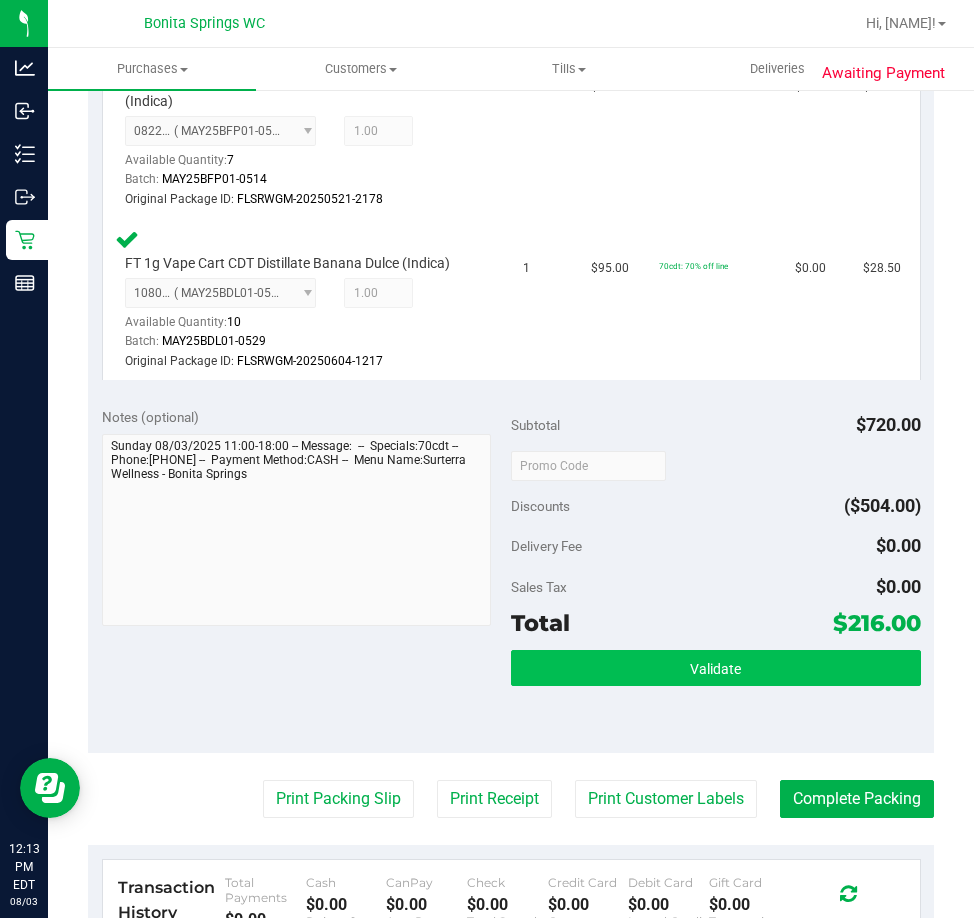 scroll, scrollTop: 1600, scrollLeft: 0, axis: vertical 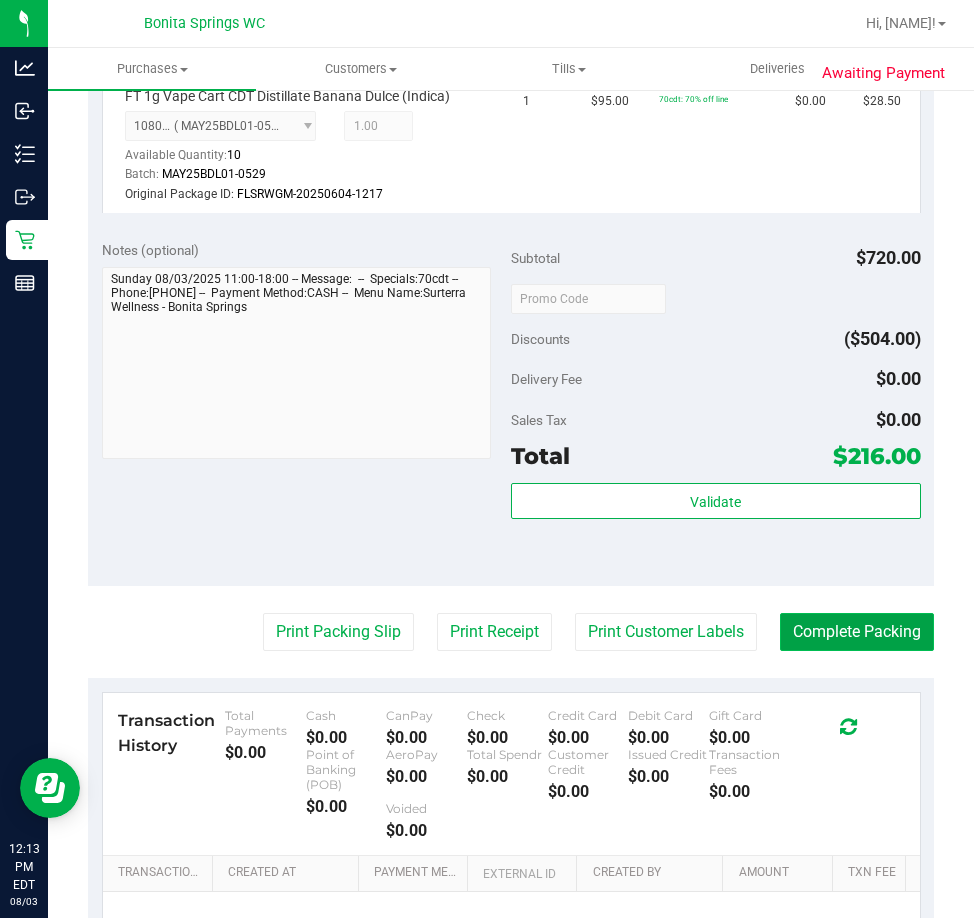 click on "Complete Packing" at bounding box center (857, 632) 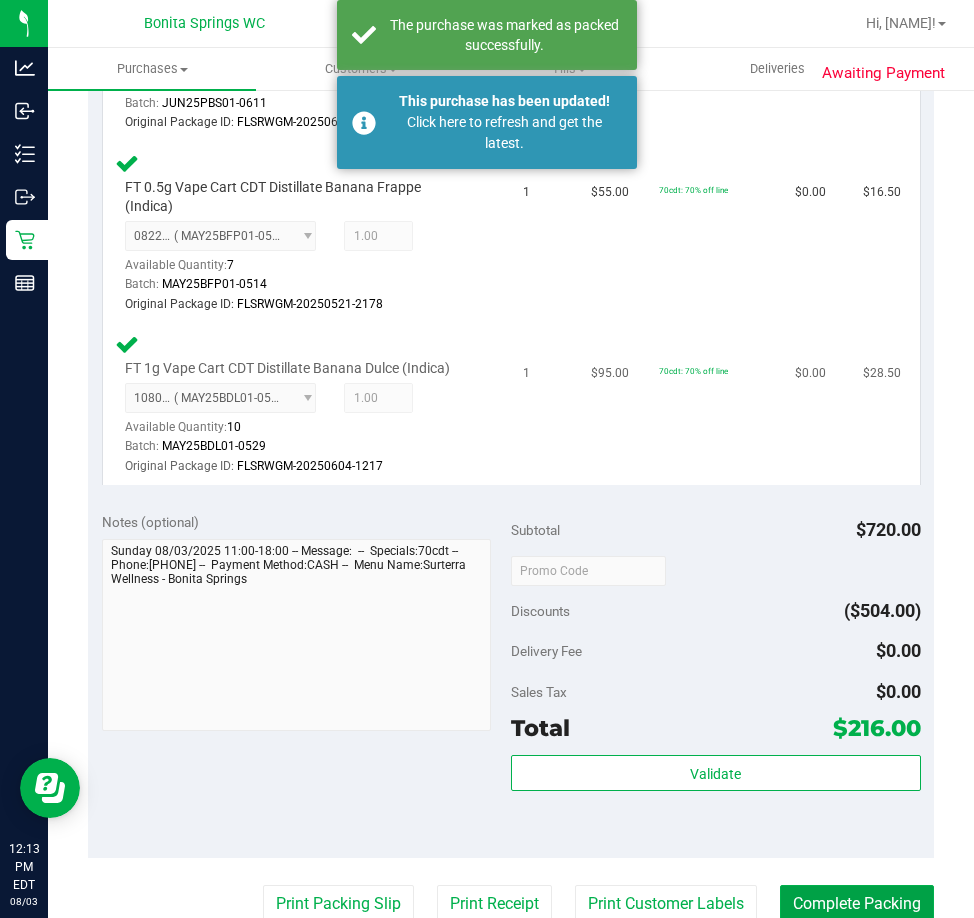 scroll, scrollTop: 1125, scrollLeft: 0, axis: vertical 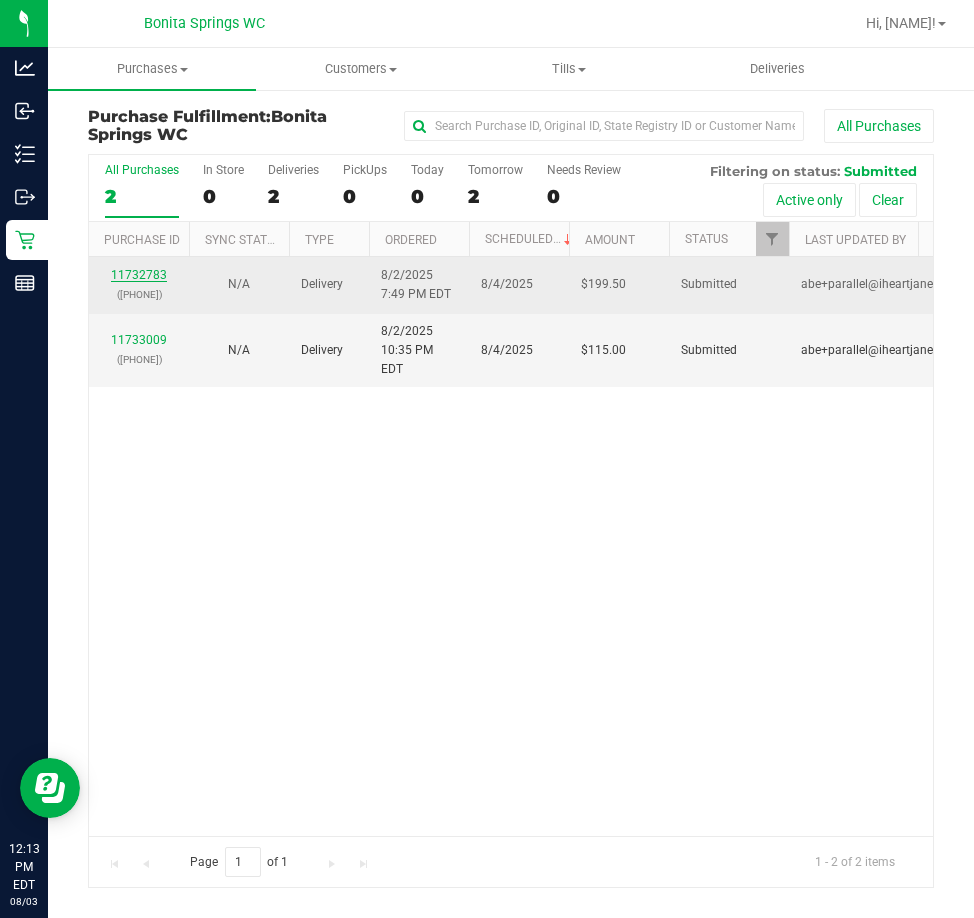 click on "11732783" at bounding box center (139, 275) 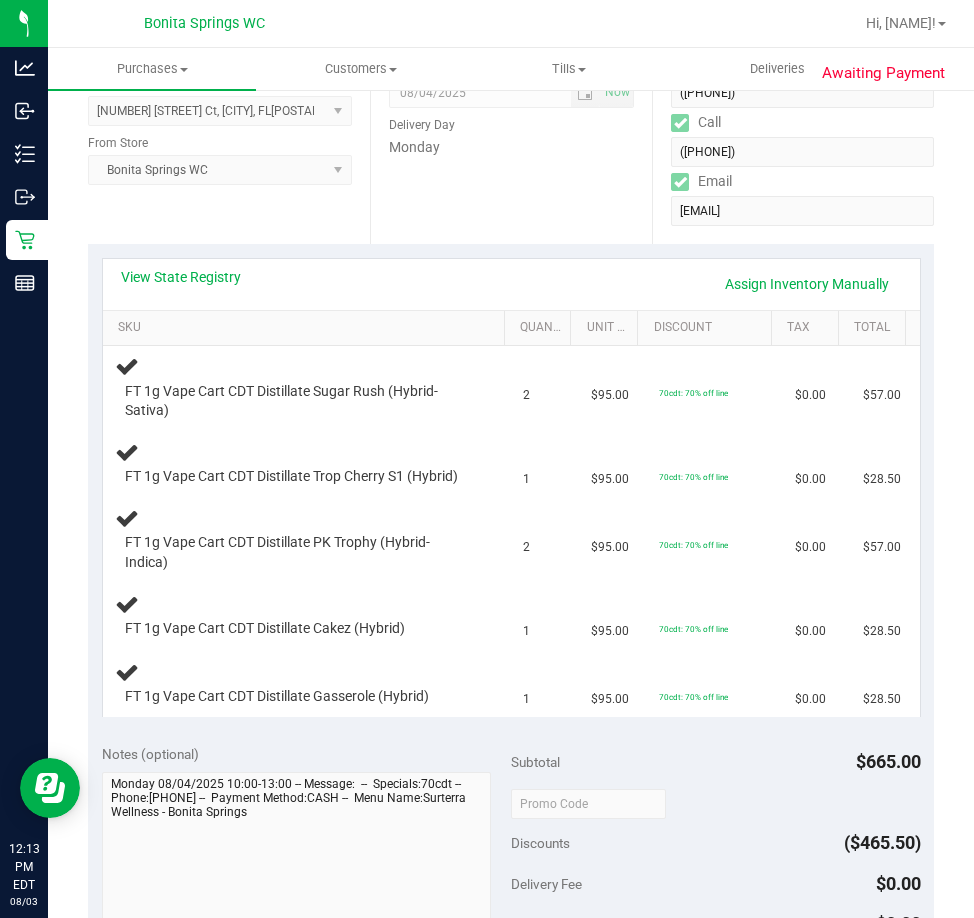scroll, scrollTop: 300, scrollLeft: 0, axis: vertical 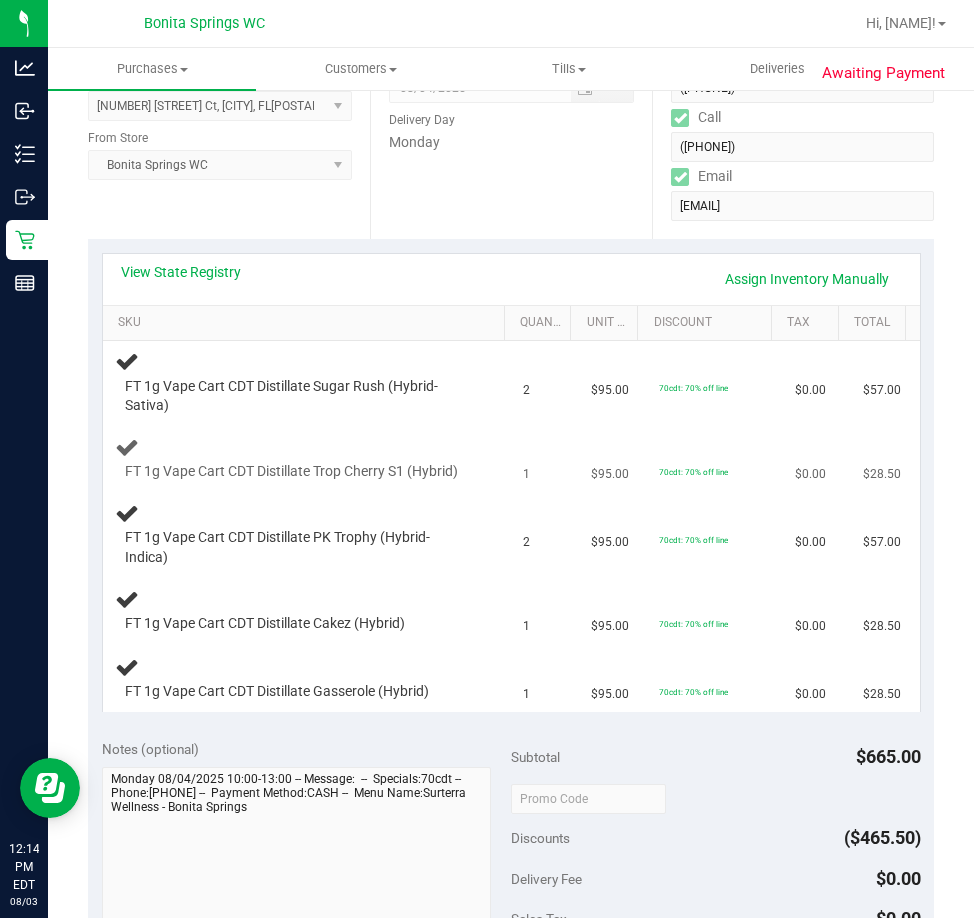 click on "FT 1g Vape Cart CDT Distillate Trop Cherry S1 (Hybrid)" at bounding box center [307, 458] 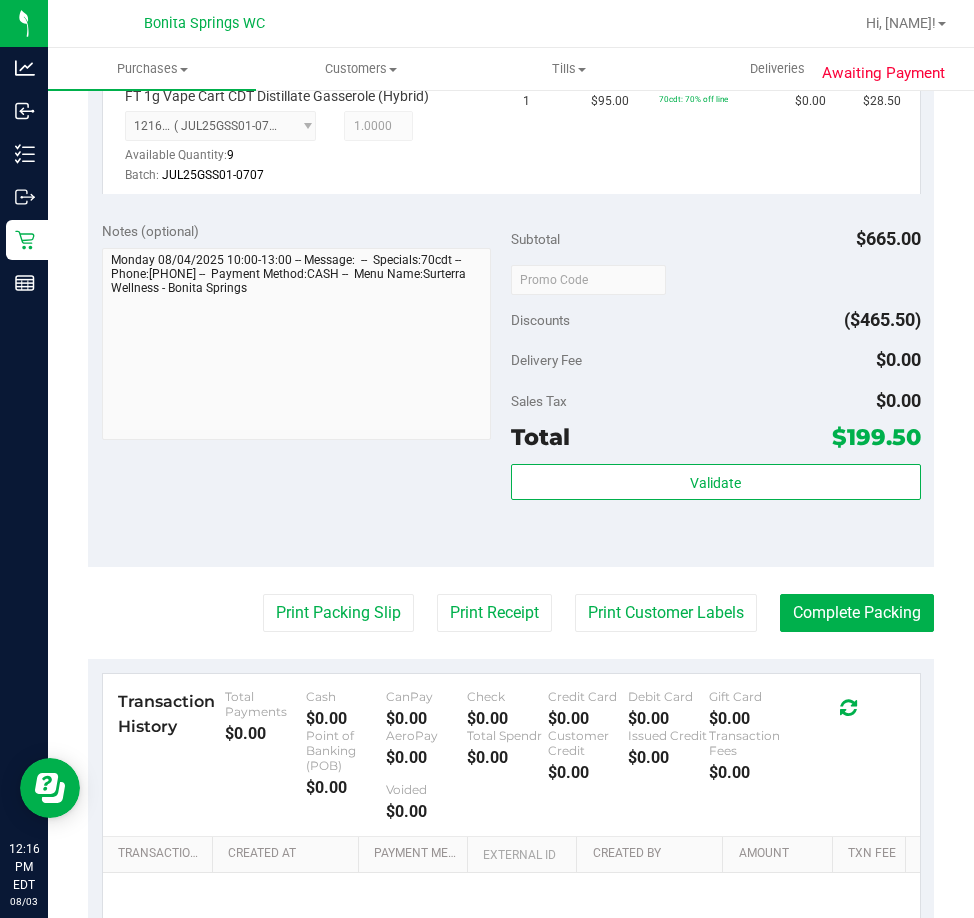 scroll, scrollTop: 1200, scrollLeft: 0, axis: vertical 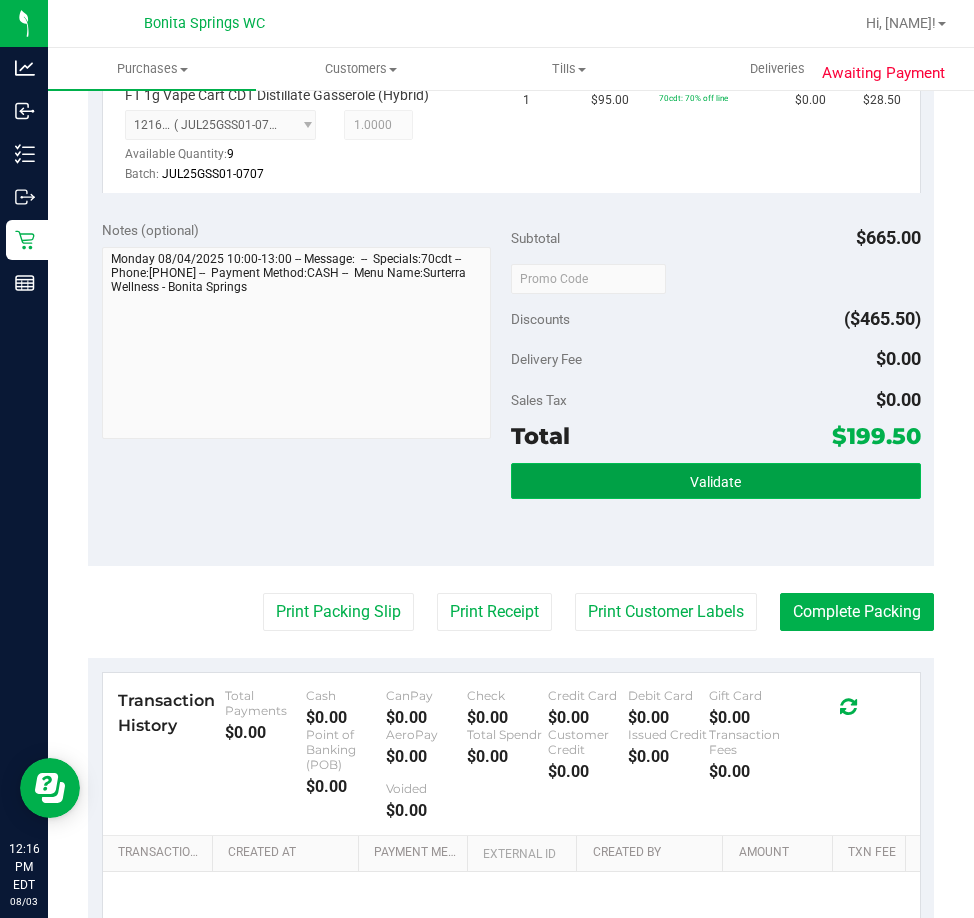 click on "Validate" at bounding box center [716, 481] 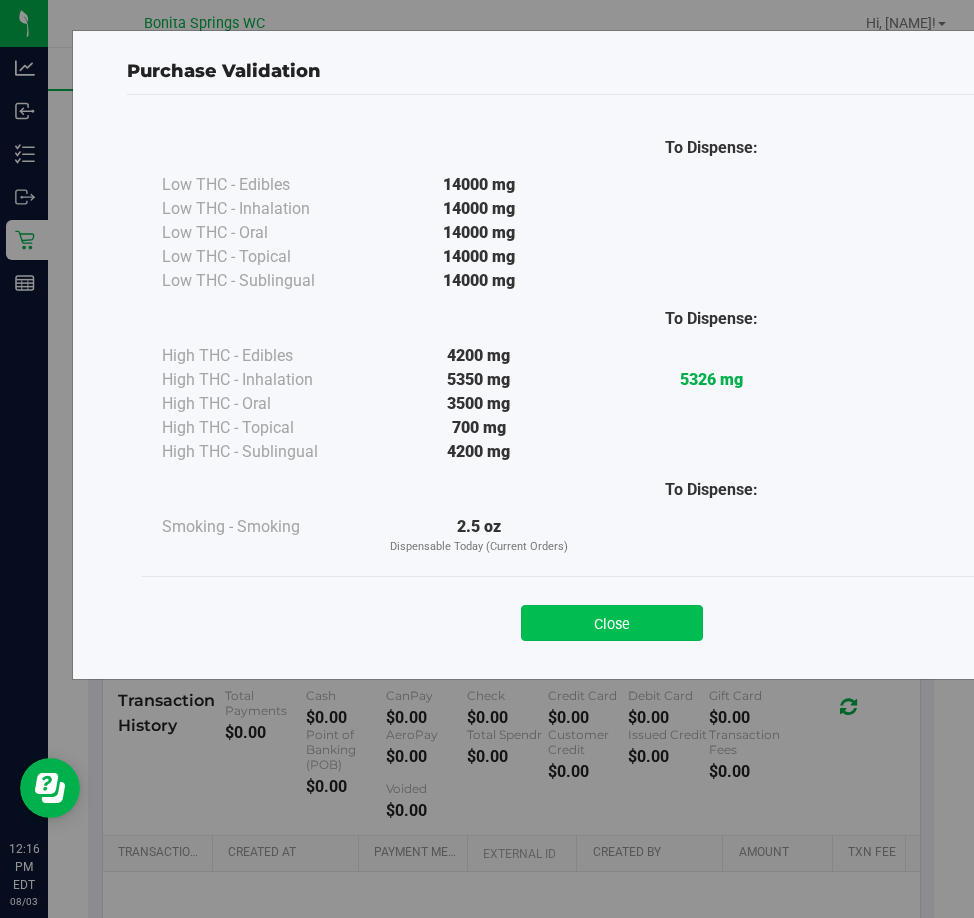 click on "Close" at bounding box center (612, 623) 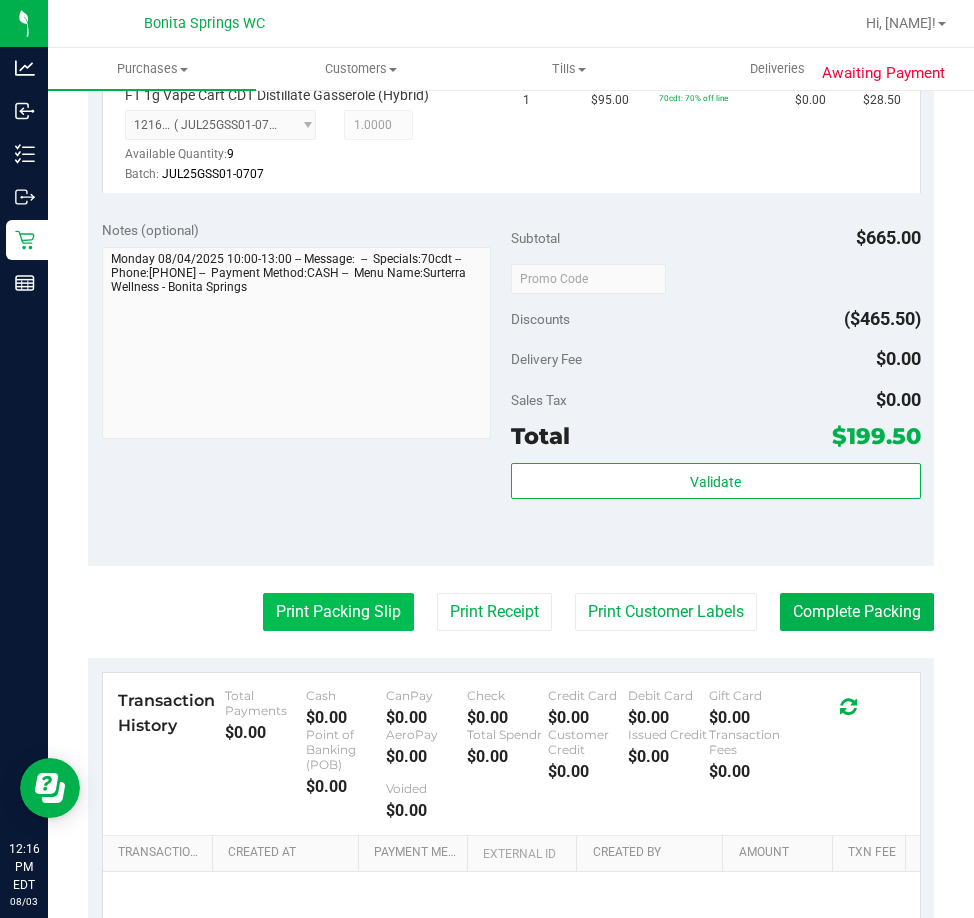 click on "Print Packing Slip" at bounding box center (338, 612) 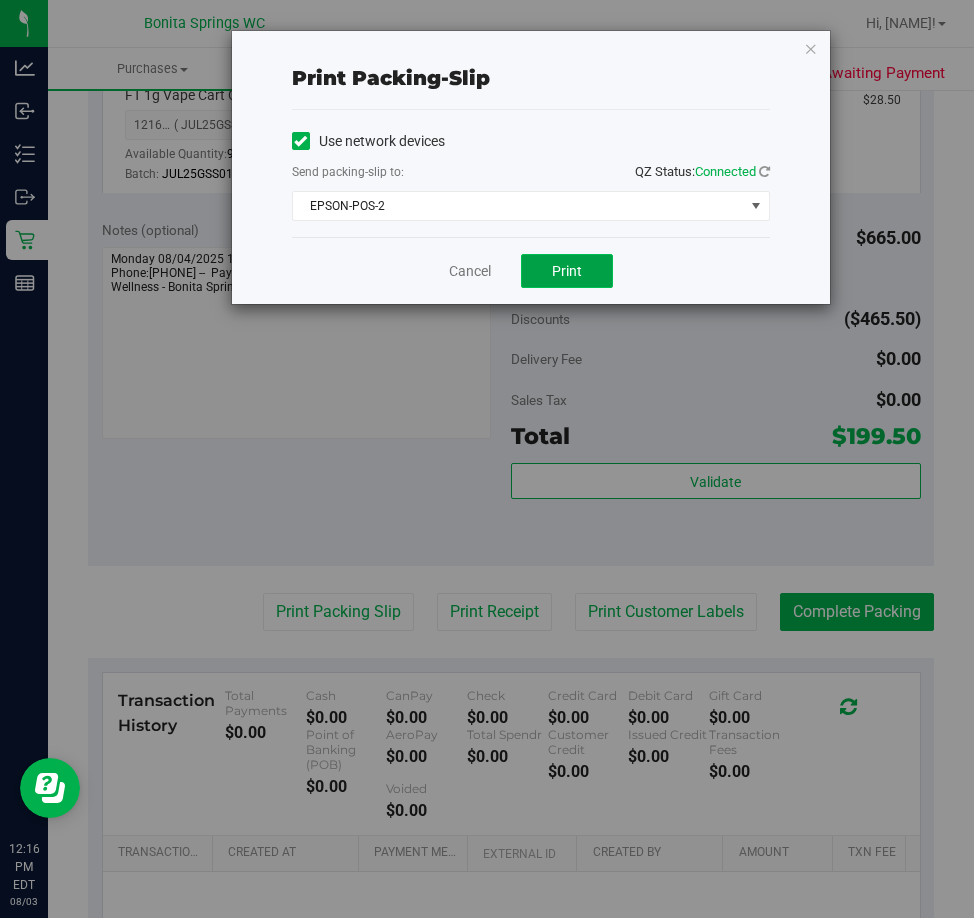 click on "Print" at bounding box center [567, 271] 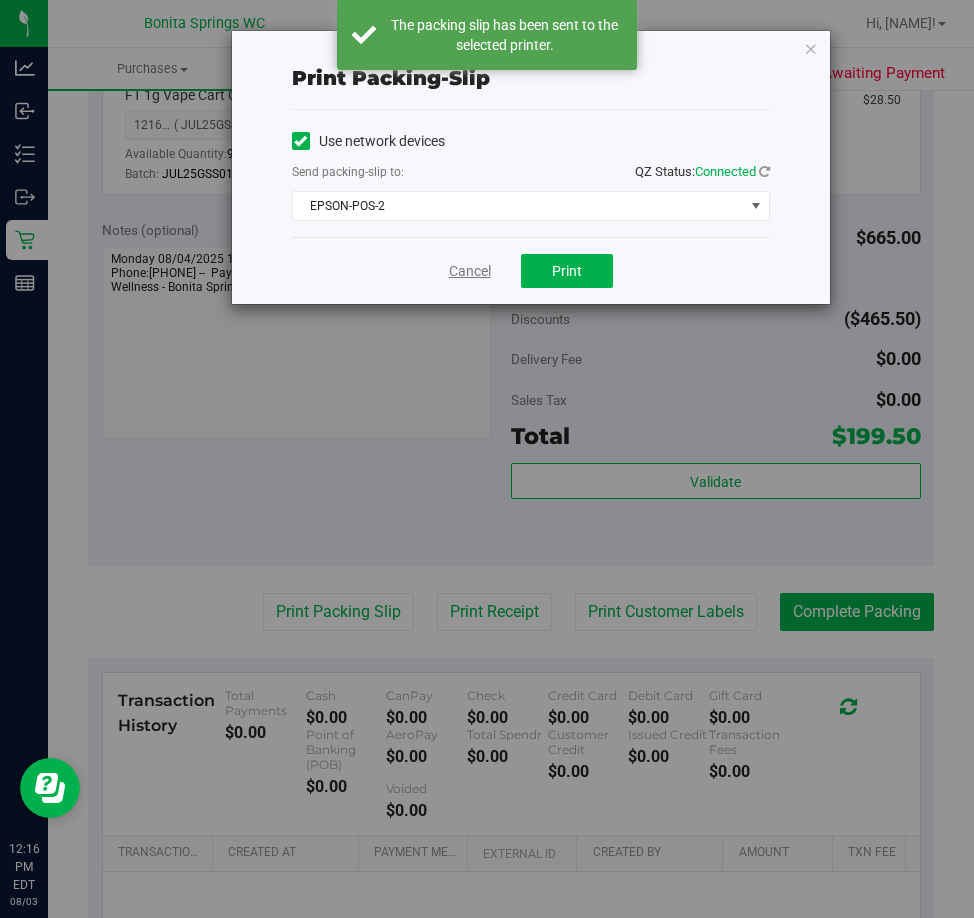 click on "Cancel" at bounding box center [470, 271] 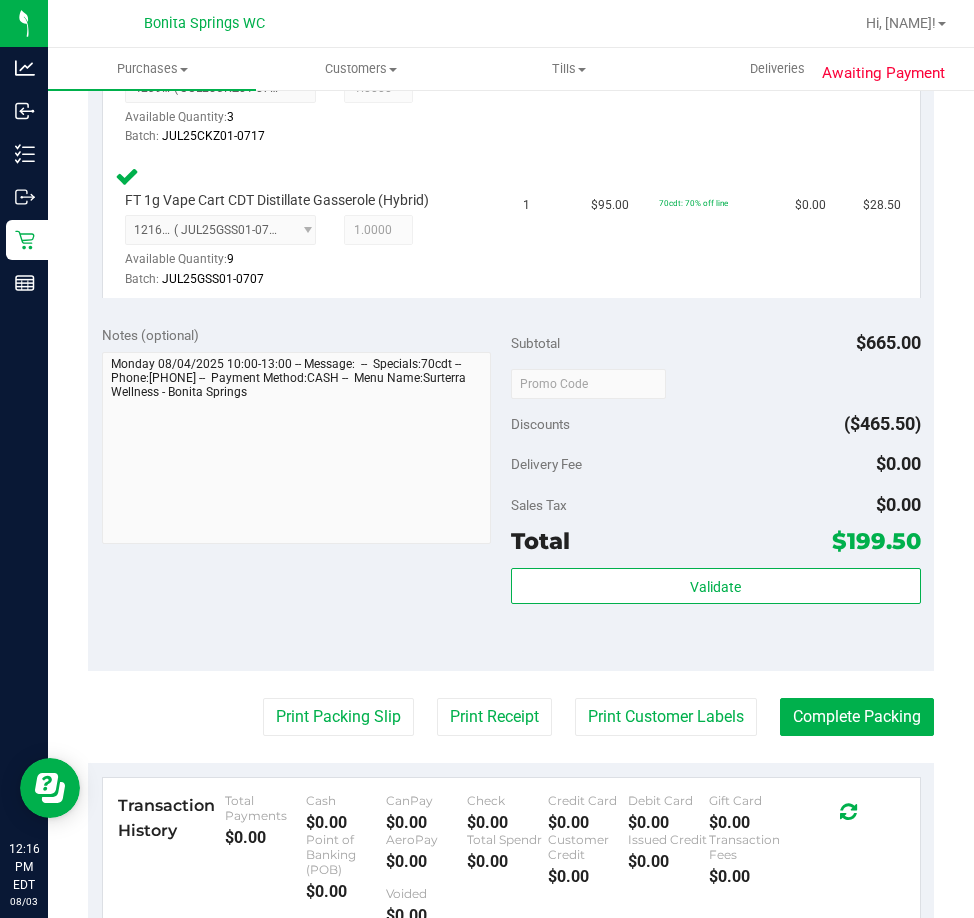scroll, scrollTop: 1100, scrollLeft: 0, axis: vertical 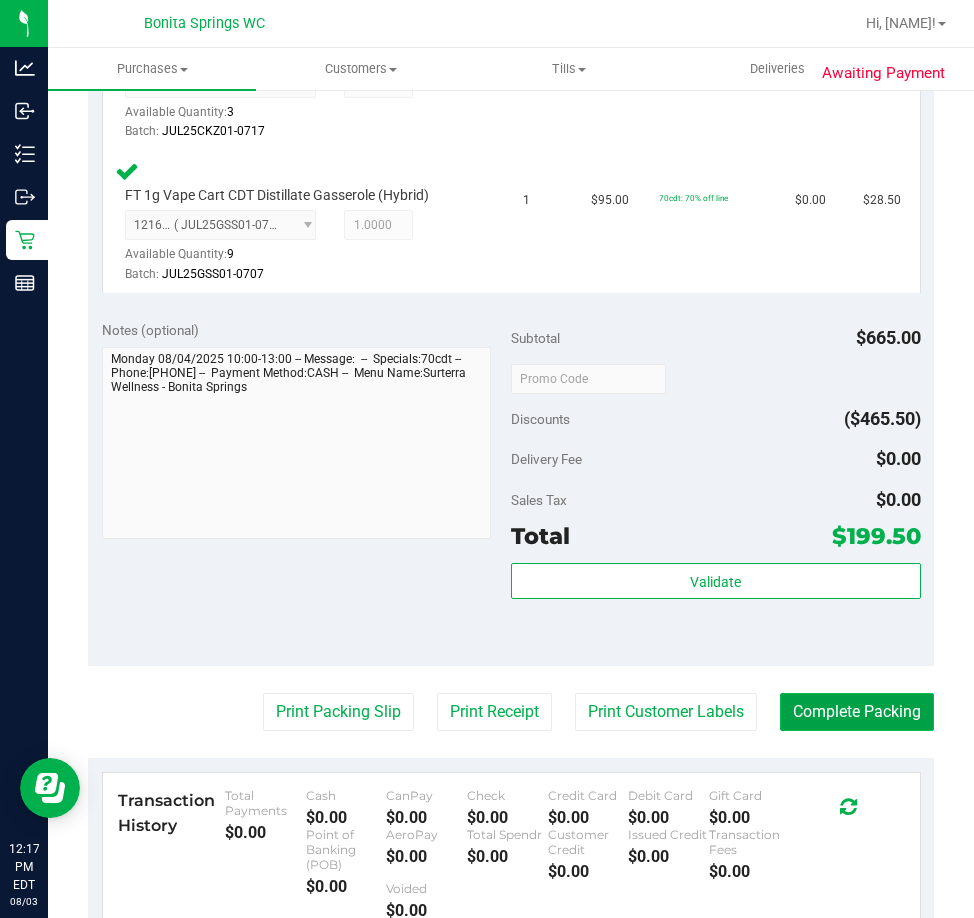 click on "Complete Packing" at bounding box center [857, 712] 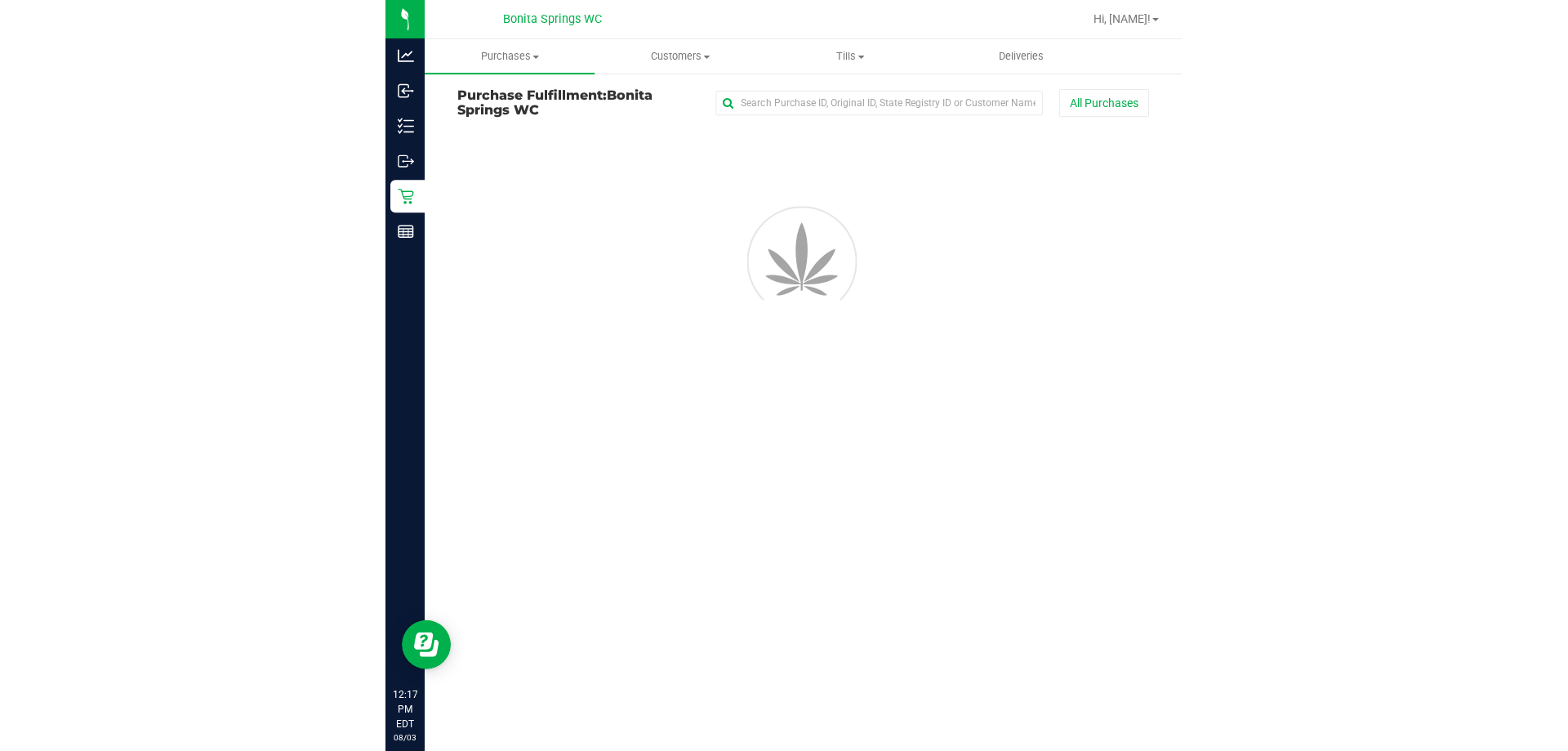 scroll, scrollTop: 0, scrollLeft: 0, axis: both 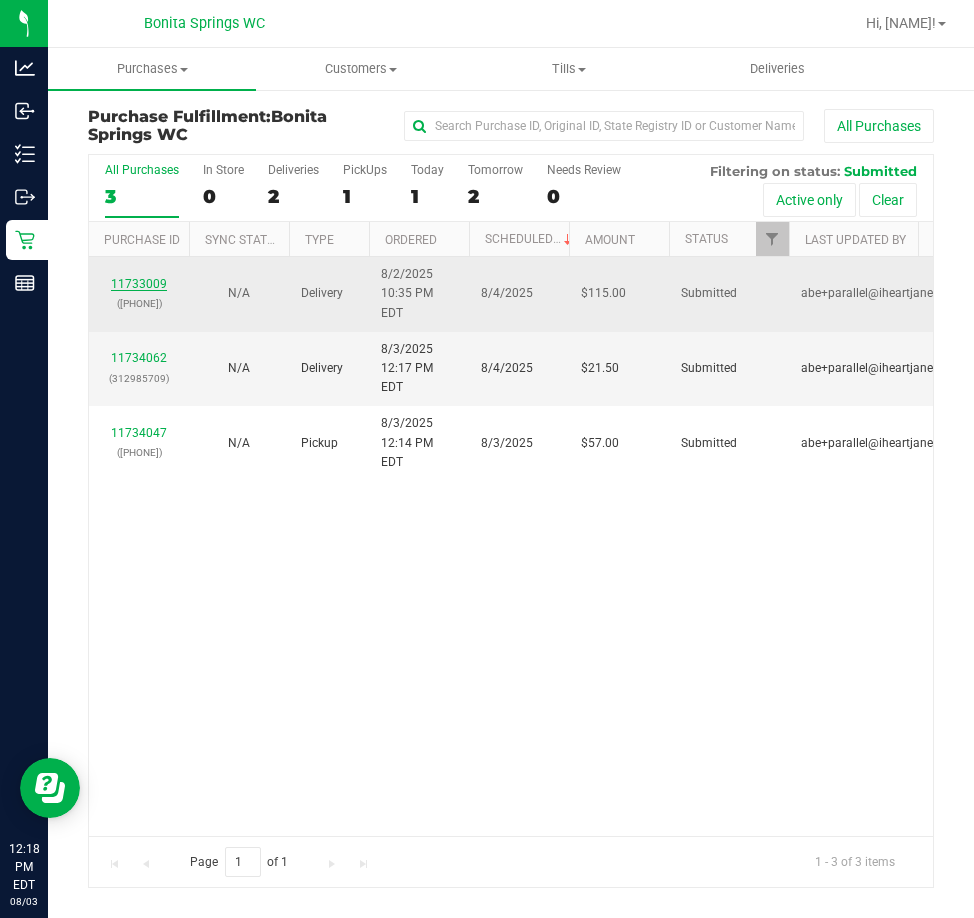 click on "11733009" at bounding box center [139, 284] 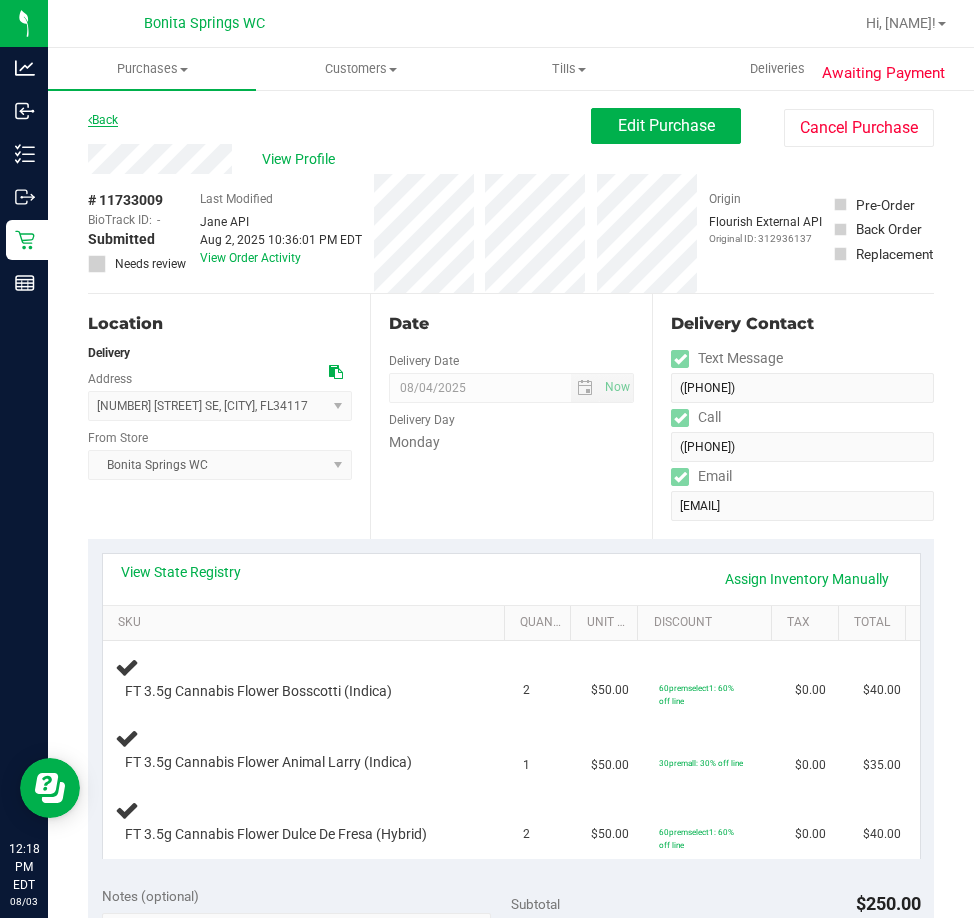 click on "Back" at bounding box center [103, 120] 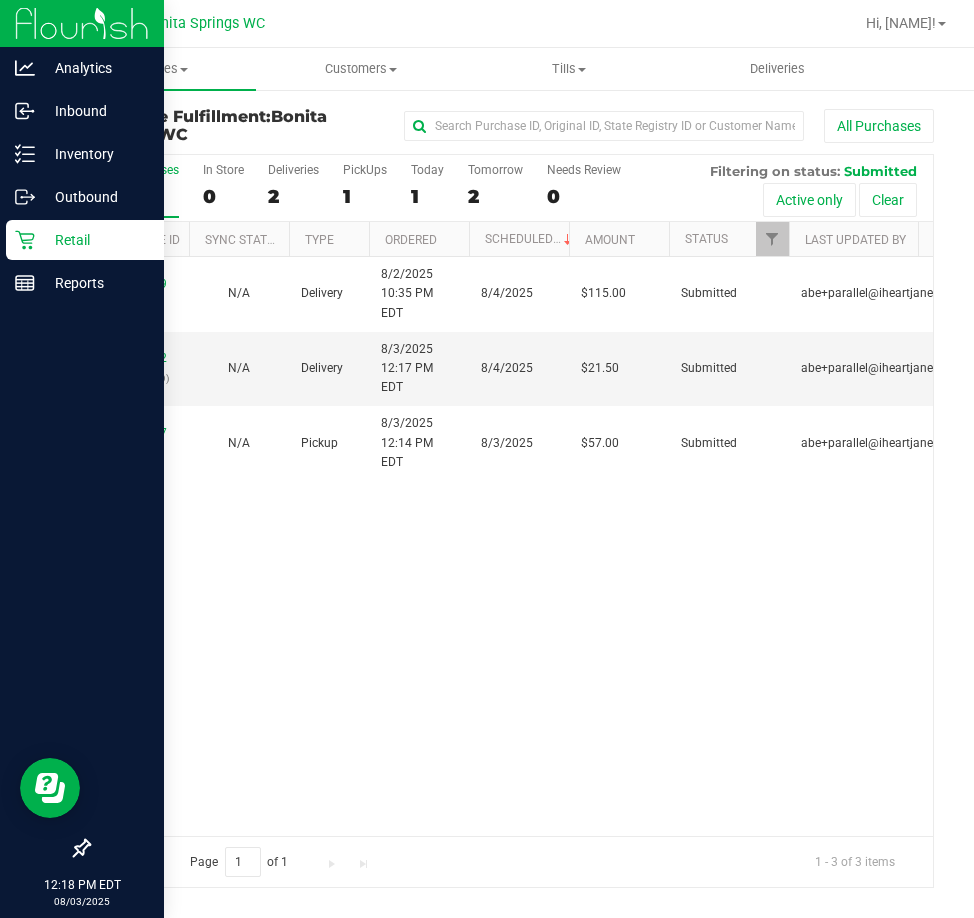 click 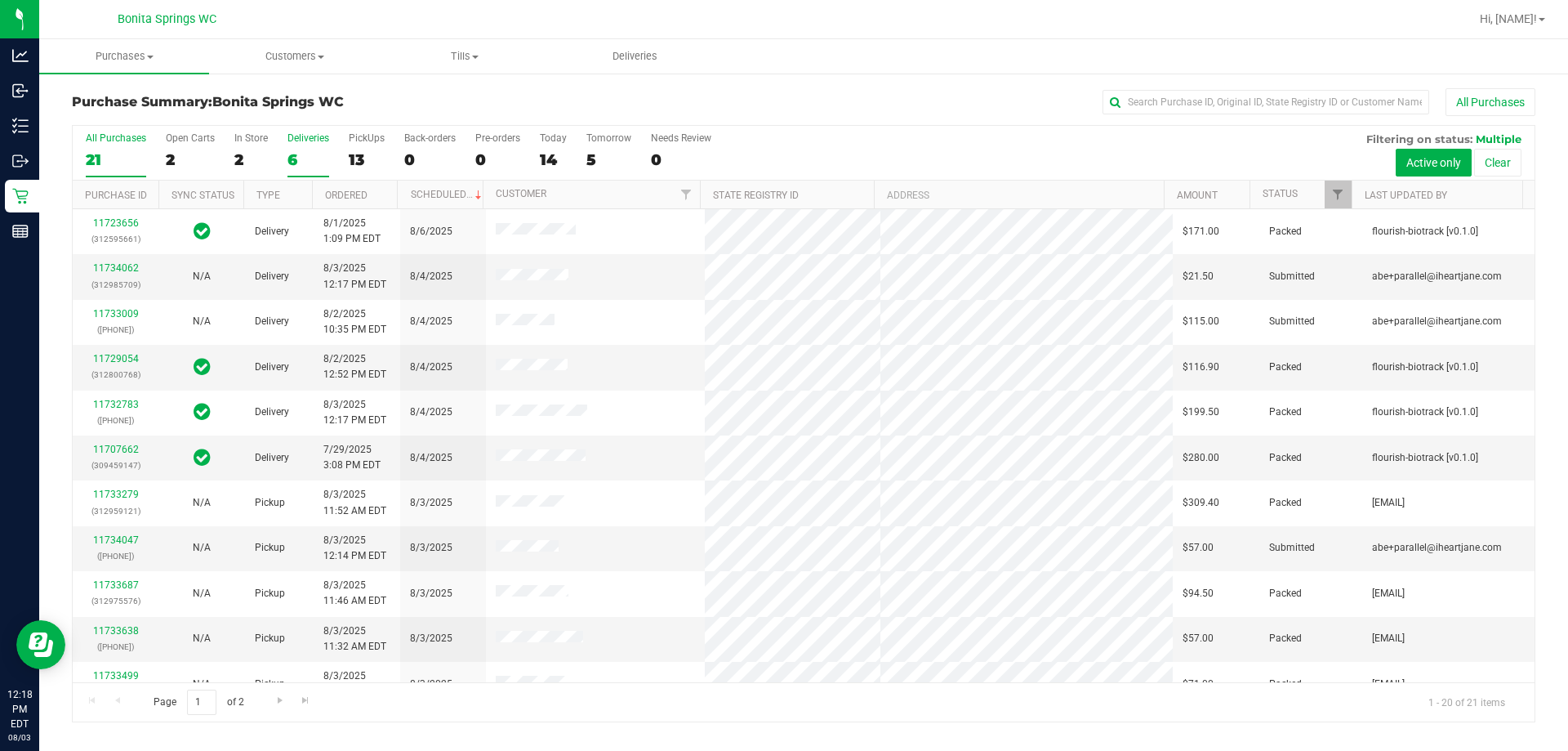 click on "6" at bounding box center (308, 159) 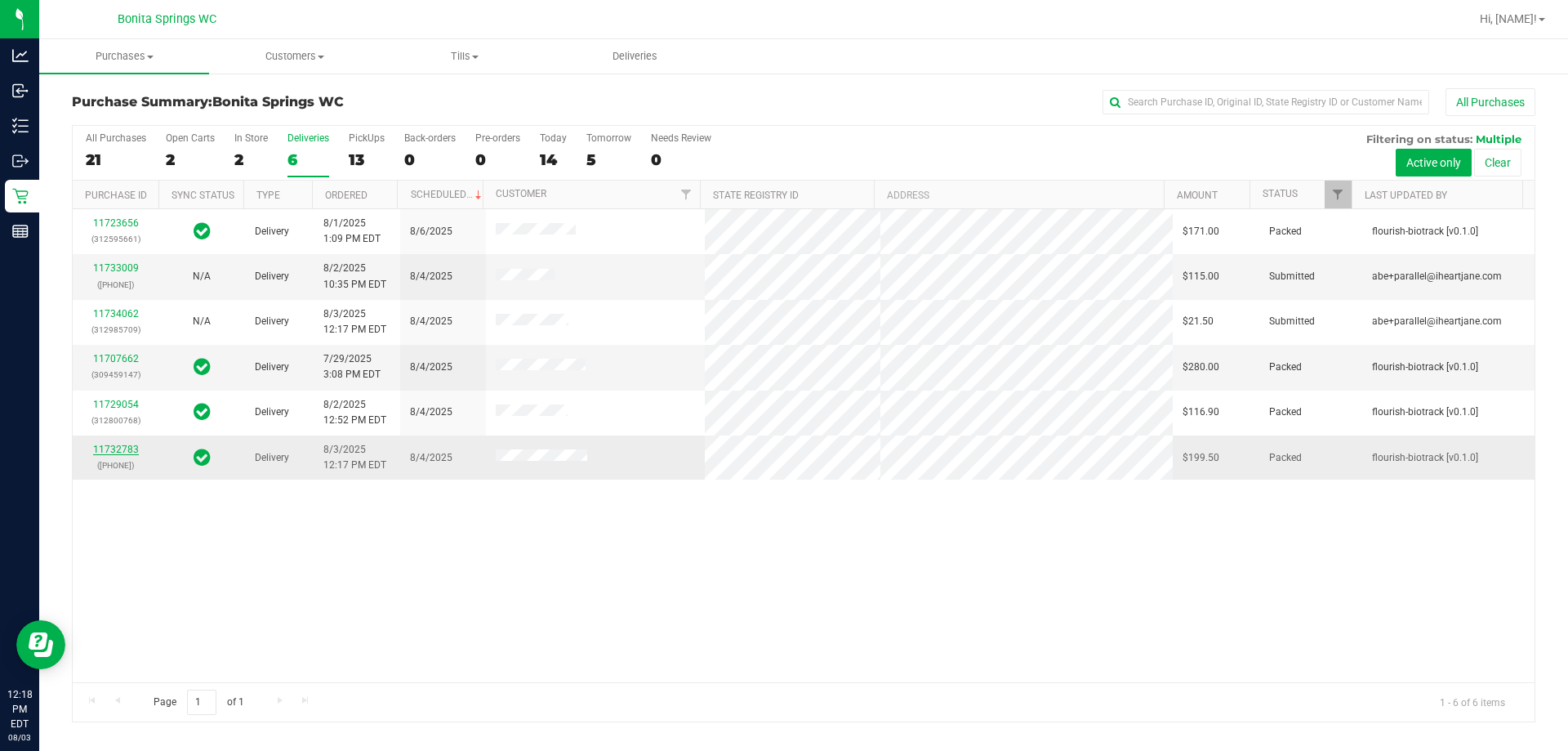 click on "11732783" at bounding box center [116, 449] 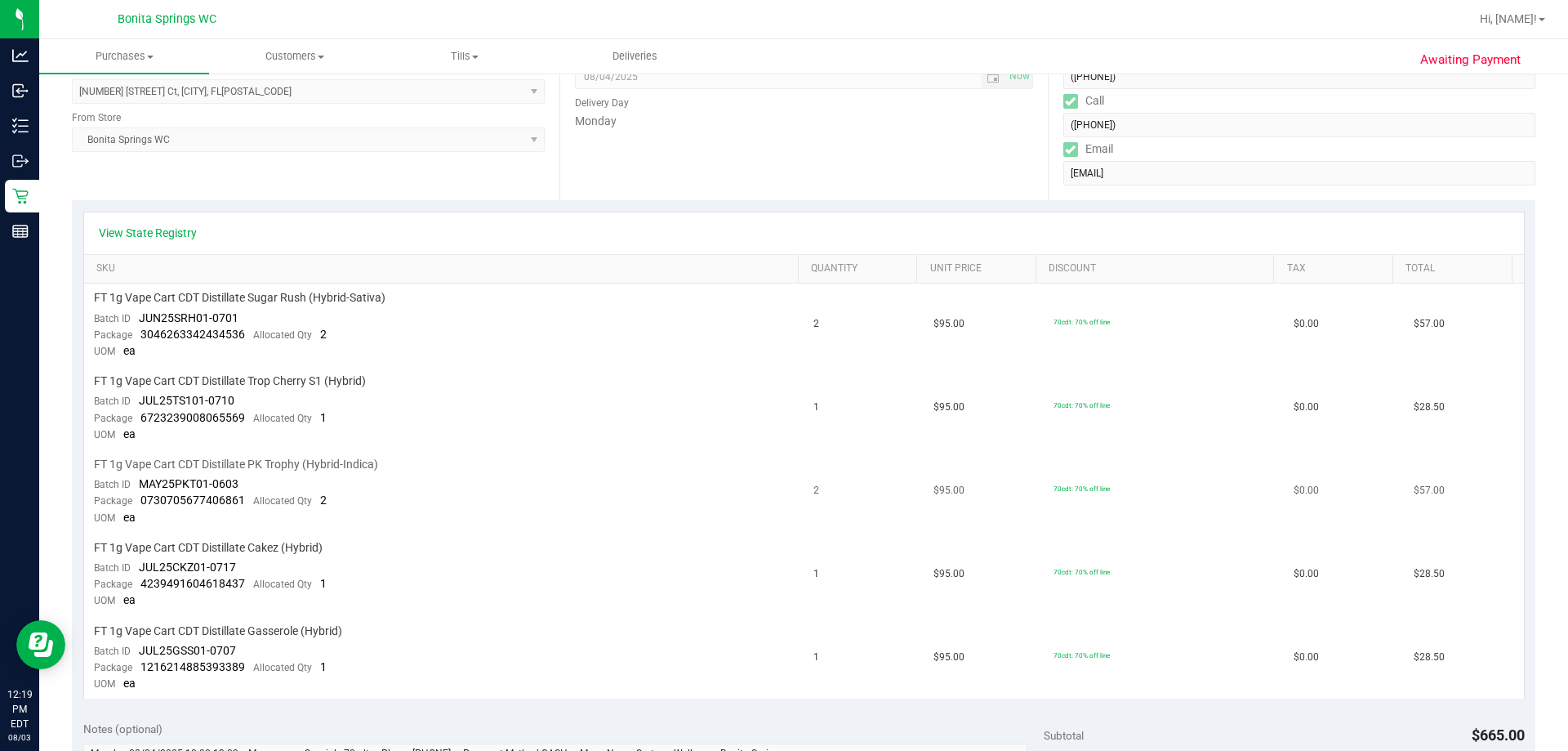 scroll, scrollTop: 0, scrollLeft: 0, axis: both 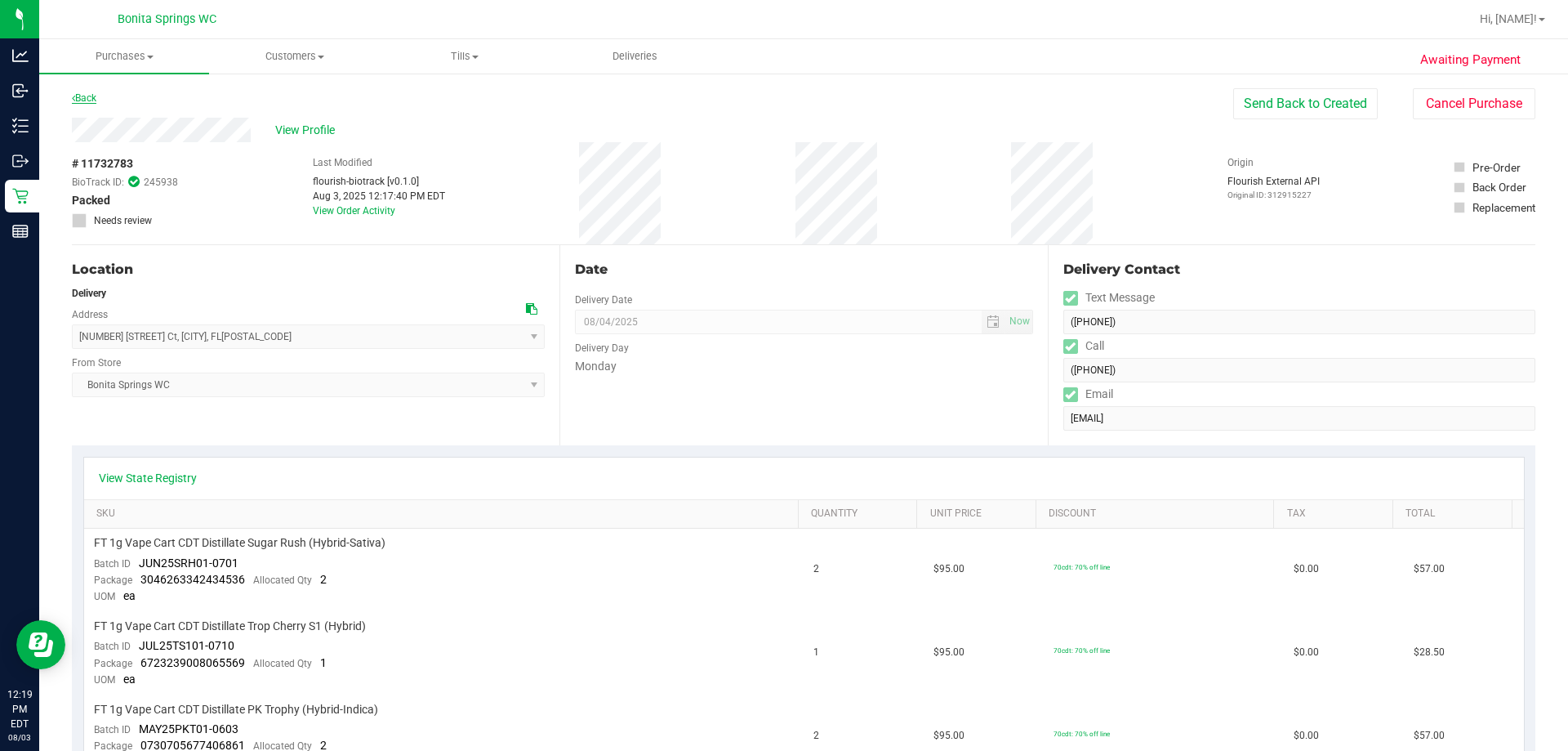 click on "Back" at bounding box center [84, 98] 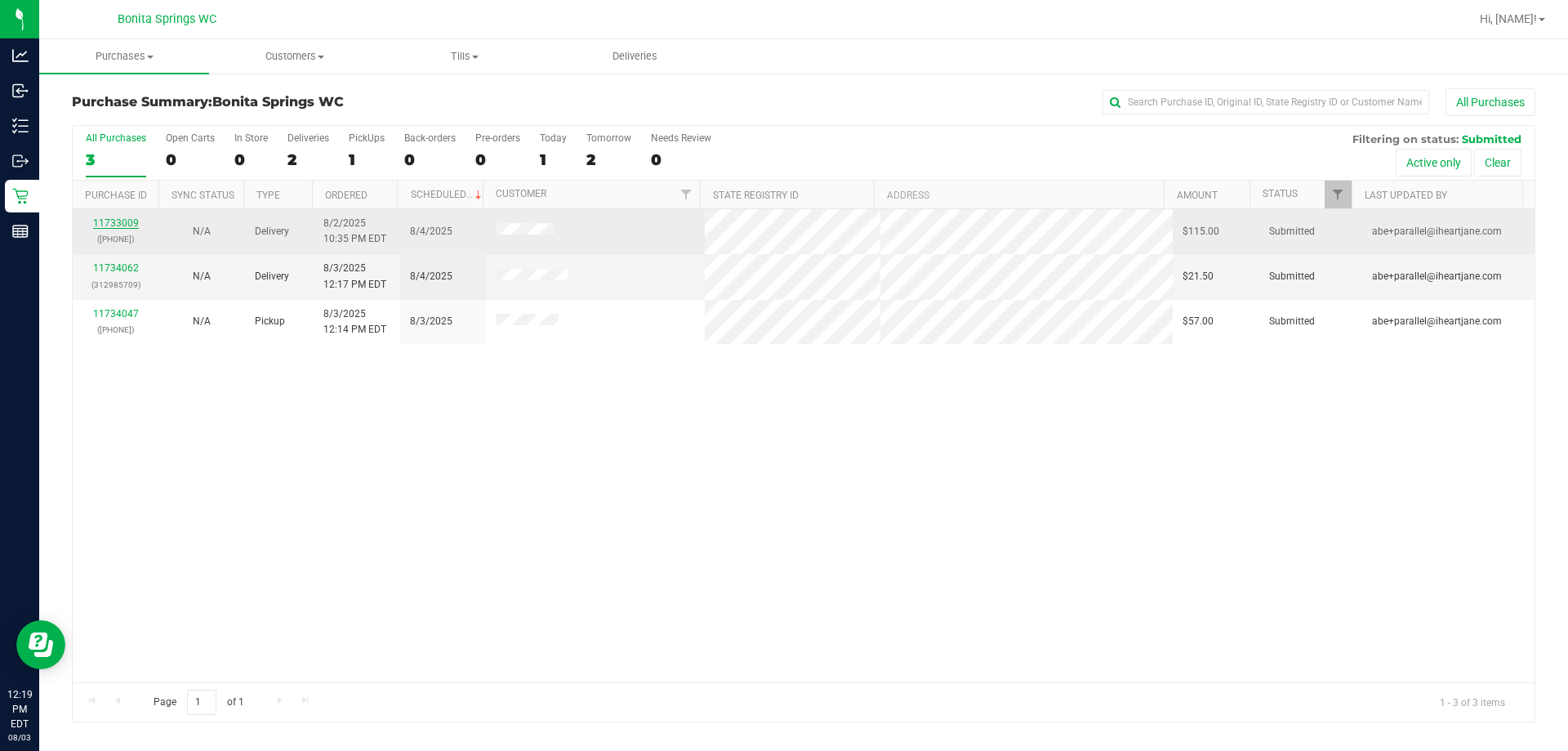 click on "11733009" at bounding box center [116, 223] 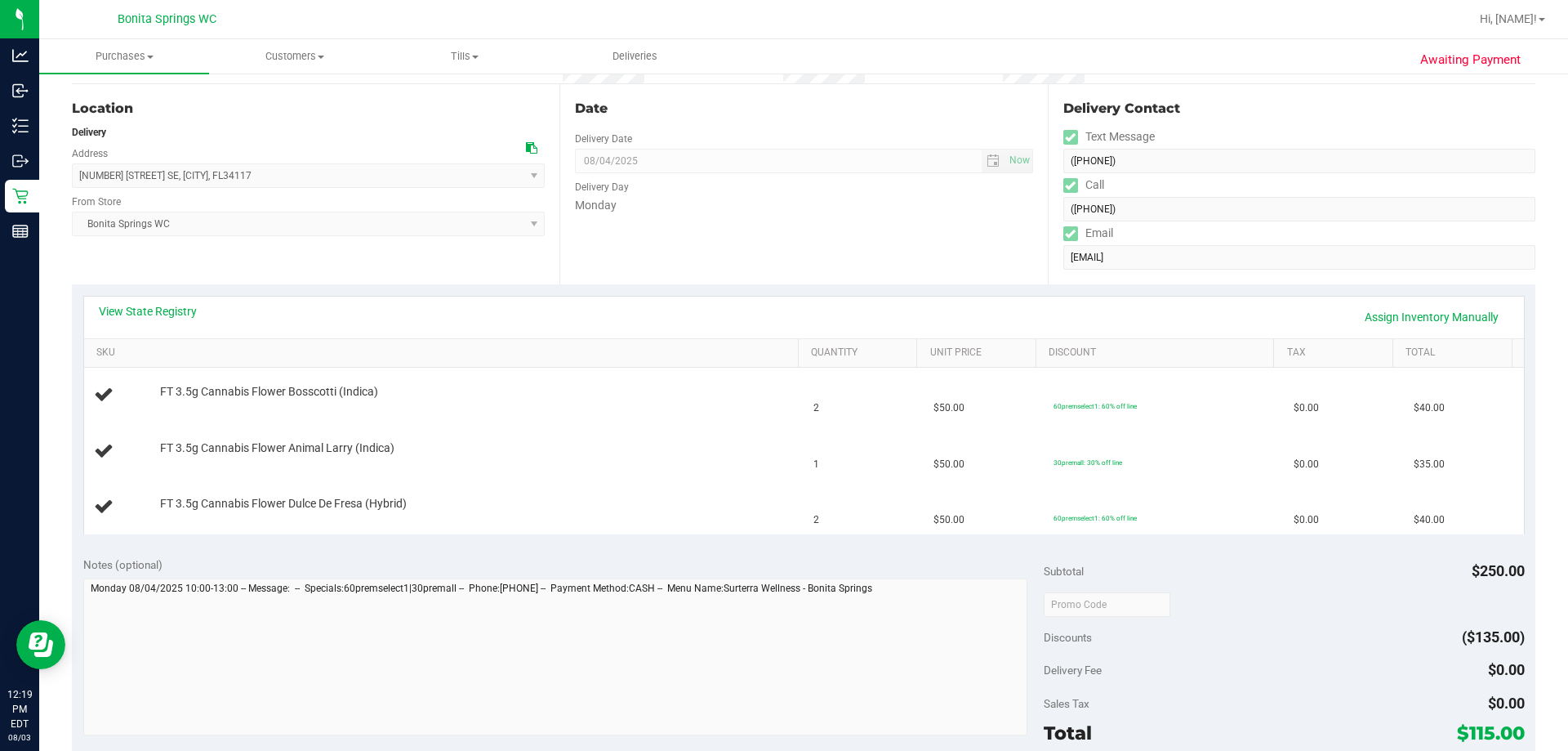 scroll, scrollTop: 0, scrollLeft: 0, axis: both 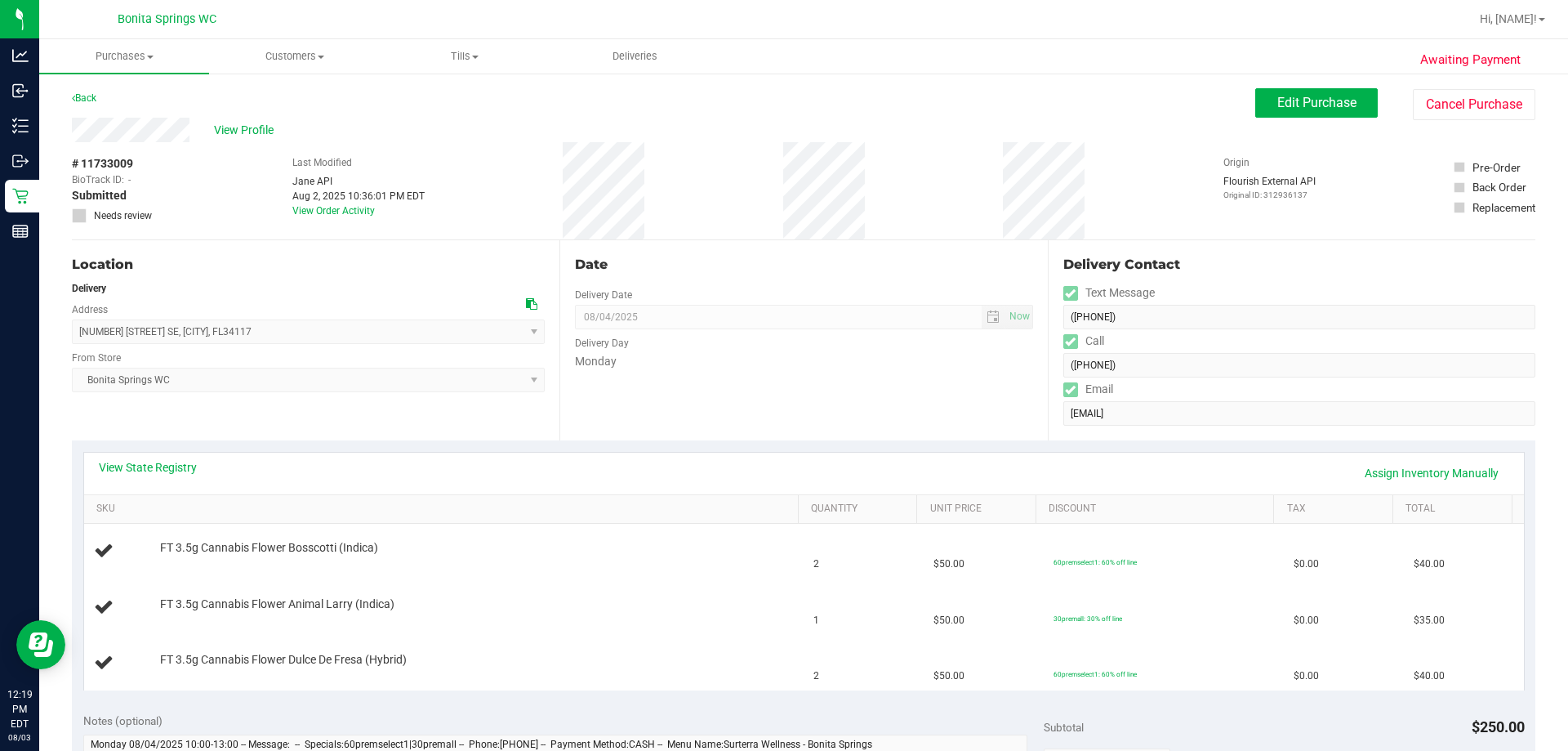 click on "View State Registry
Assign Inventory Manually" at bounding box center (804, 473) 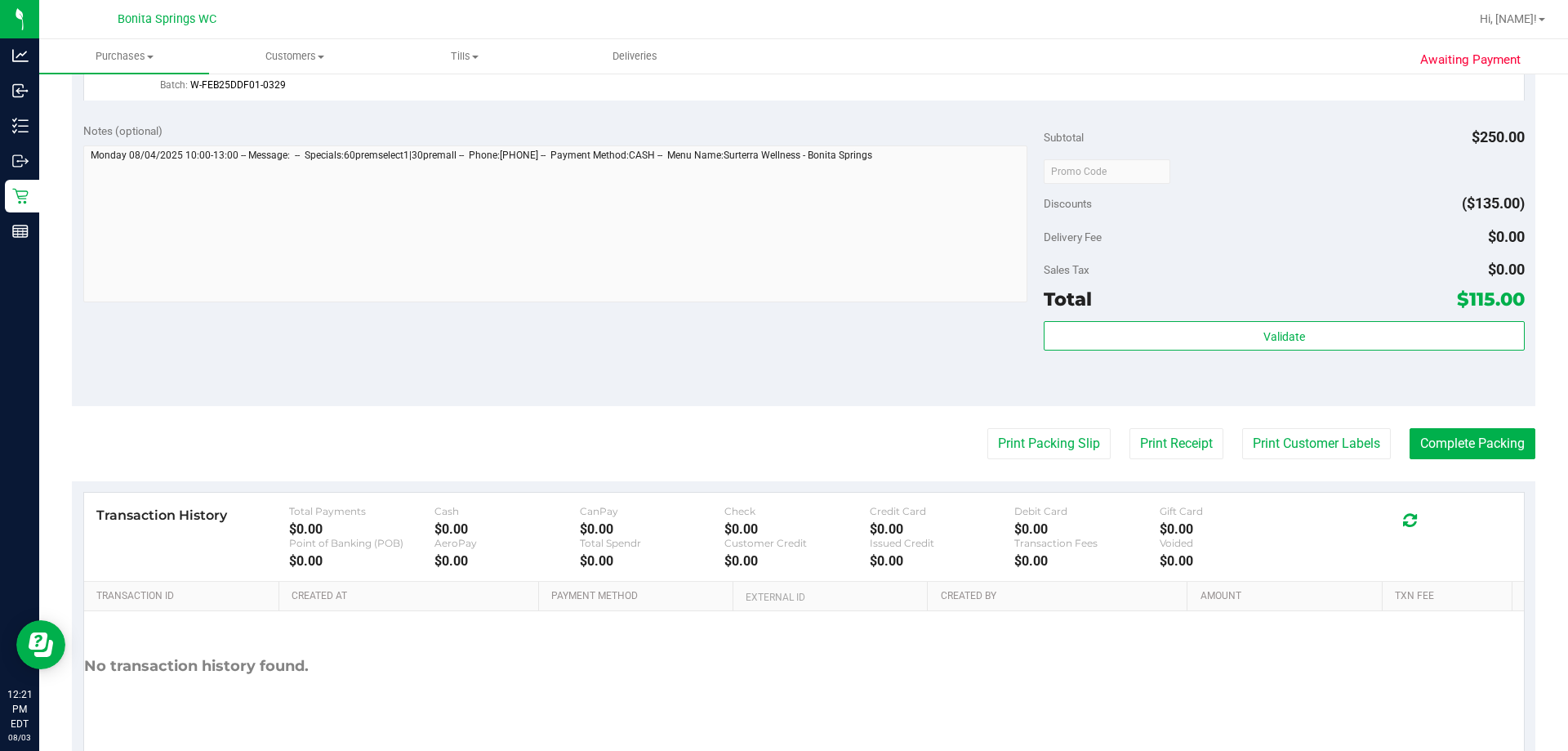 scroll, scrollTop: 611, scrollLeft: 0, axis: vertical 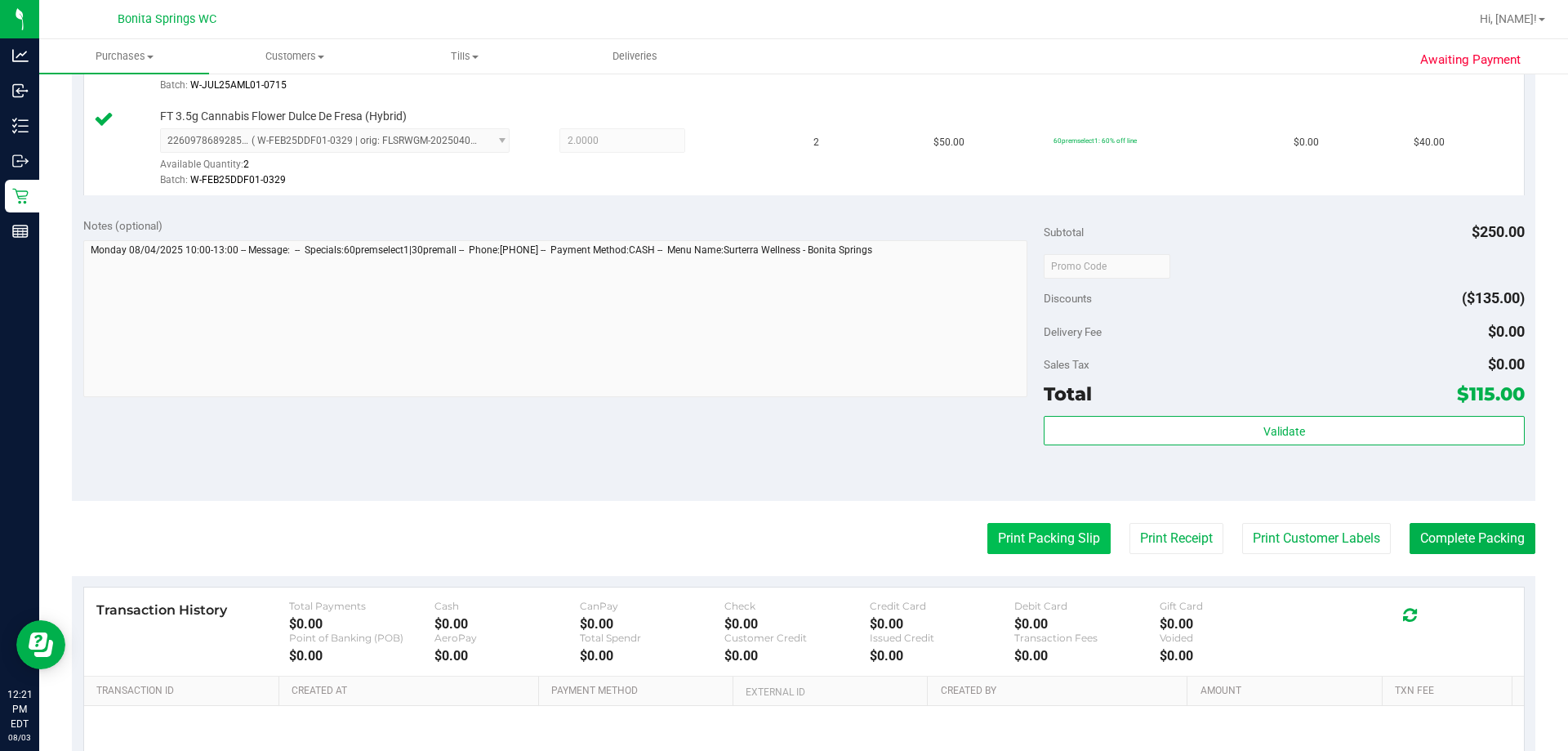 click on "Print Packing Slip" at bounding box center (1049, 539) 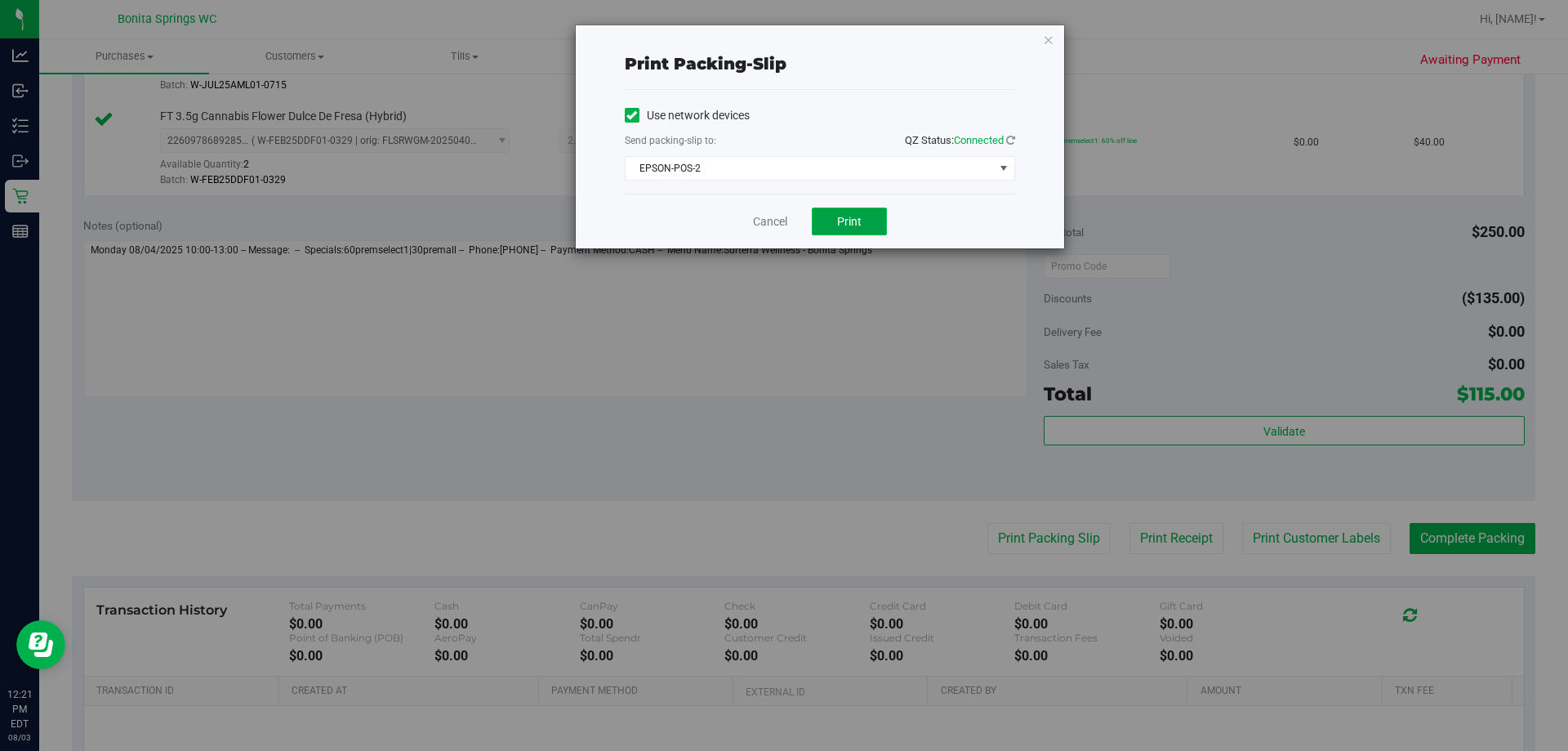 click on "Print" at bounding box center (849, 221) 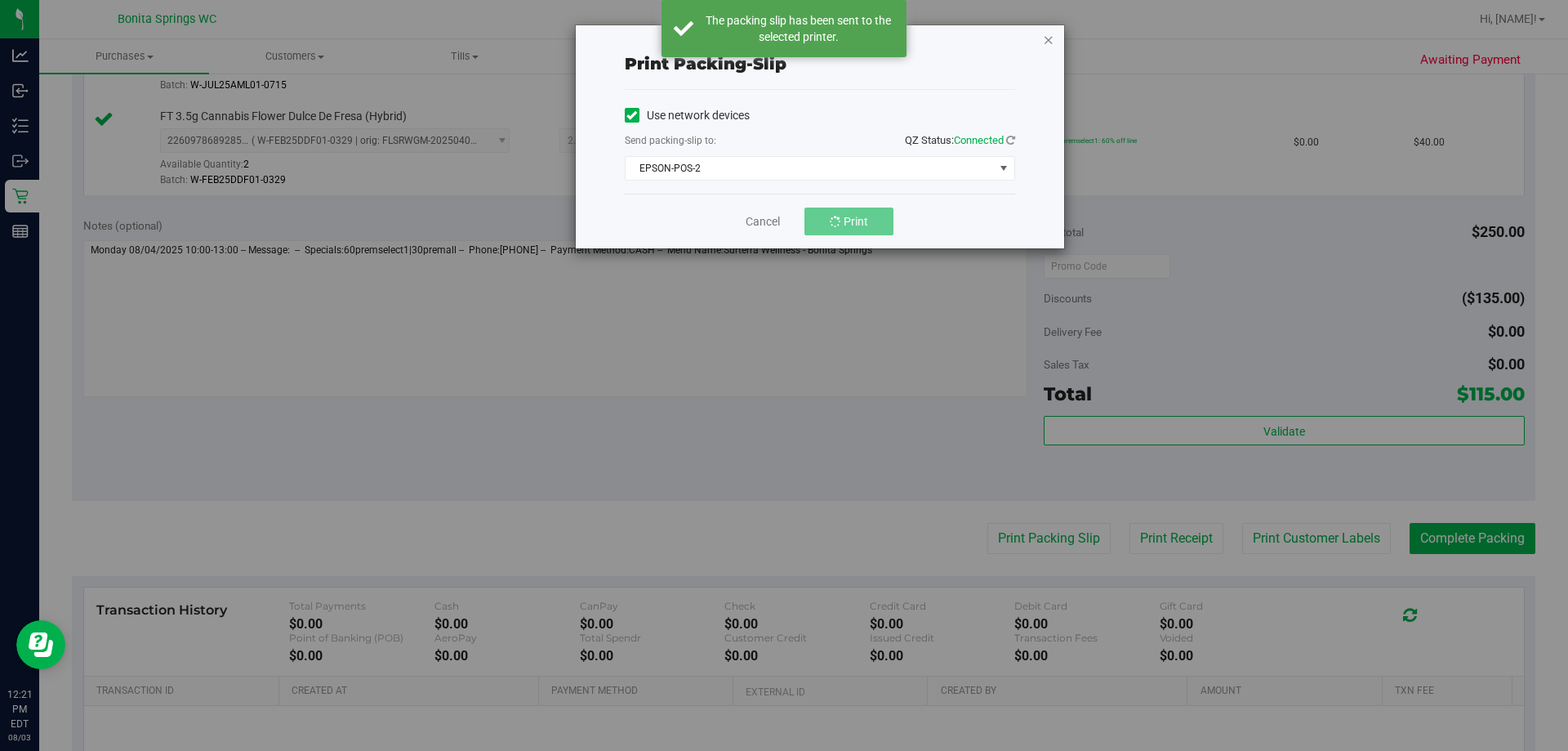 click at bounding box center [1049, 39] 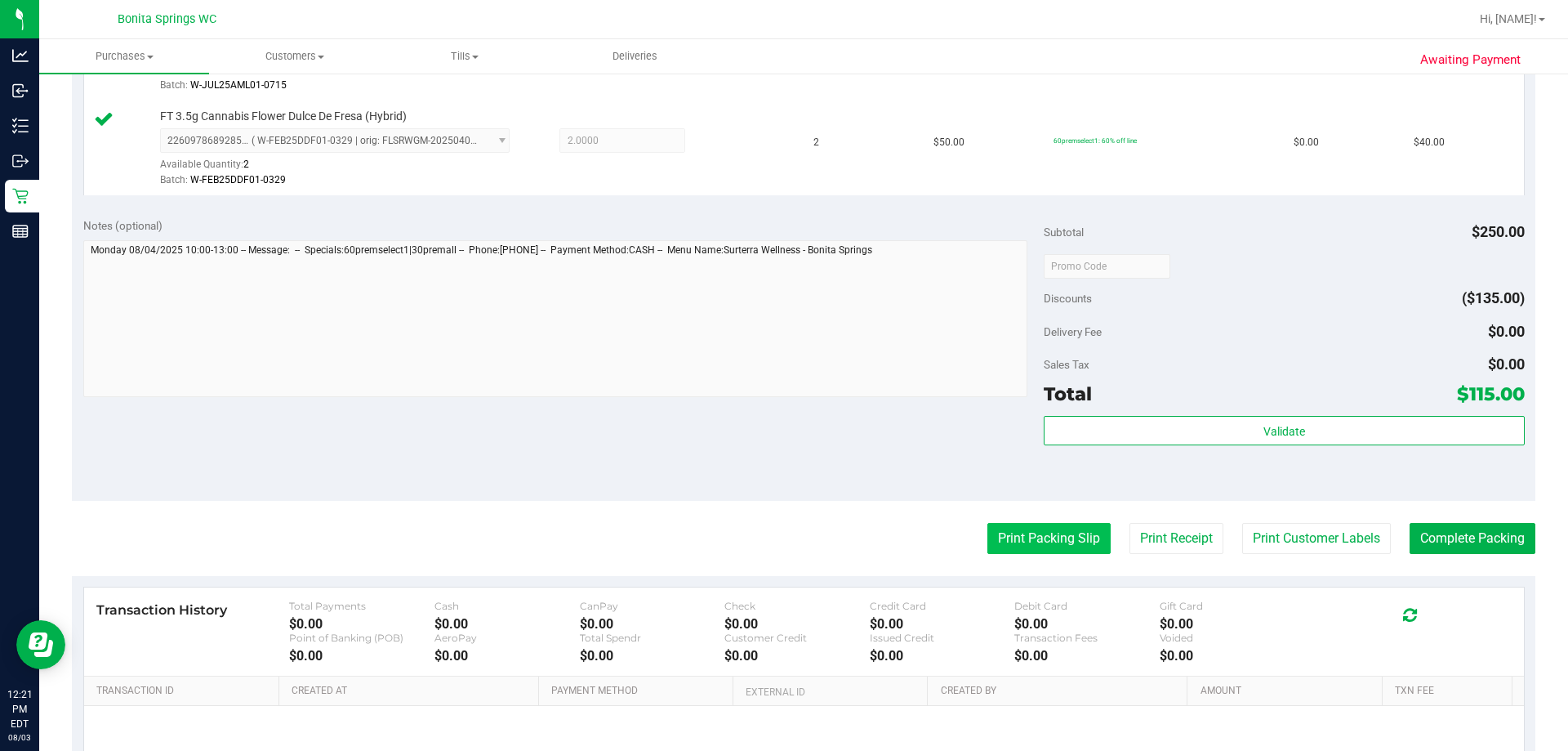 click on "Print Packing Slip" at bounding box center (1049, 539) 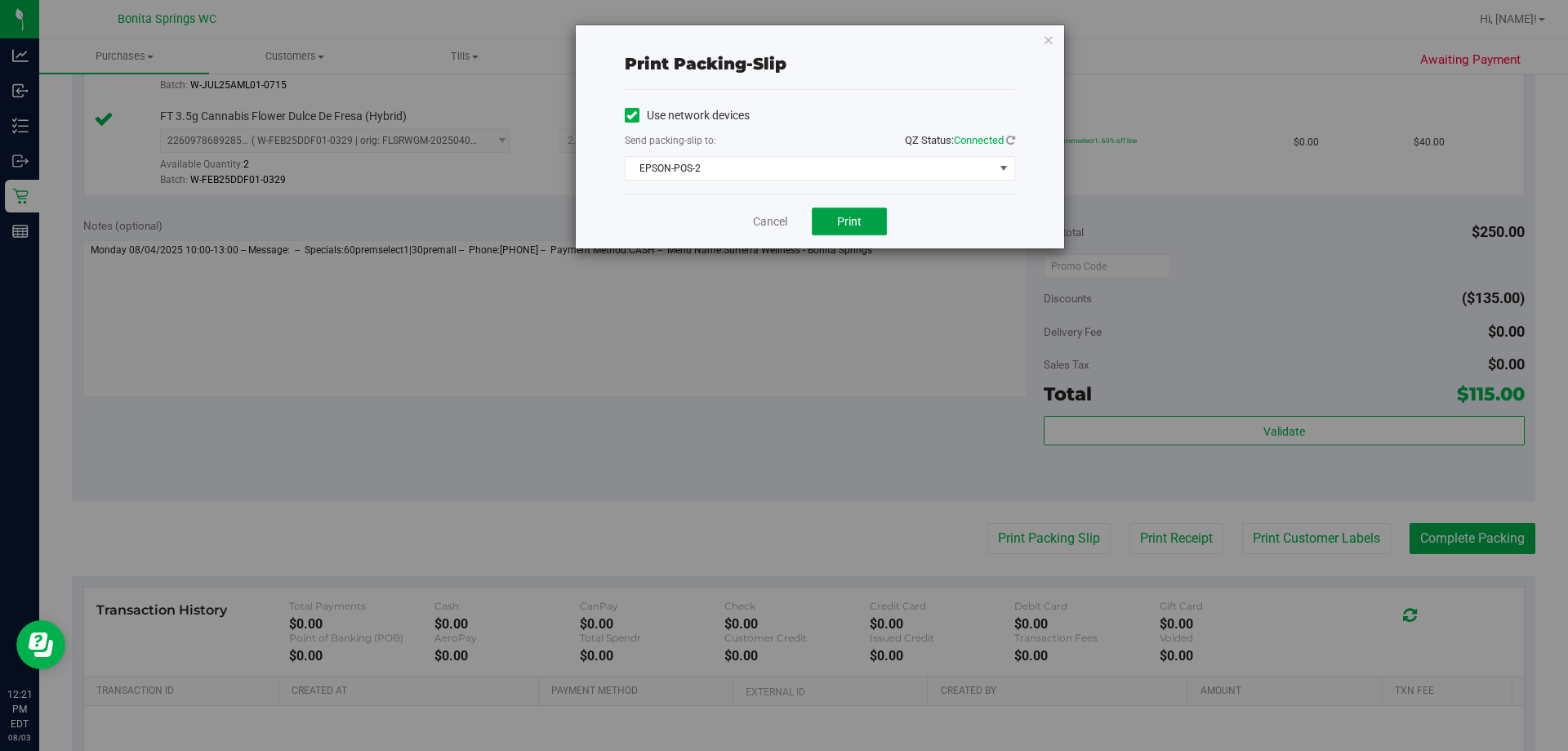 click on "Print" at bounding box center [849, 221] 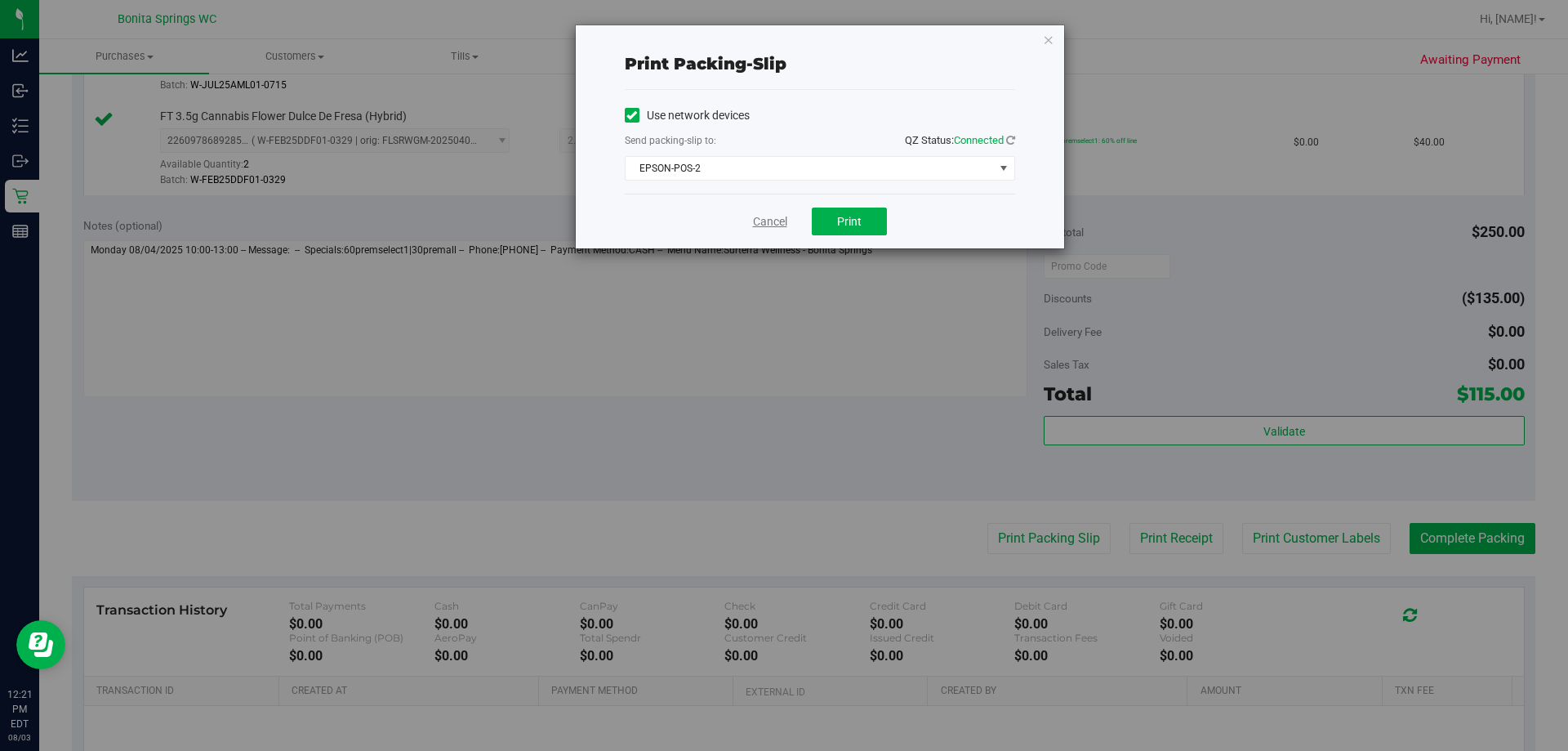 click on "Cancel" at bounding box center [770, 221] 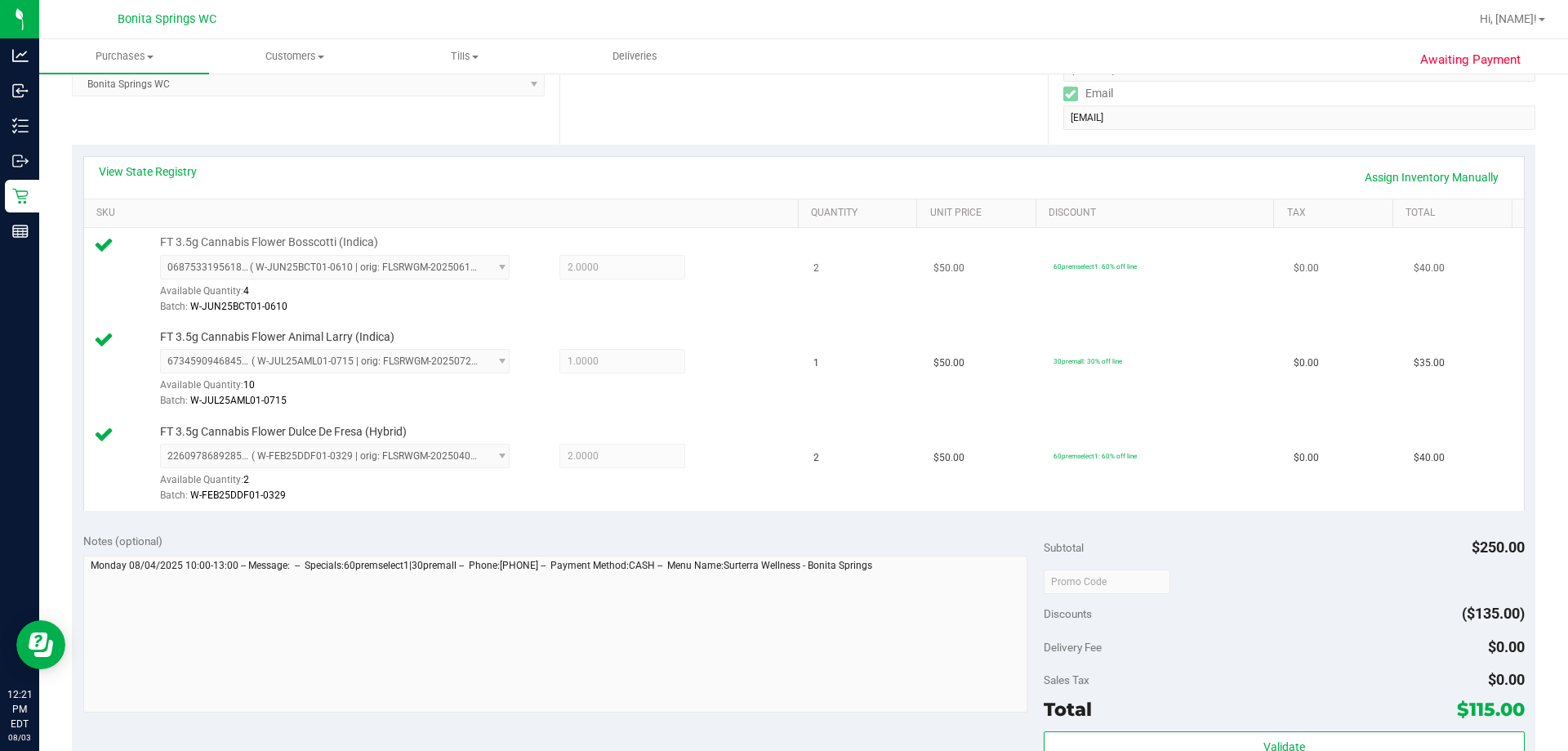 scroll, scrollTop: 530, scrollLeft: 0, axis: vertical 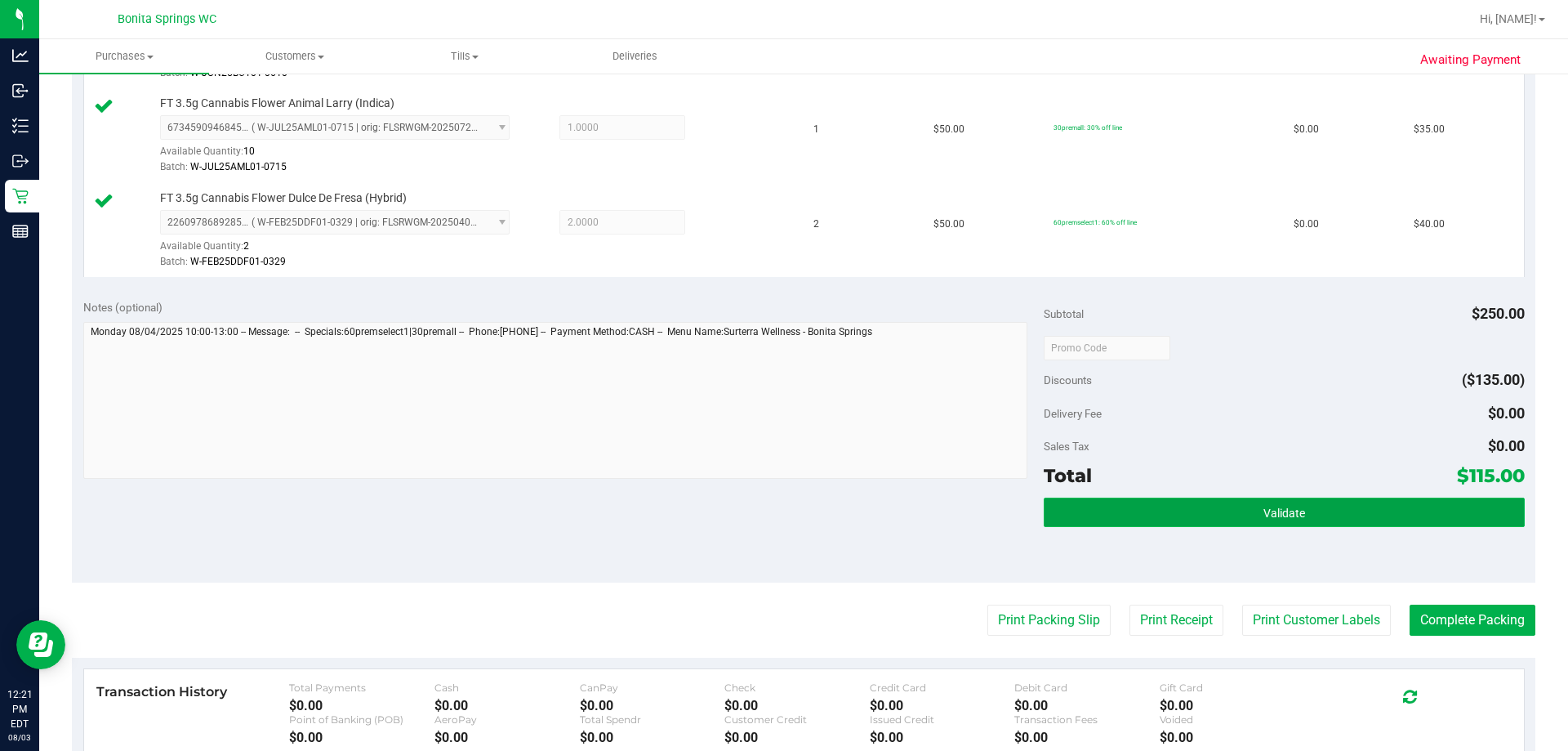 click on "Validate" at bounding box center [1284, 512] 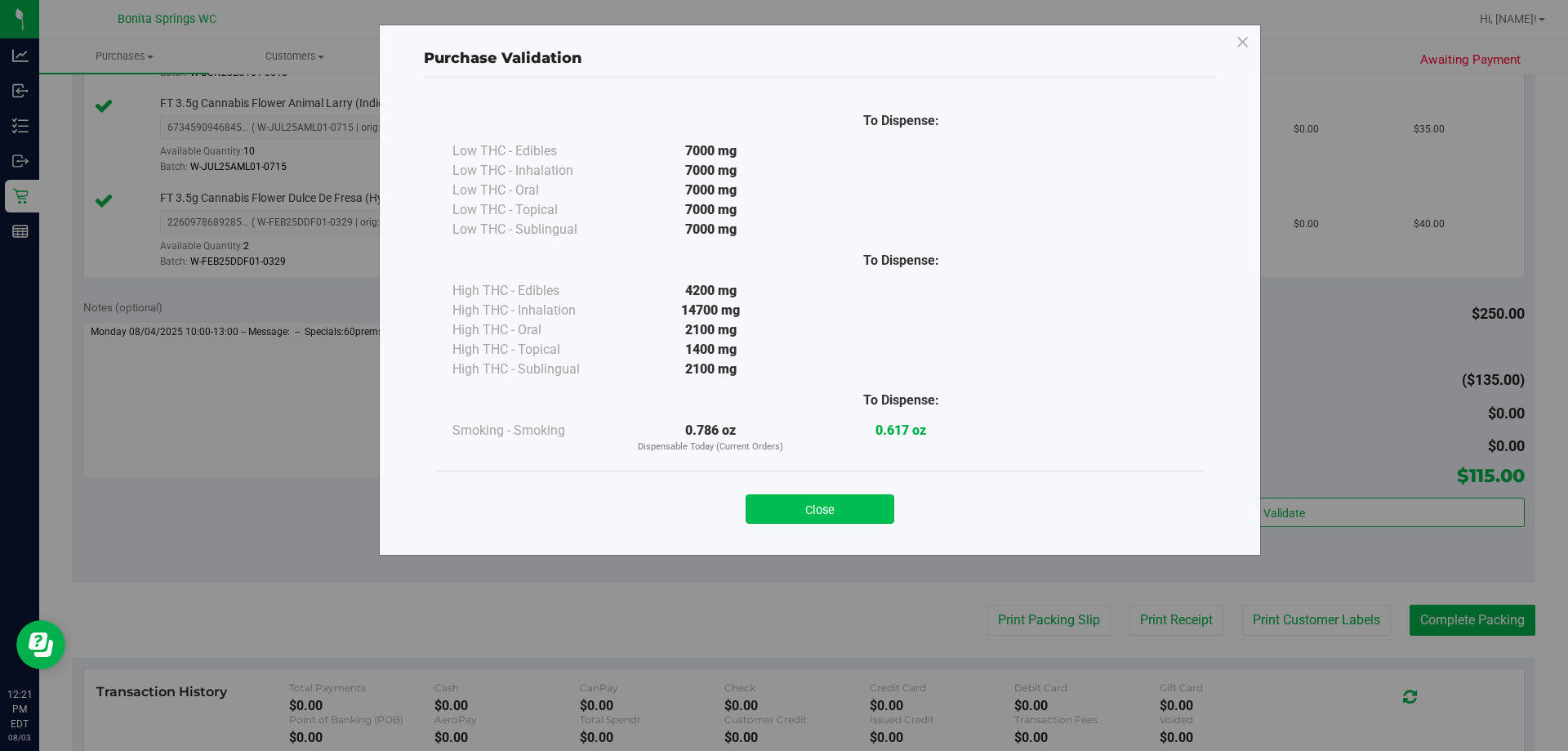 click on "Close" at bounding box center (820, 509) 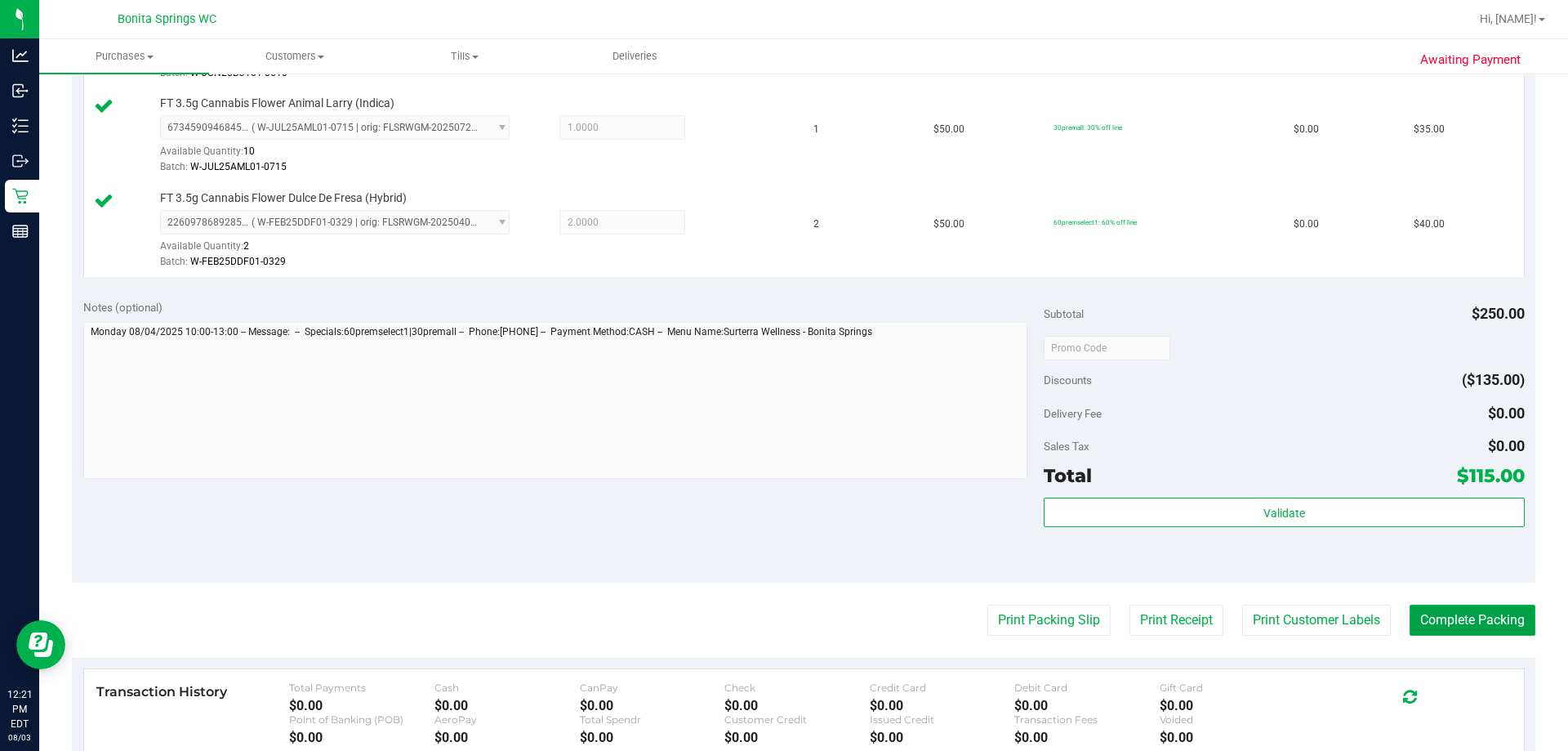 click on "Complete Packing" at bounding box center [1472, 620] 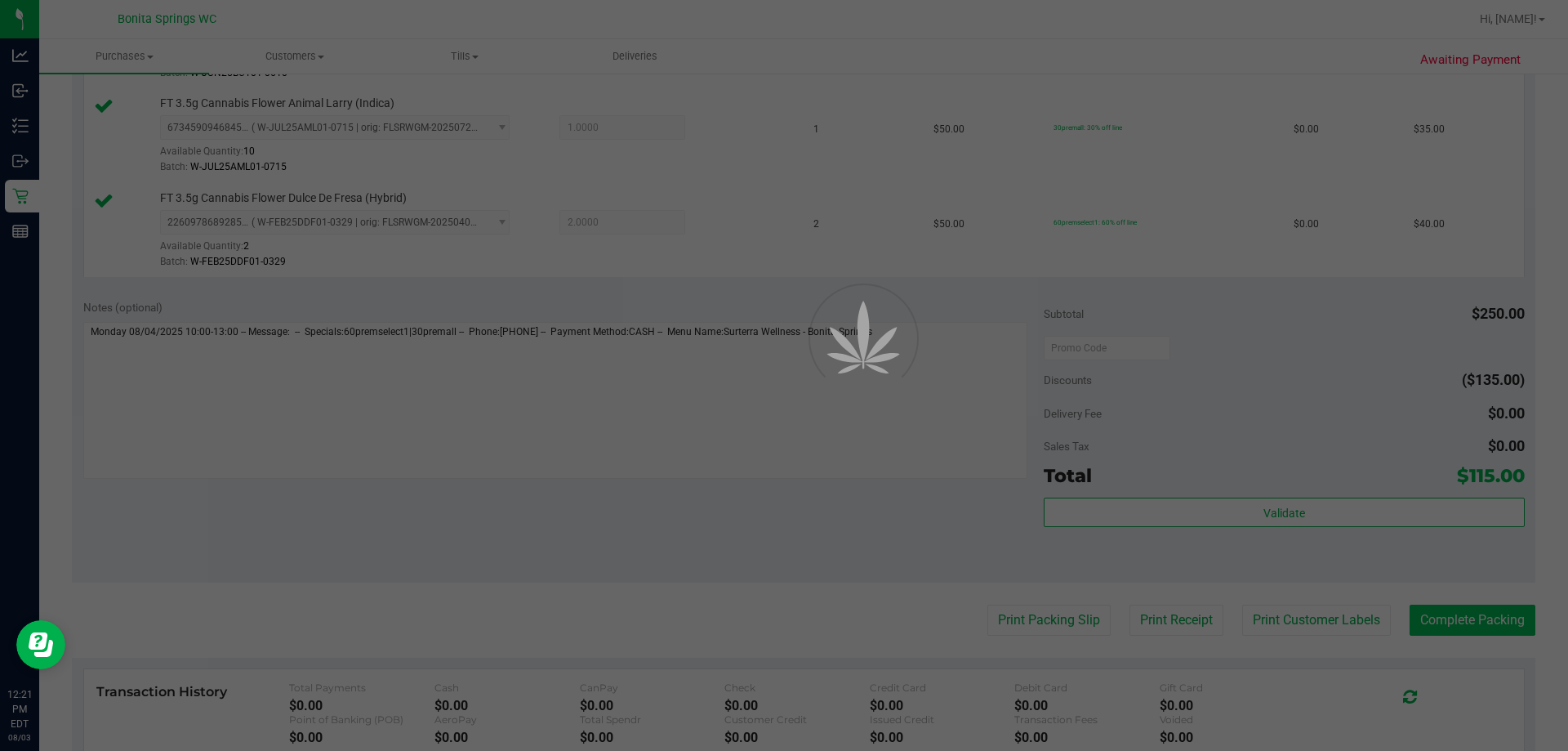 scroll, scrollTop: 0, scrollLeft: 0, axis: both 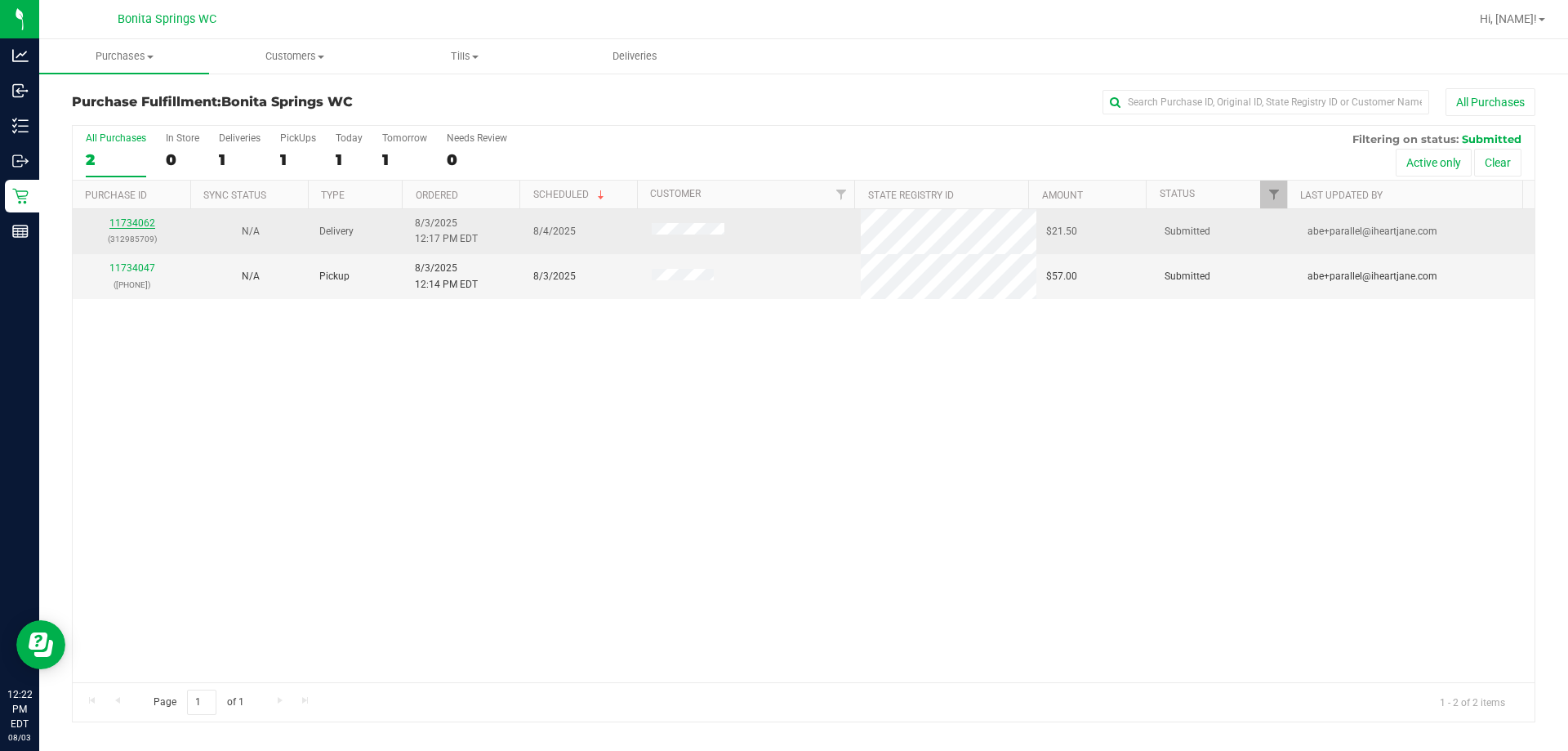 click on "11734062" at bounding box center [132, 223] 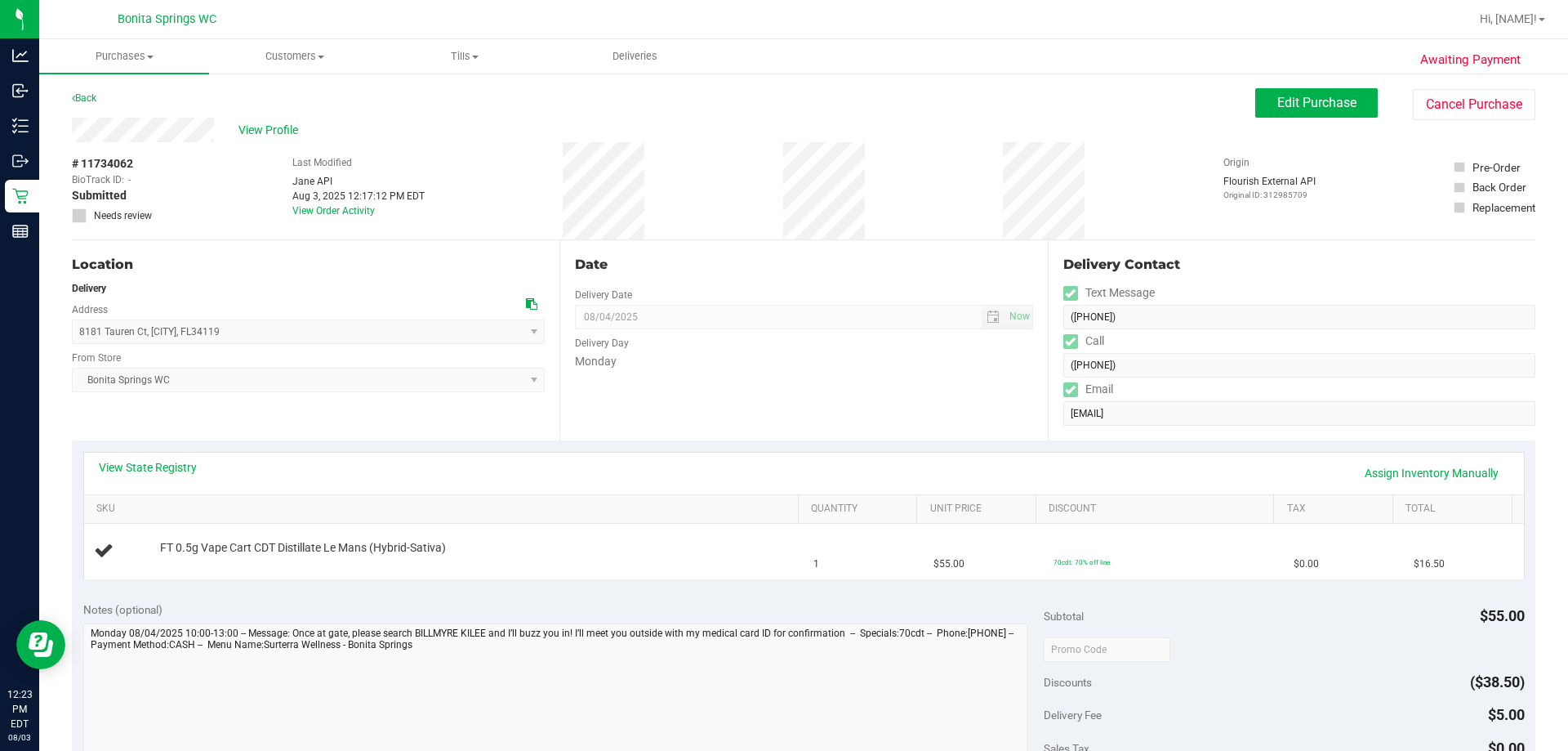 click on "Location
Delivery
Address
8181 Tauren Ct
, Naples
, FL
34119
Select address 8181 Tauren Ct
From Store
Bonita Springs WC Select Store Bonita Springs WC Boynton Beach WC Bradenton WC Brandon WC Brooksville WC Call Center Clermont WC Crestview WC Deerfield Beach WC Delray Beach WC Deltona WC Ft Walton Beach WC Ft. Lauderdale WC Ft. Myers WC Gainesville WC Jax Atlantic WC JAX DC REP Jax WC Key West WC Lakeland WC Largo WC Lehigh Acres DC REP Merritt Island WC Miami 72nd WC Miami Beach WC Miami Dadeland WC Miramar DC REP New Port Richey WC North Port WC" at bounding box center (315, 340) 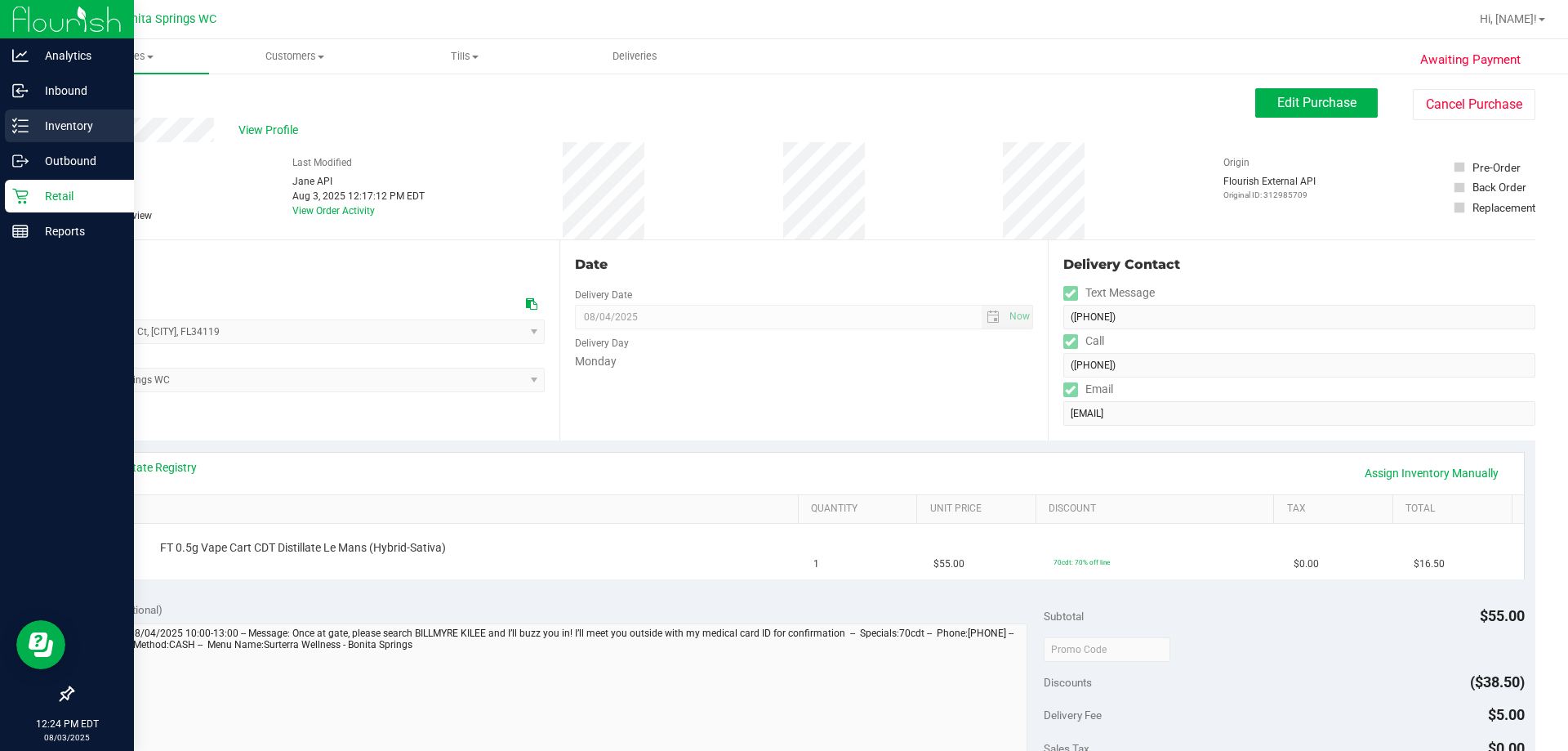 click on "Inventory" at bounding box center [78, 126] 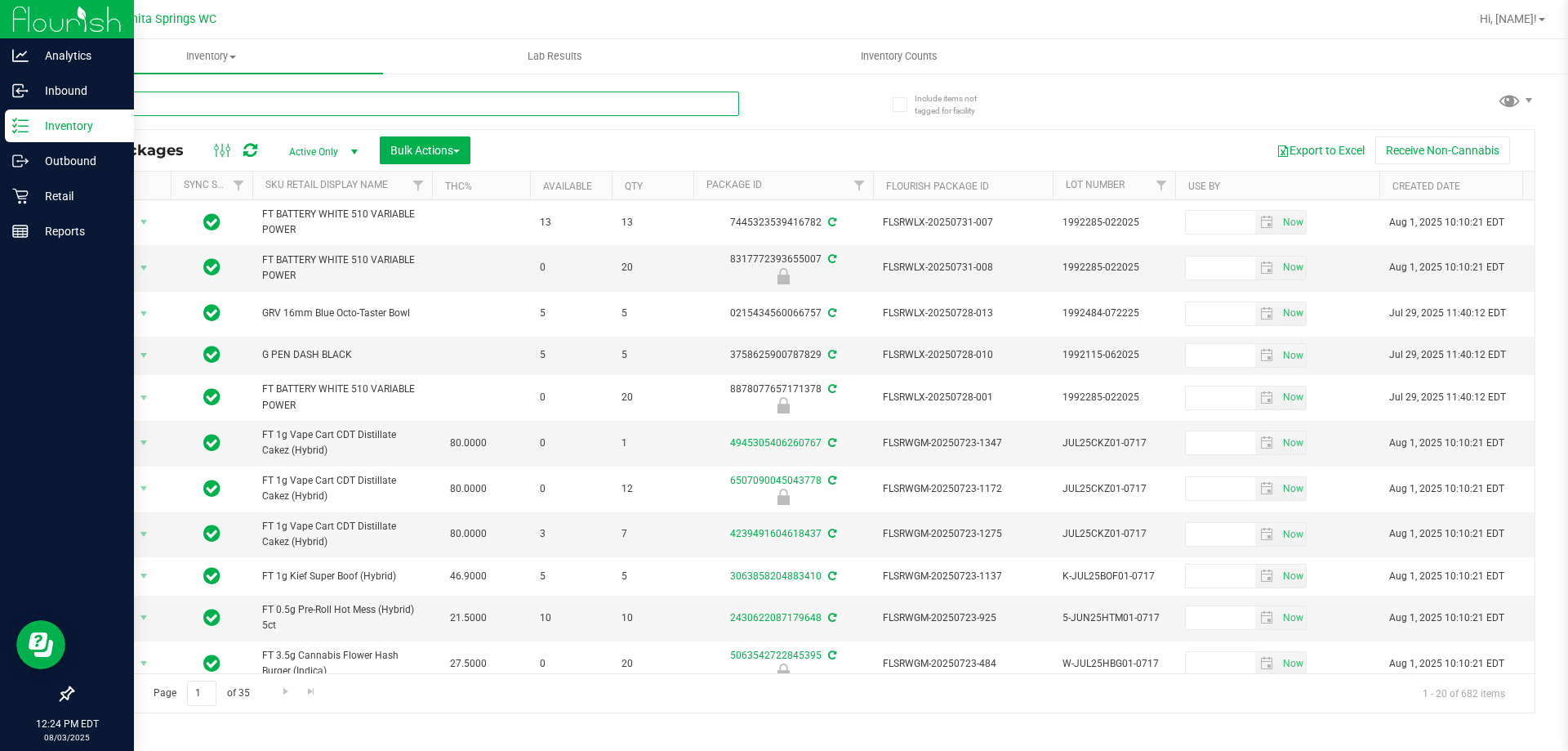 click at bounding box center [405, 104] 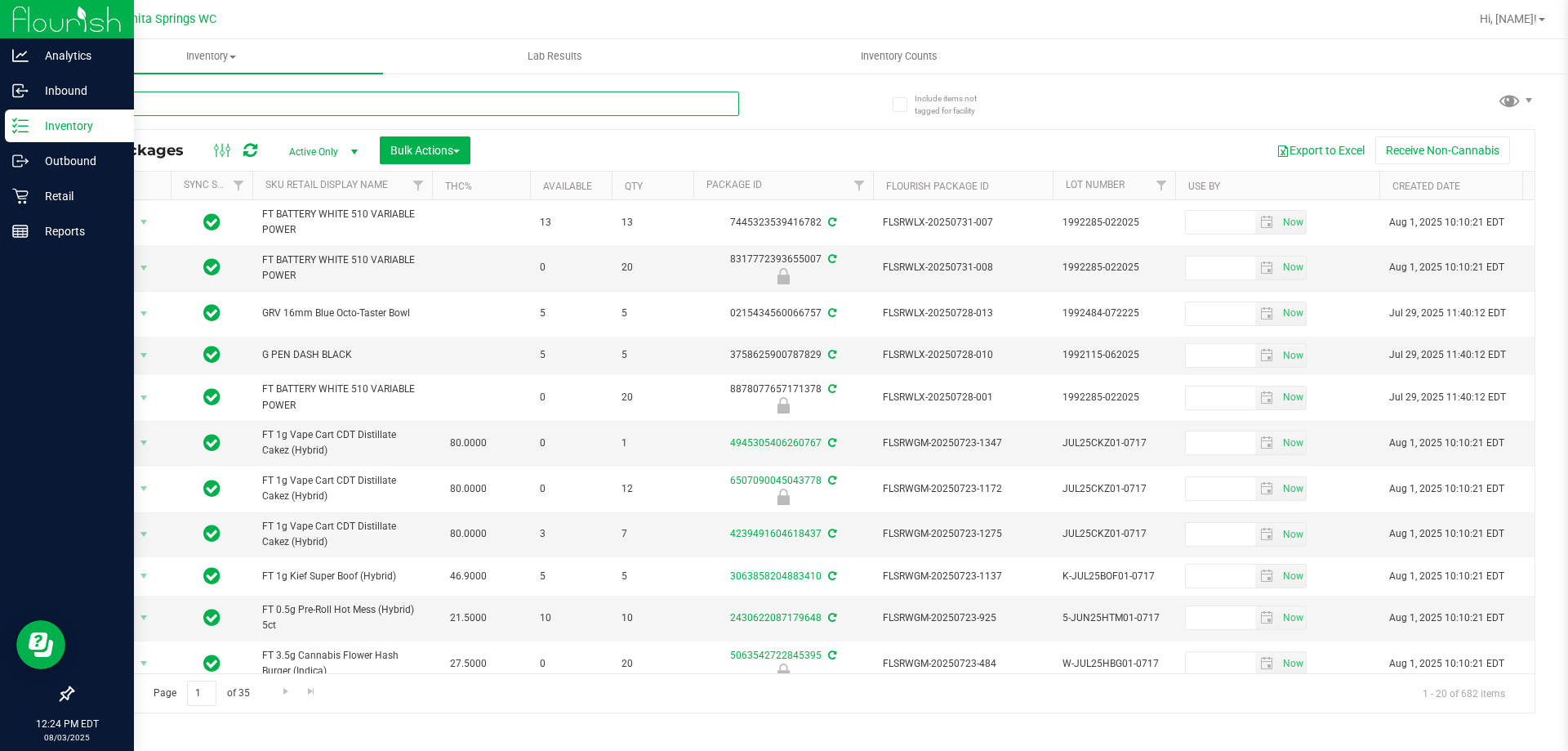 type on "lmn" 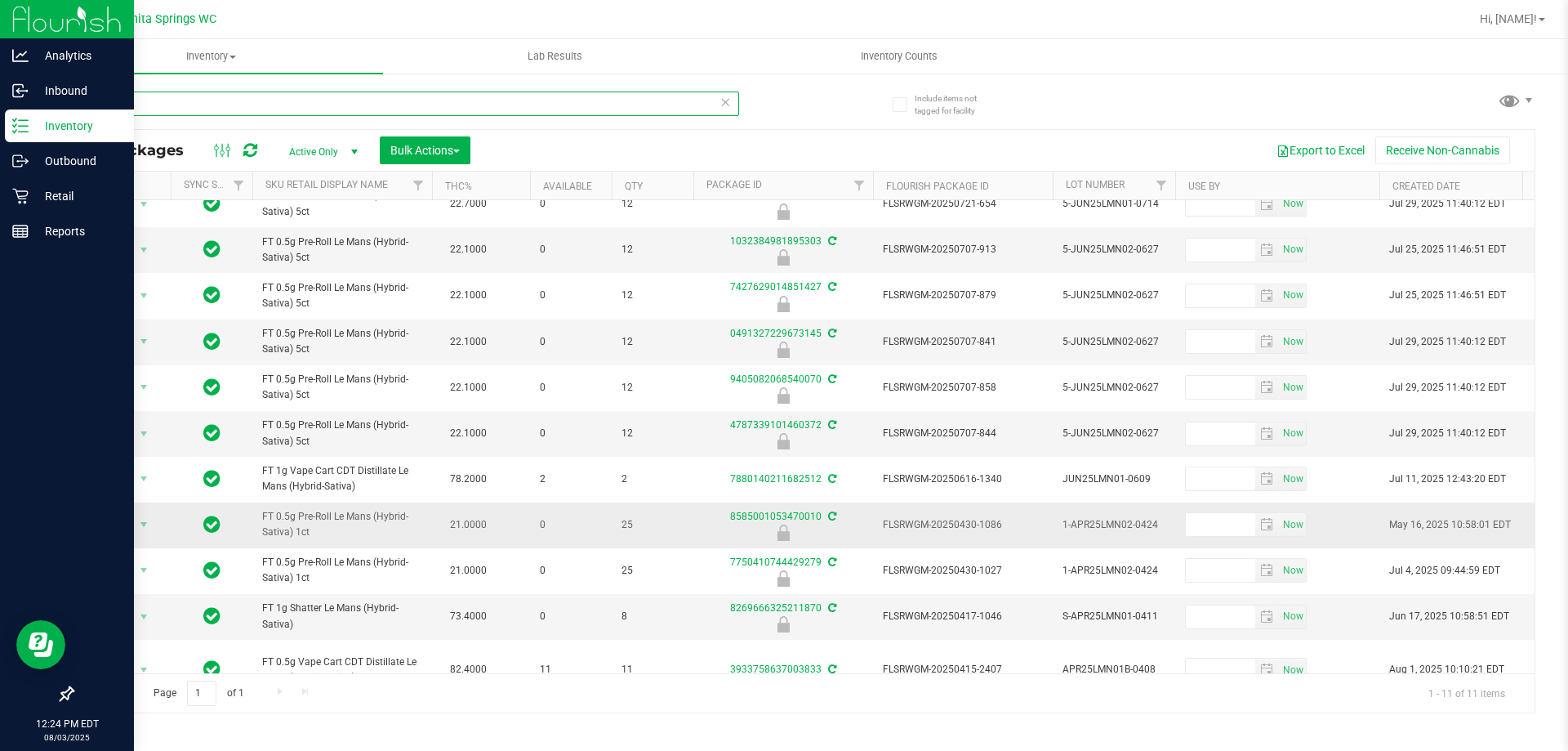 scroll, scrollTop: 74, scrollLeft: 0, axis: vertical 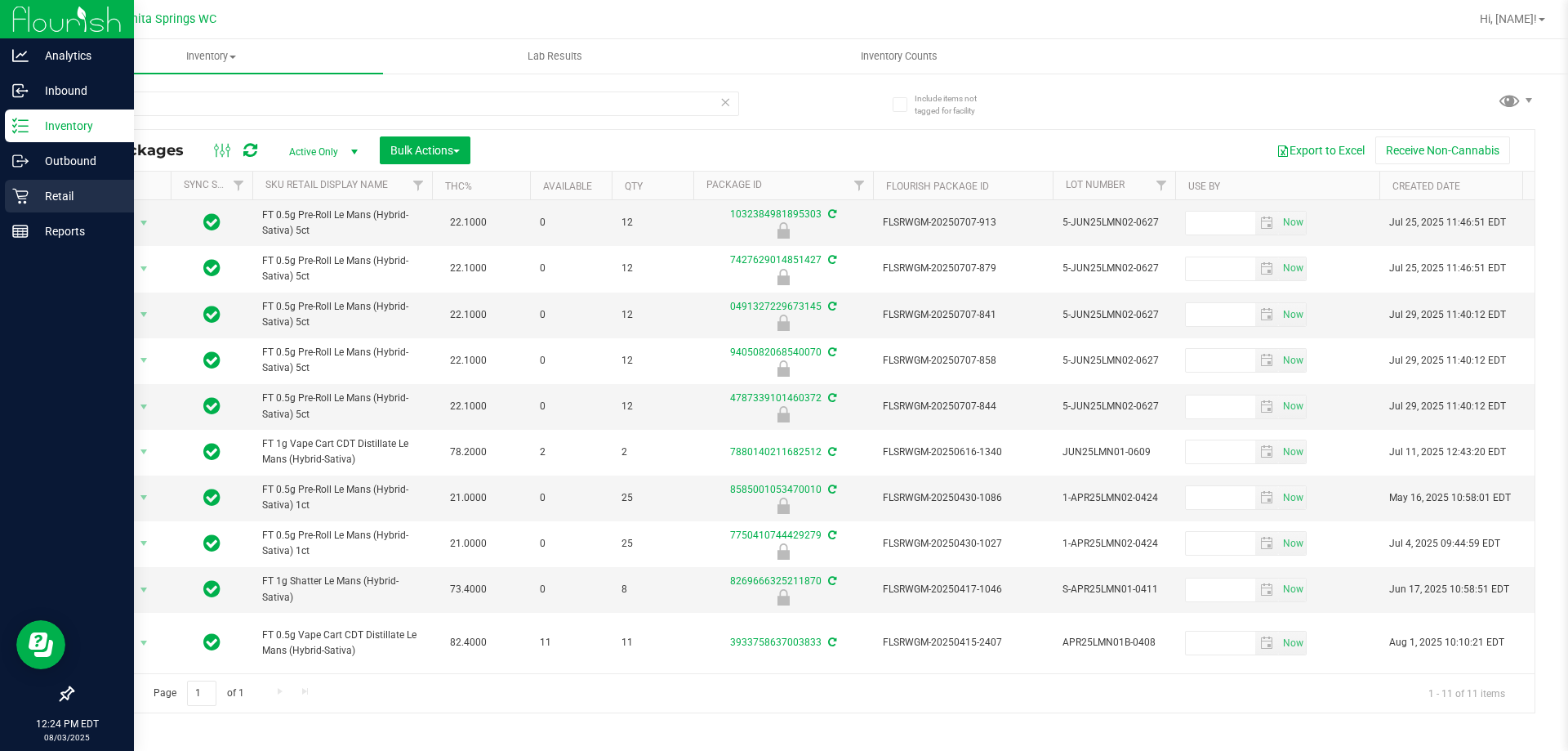 click on "Retail" at bounding box center (78, 196) 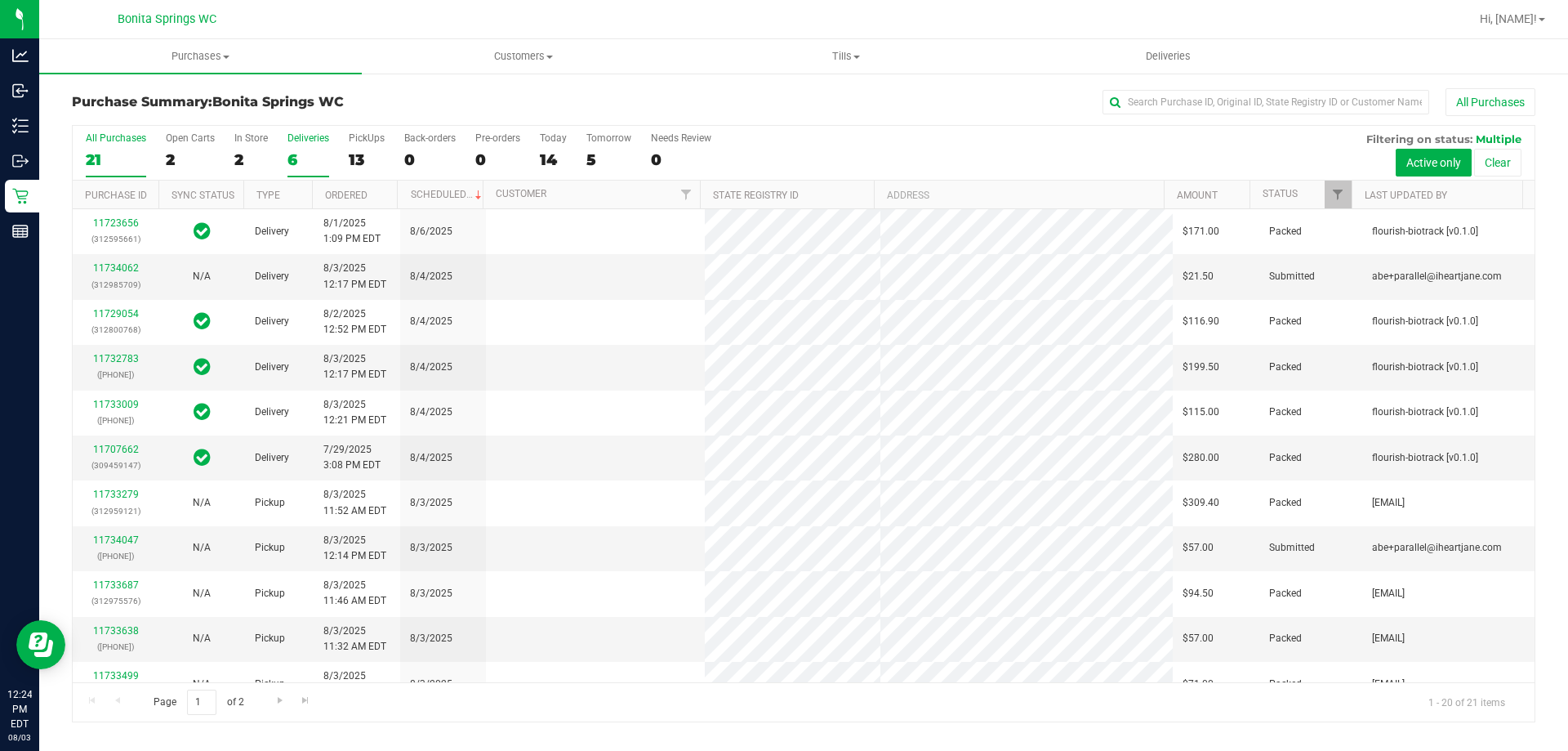 click on "6" at bounding box center [308, 159] 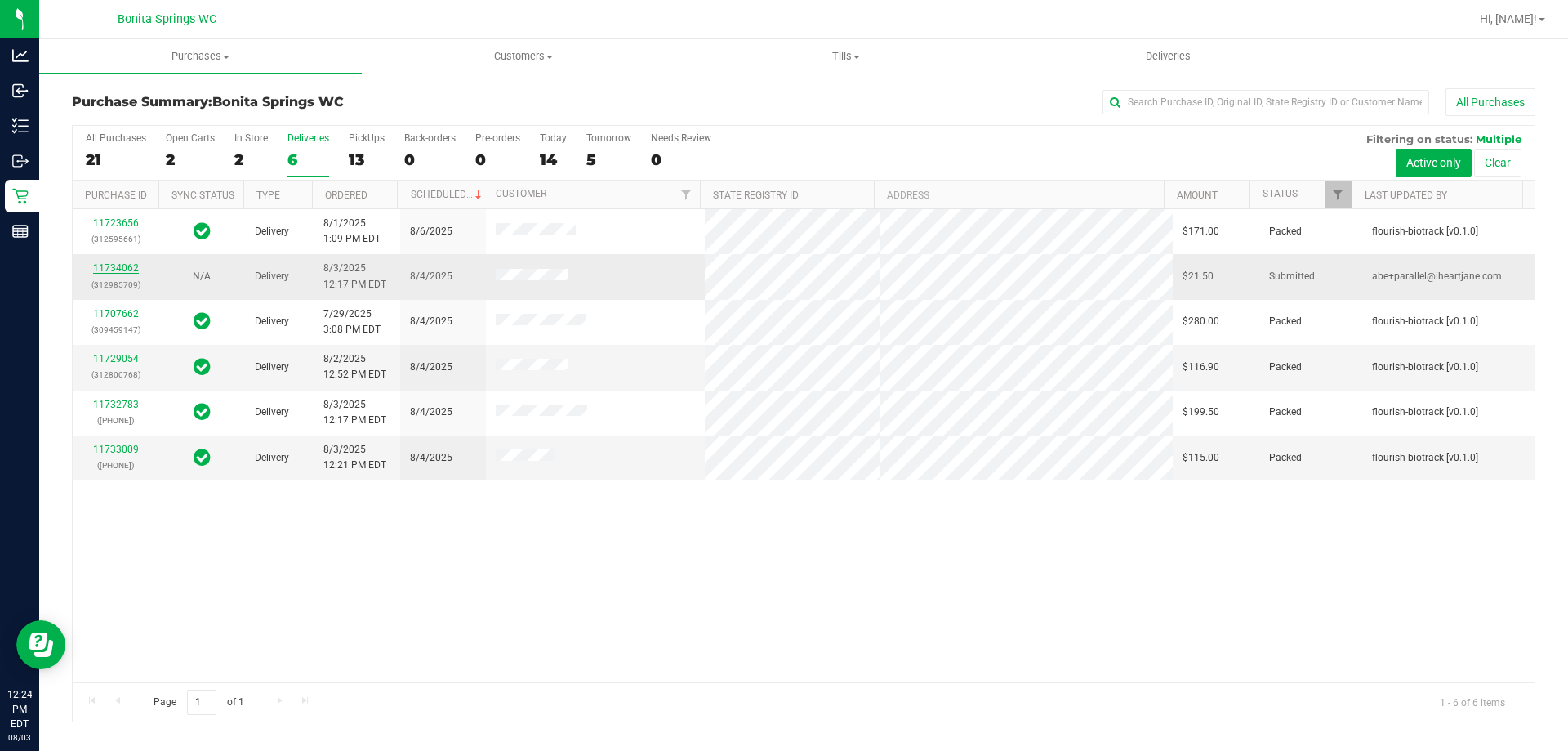 click on "11734062" at bounding box center (116, 268) 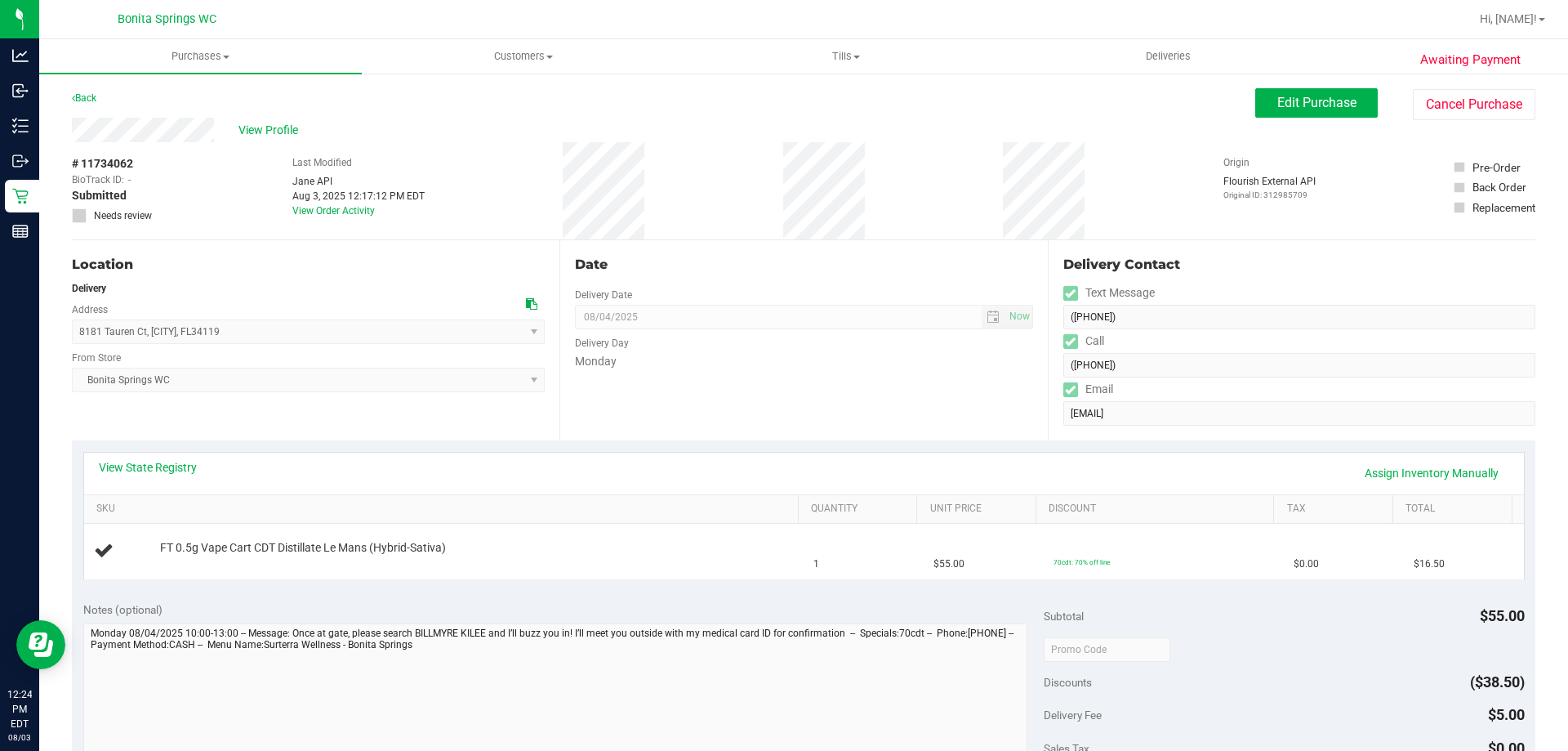 click on "SKU" at bounding box center (441, 510) 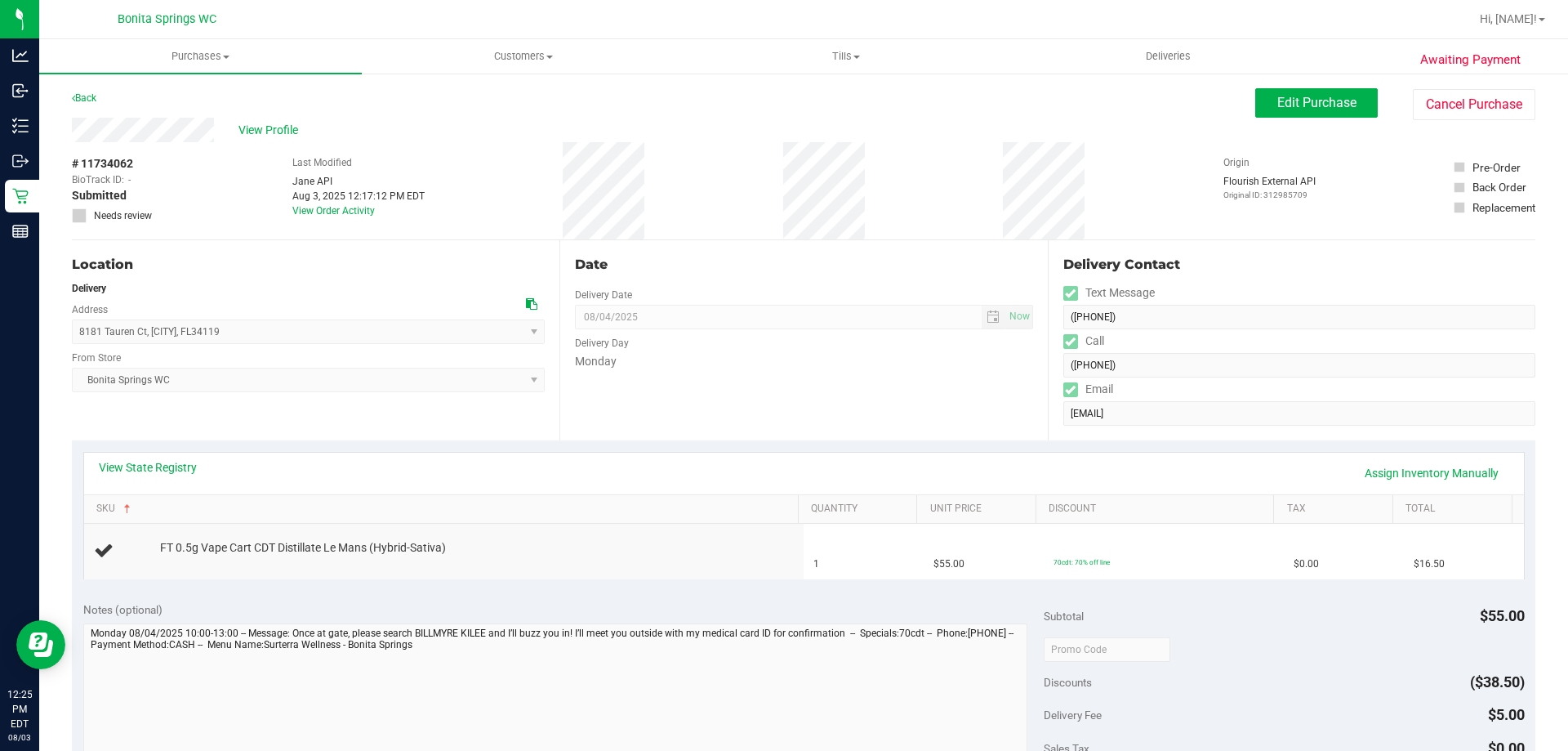 click on "SKU" at bounding box center [441, 510] 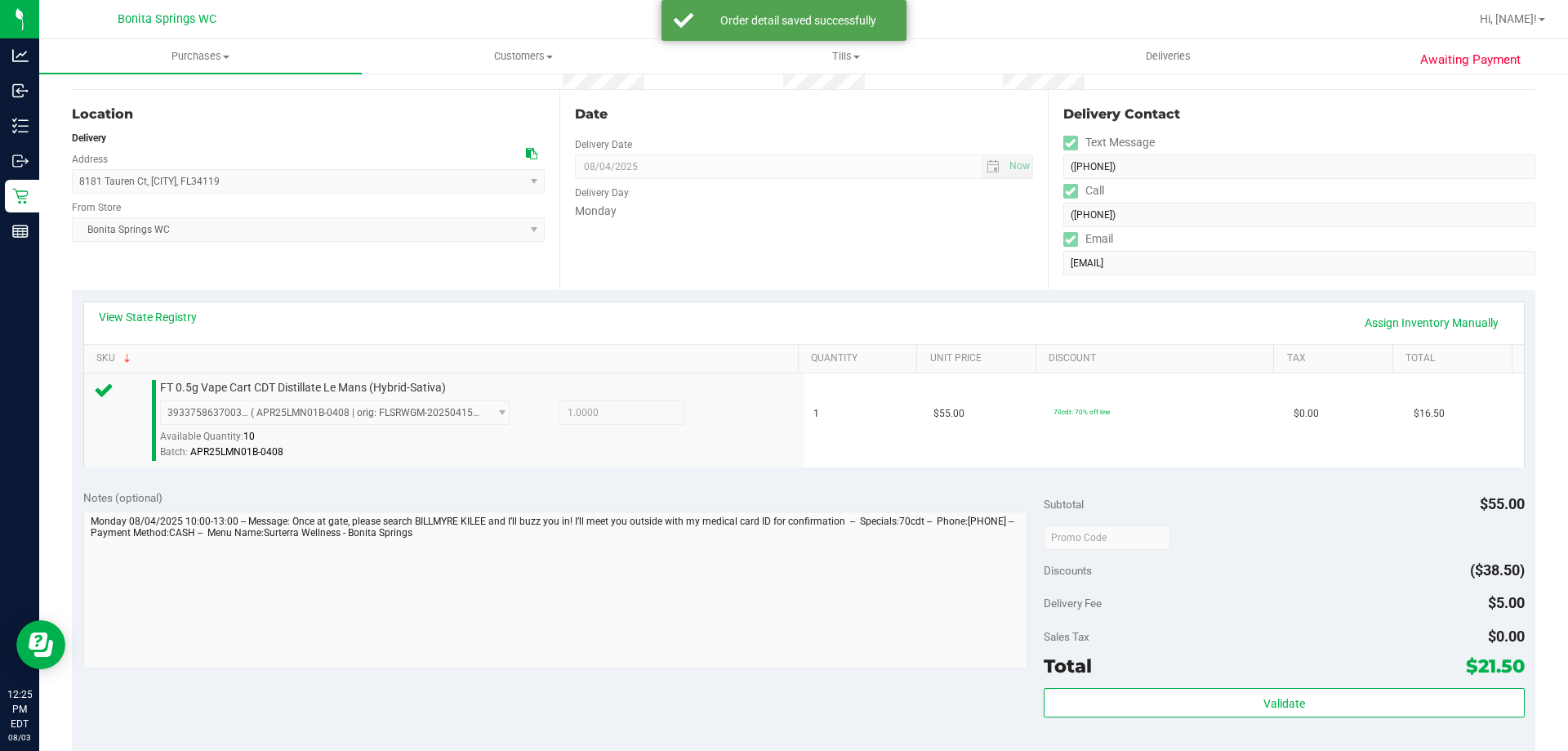 scroll, scrollTop: 327, scrollLeft: 0, axis: vertical 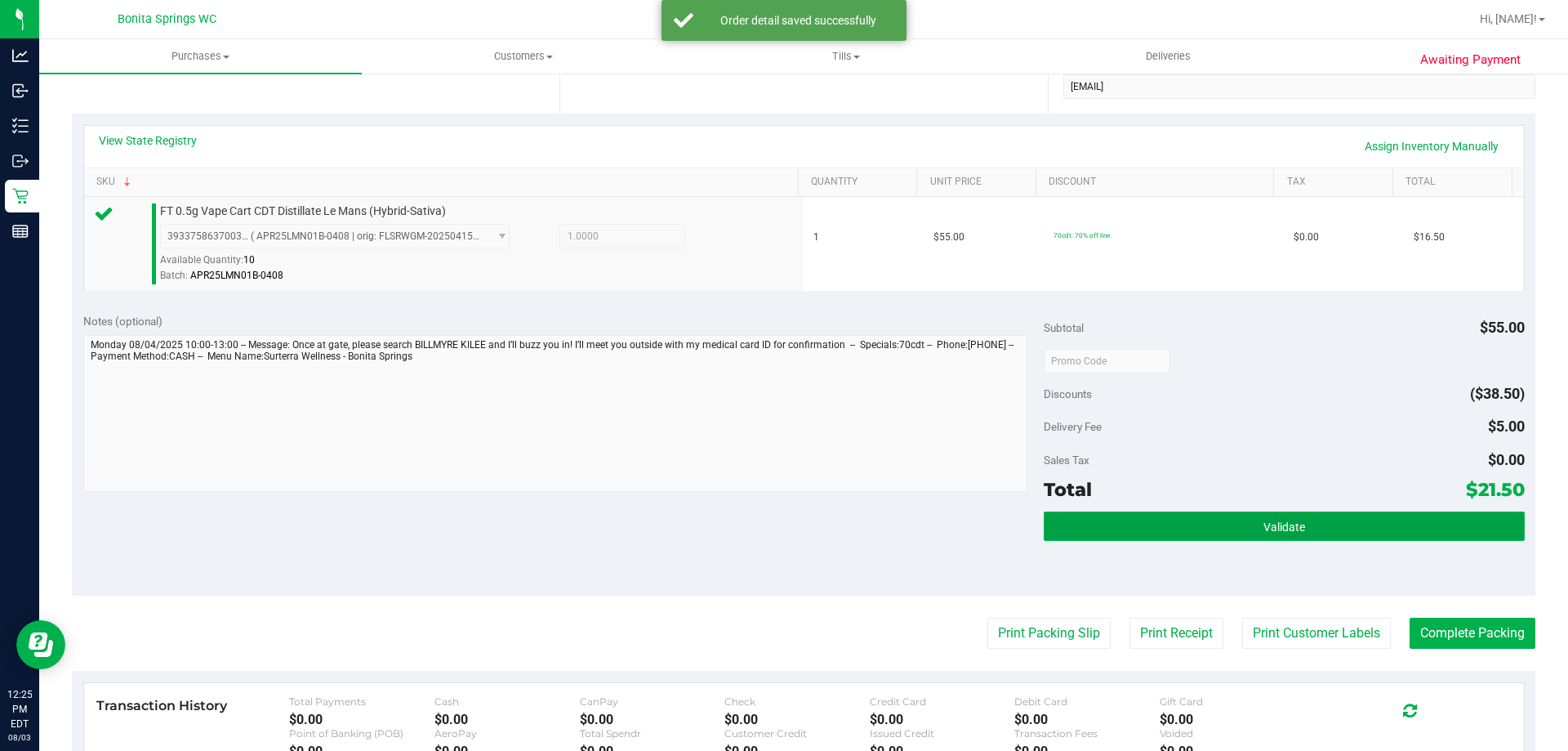 click on "Validate" at bounding box center (1284, 526) 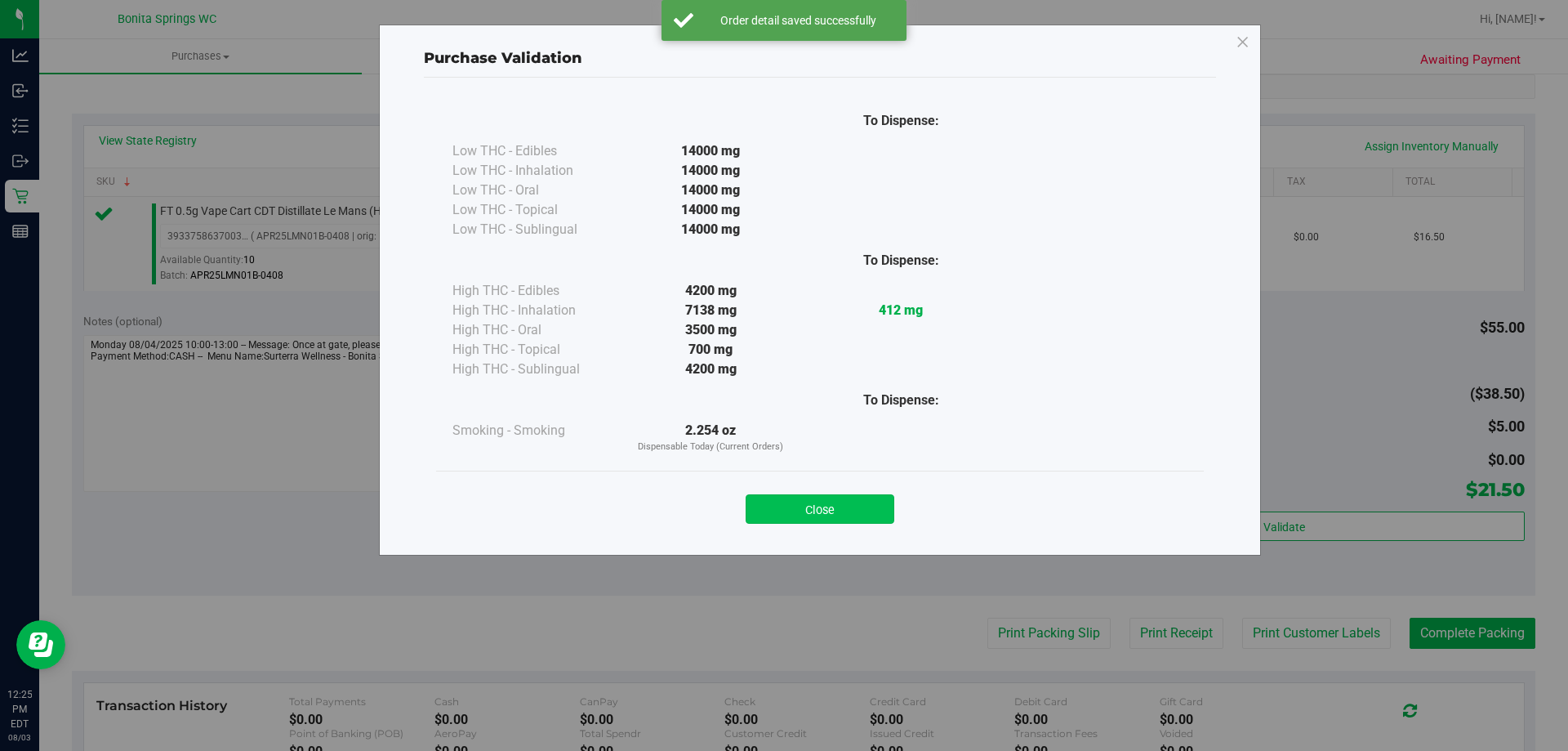 click on "Close" at bounding box center (820, 509) 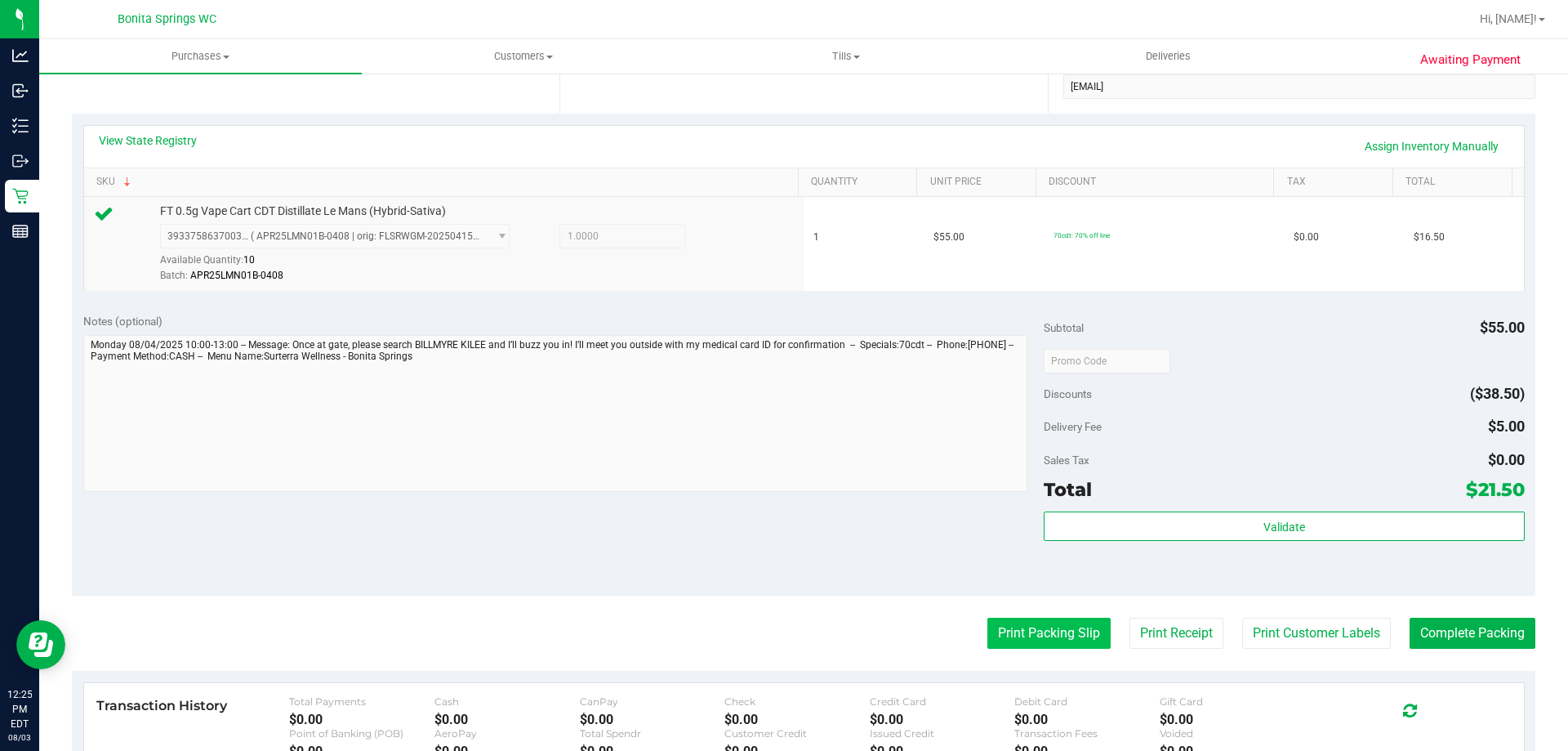 click on "Print Packing Slip" at bounding box center [1049, 633] 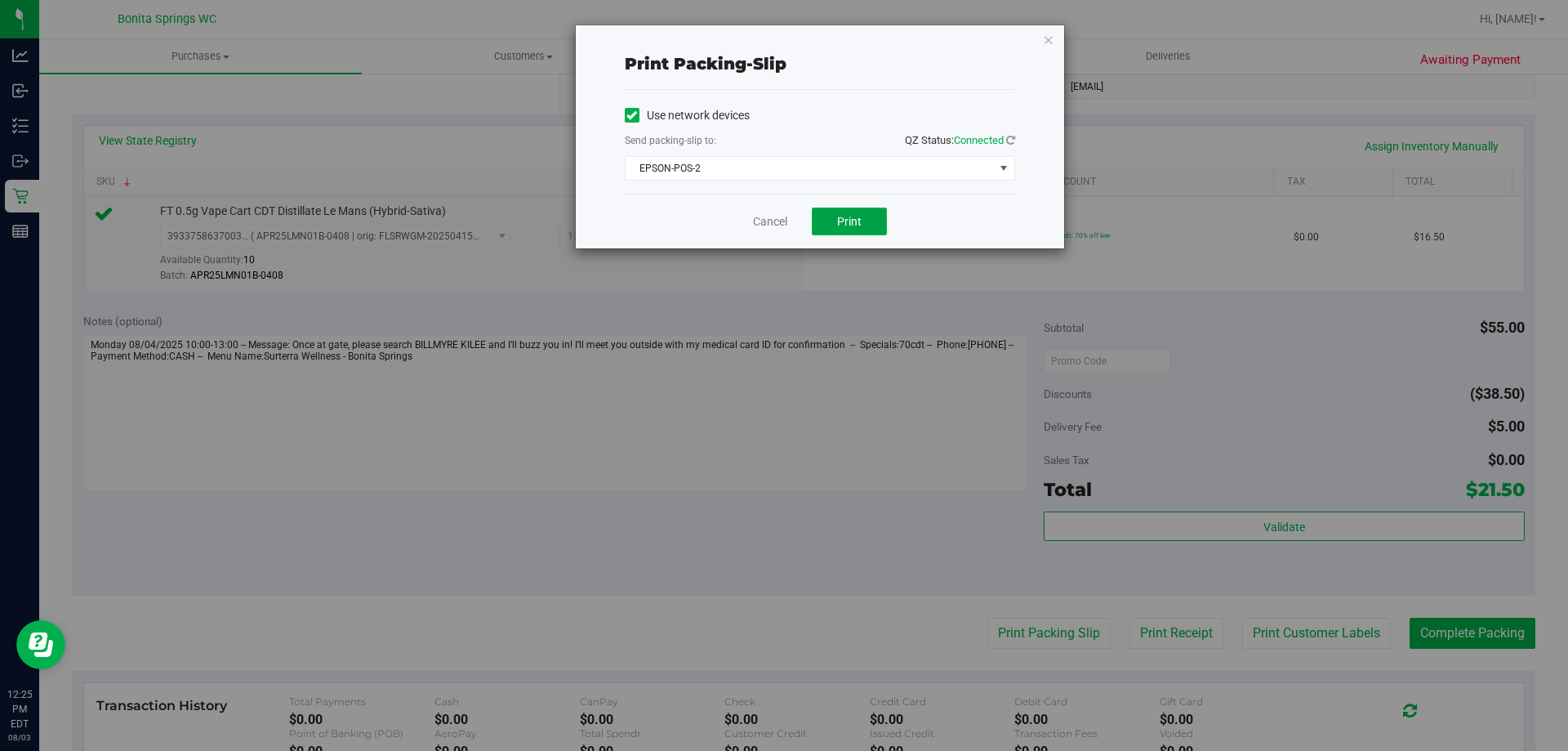 click on "Print" at bounding box center (849, 221) 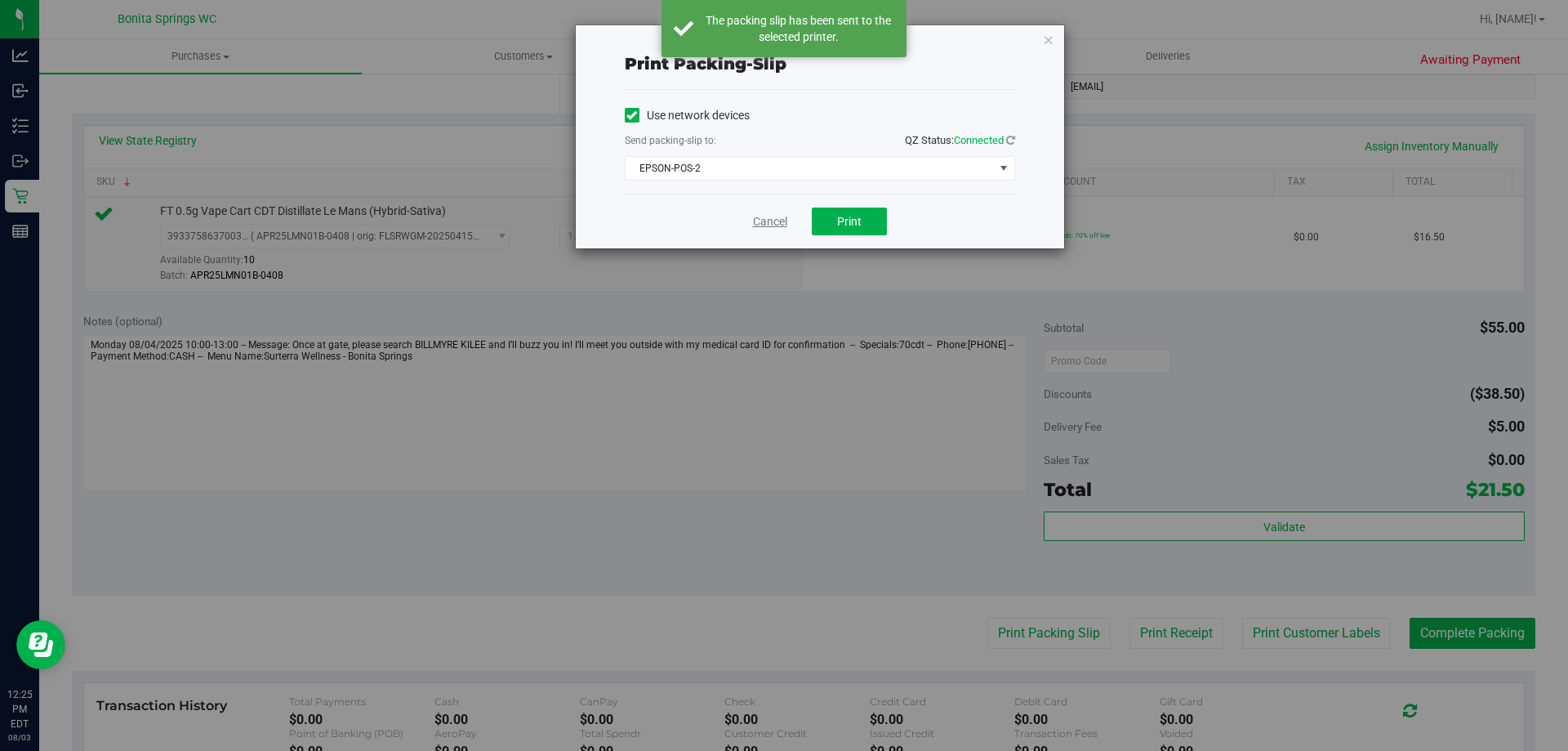 click on "Cancel" at bounding box center (770, 221) 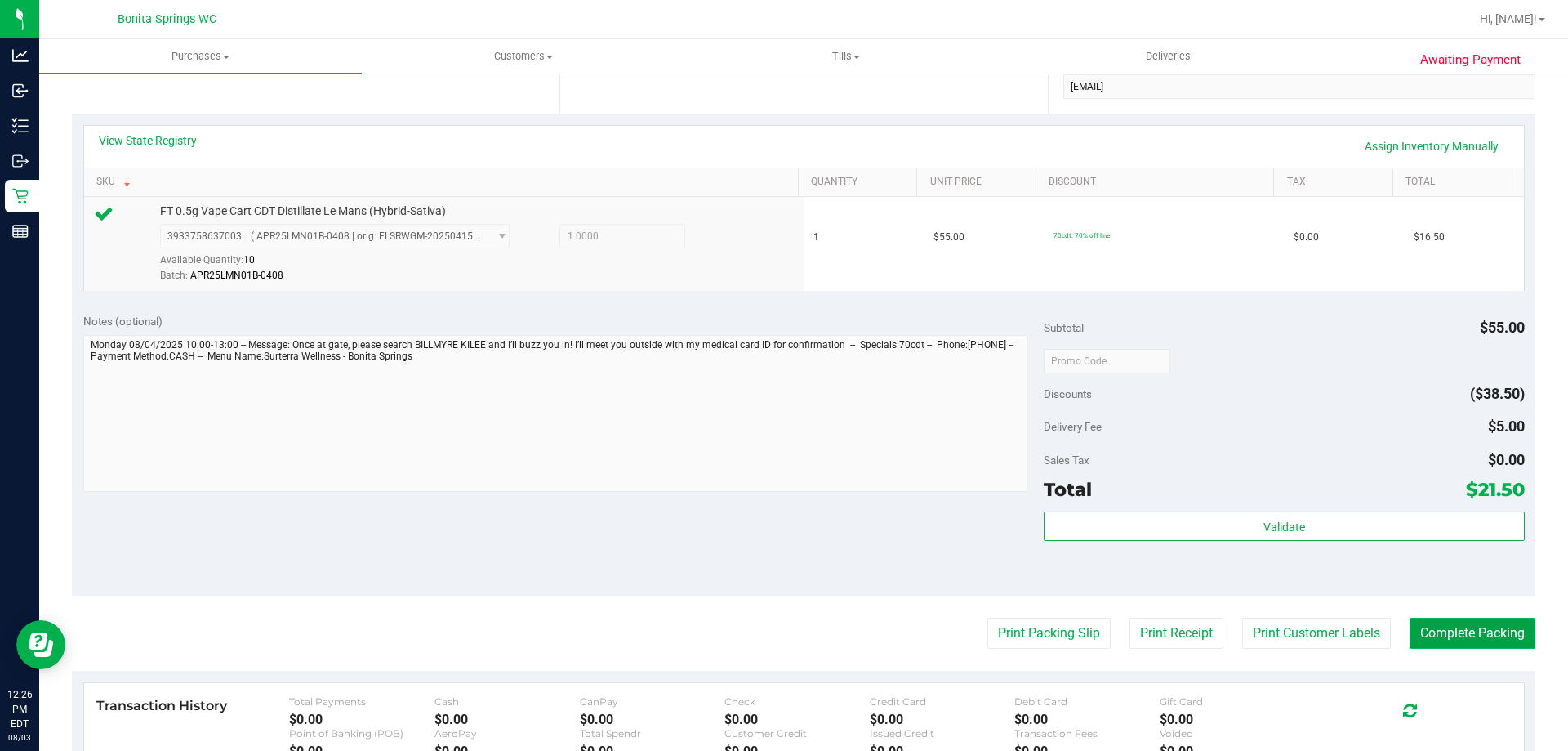 click on "Complete Packing" at bounding box center (1472, 633) 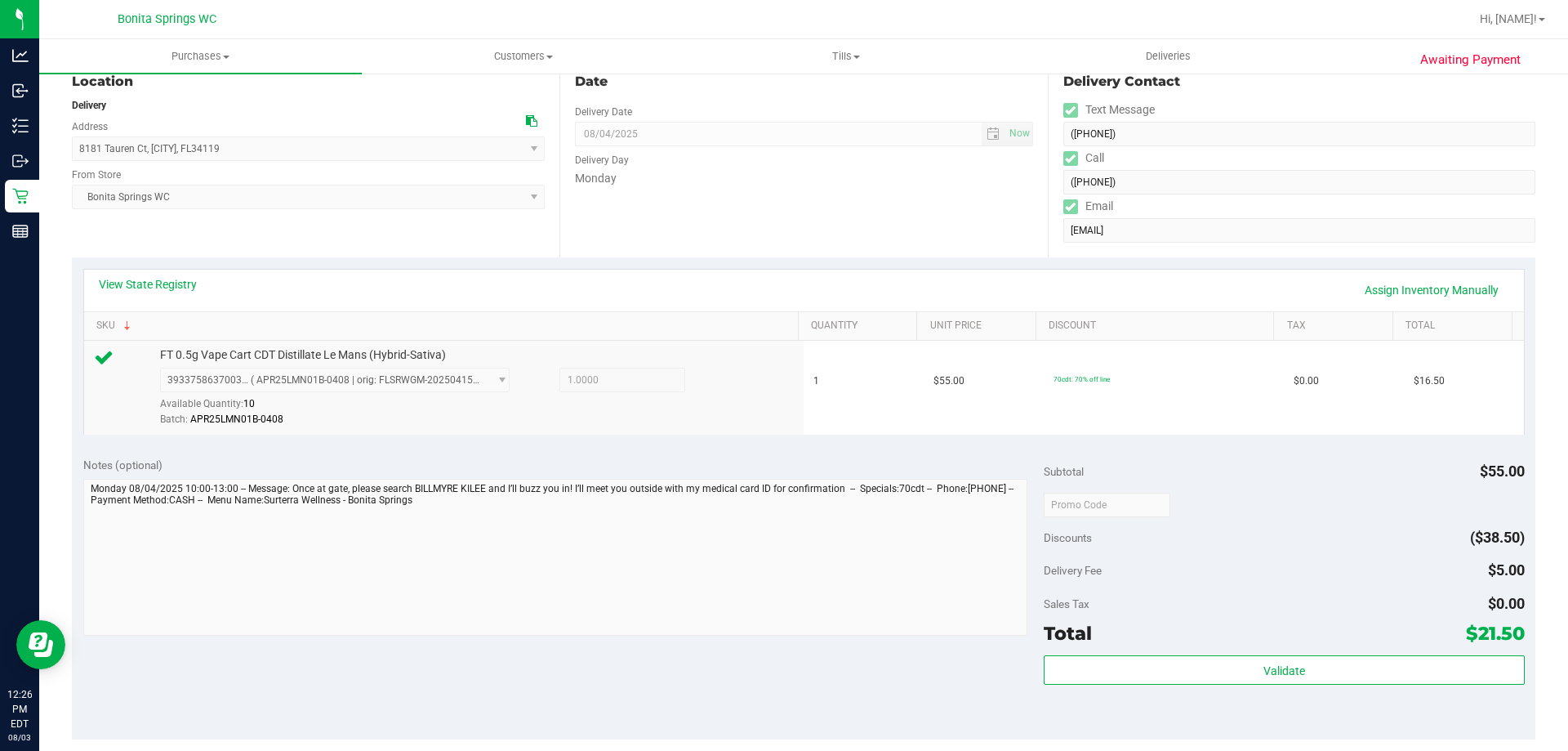 scroll, scrollTop: 0, scrollLeft: 0, axis: both 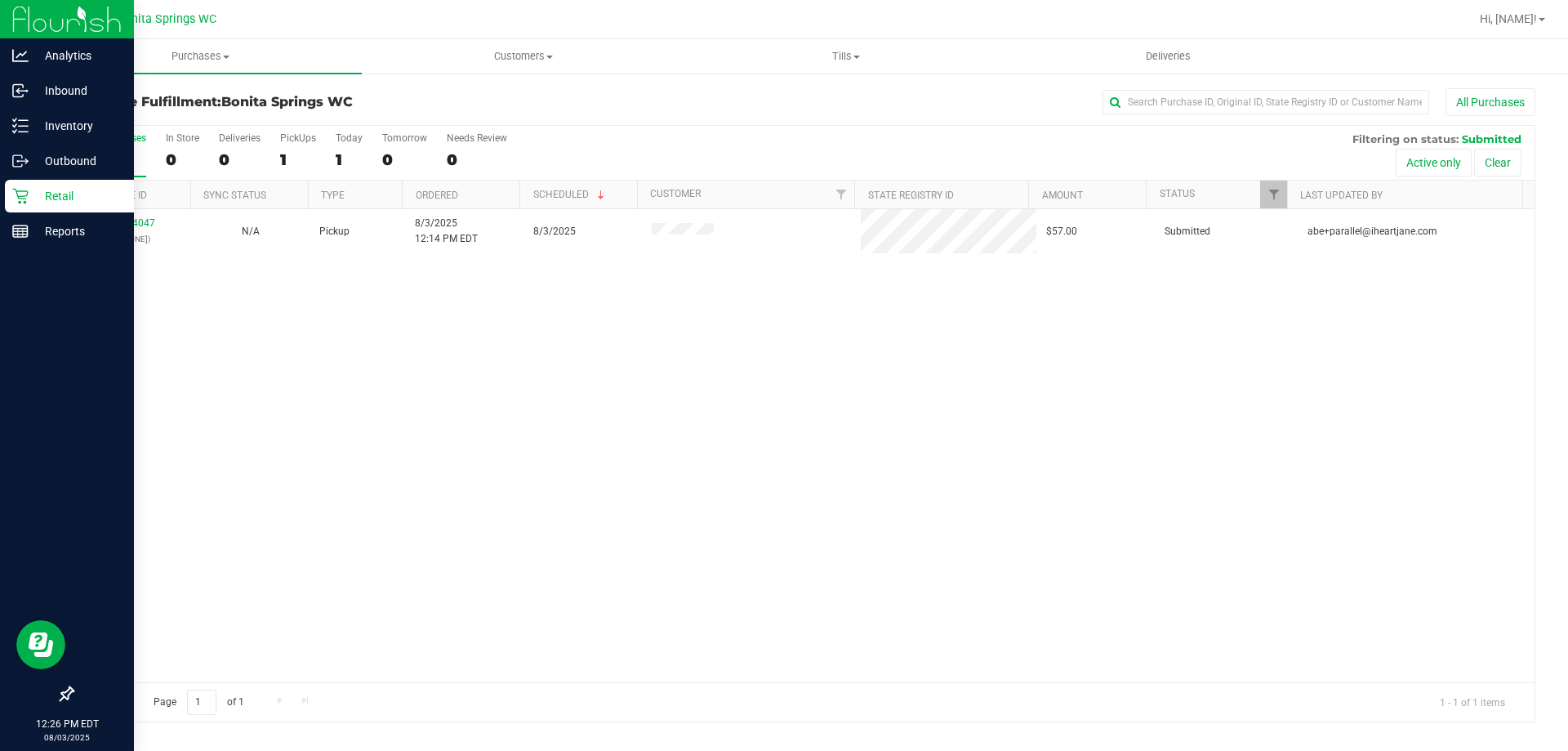 click 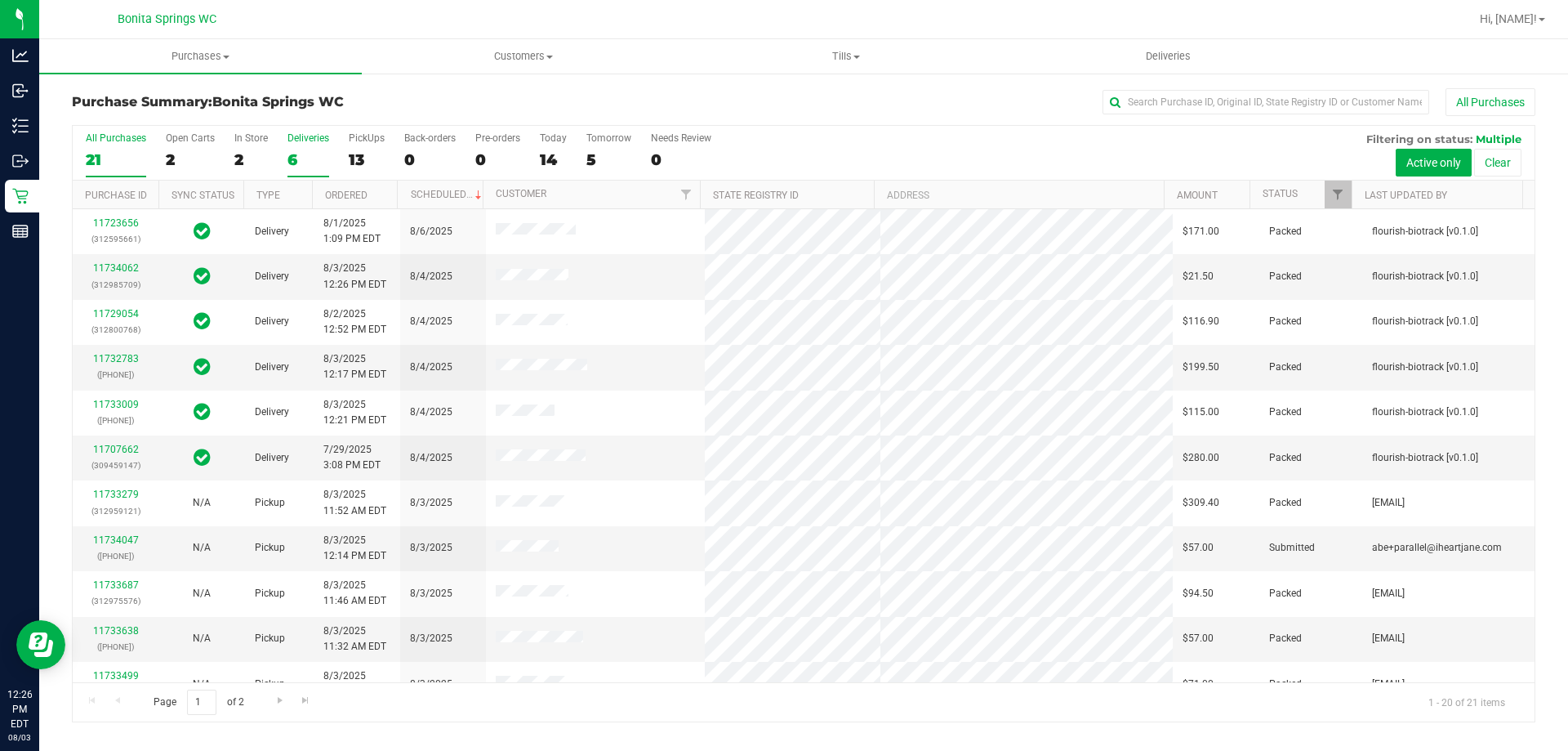 click on "6" at bounding box center (308, 159) 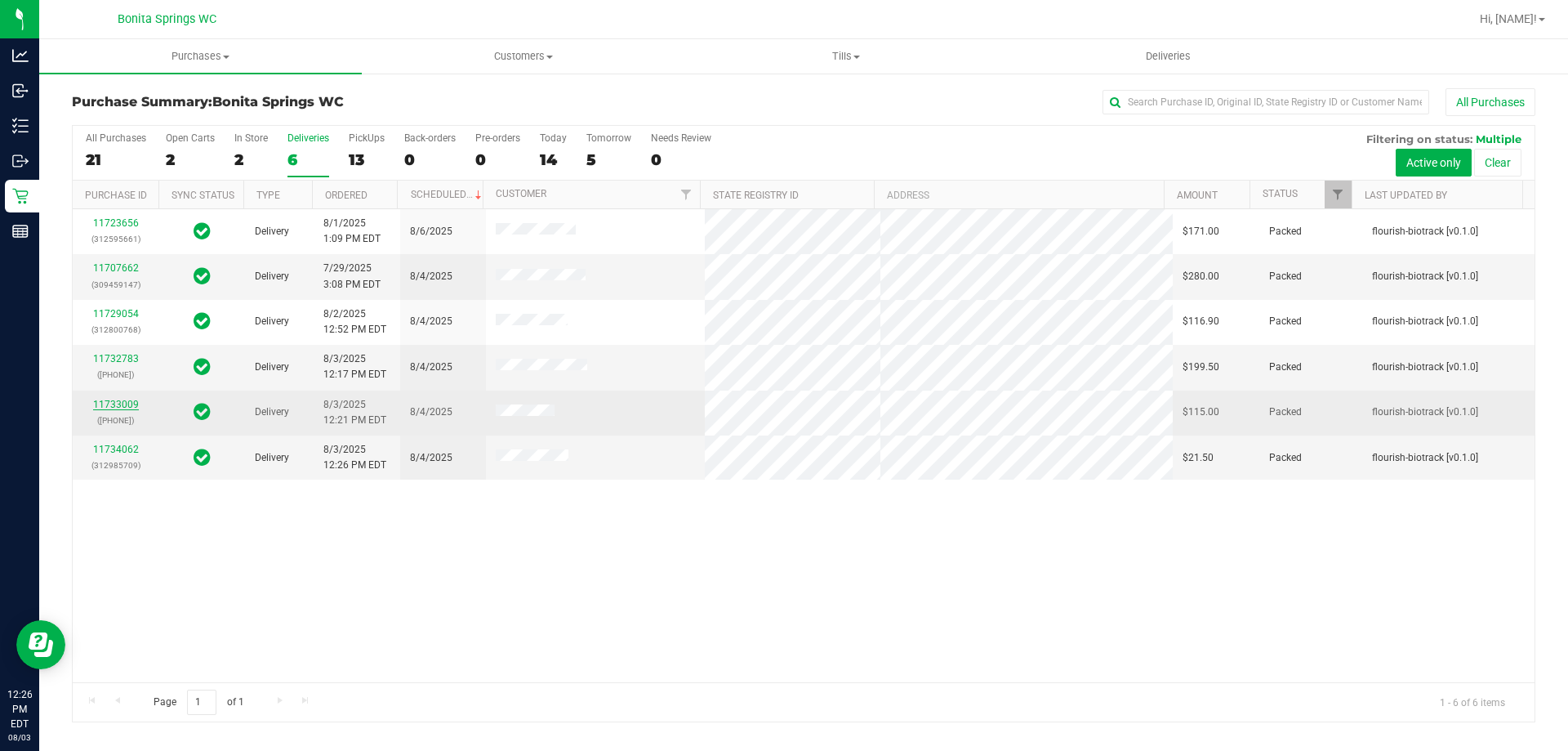 click on "11733009" at bounding box center [116, 405] 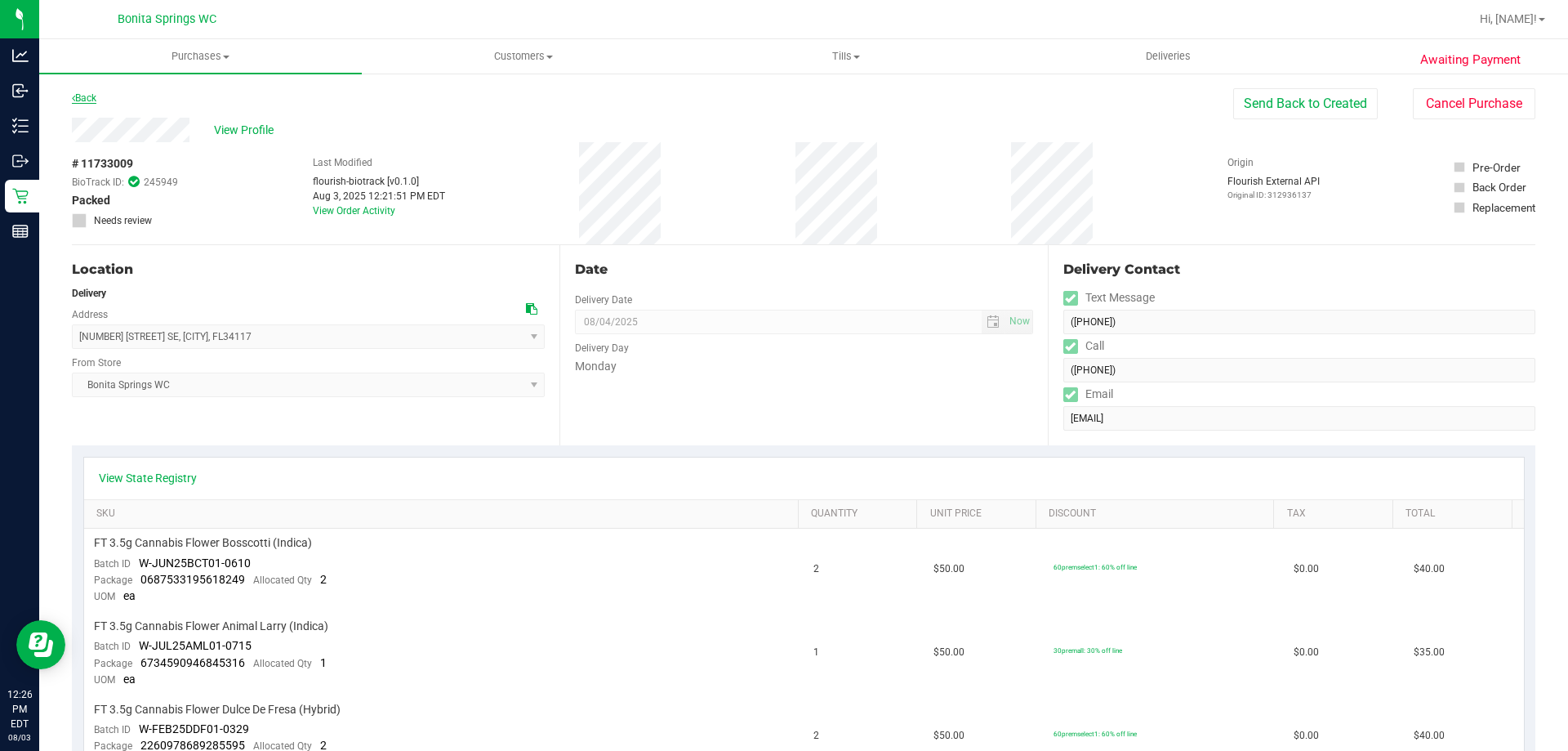 click on "Back" at bounding box center (84, 98) 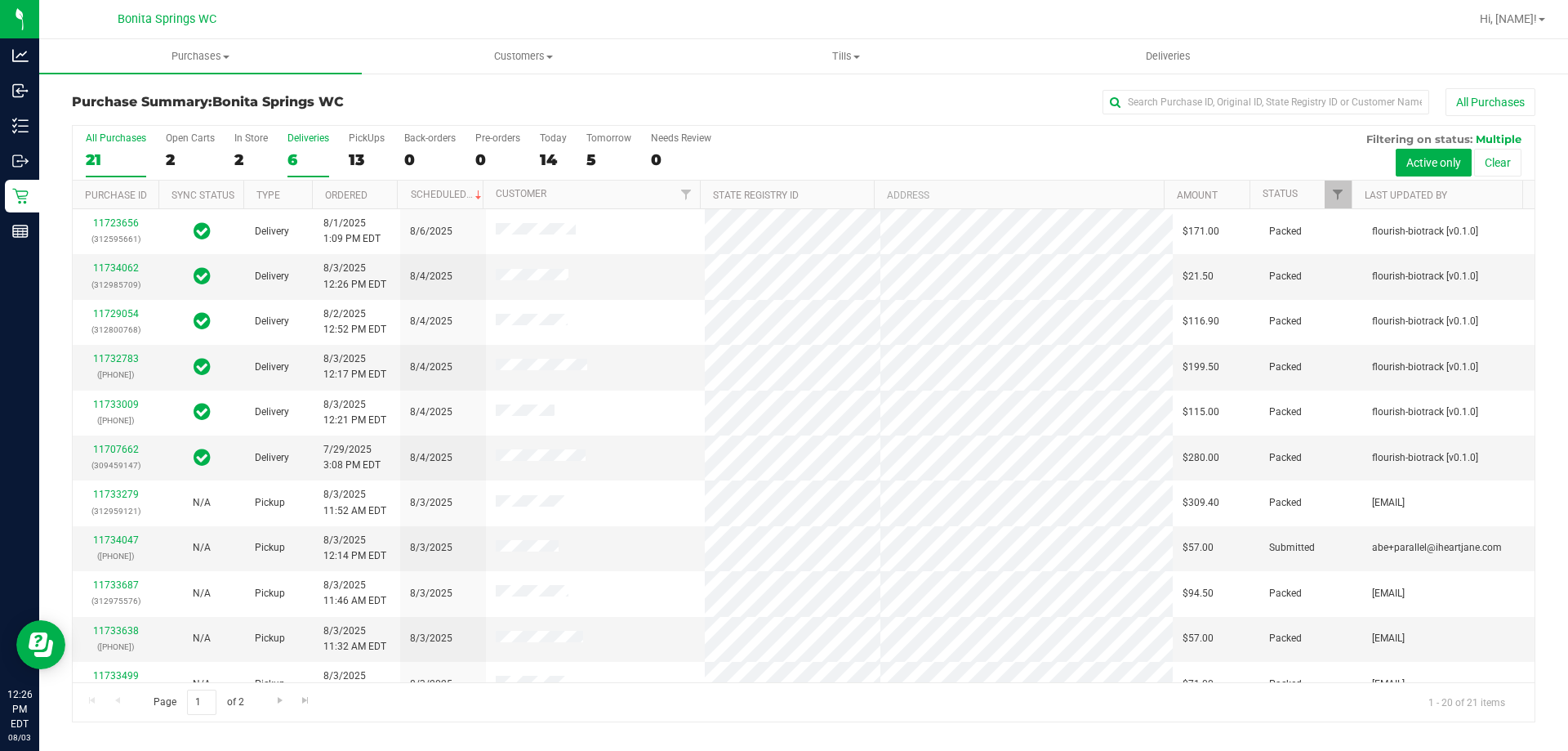 click on "6" at bounding box center (308, 159) 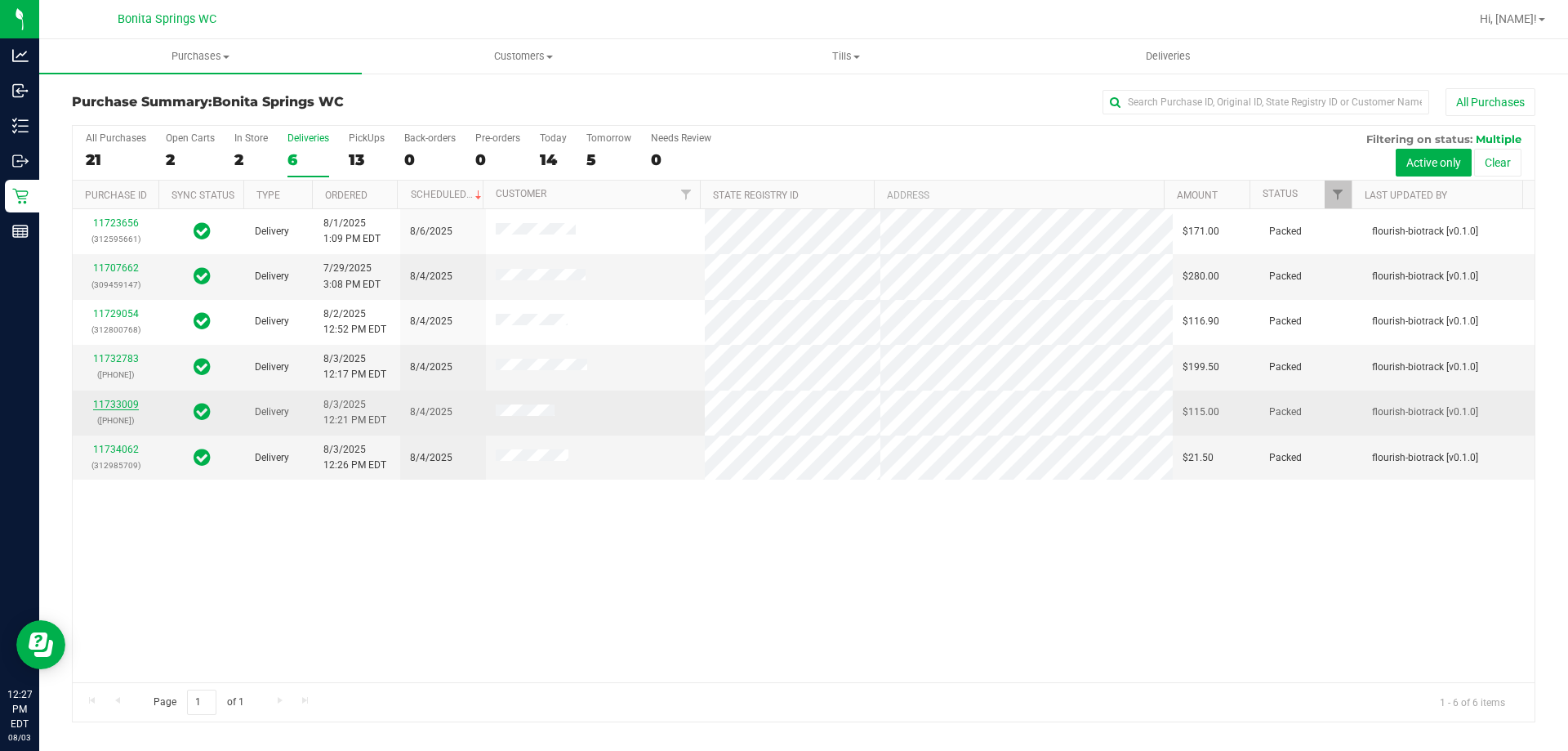 click on "11733009" at bounding box center [116, 405] 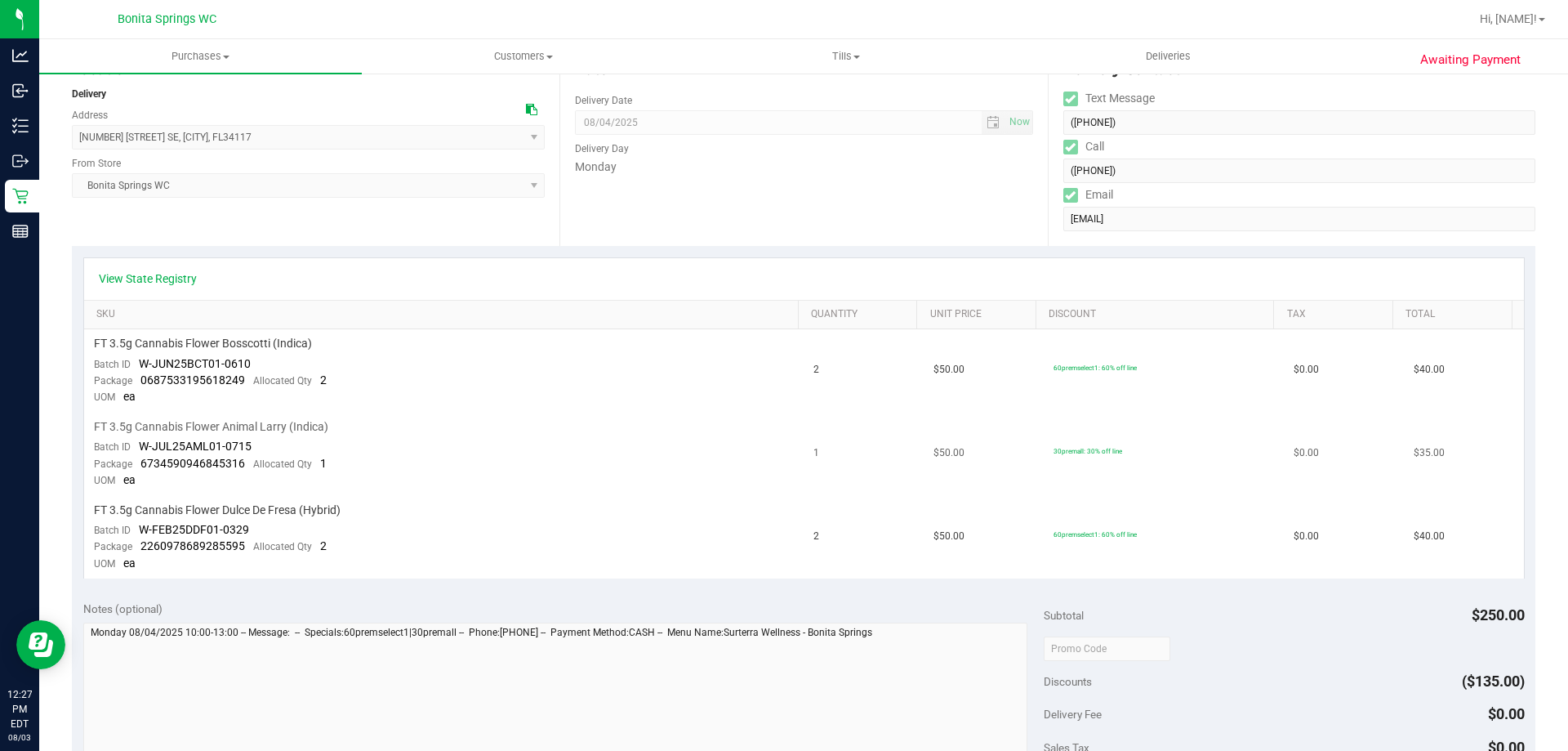 scroll, scrollTop: 0, scrollLeft: 0, axis: both 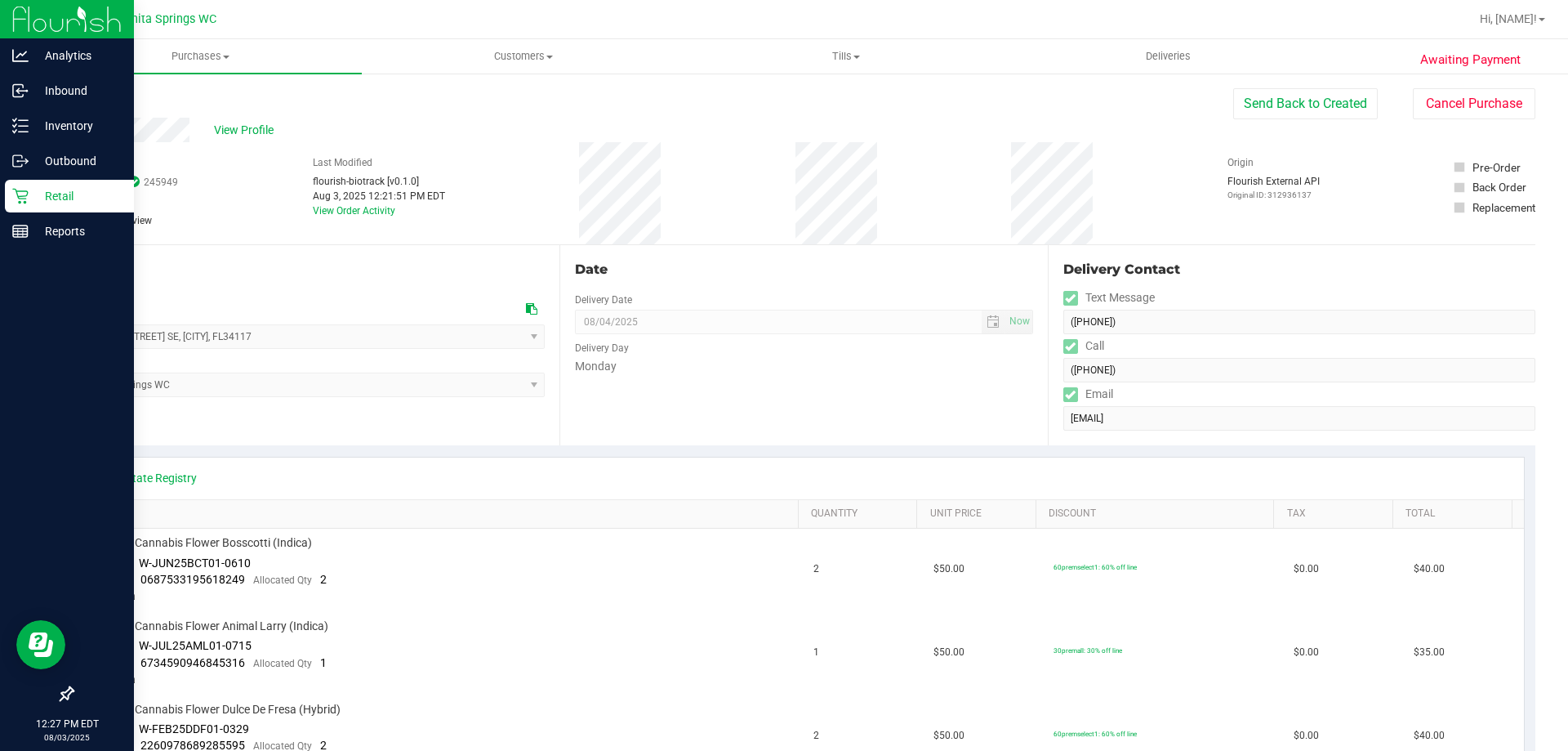 click on "Retail" at bounding box center [78, 196] 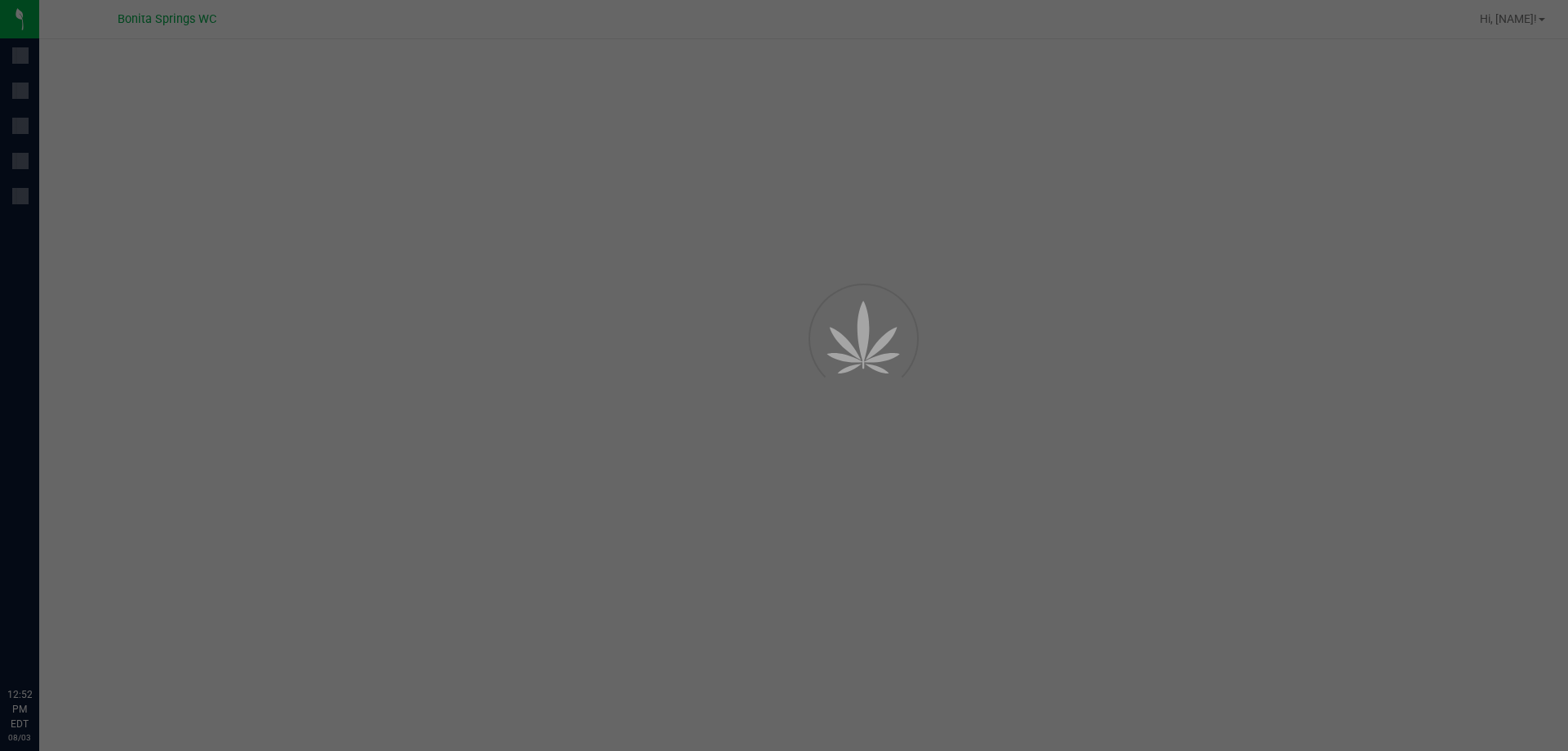 scroll, scrollTop: 0, scrollLeft: 0, axis: both 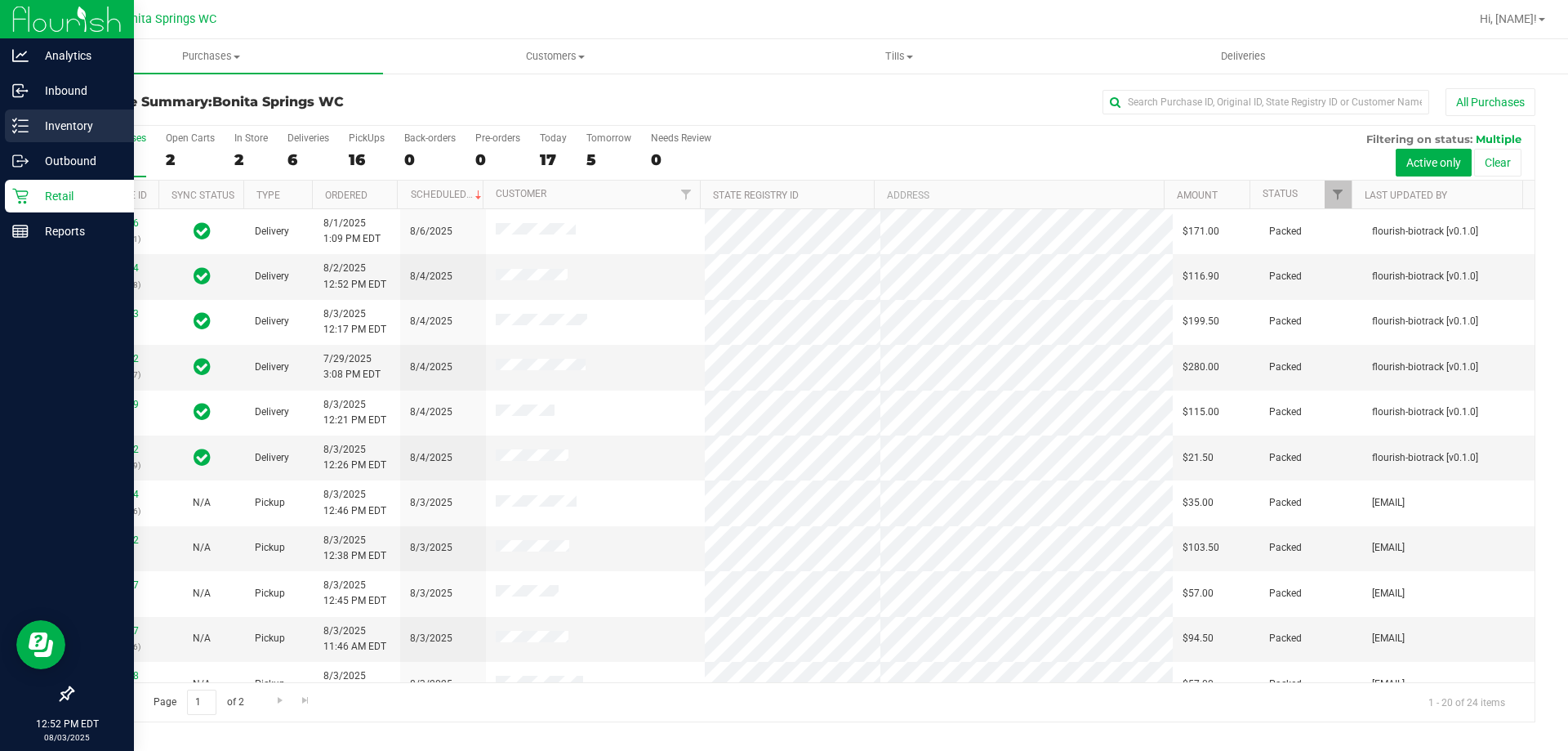 click on "Inventory" at bounding box center [78, 126] 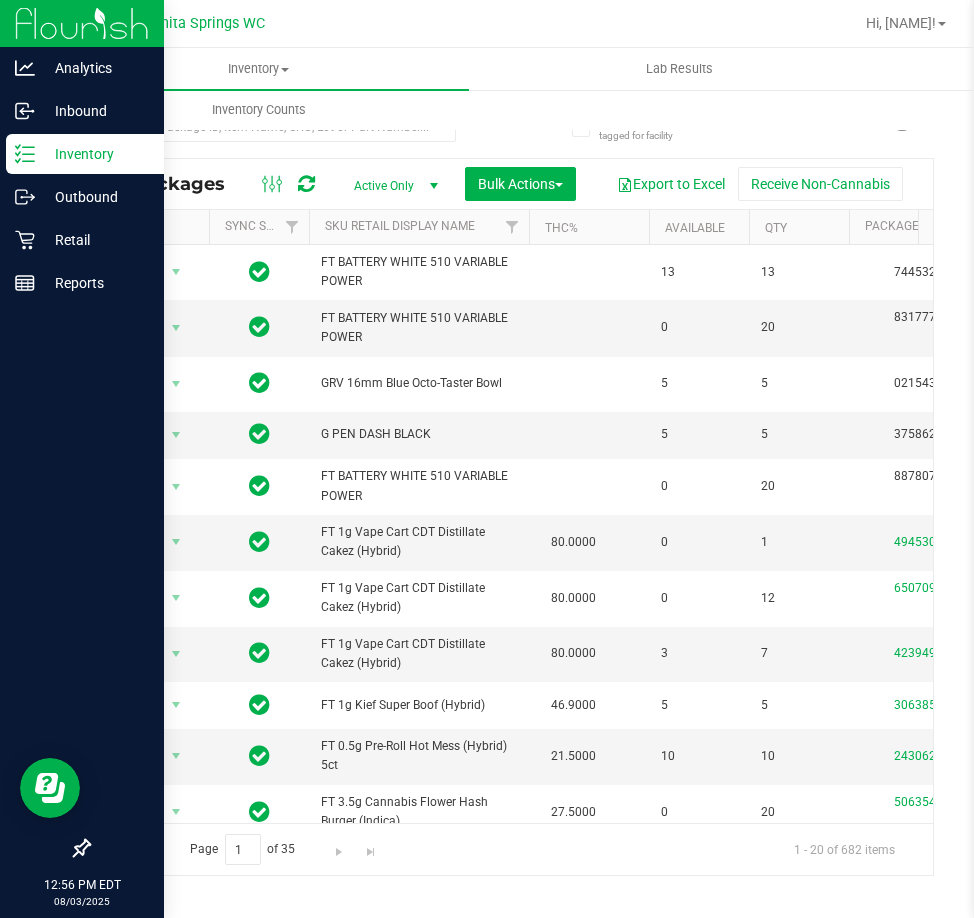 click on "Inventory" at bounding box center [95, 154] 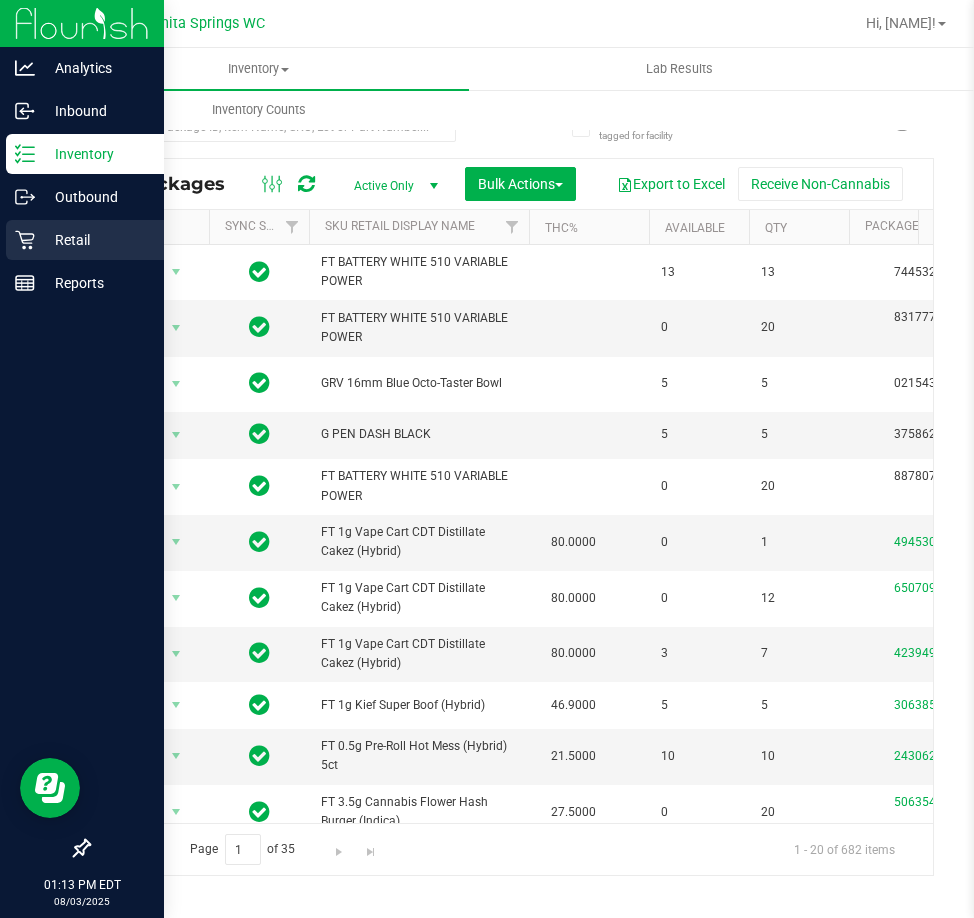 click 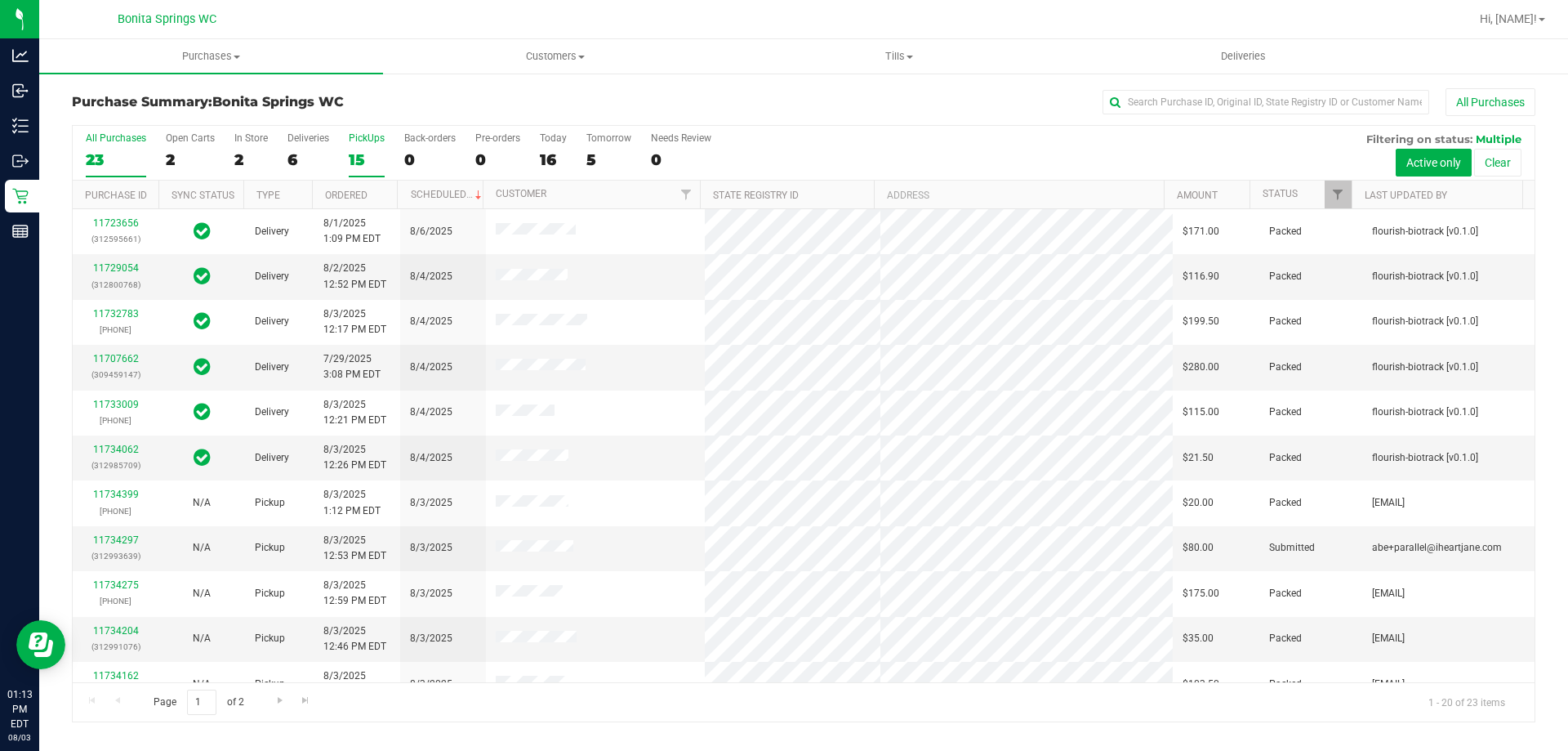 click on "15" at bounding box center (367, 159) 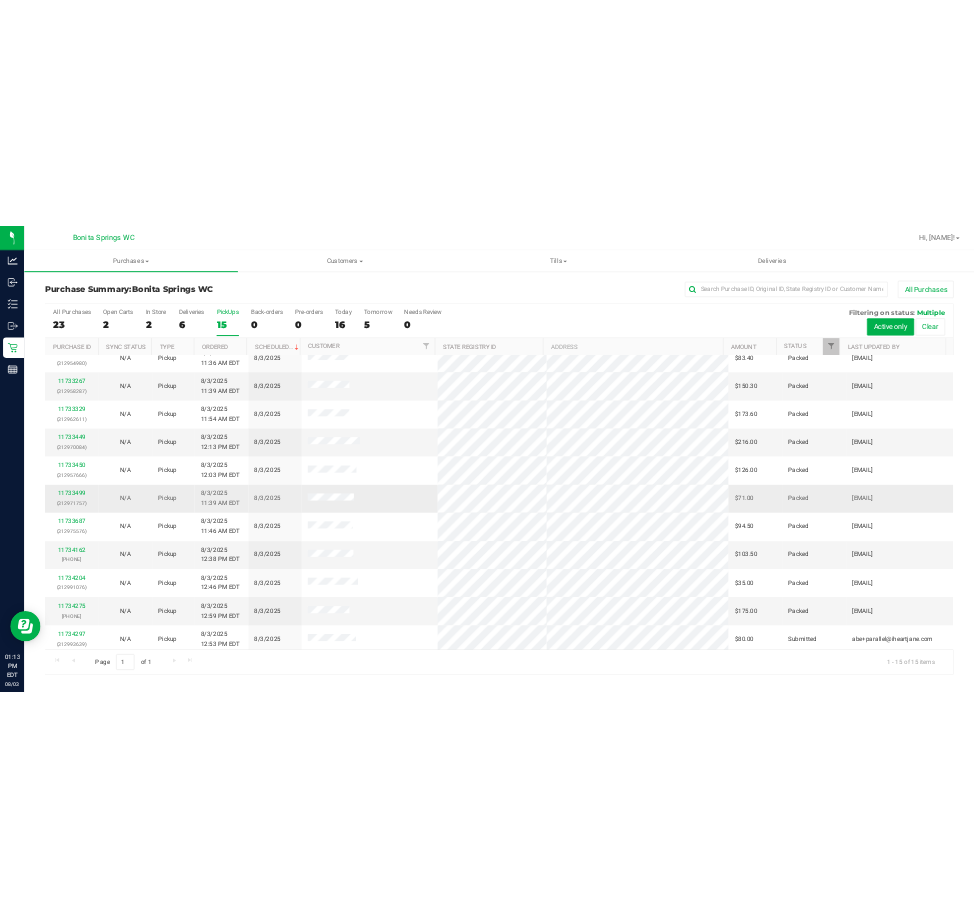 scroll, scrollTop: 0, scrollLeft: 0, axis: both 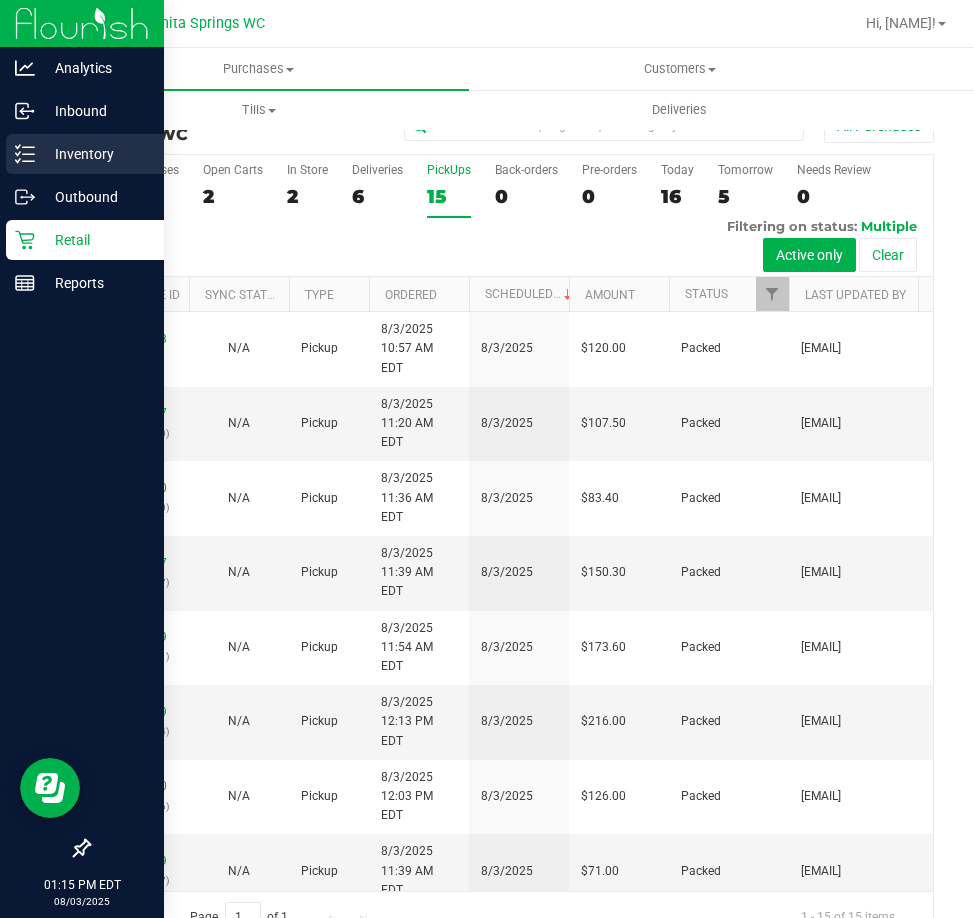 click on "Inventory" at bounding box center (95, 154) 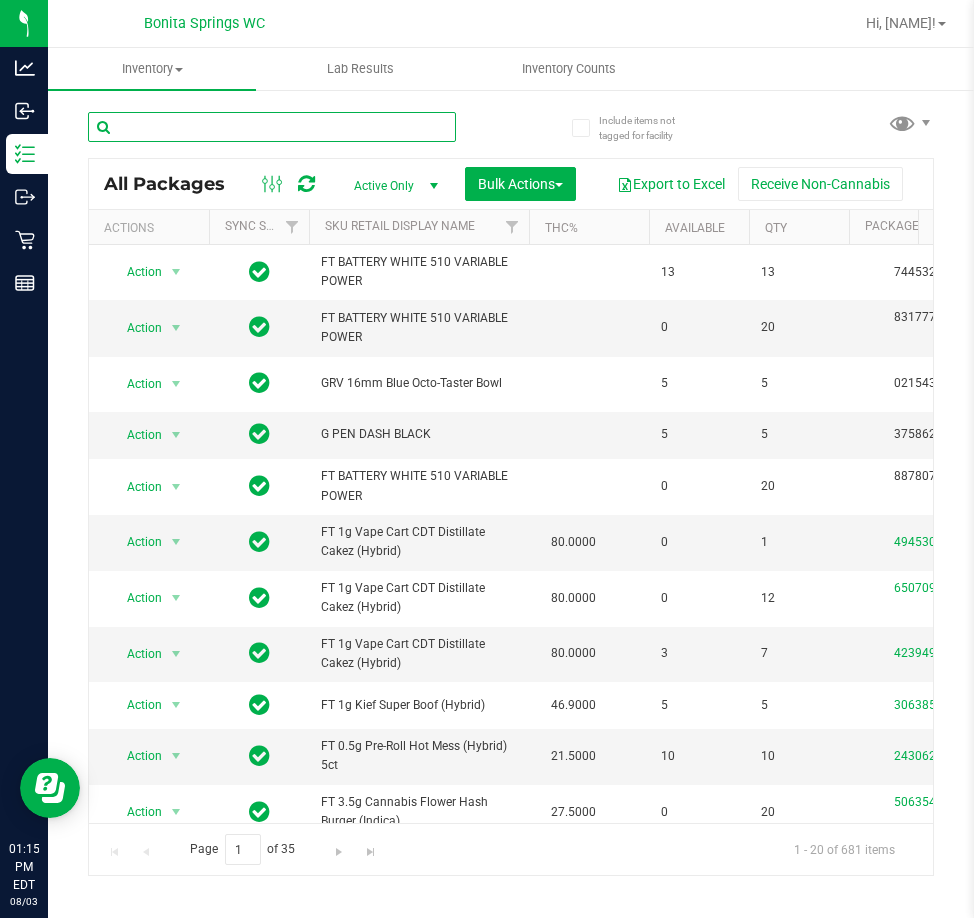 click at bounding box center (272, 127) 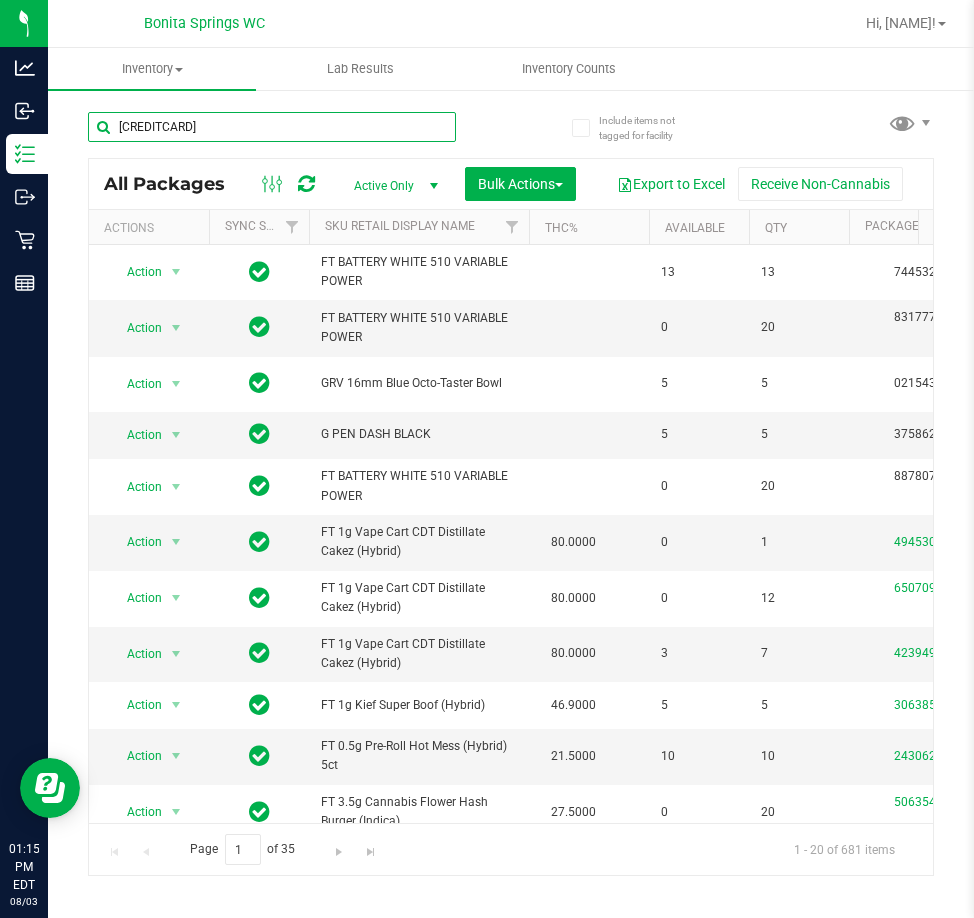 type on "[CREDITCARD]" 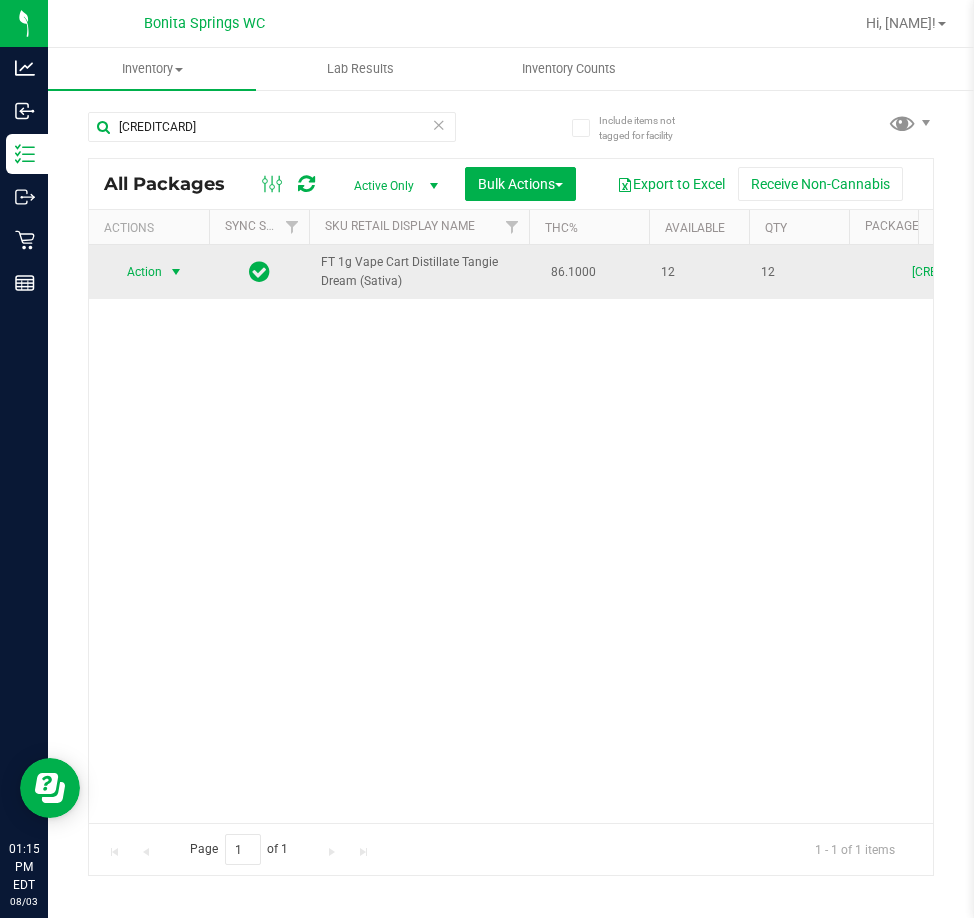 click on "Action" at bounding box center (136, 272) 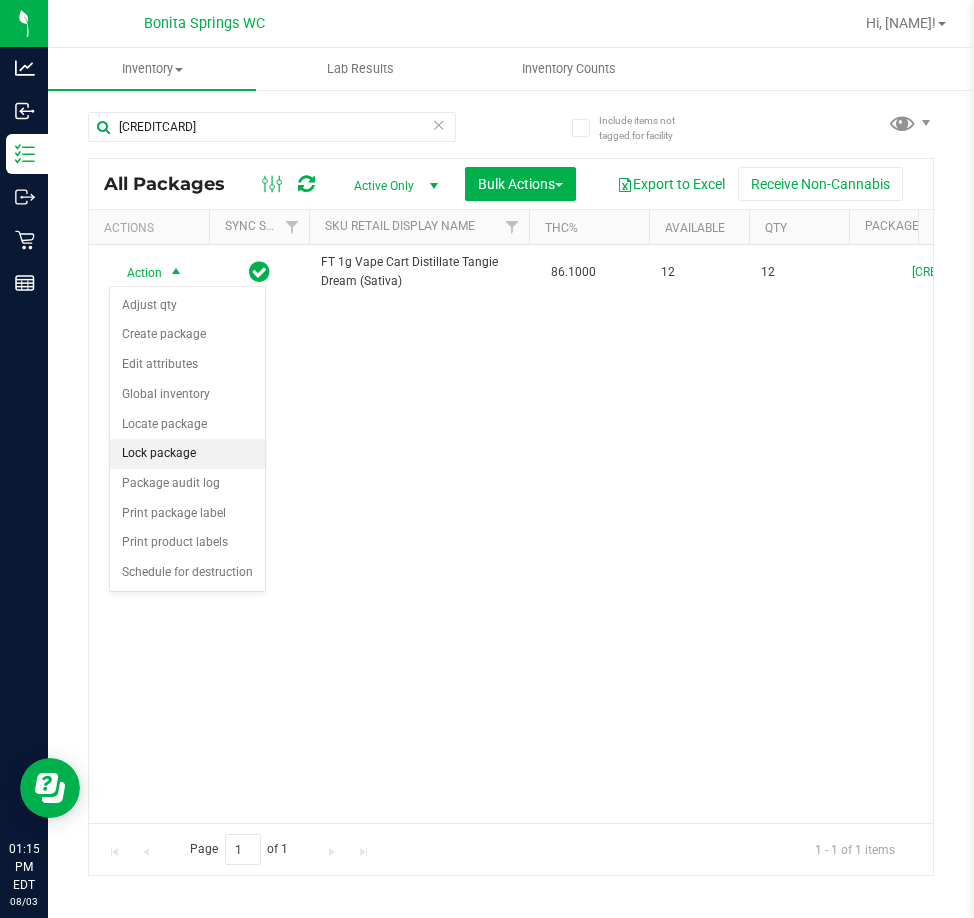 click on "Lock package" at bounding box center [187, 454] 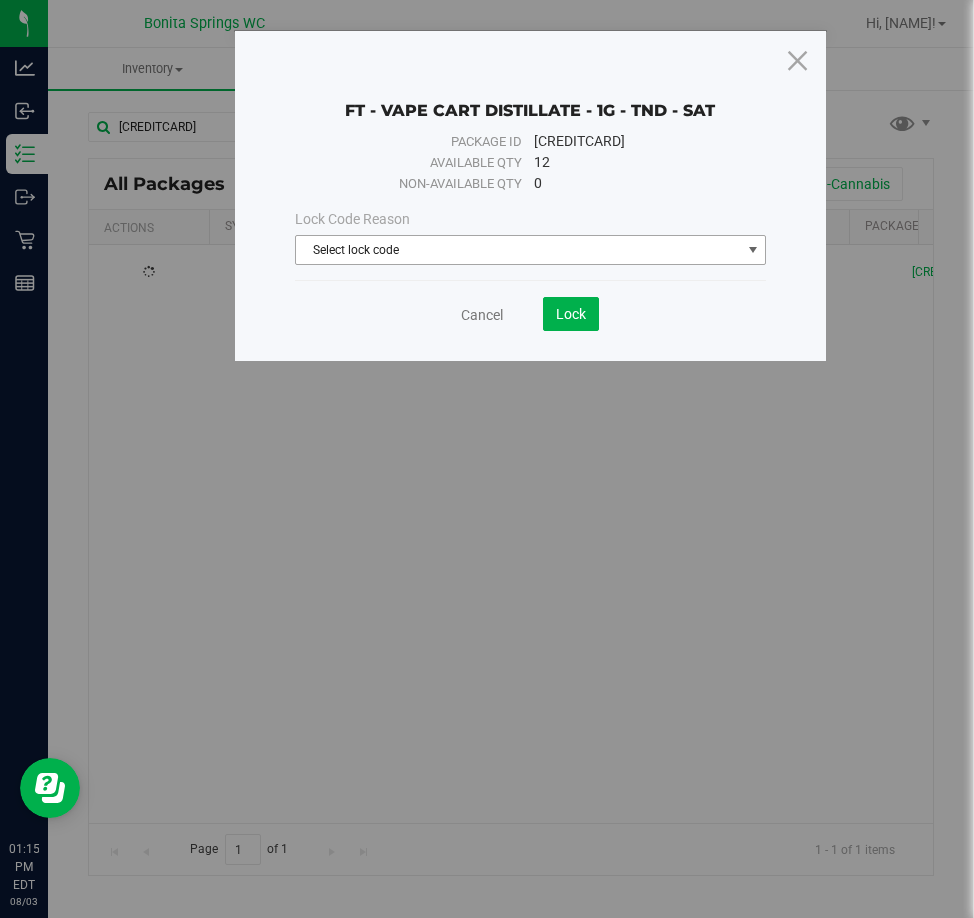 click on "Select lock code" at bounding box center (518, 250) 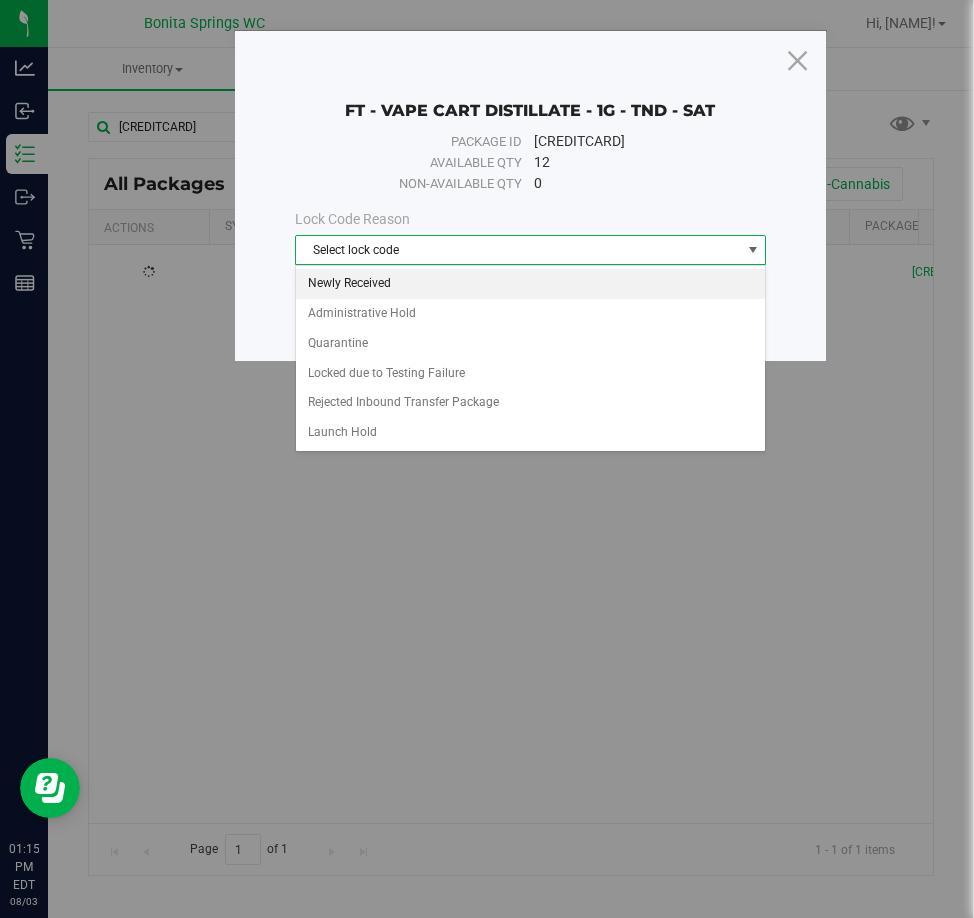 click on "Newly Received" at bounding box center (530, 284) 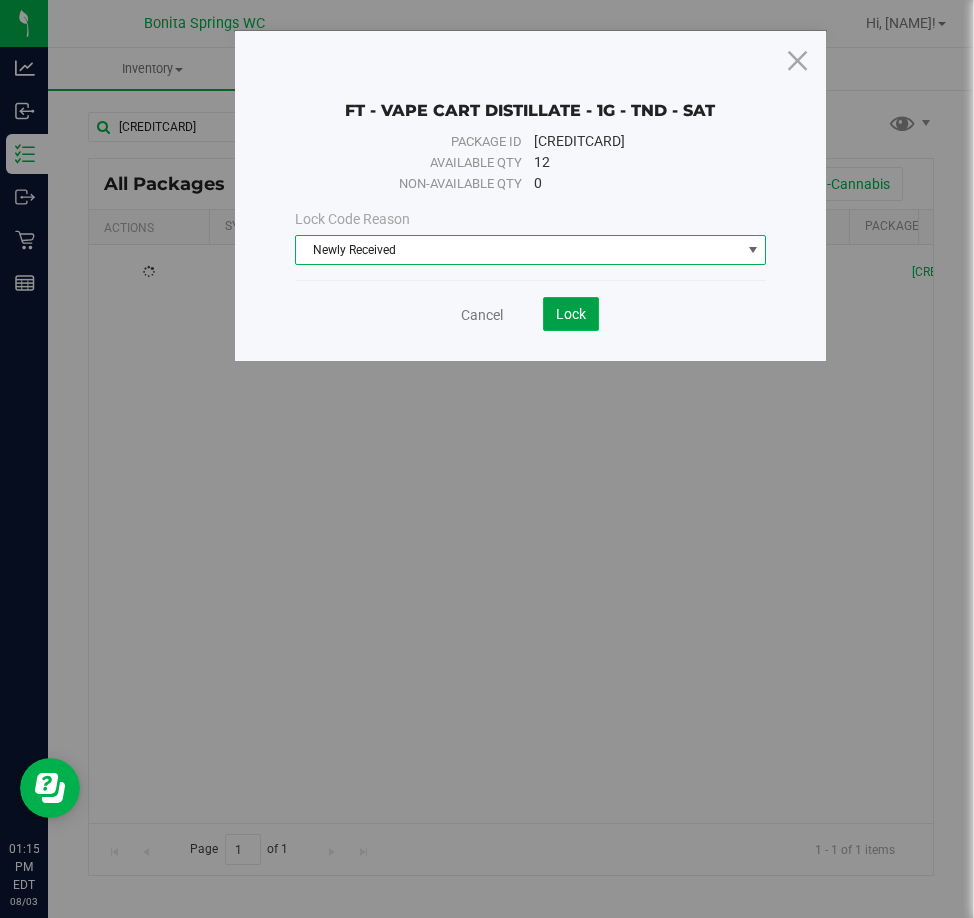 click on "Lock" 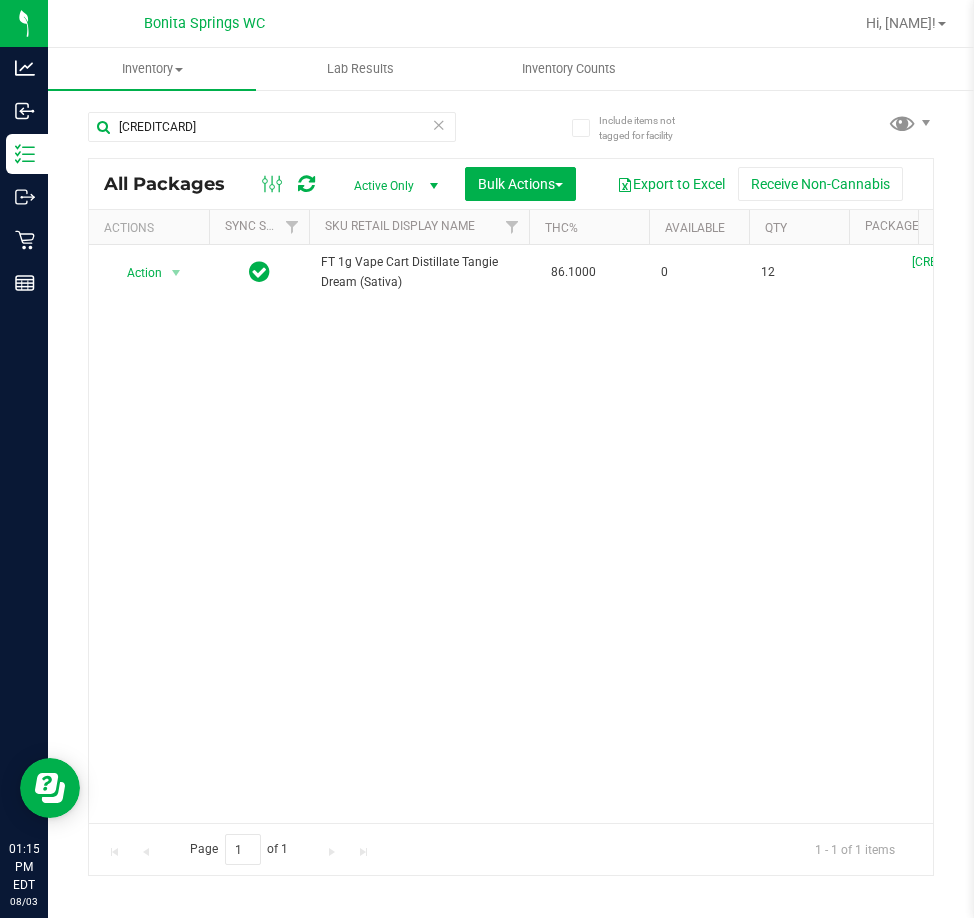 click at bounding box center [439, 124] 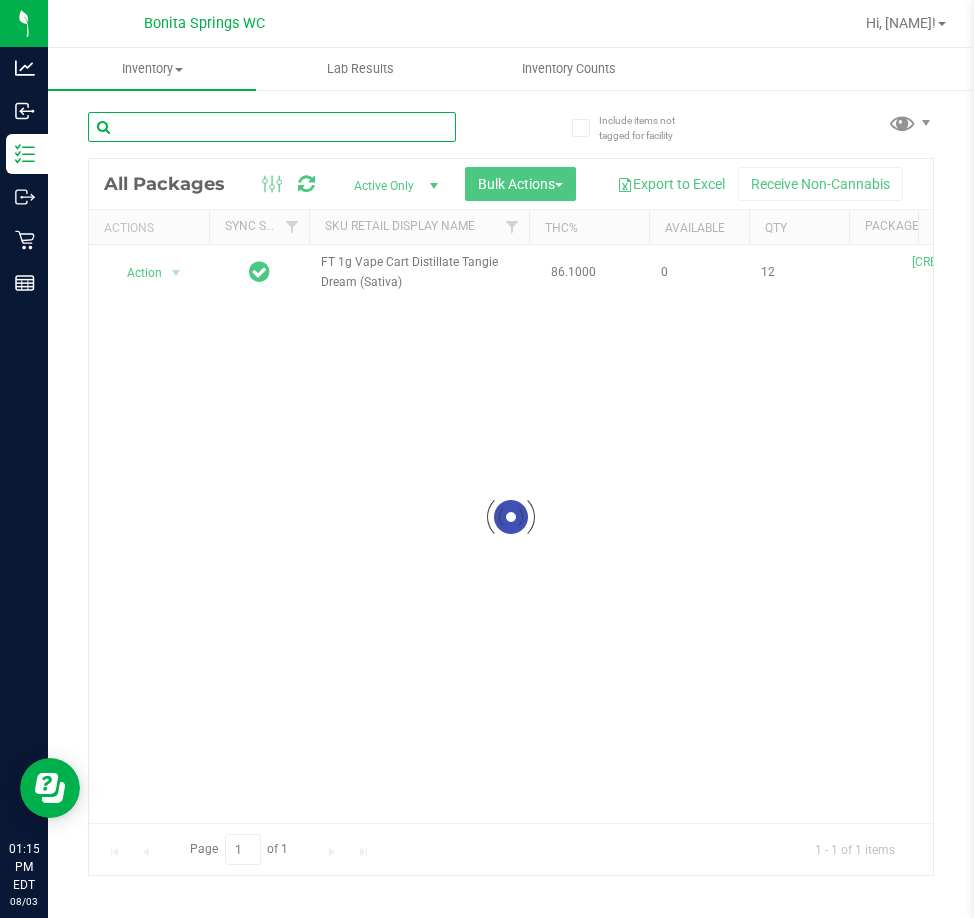 click at bounding box center (272, 127) 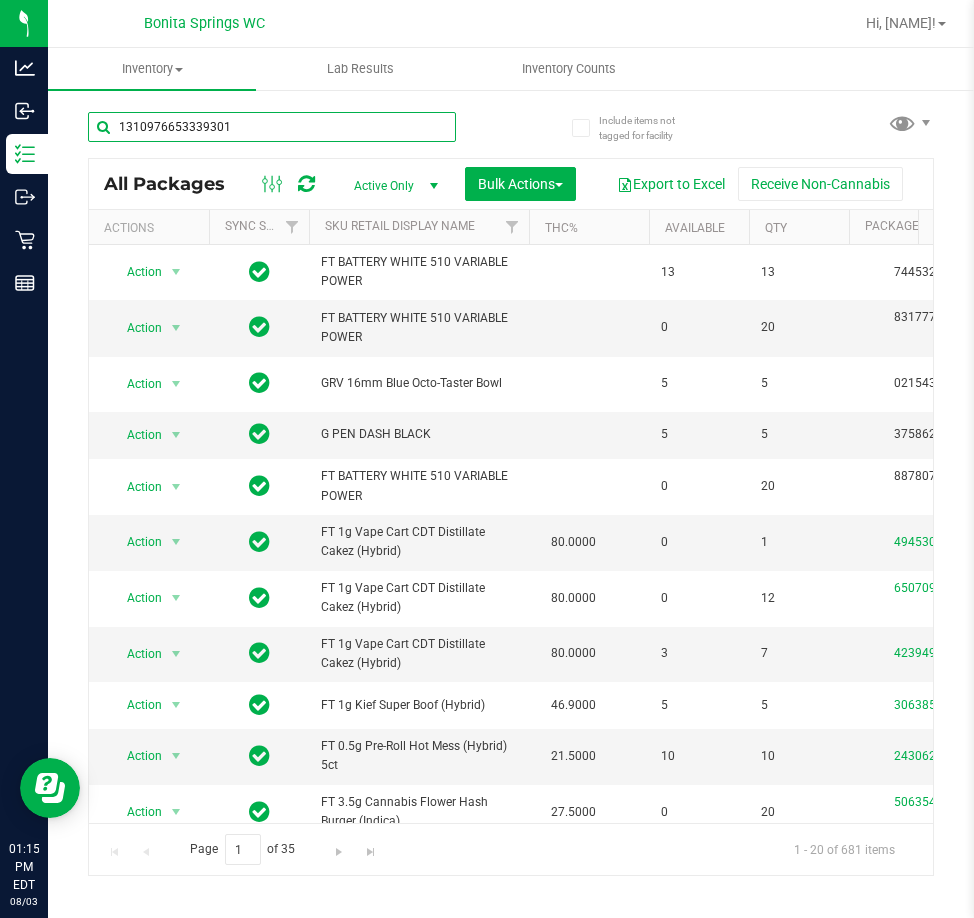 type on "1310976653339301" 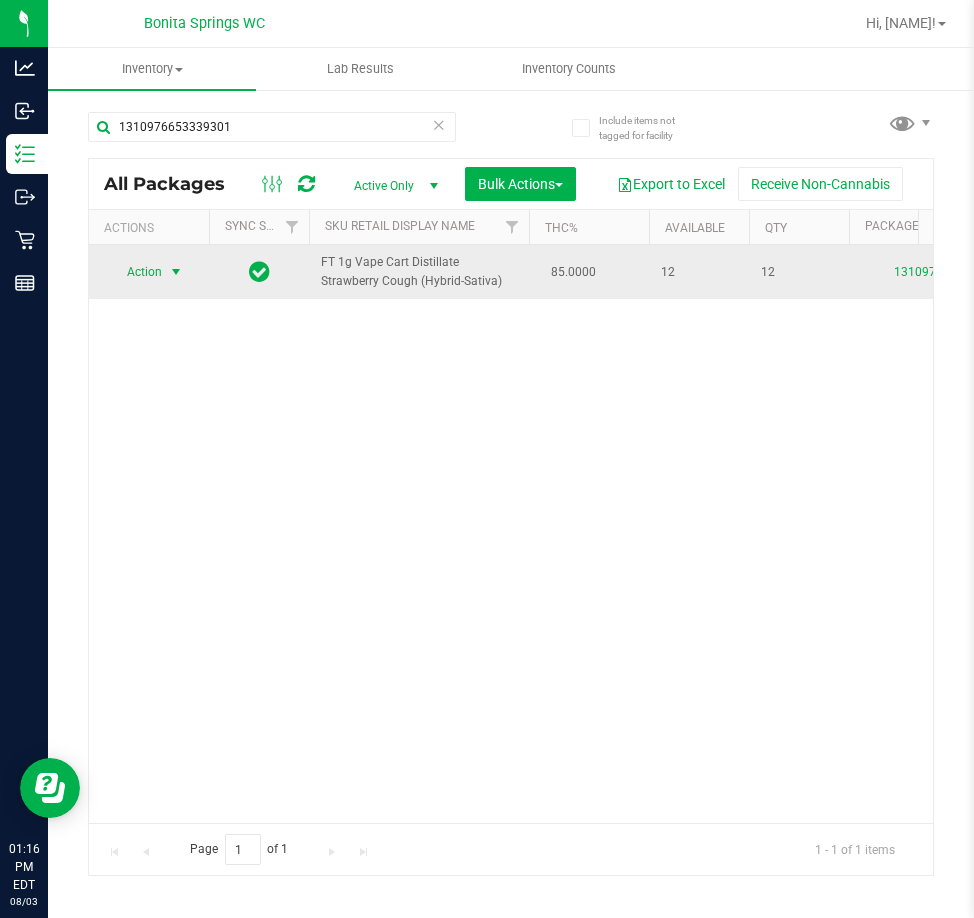 click at bounding box center (176, 272) 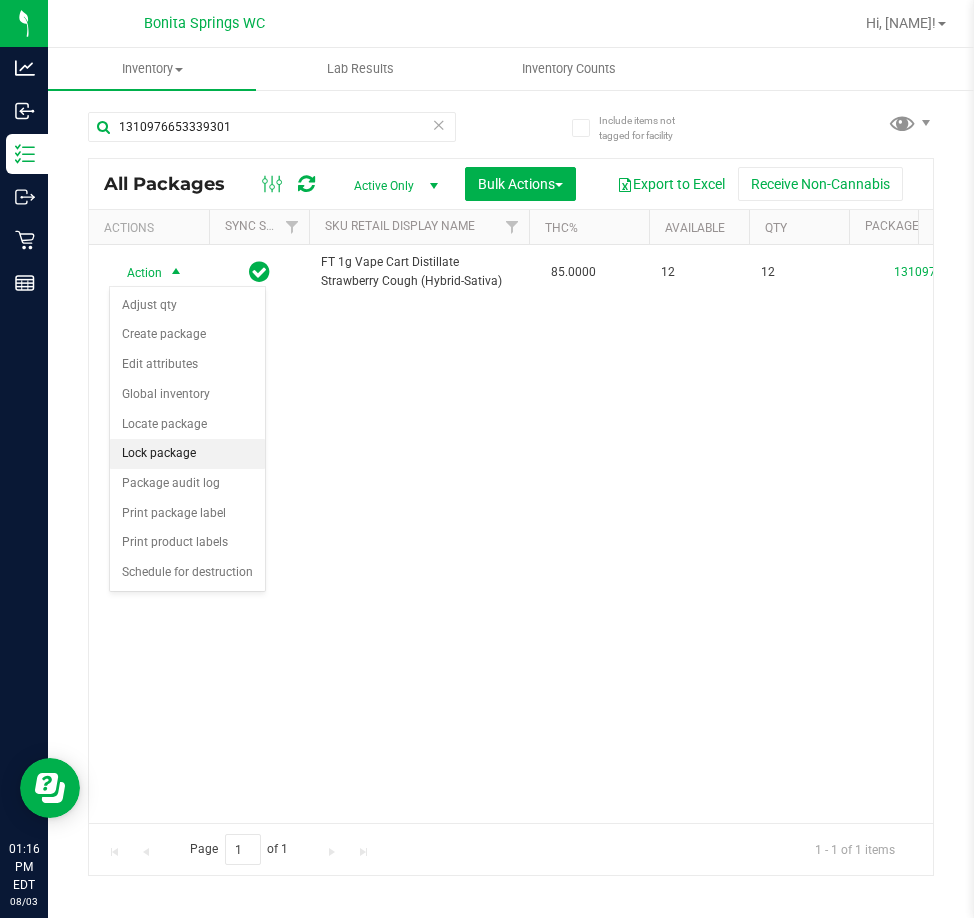 click on "Lock package" at bounding box center (187, 454) 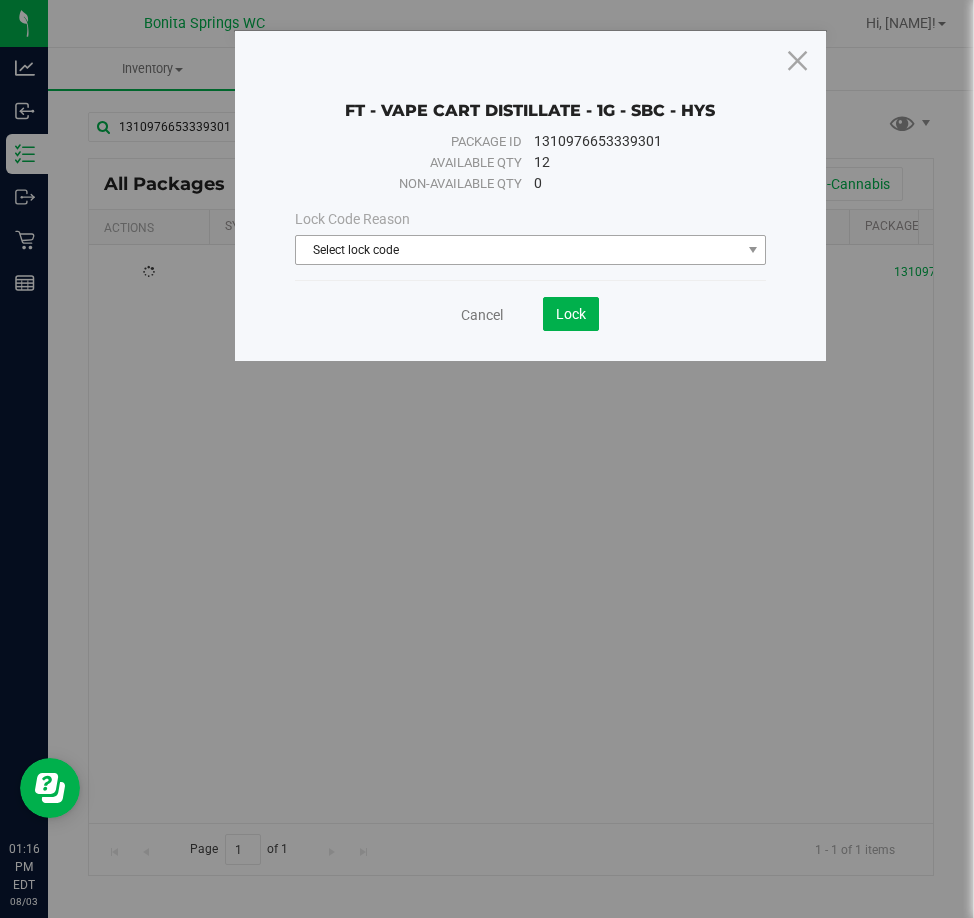 click on "Select lock code" at bounding box center (518, 250) 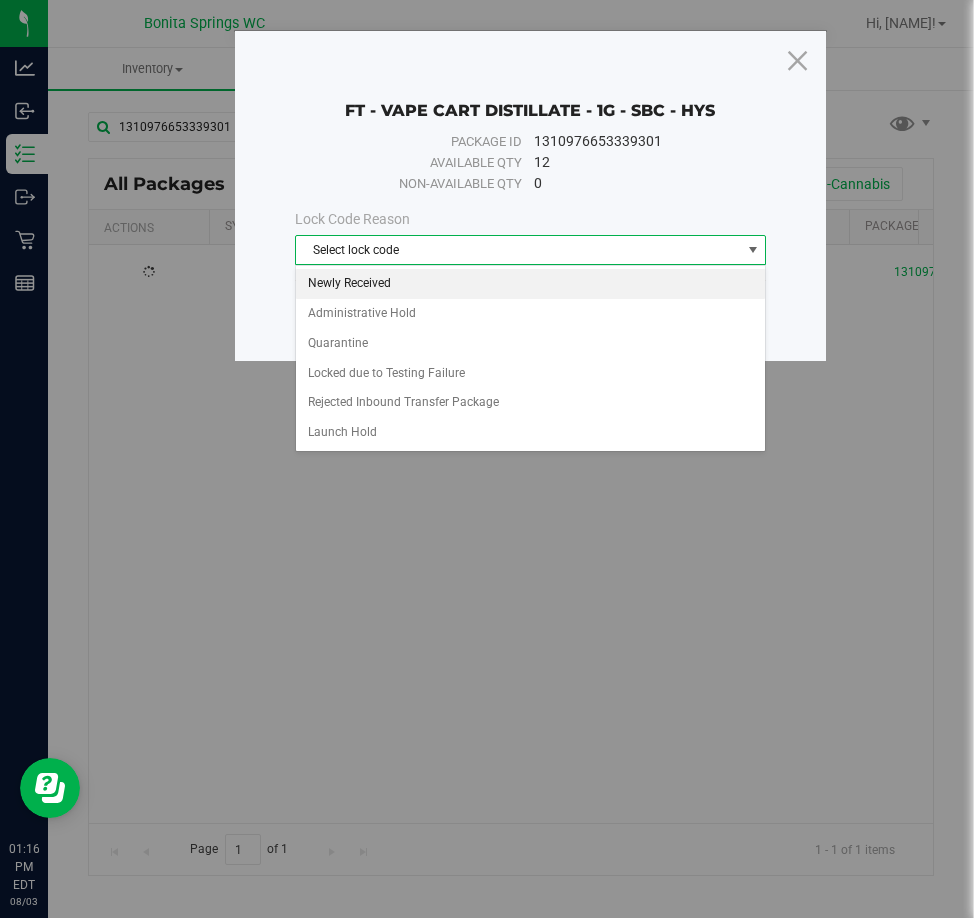 click on "Newly Received" at bounding box center (530, 284) 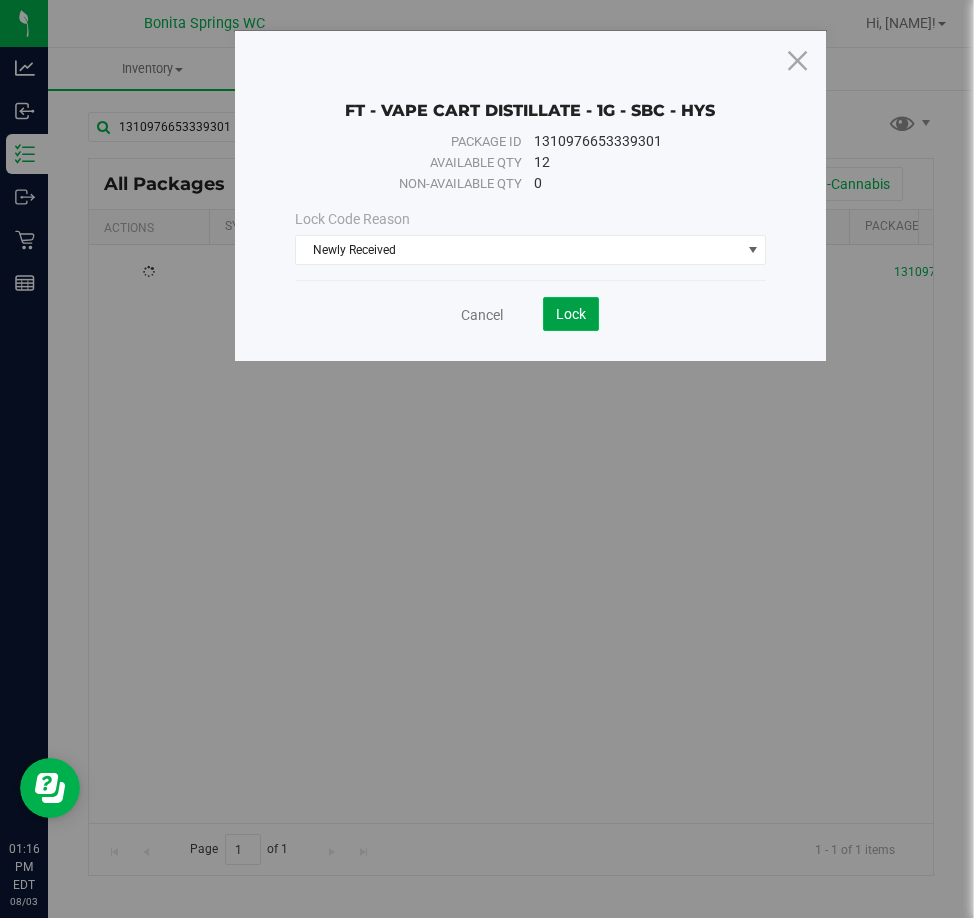 click on "Lock" 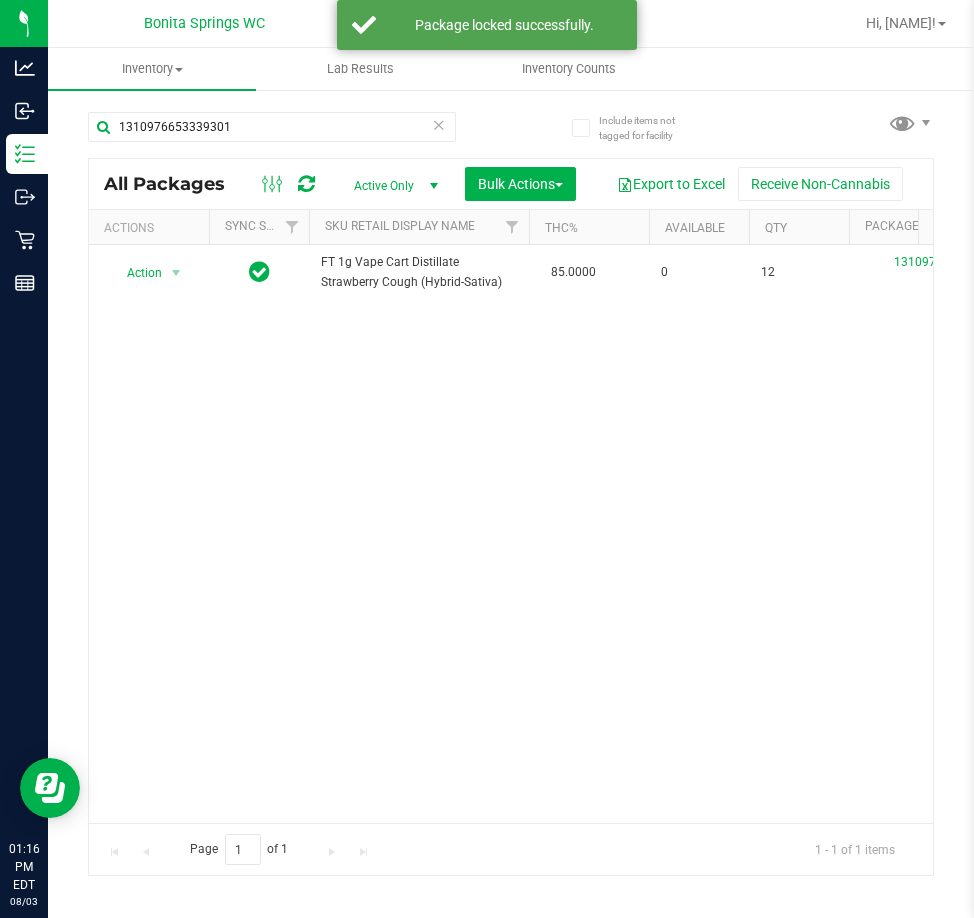 click at bounding box center [439, 124] 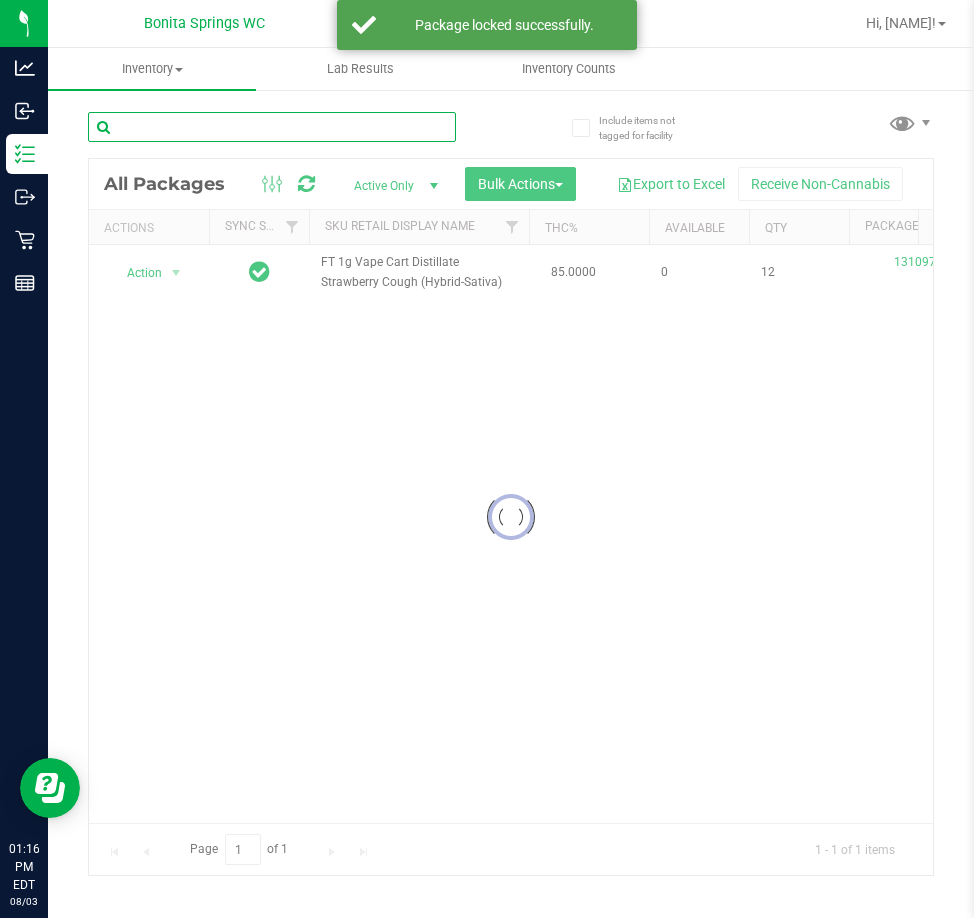 click at bounding box center (272, 127) 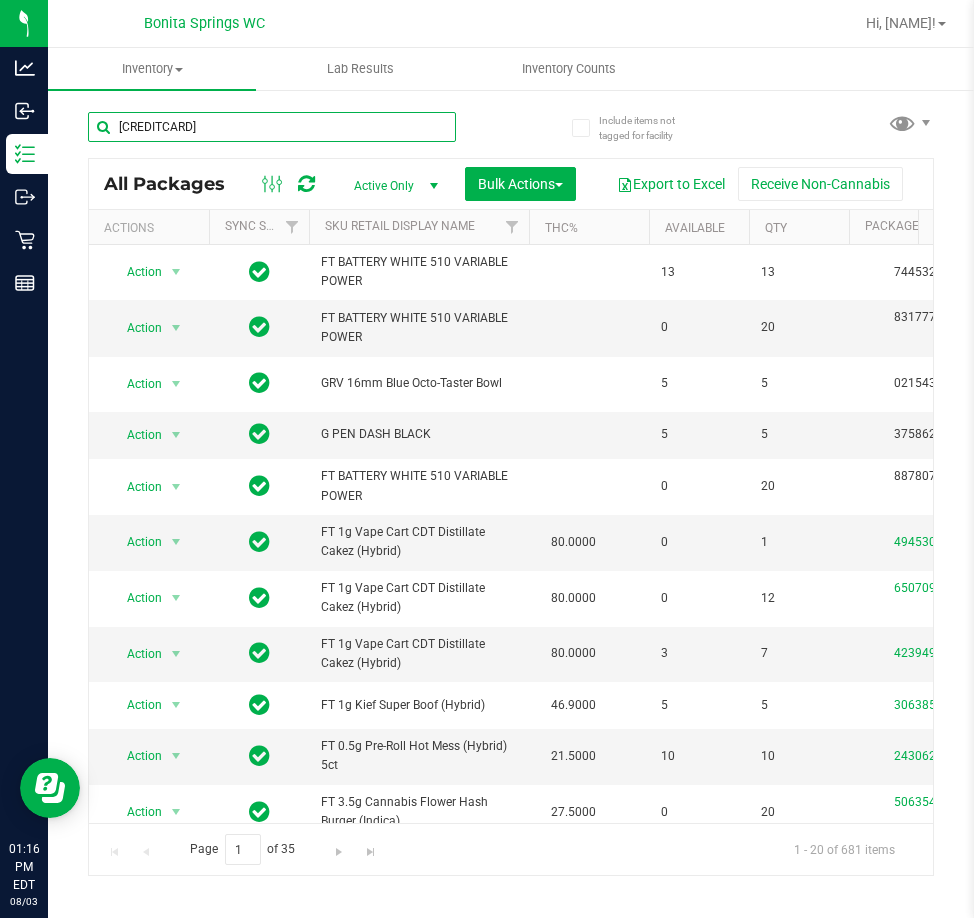 type on "[CREDITCARD]" 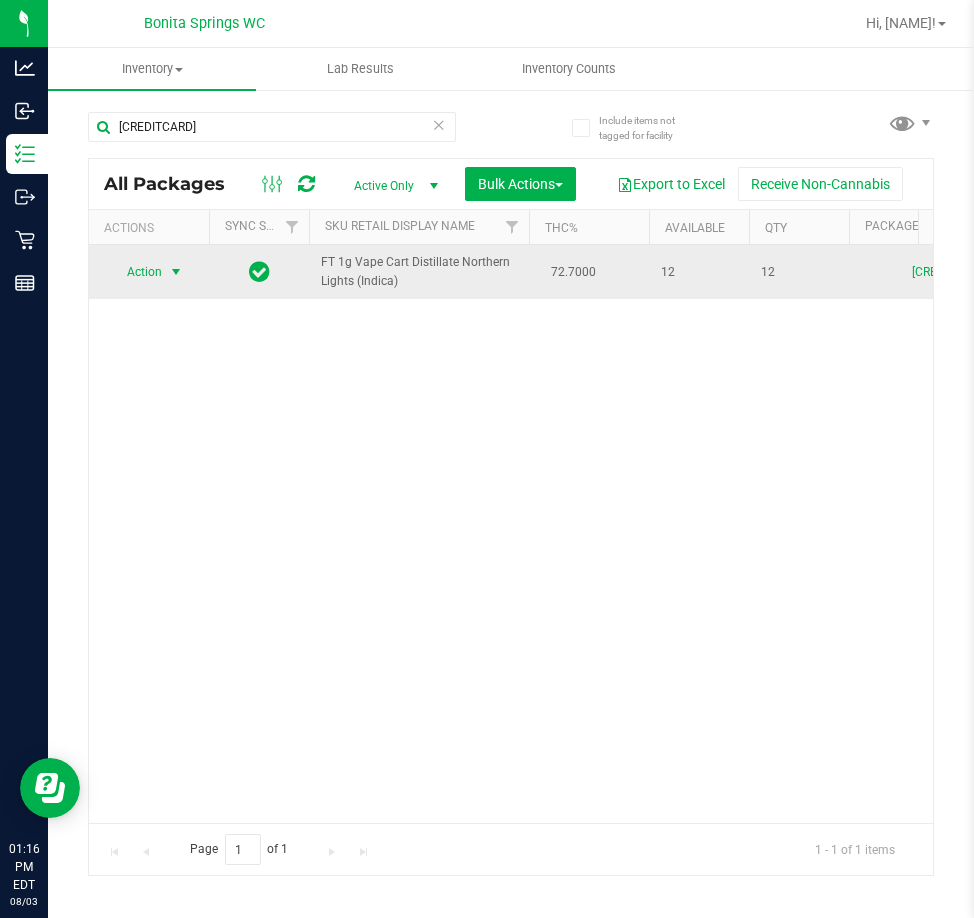 click at bounding box center [176, 272] 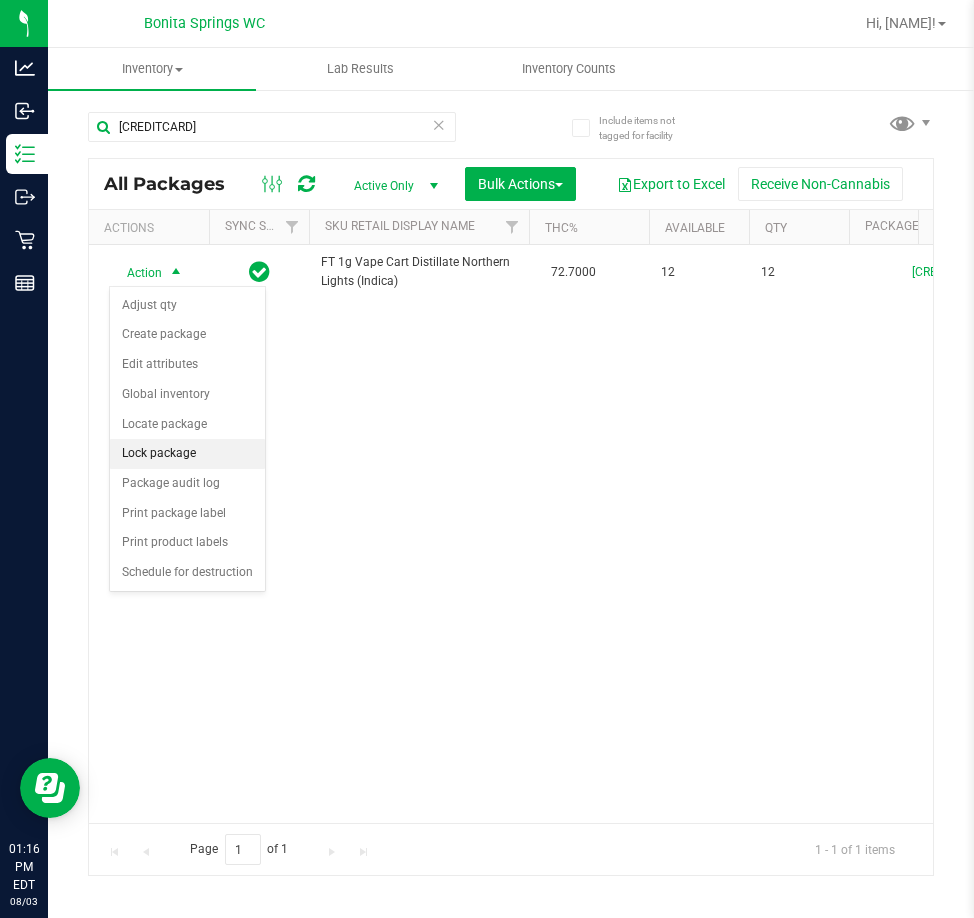 click on "Lock package" at bounding box center [187, 454] 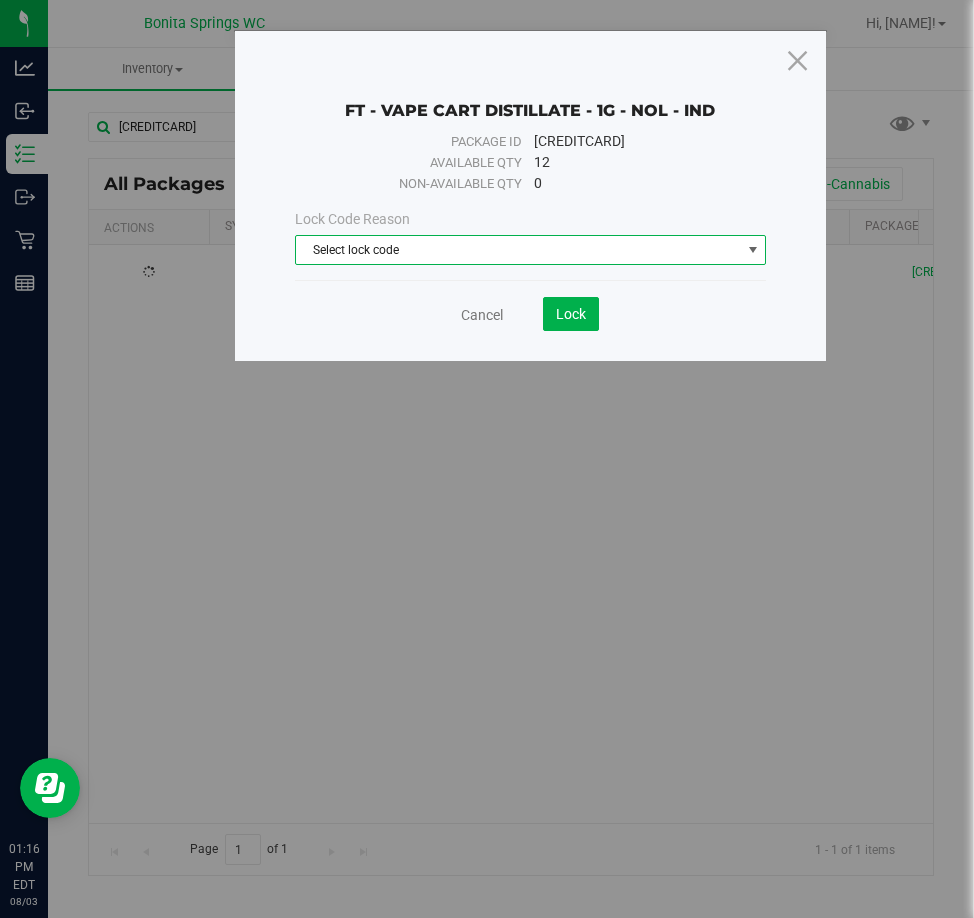click on "Select lock code" at bounding box center (530, 250) 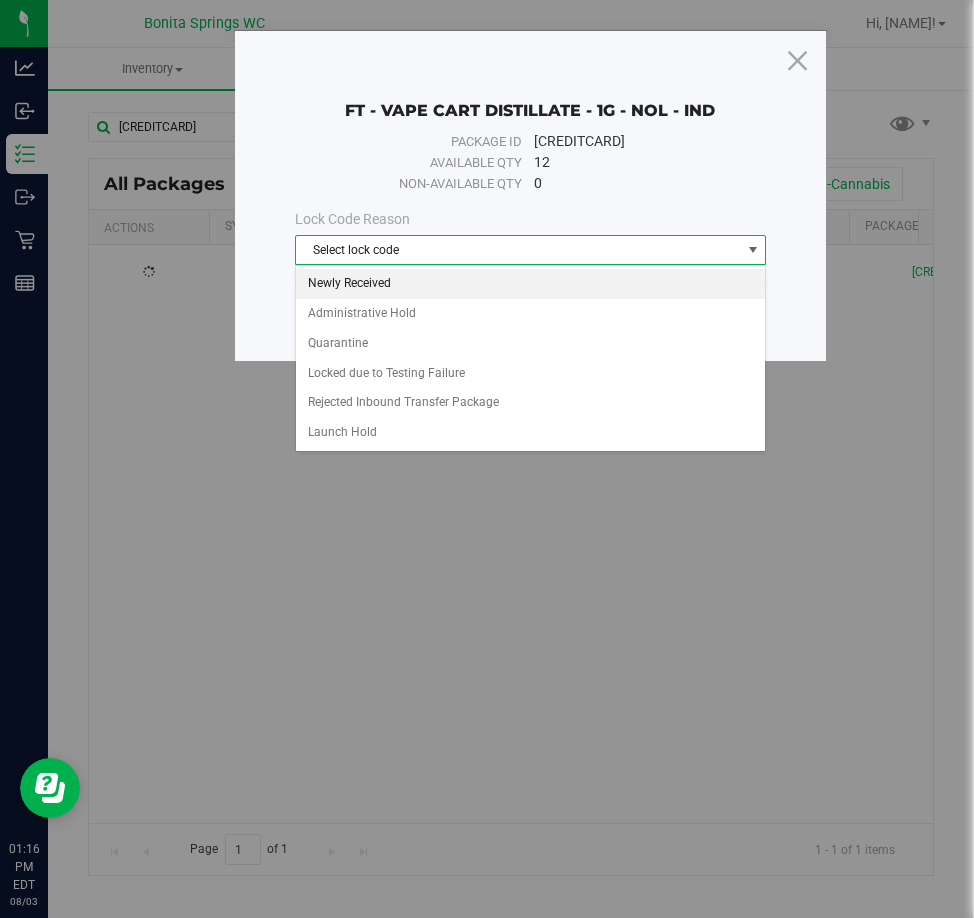 click on "Newly Received" at bounding box center [530, 284] 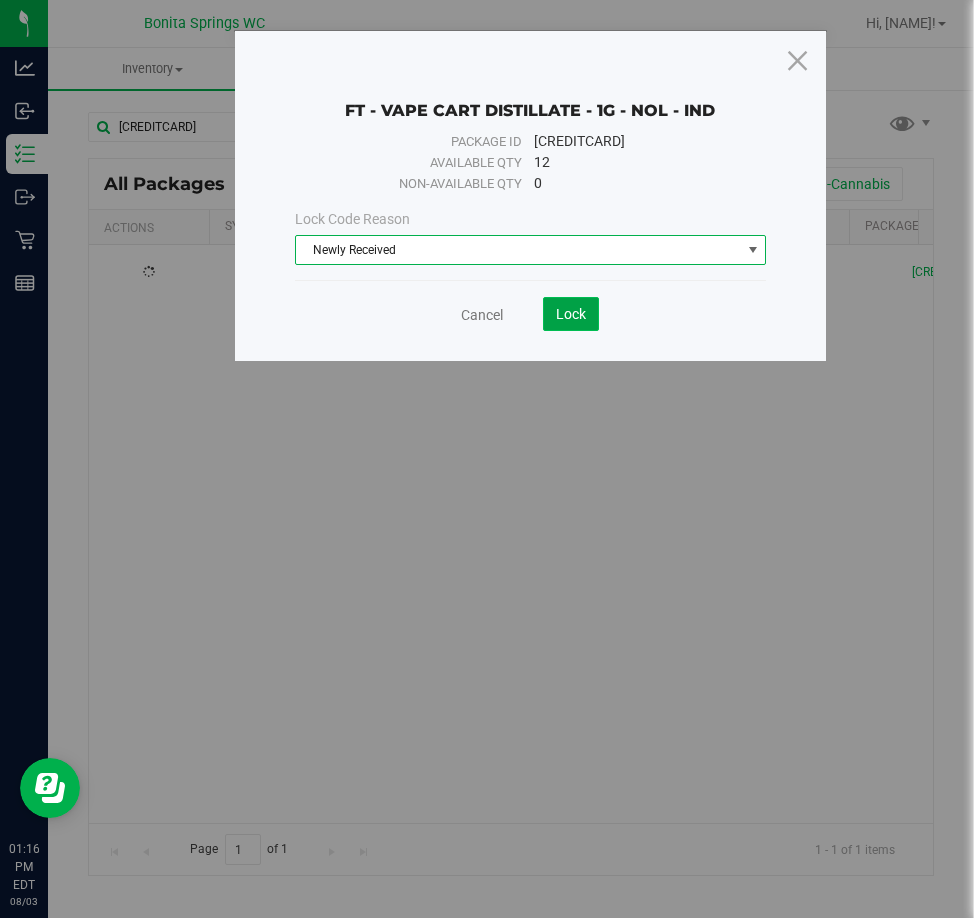 click on "Lock" 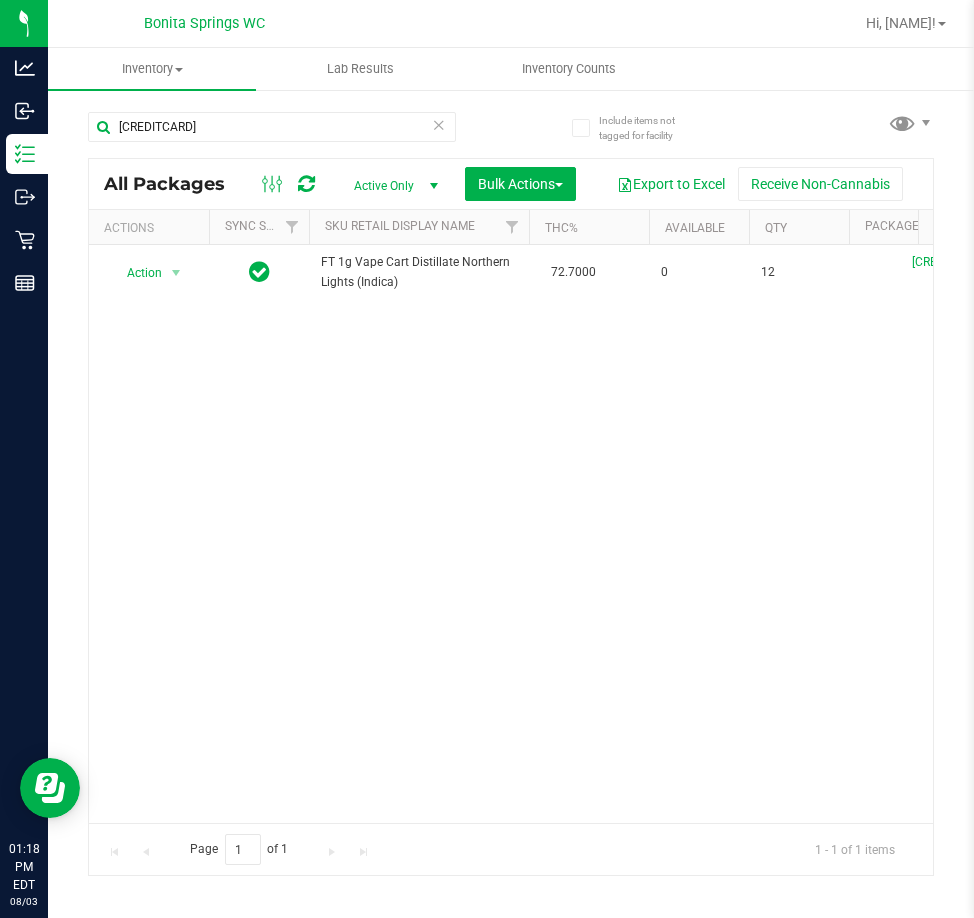click at bounding box center [439, 124] 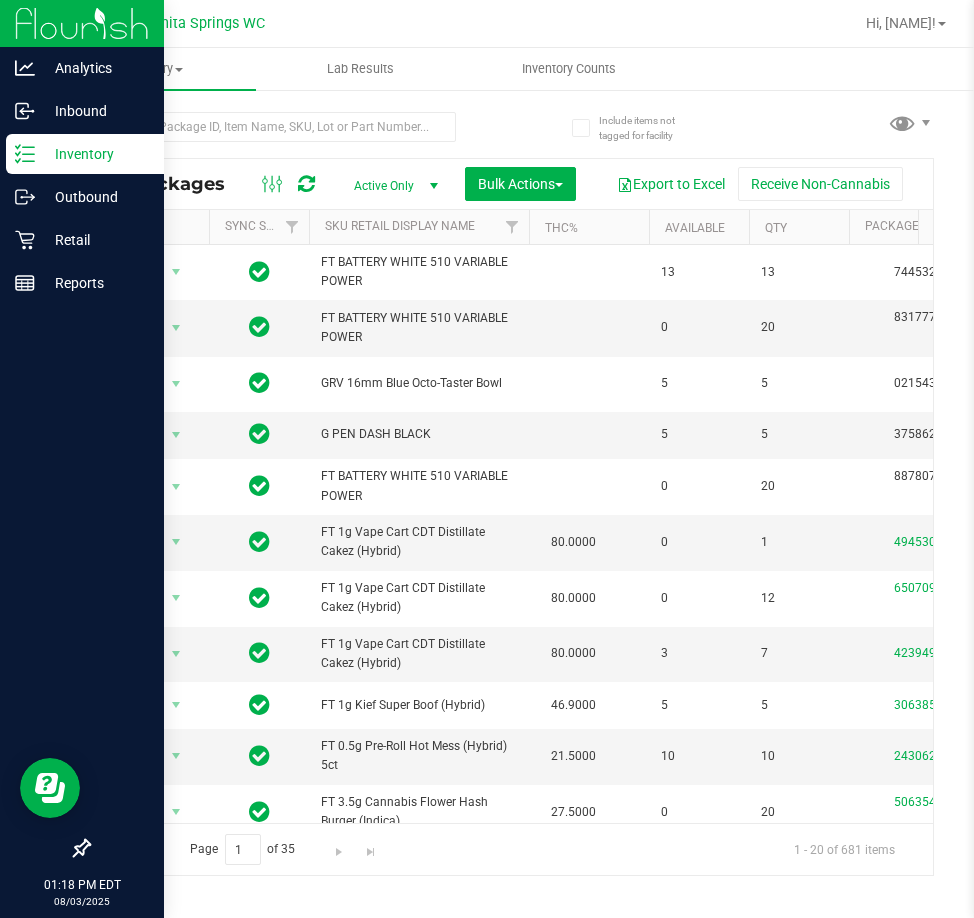 click on "Inventory" at bounding box center (95, 154) 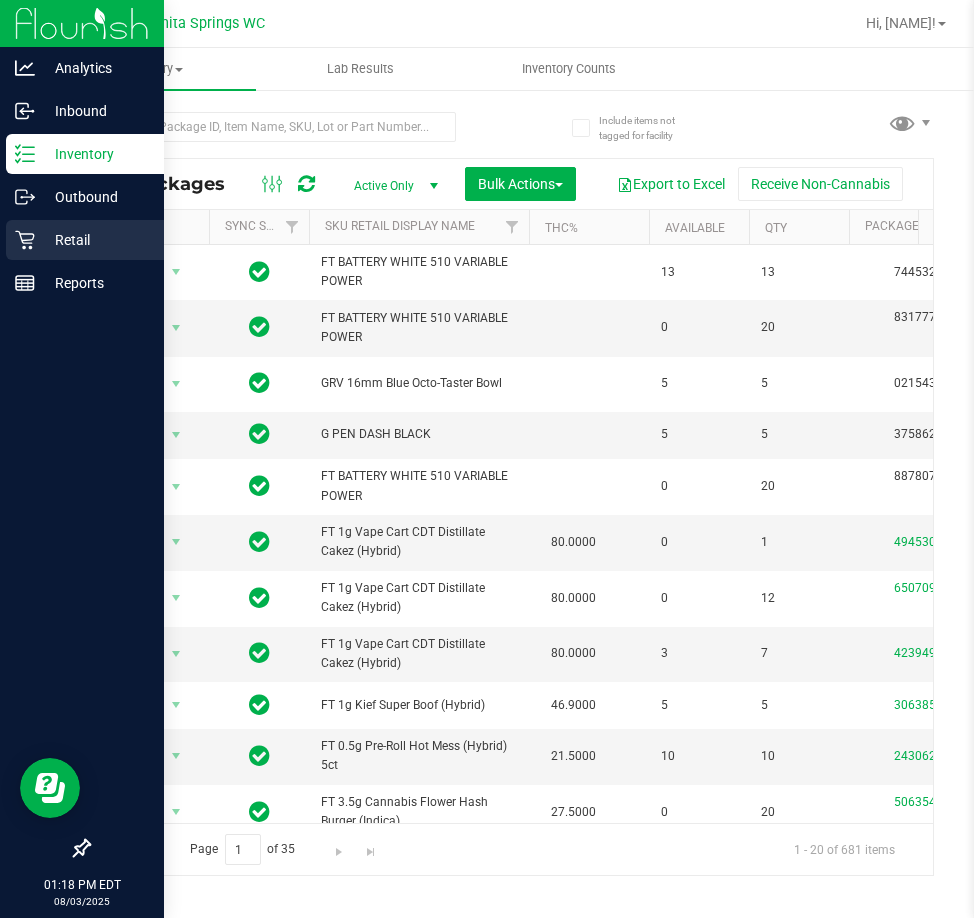 click on "Retail" at bounding box center [95, 240] 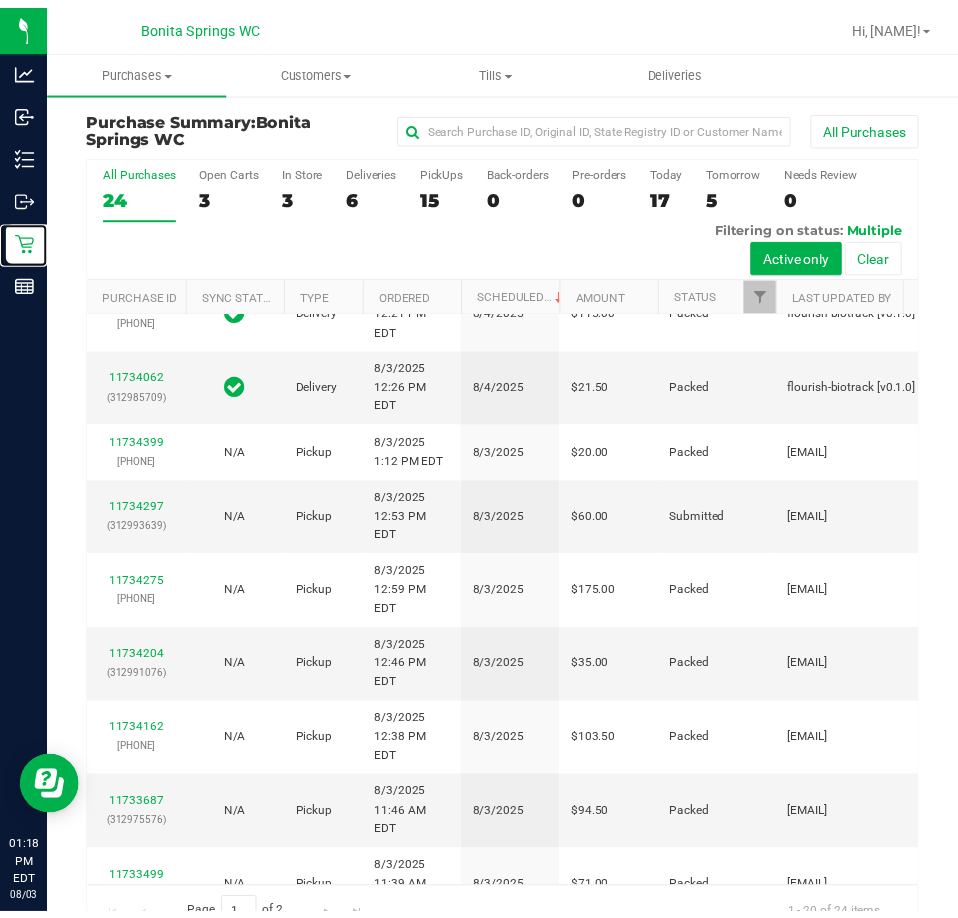 scroll, scrollTop: 0, scrollLeft: 0, axis: both 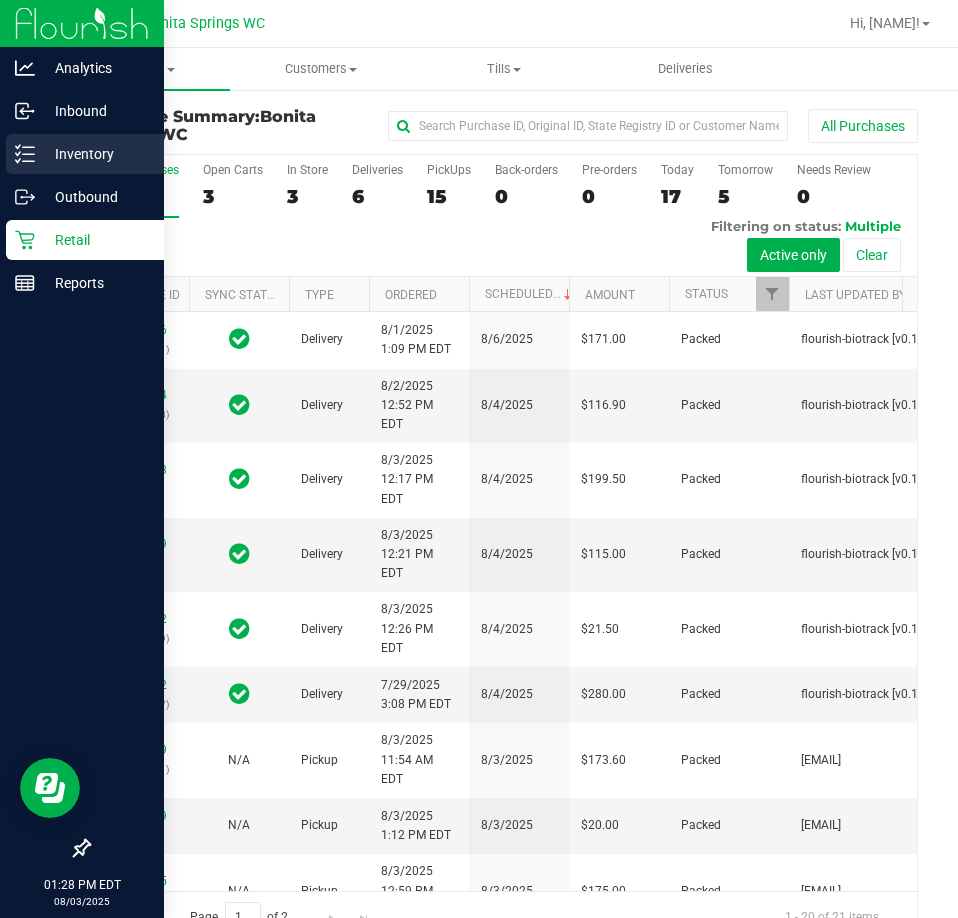 click on "Inventory" at bounding box center (95, 154) 